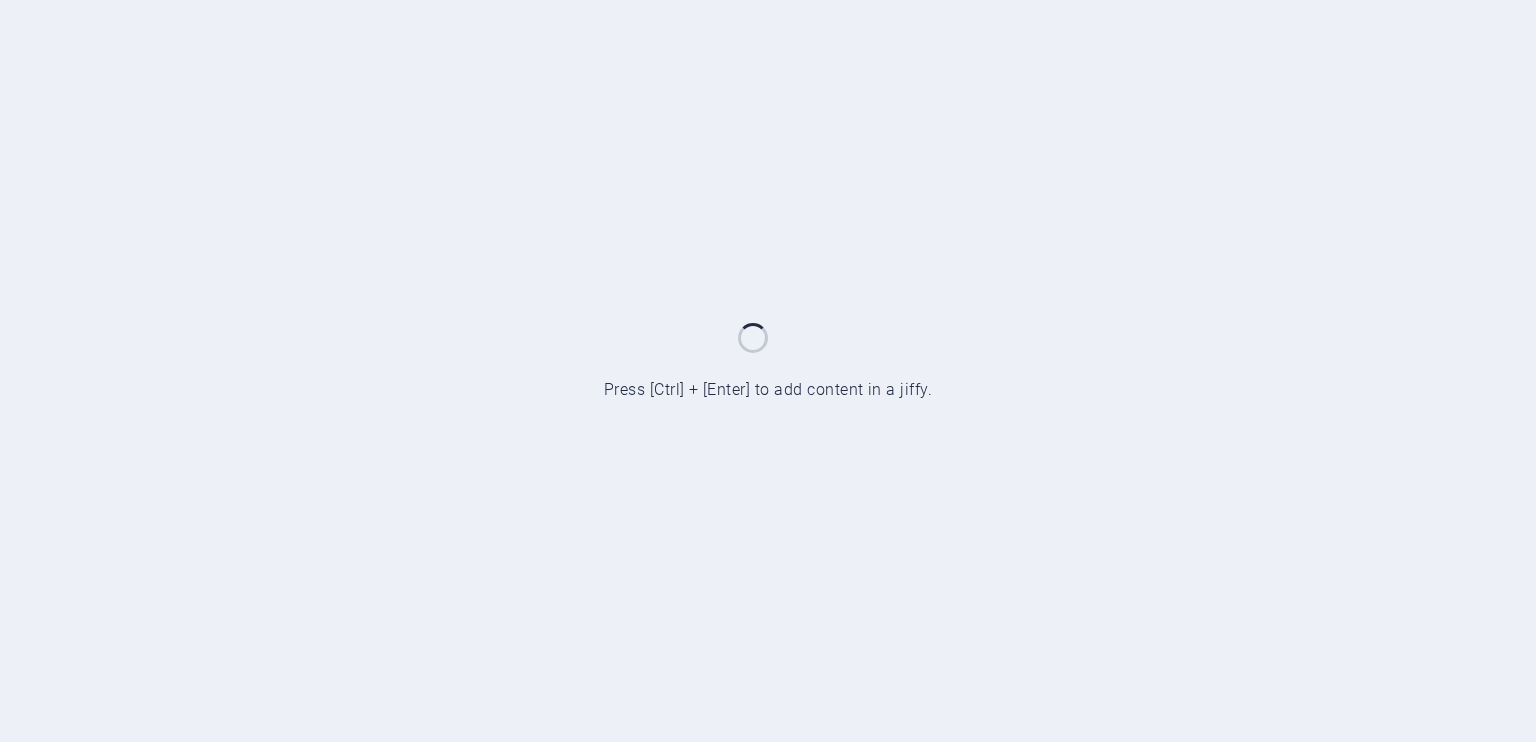 scroll, scrollTop: 0, scrollLeft: 0, axis: both 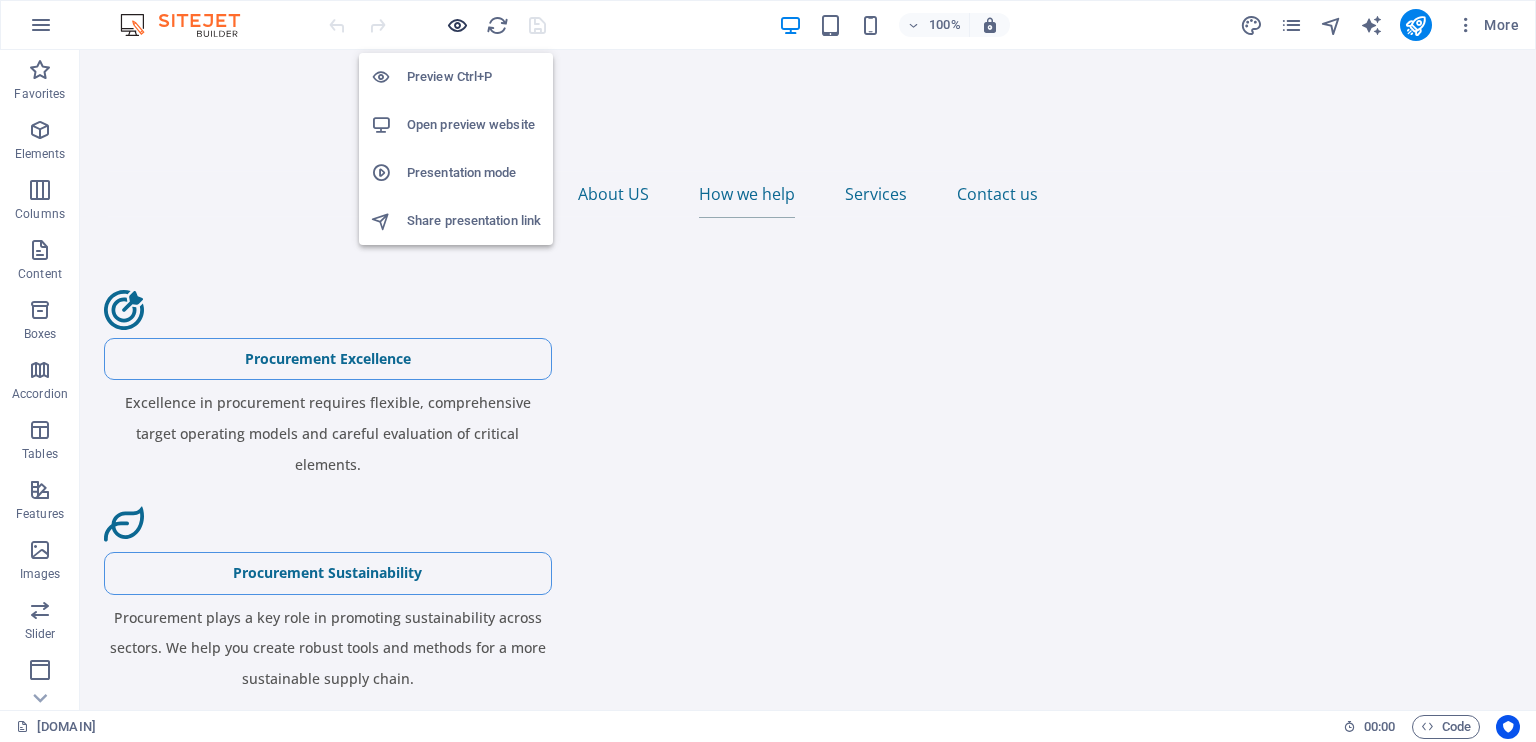 click at bounding box center [457, 25] 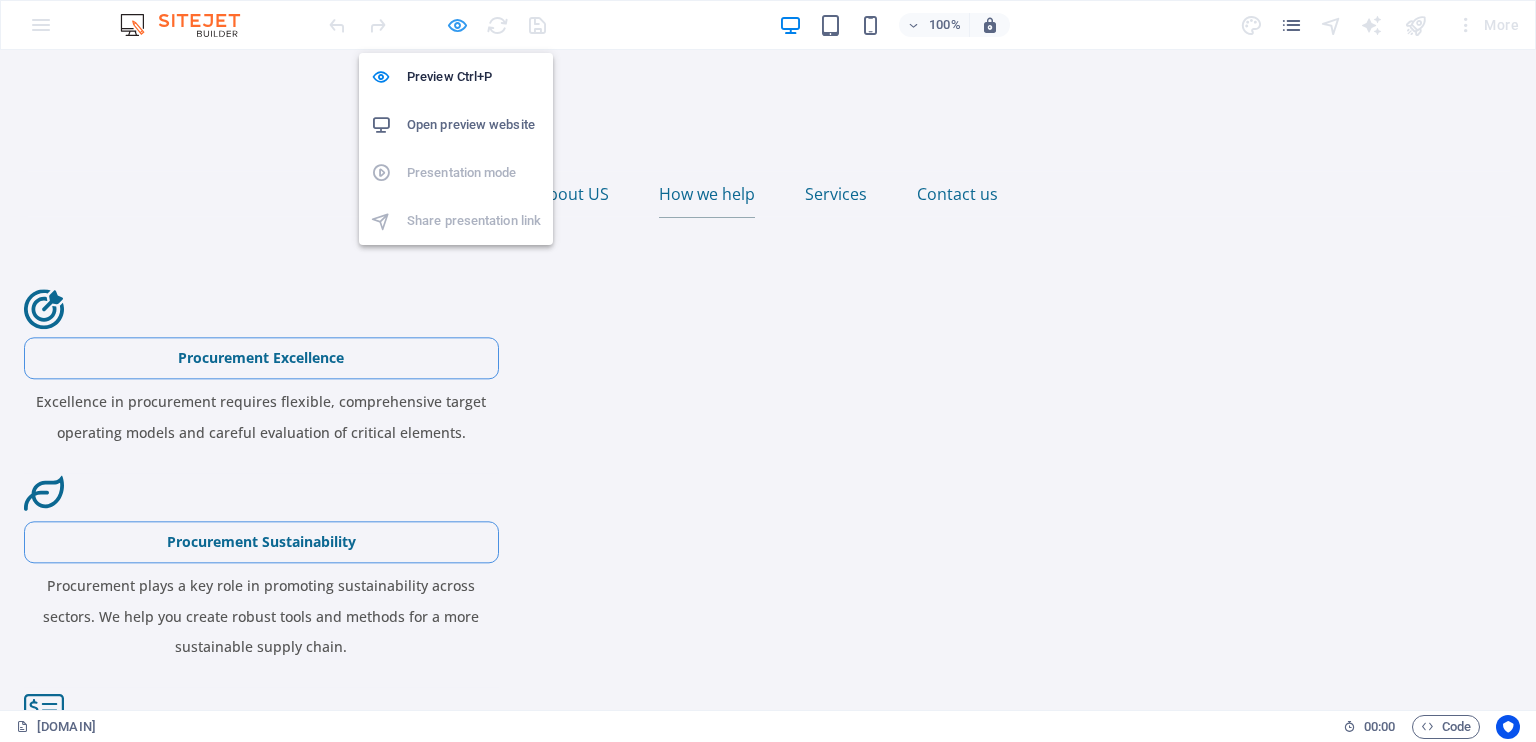 click at bounding box center (457, 25) 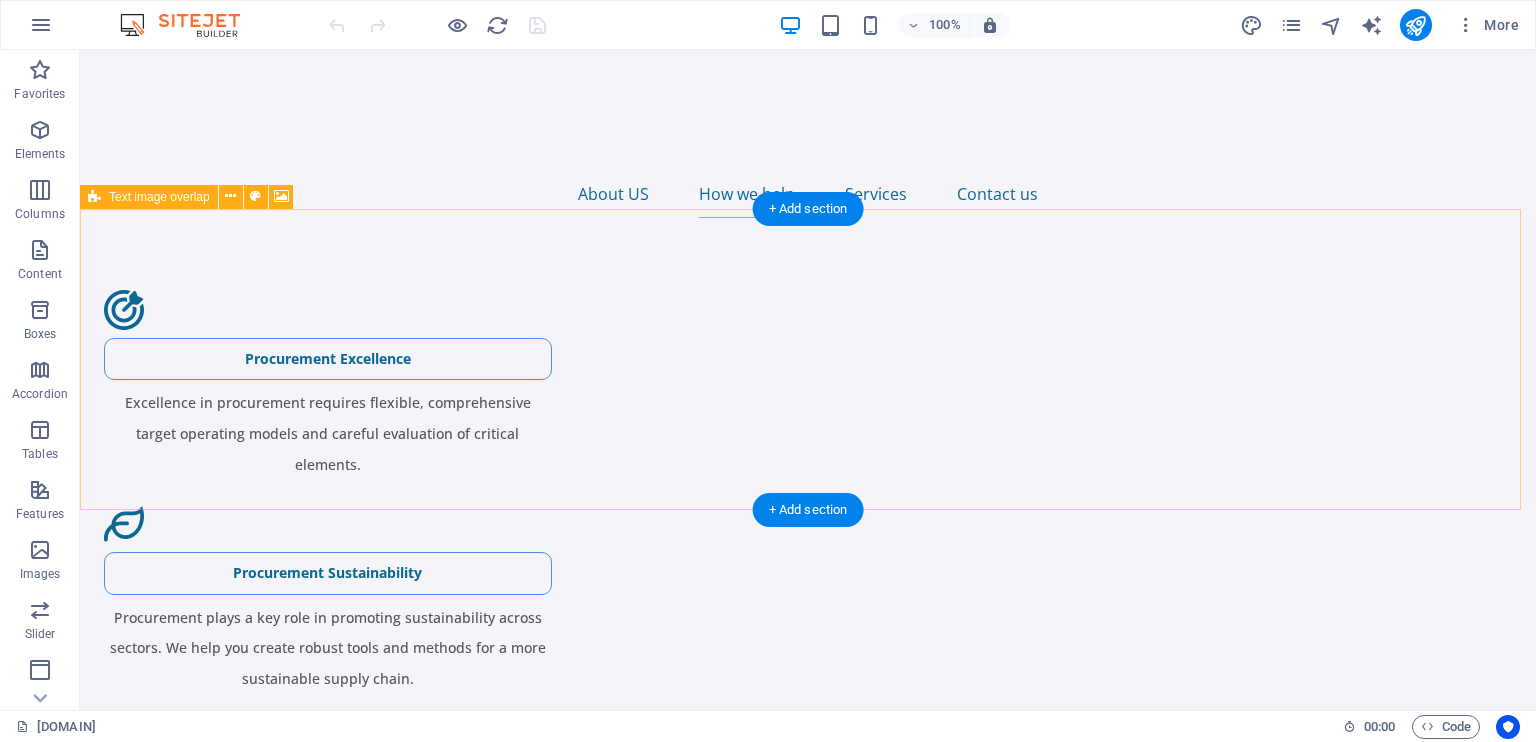 click on "Drop content here or  Add elements  Paste clipboard" at bounding box center (808, 1449) 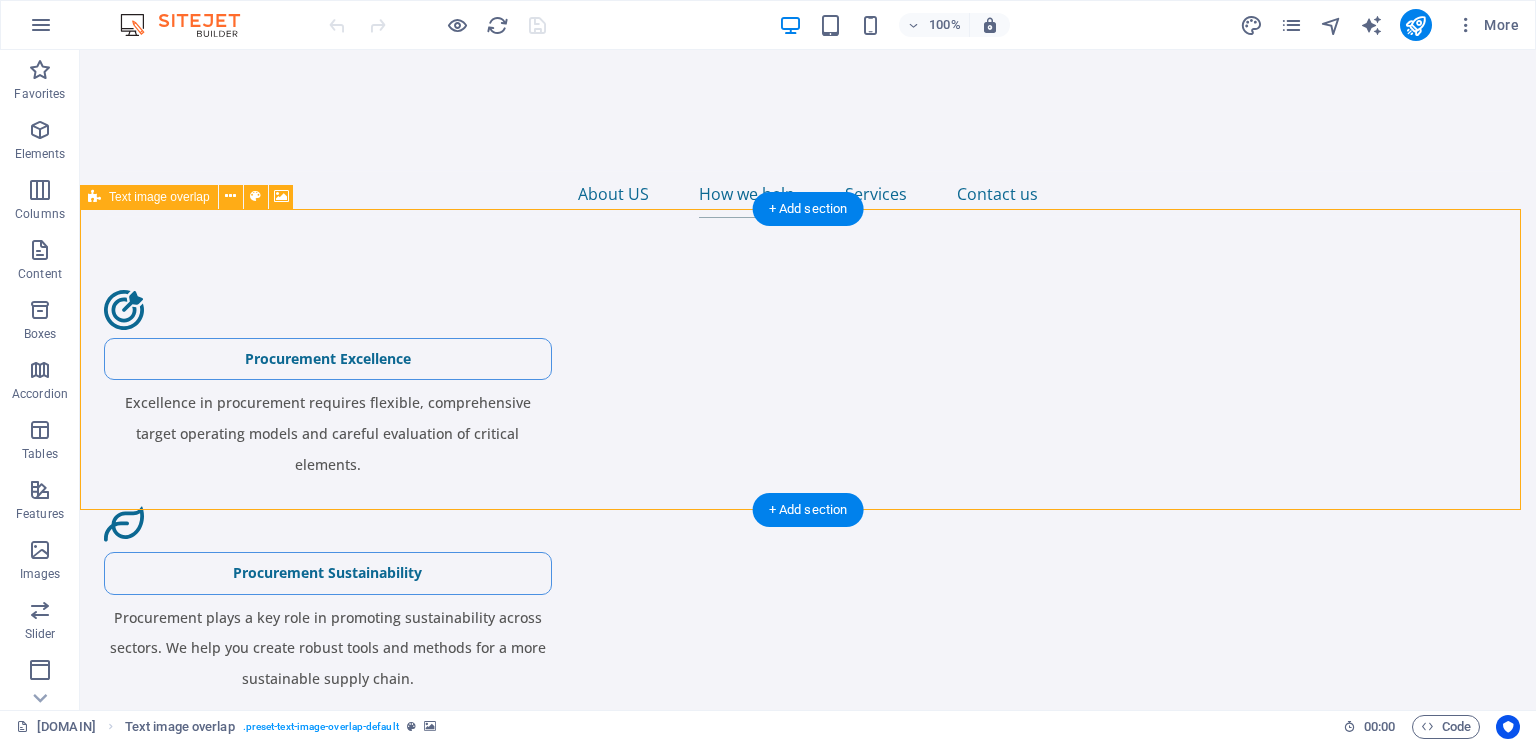 click on "Drop content here or  Add elements  Paste clipboard" at bounding box center [808, 1449] 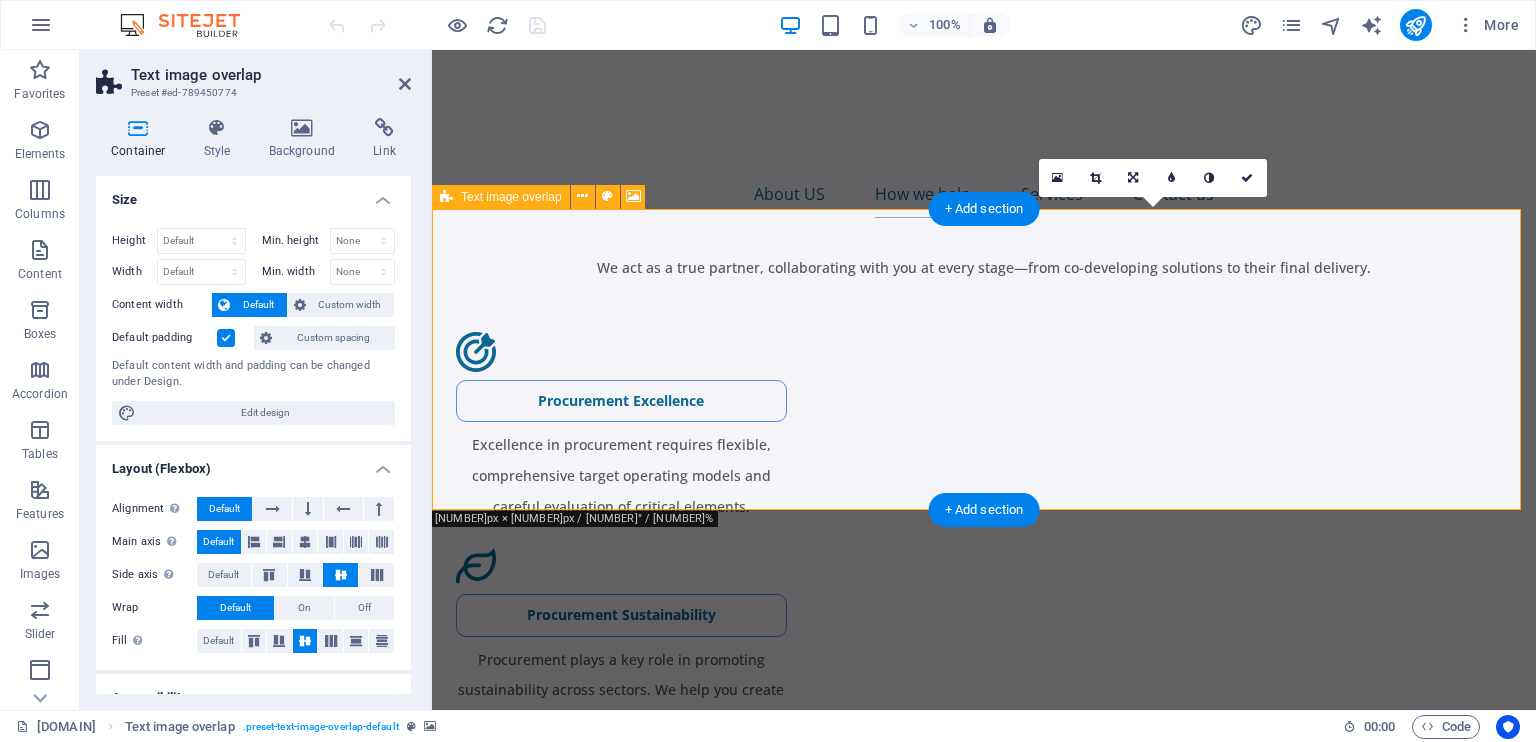 scroll, scrollTop: 1848, scrollLeft: 0, axis: vertical 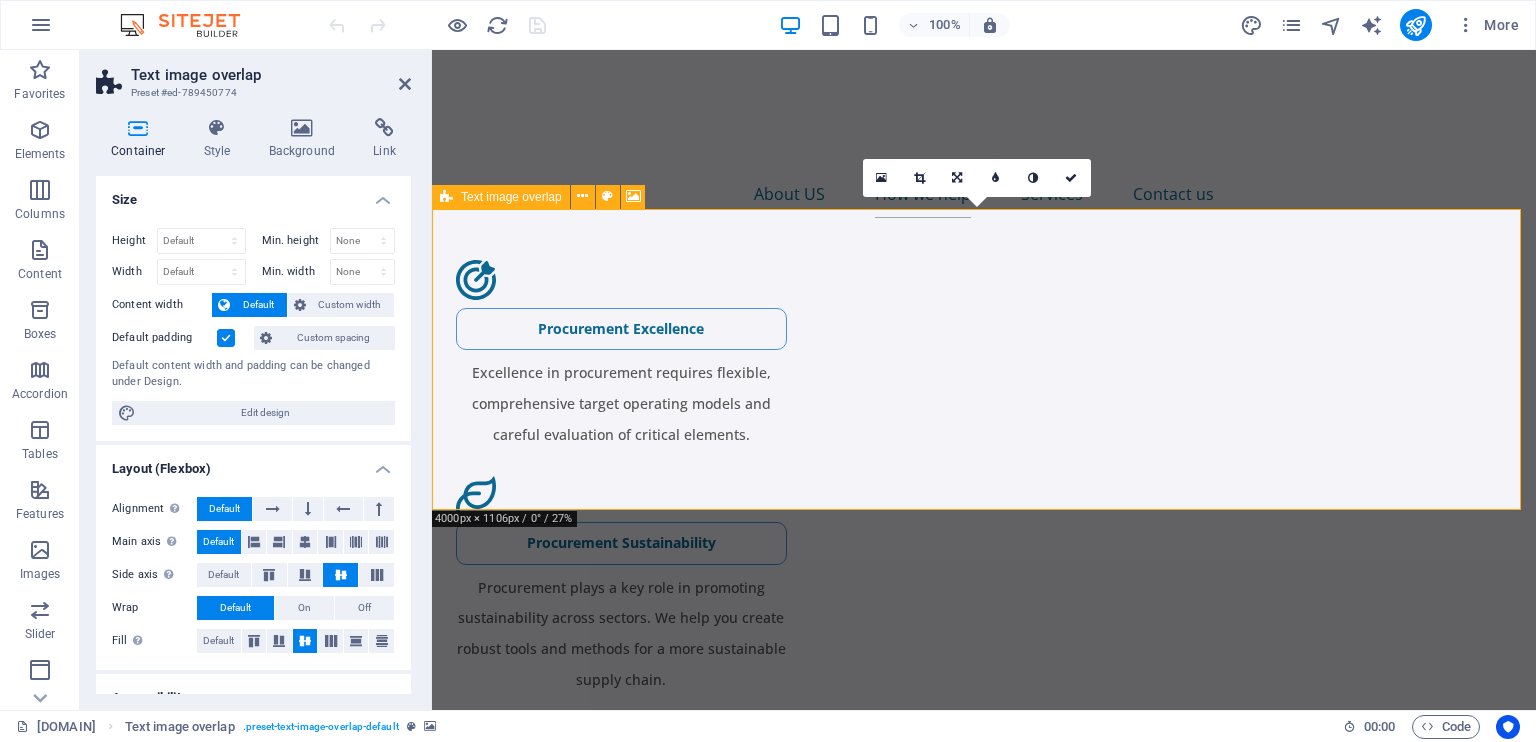 click on "Add elements" at bounding box center [925, 1510] 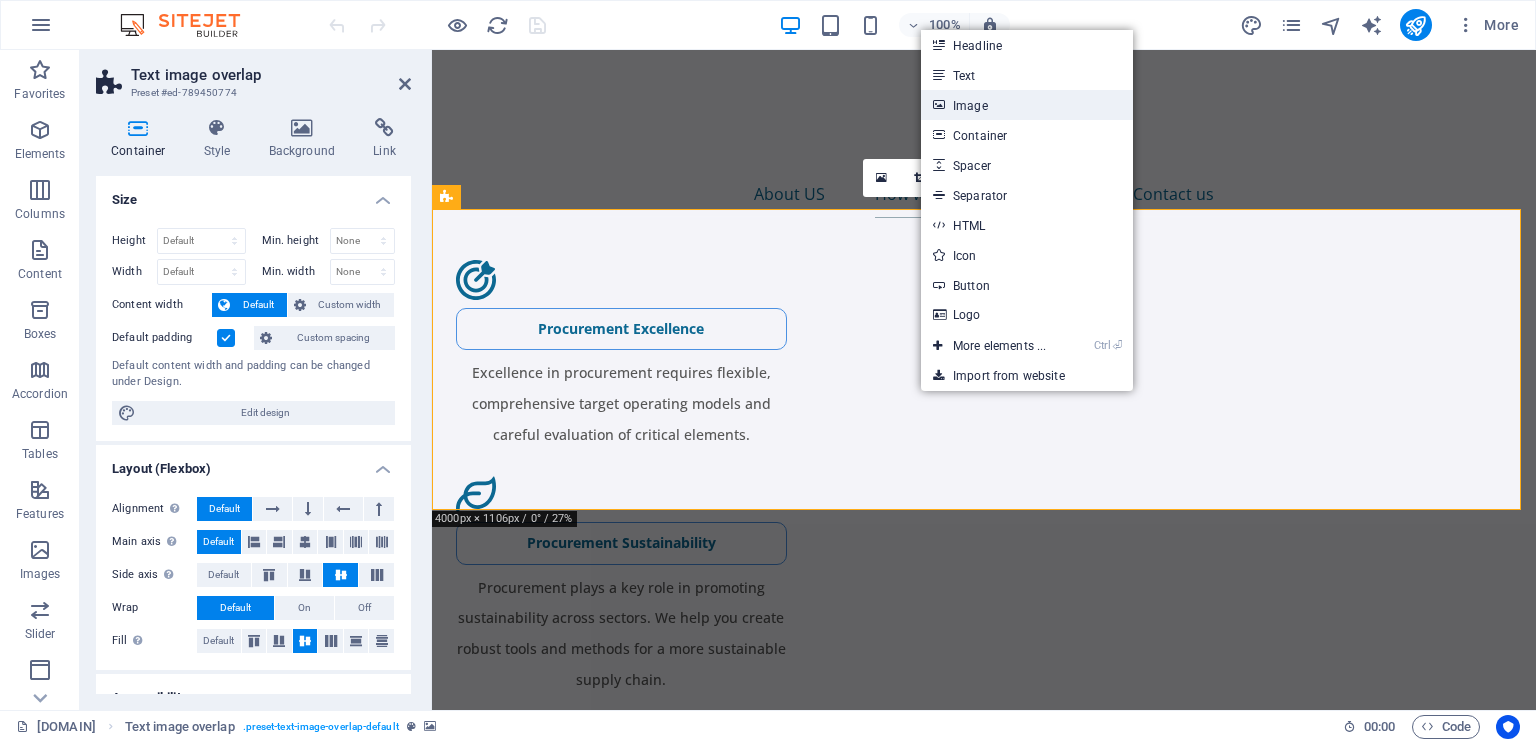 click on "Image" at bounding box center [1027, 105] 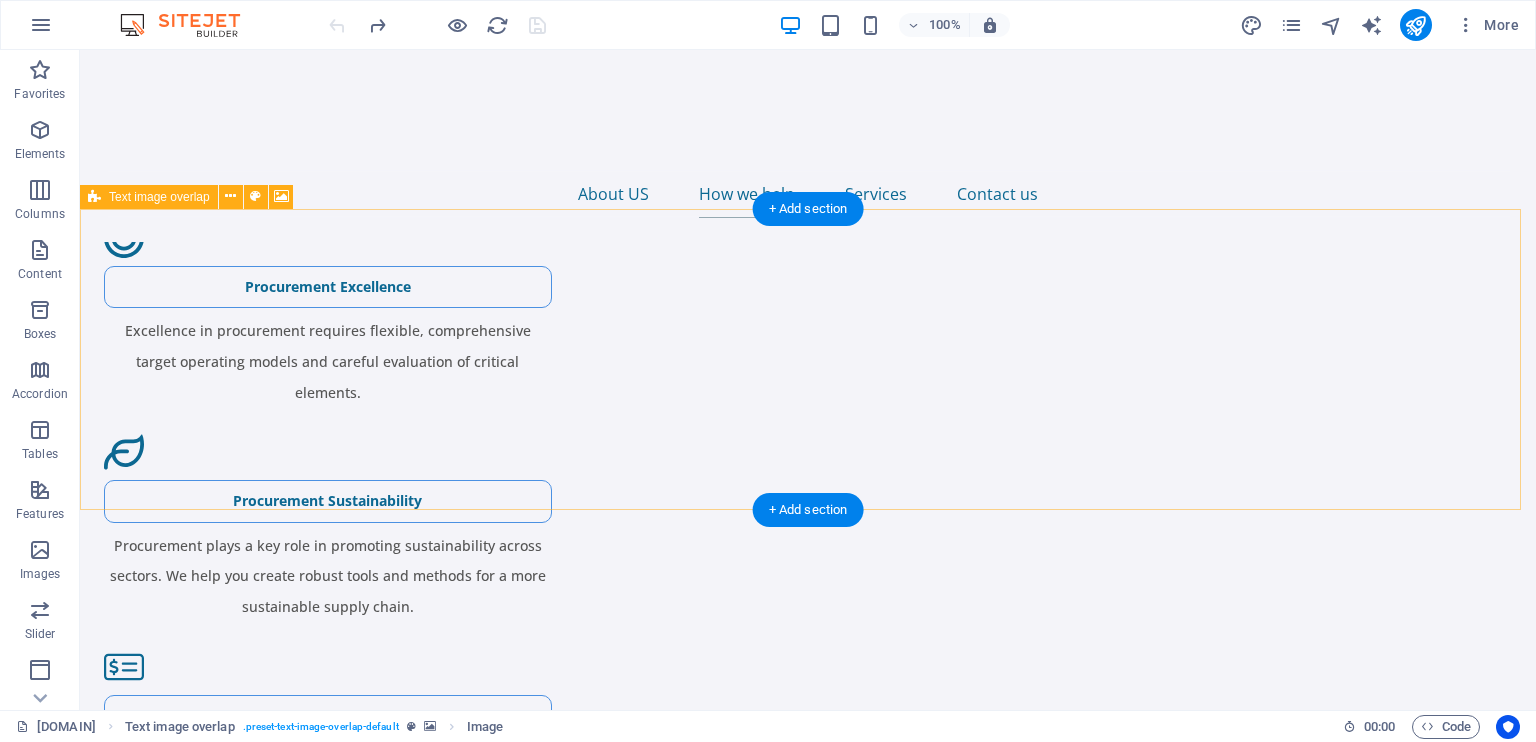 scroll, scrollTop: 1776, scrollLeft: 0, axis: vertical 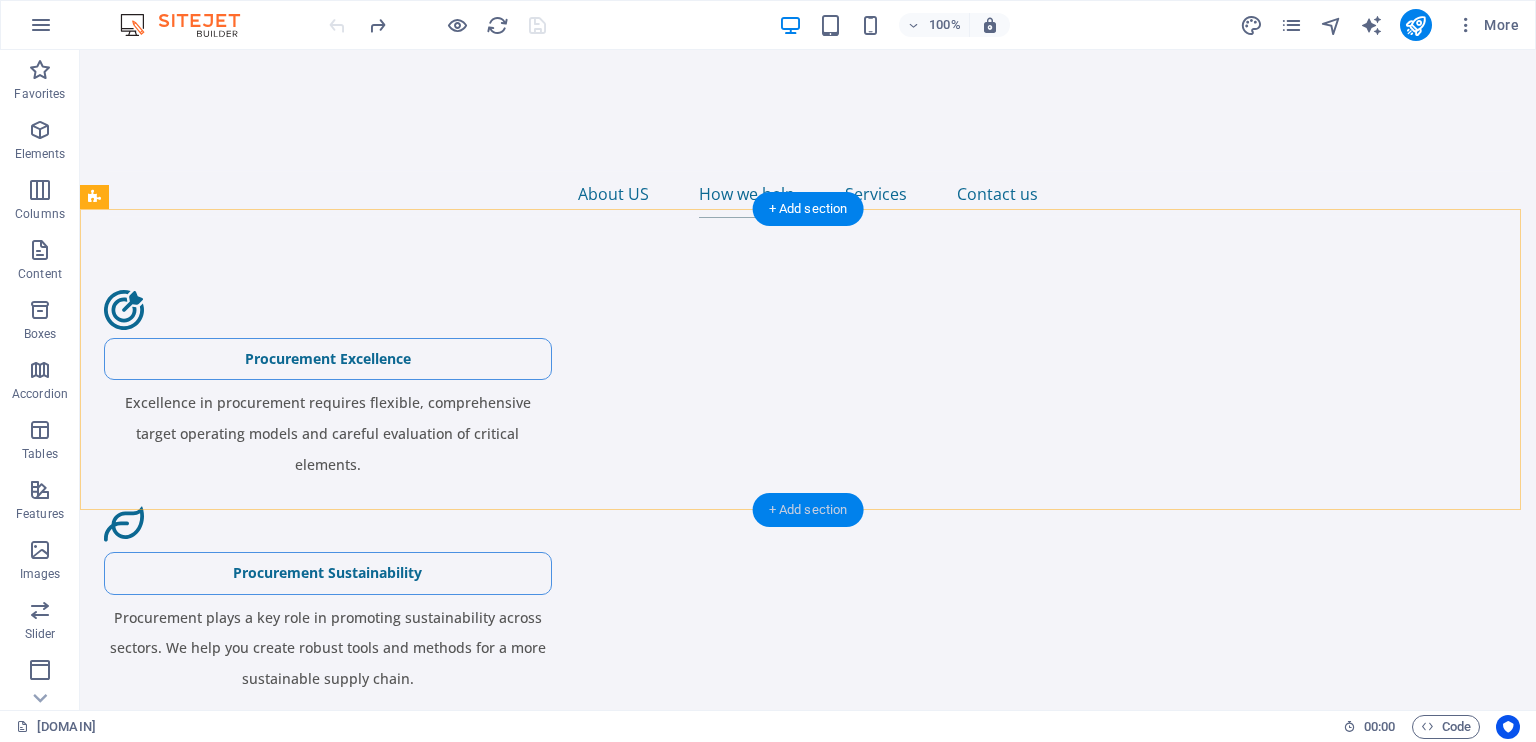 click on "+ Add section" at bounding box center [808, 510] 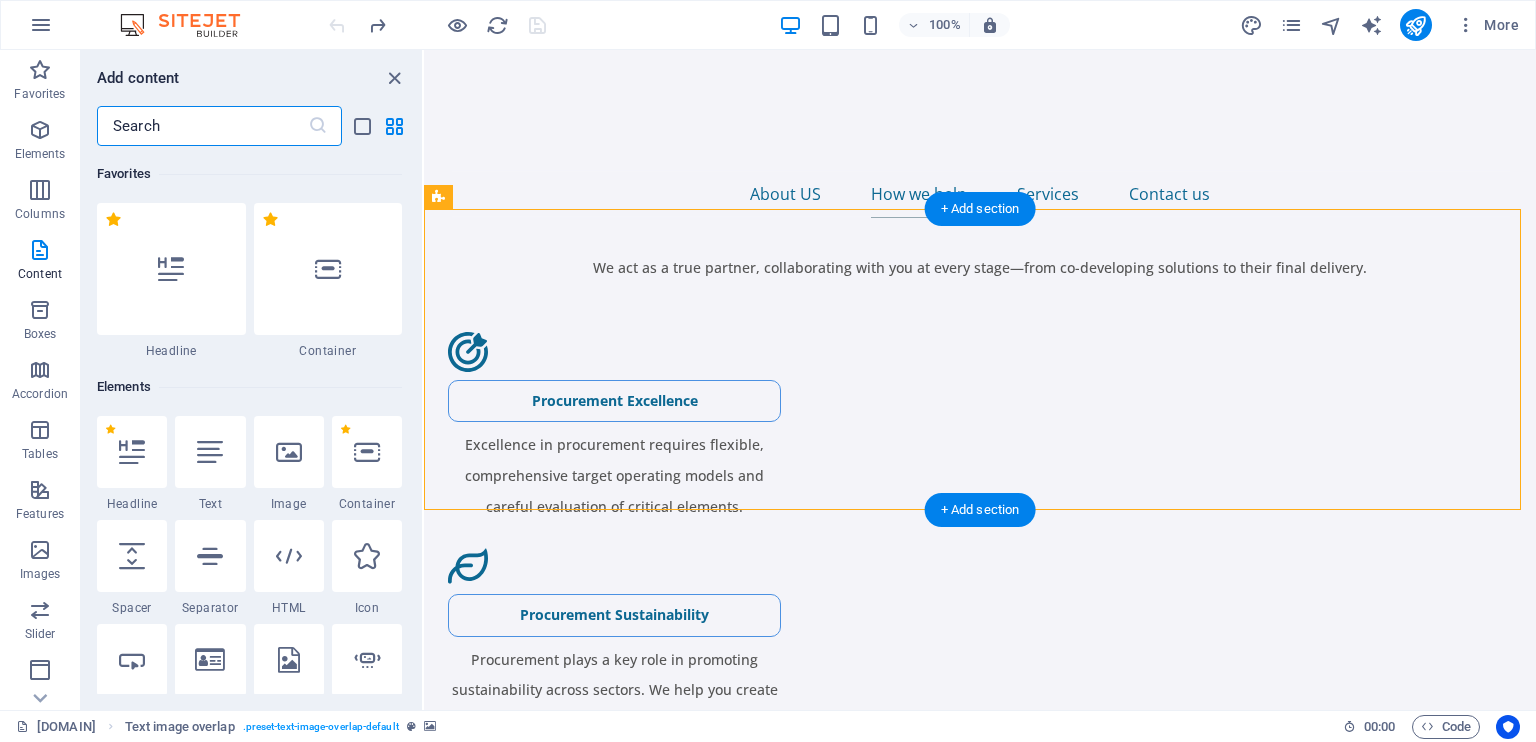 scroll, scrollTop: 1848, scrollLeft: 0, axis: vertical 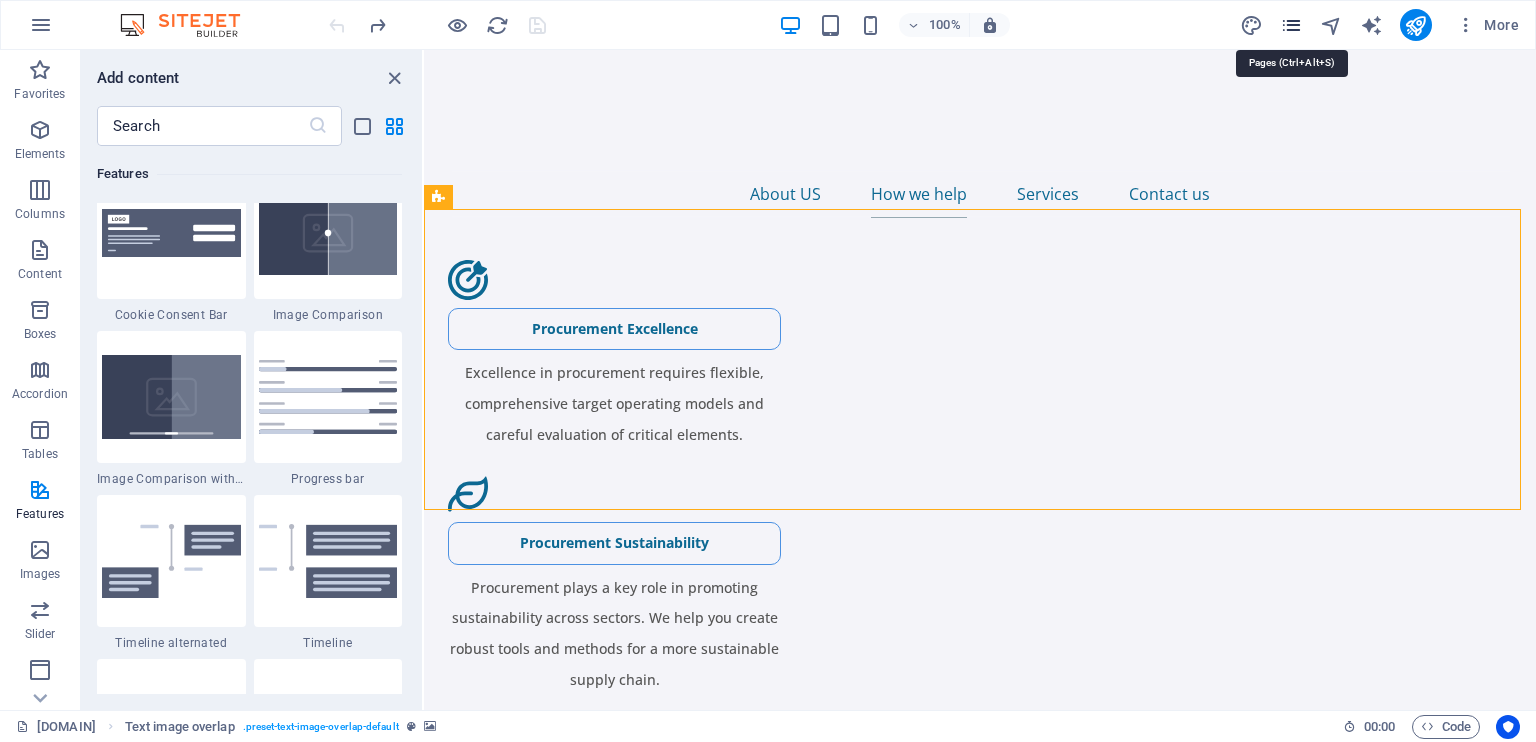 click at bounding box center [1291, 25] 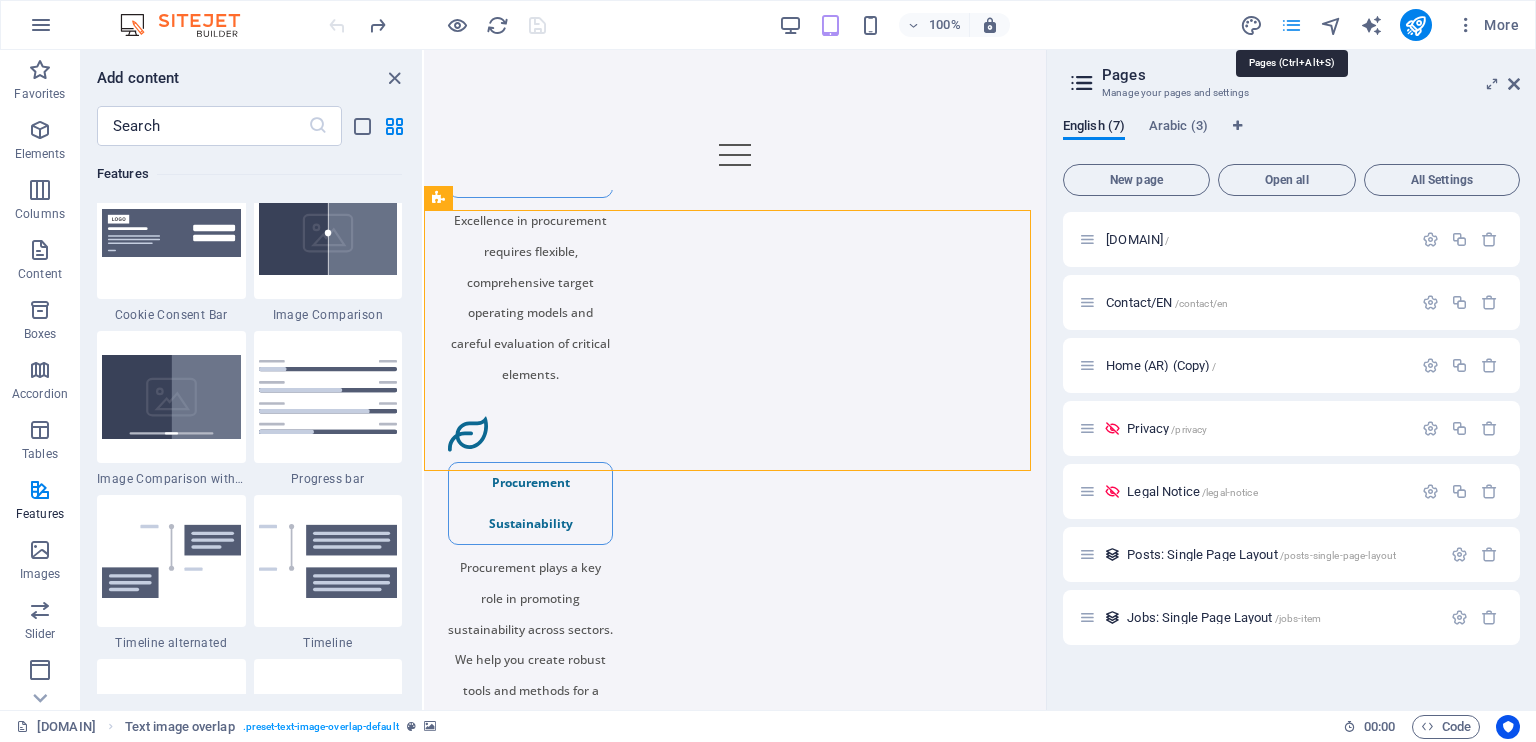 scroll, scrollTop: 1847, scrollLeft: 0, axis: vertical 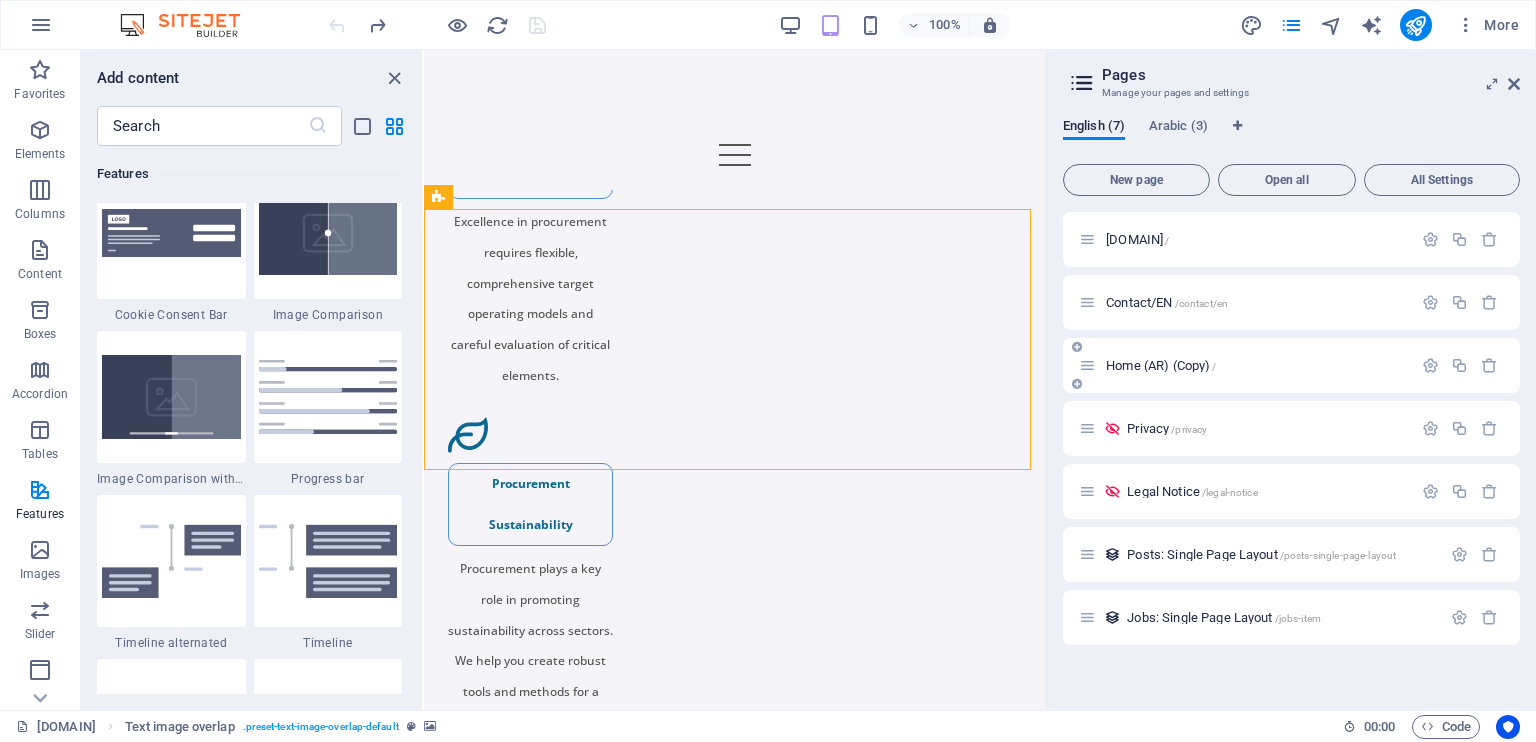 click on "Home ([COUNTRY]) (Copy) /" at bounding box center (1256, 365) 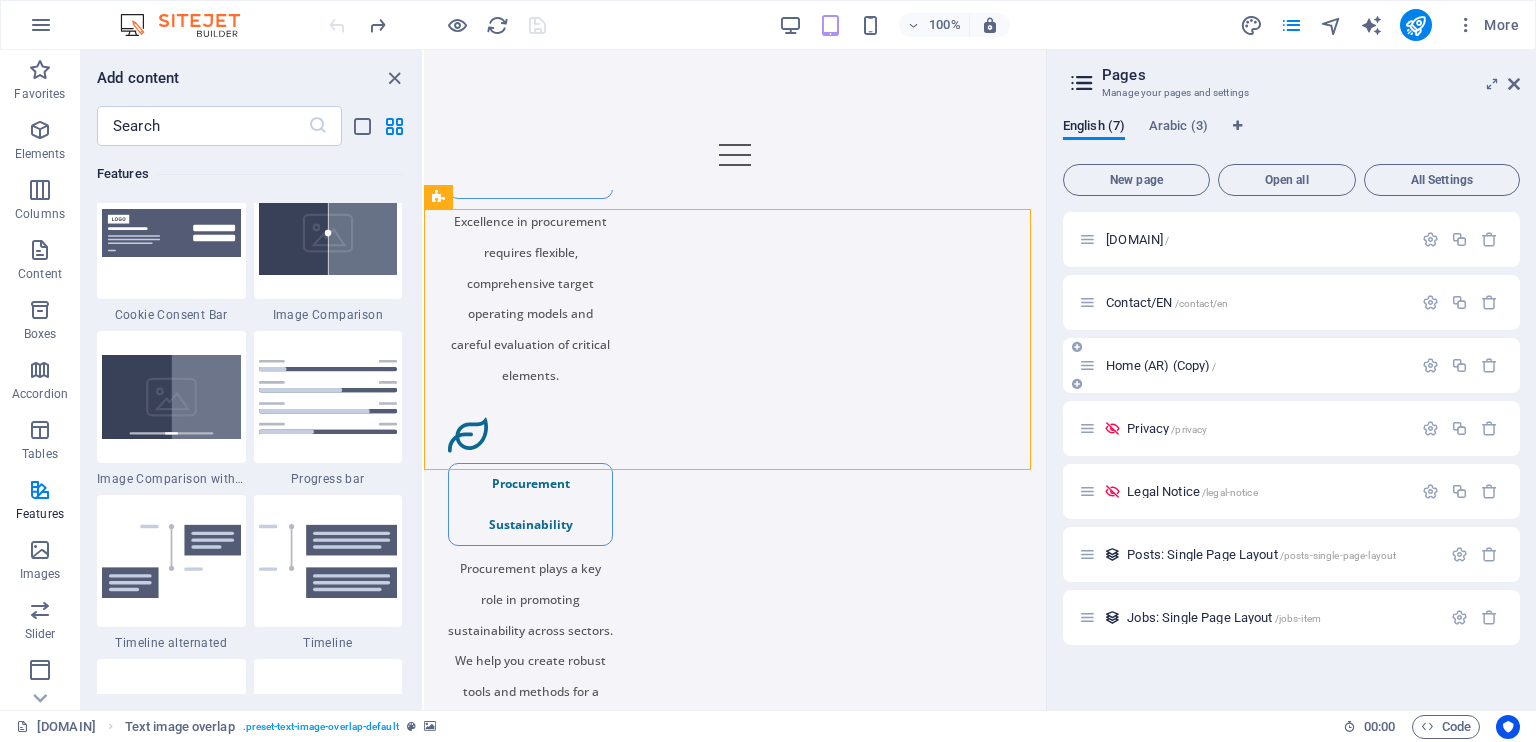 click at bounding box center (1087, 365) 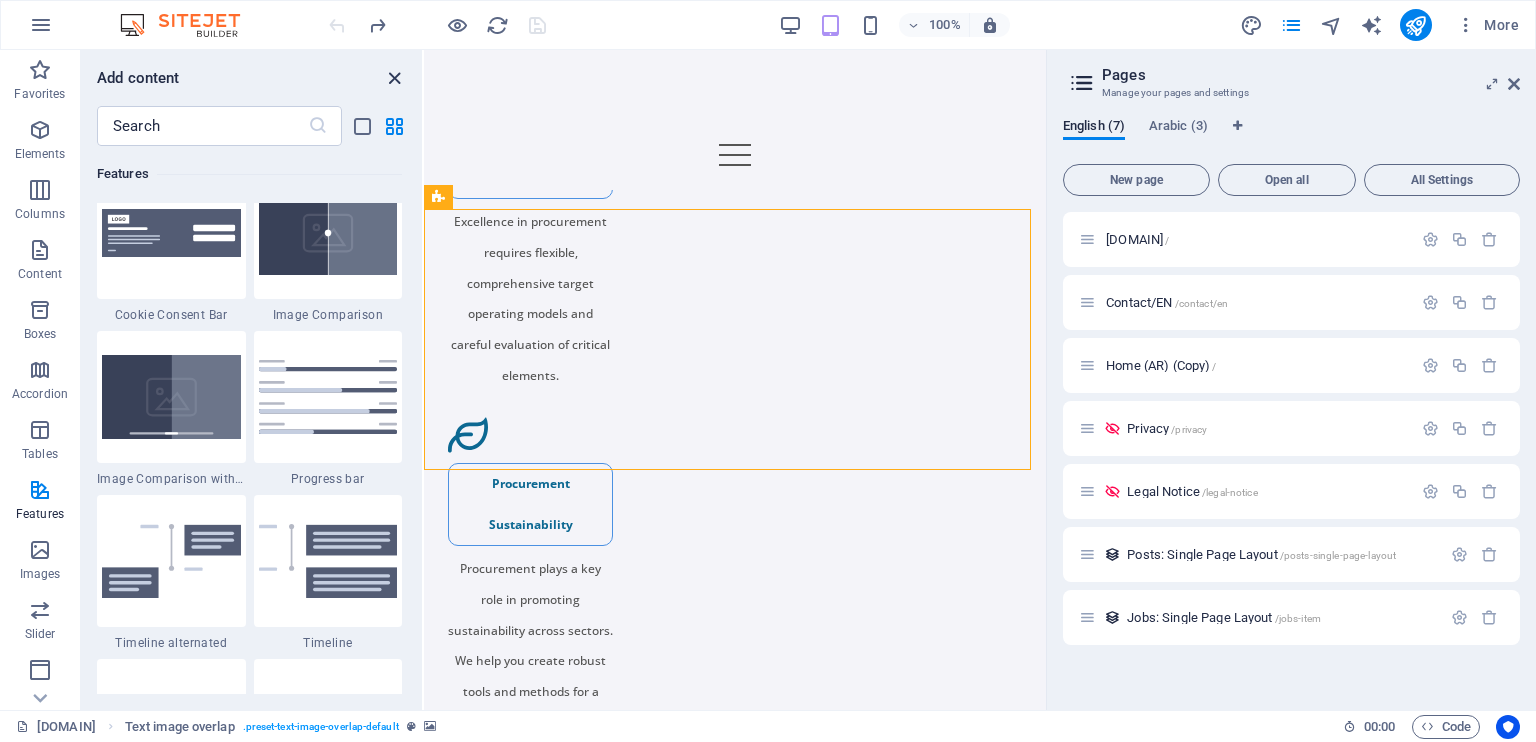 click at bounding box center [394, 78] 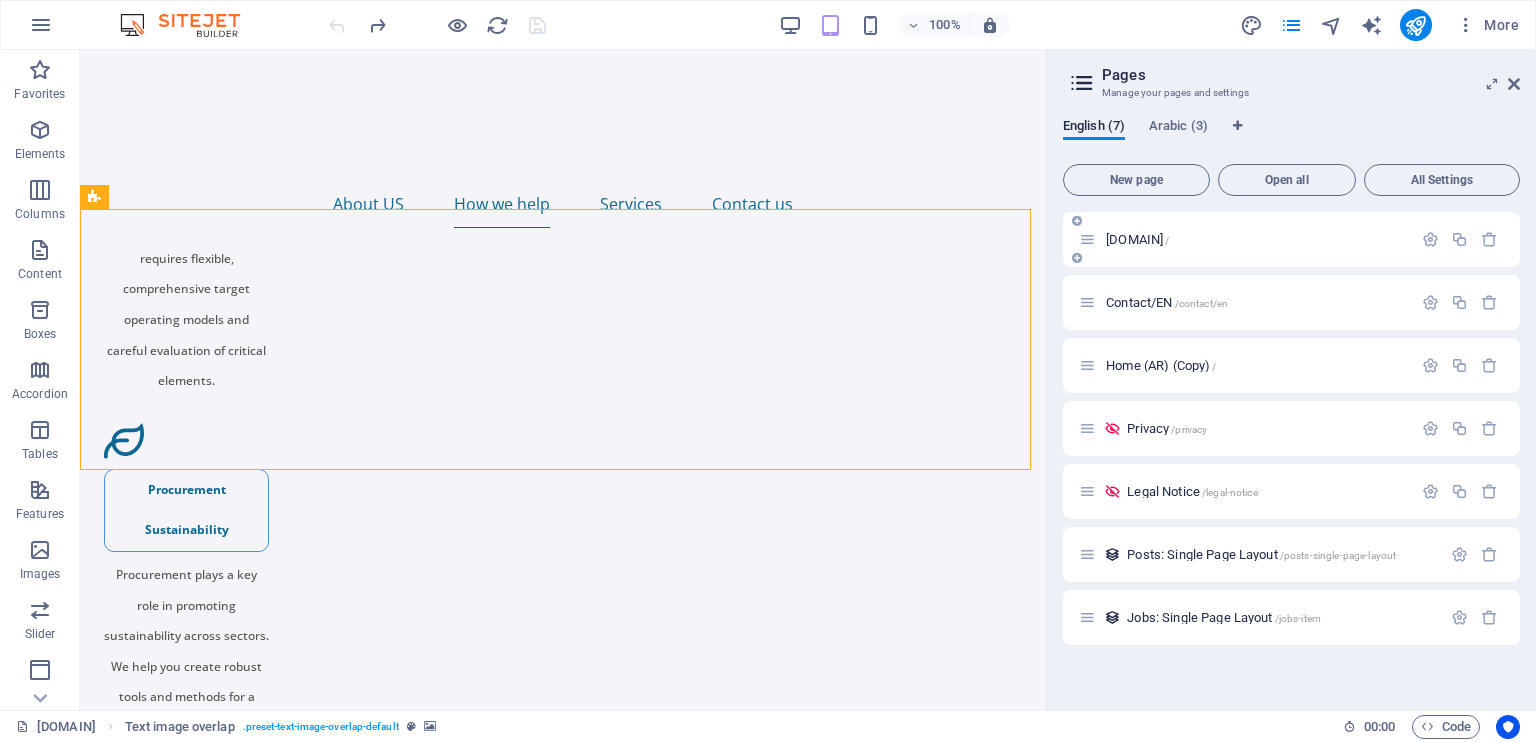 click at bounding box center [1087, 239] 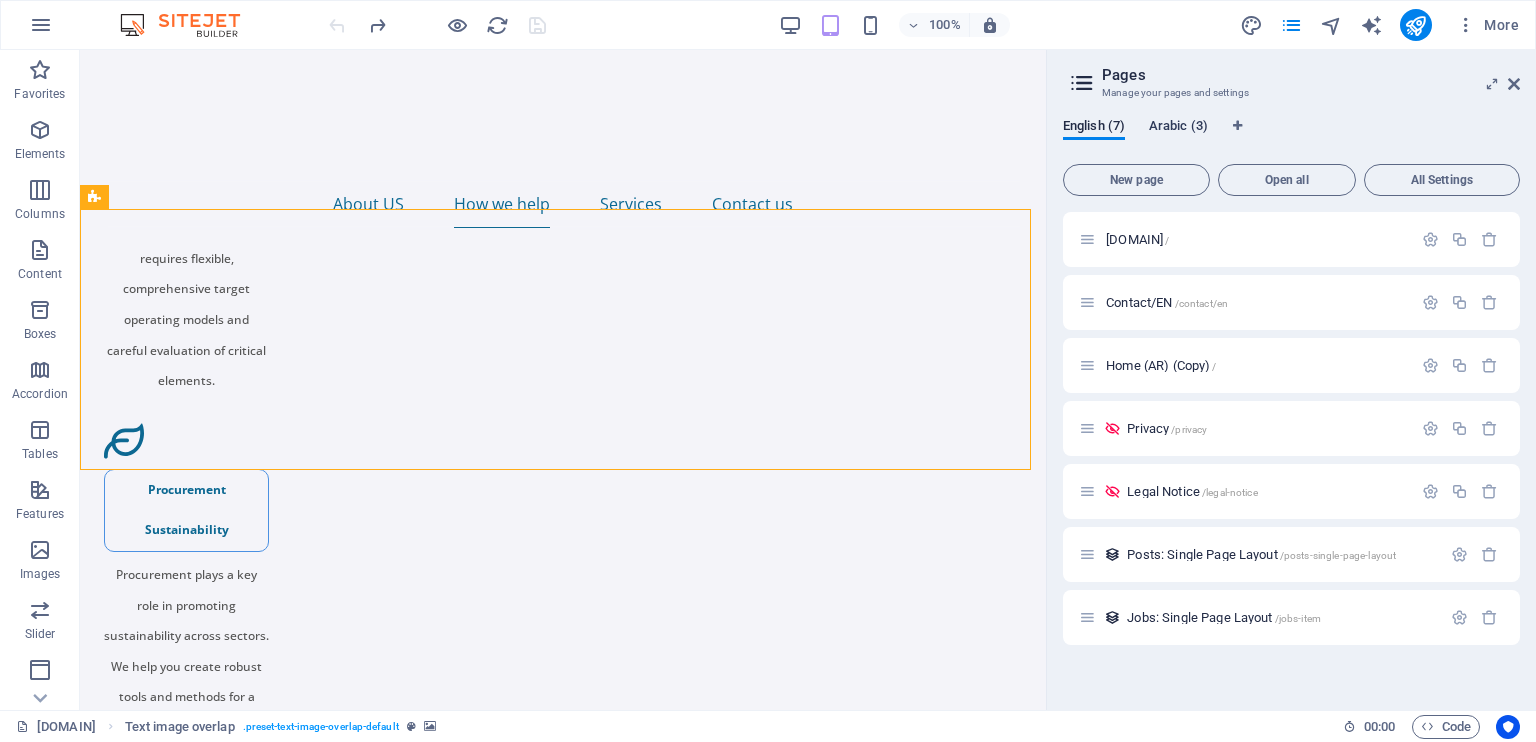 click on "Arabic (3)" at bounding box center [1178, 128] 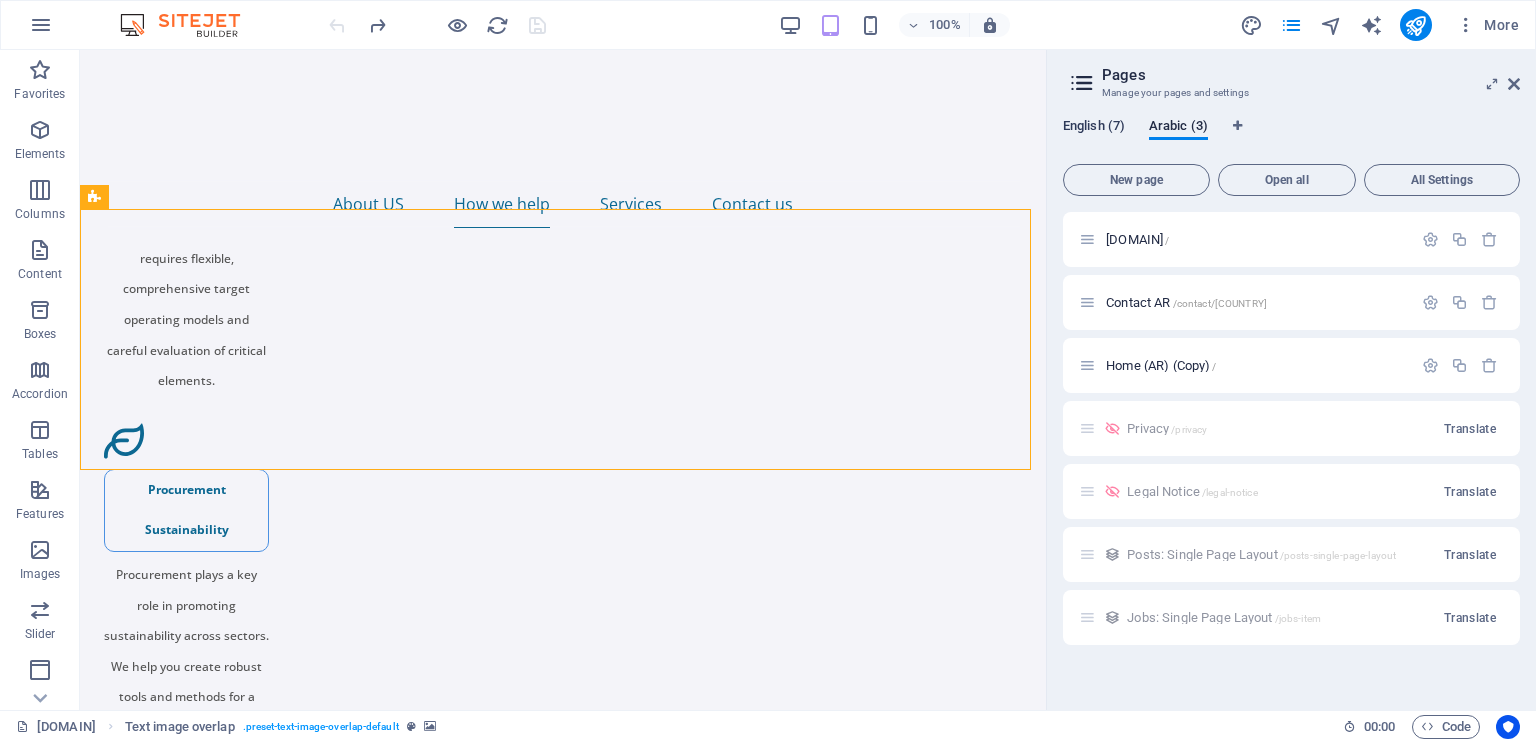 click on "English (7)" at bounding box center [1094, 128] 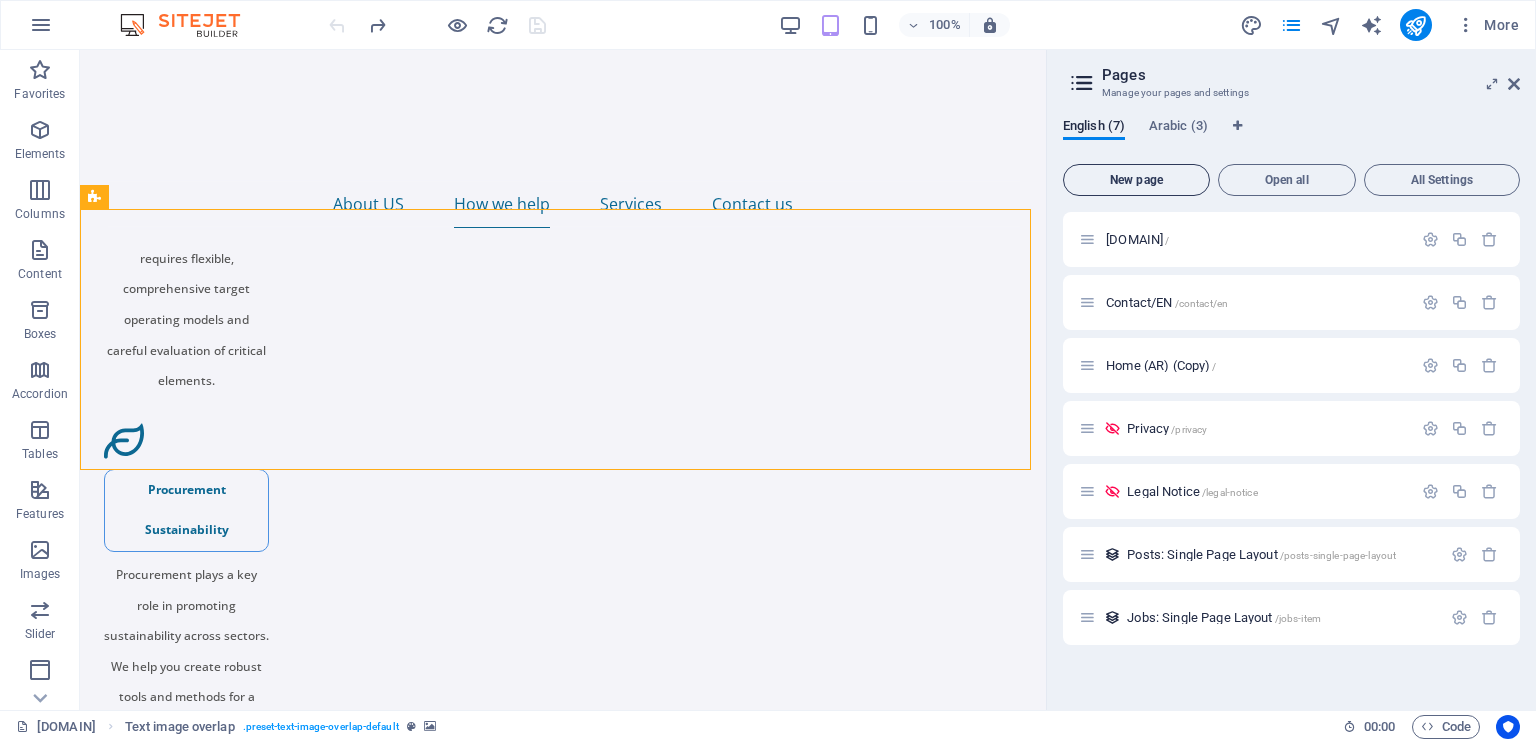 click on "New page" at bounding box center (1136, 180) 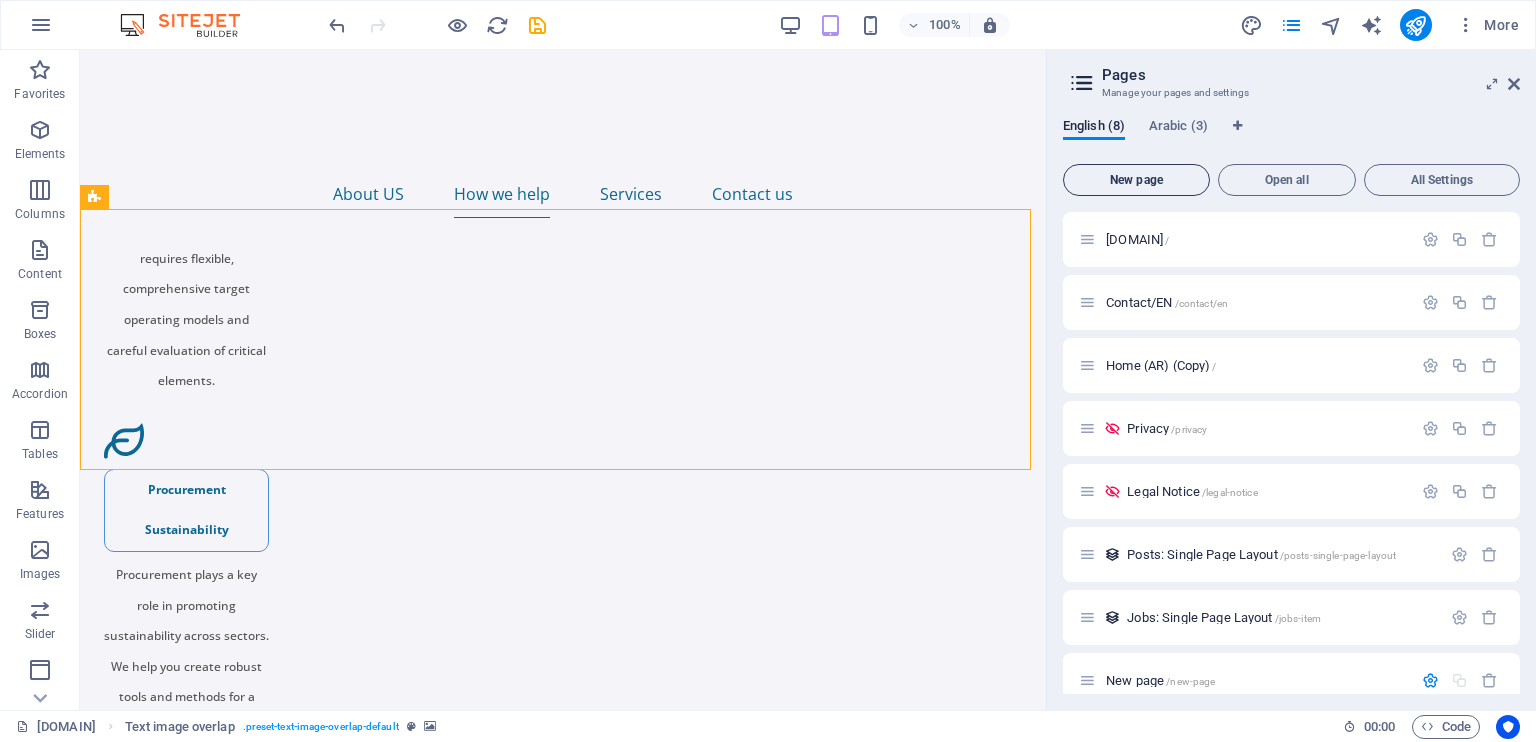 scroll, scrollTop: 303, scrollLeft: 0, axis: vertical 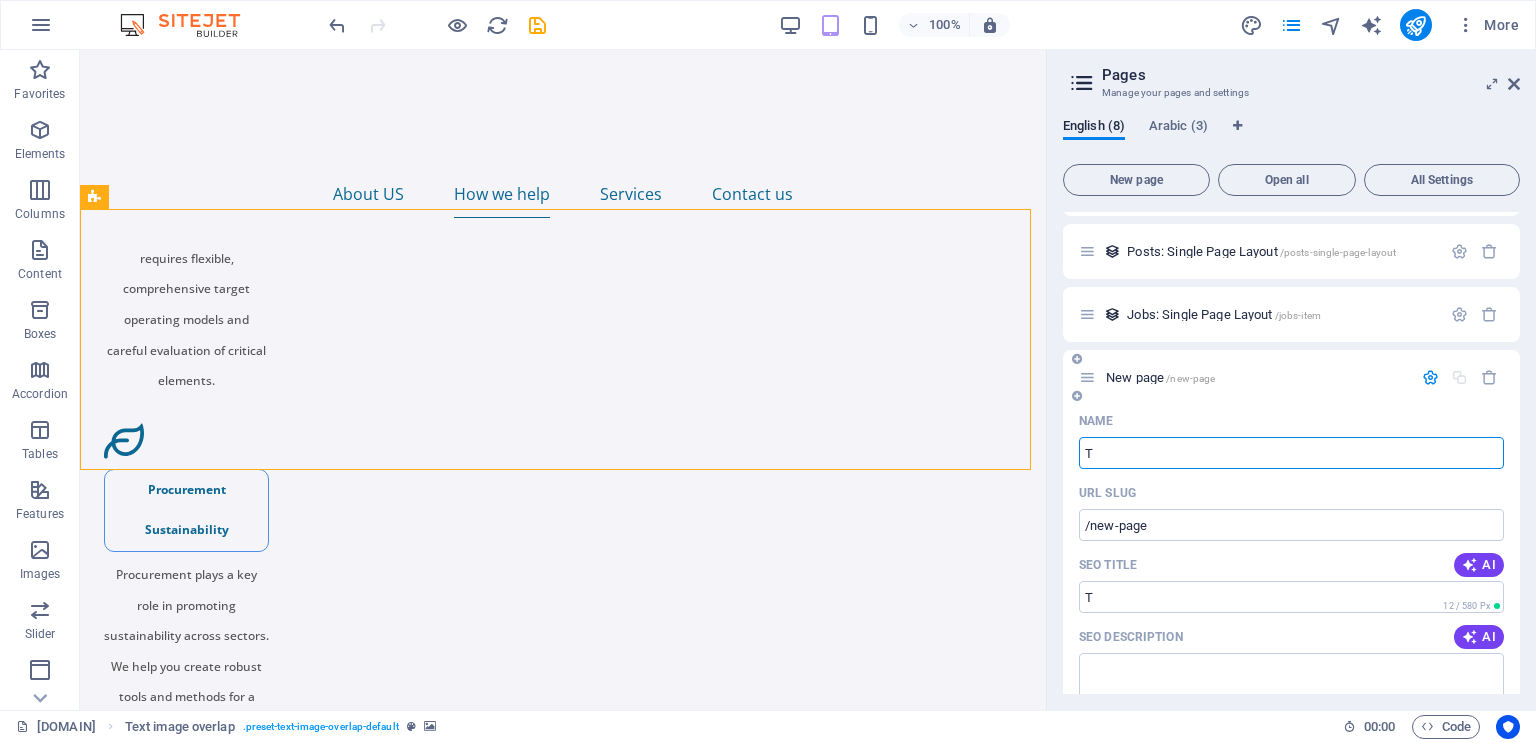 type on "Te" 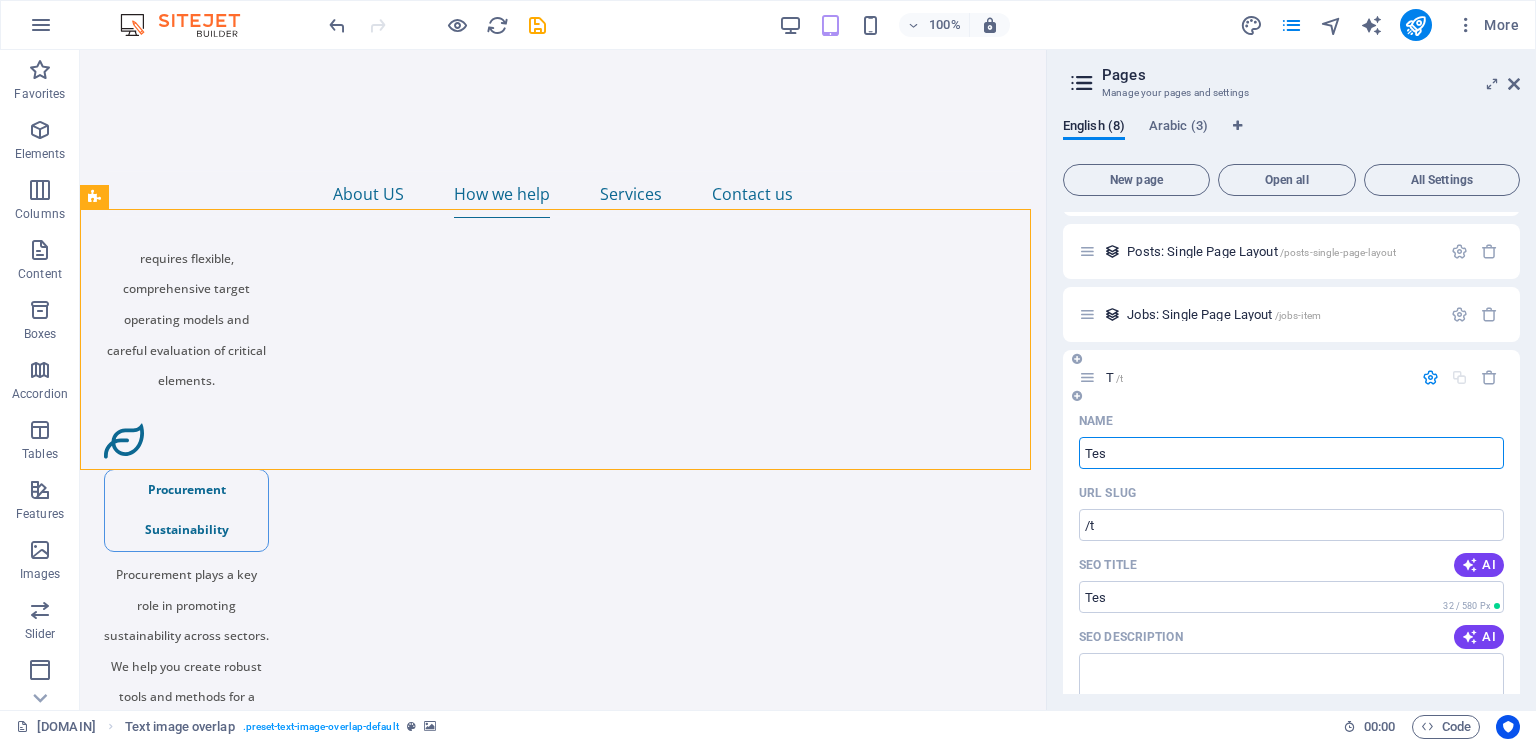 type on "Test" 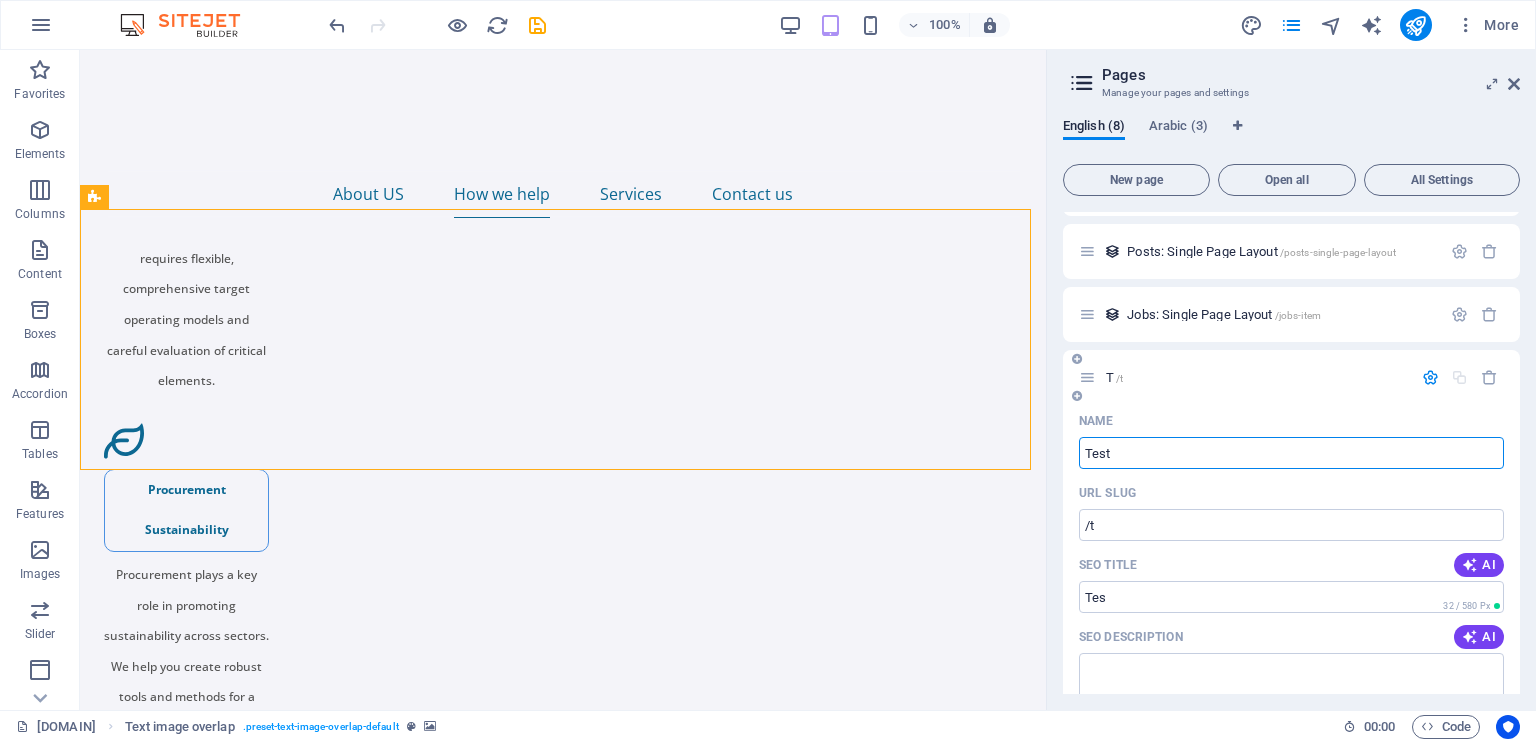 type on "/tes" 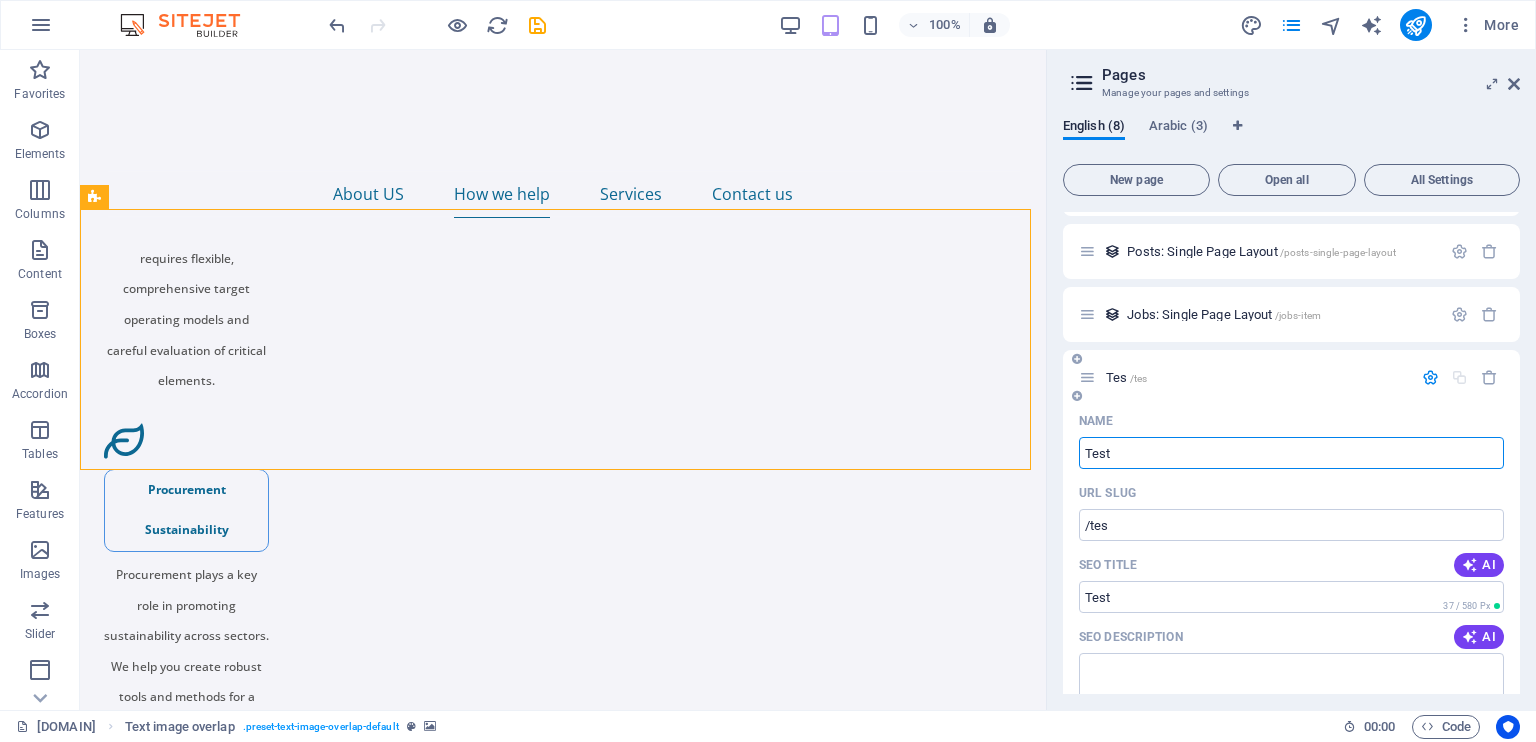 type on "Test" 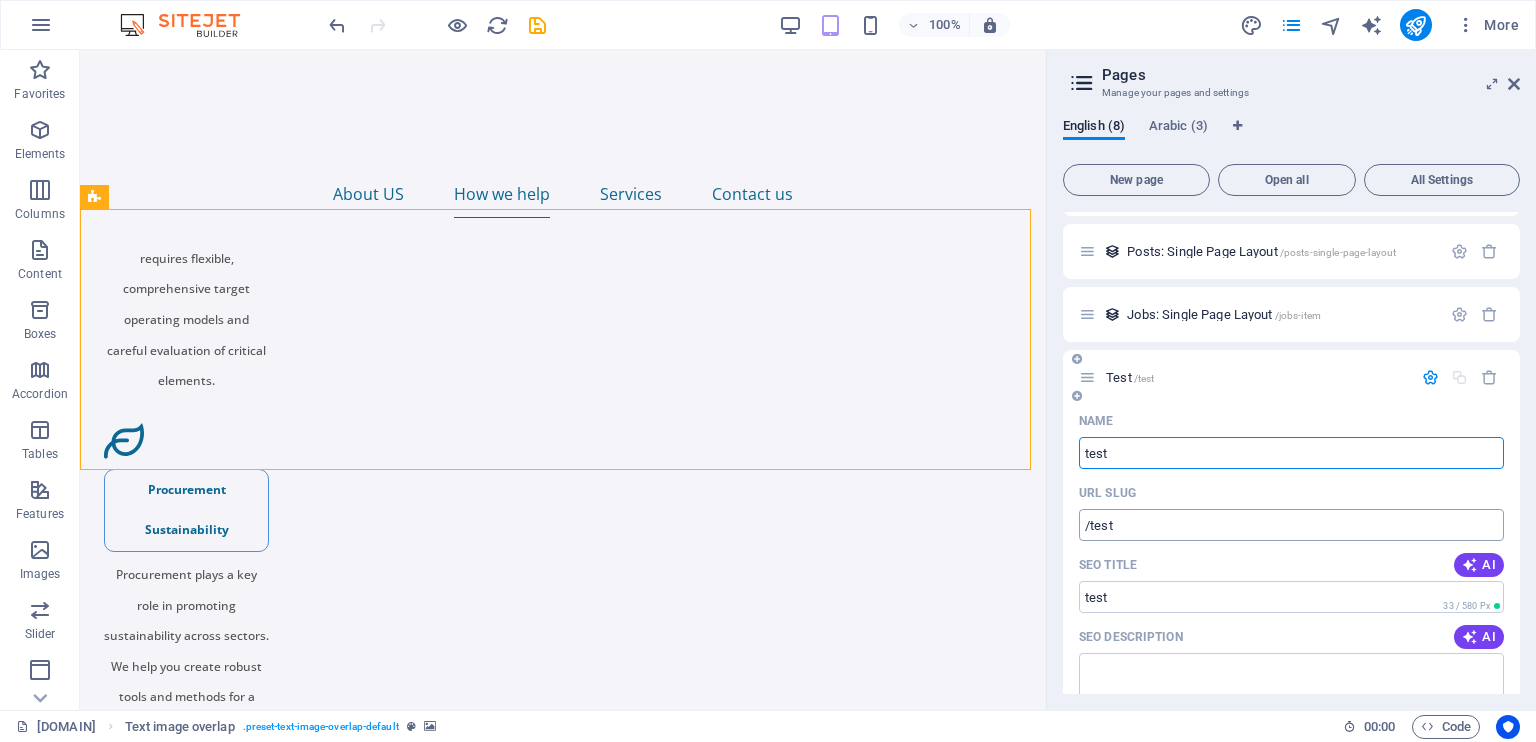 type on "test" 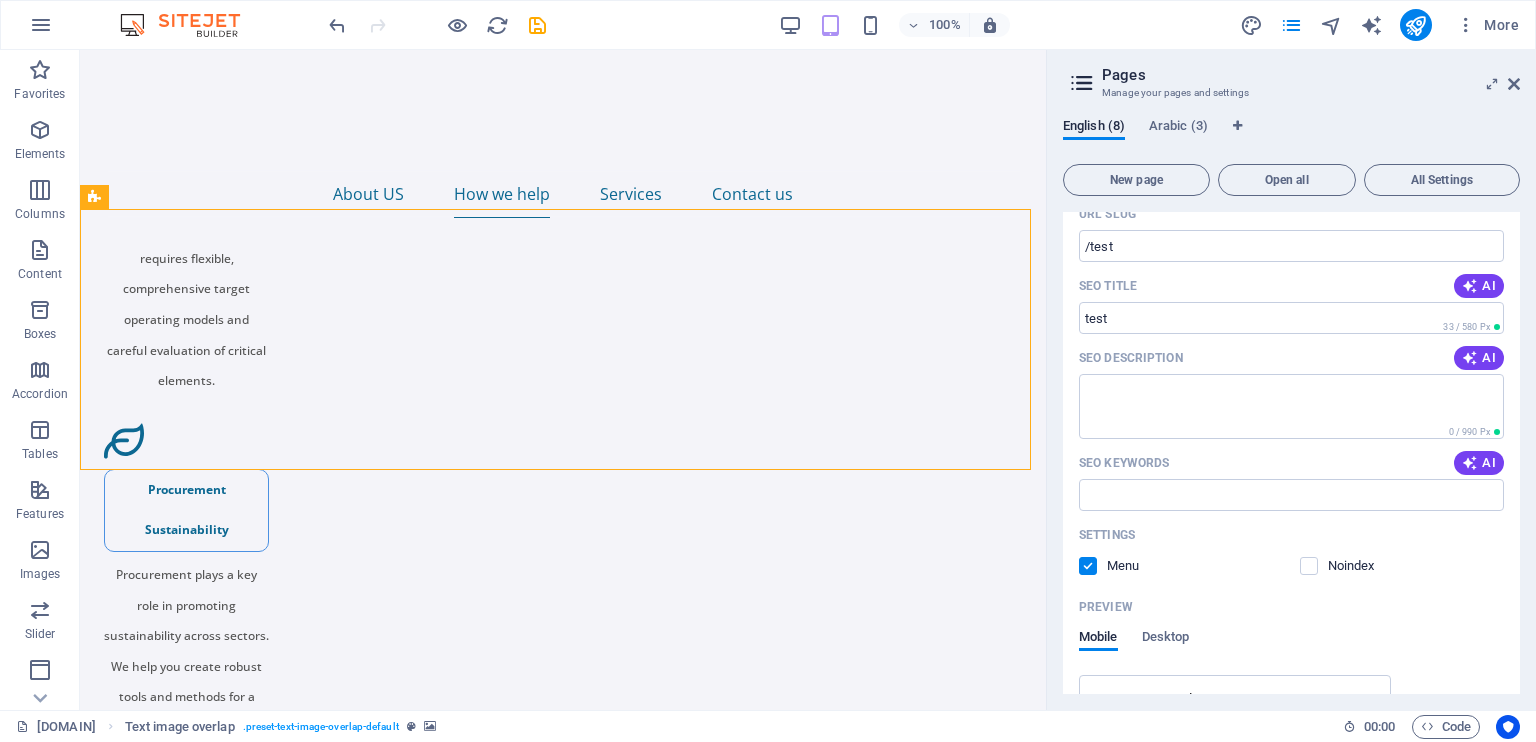 scroll, scrollTop: 596, scrollLeft: 0, axis: vertical 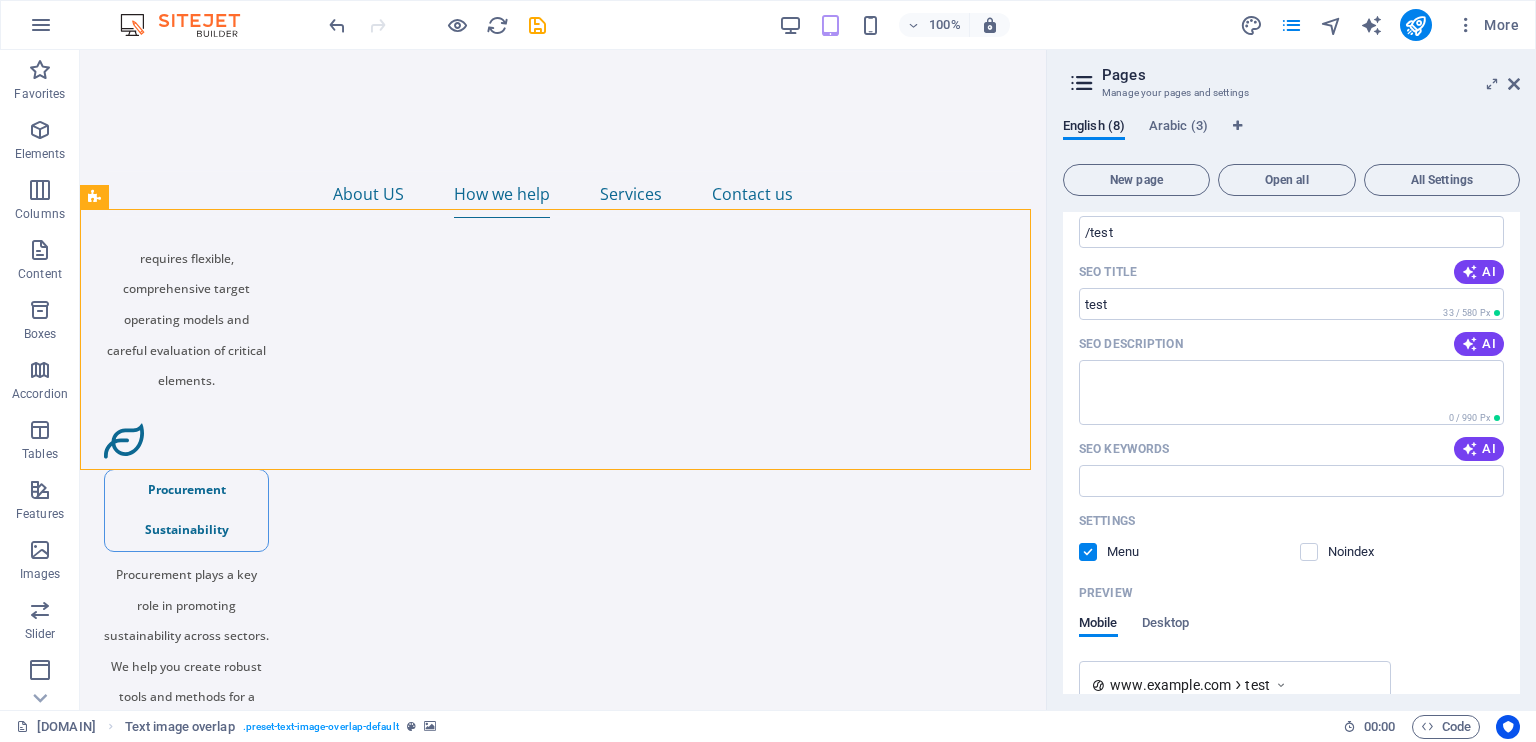 click at bounding box center (1088, 552) 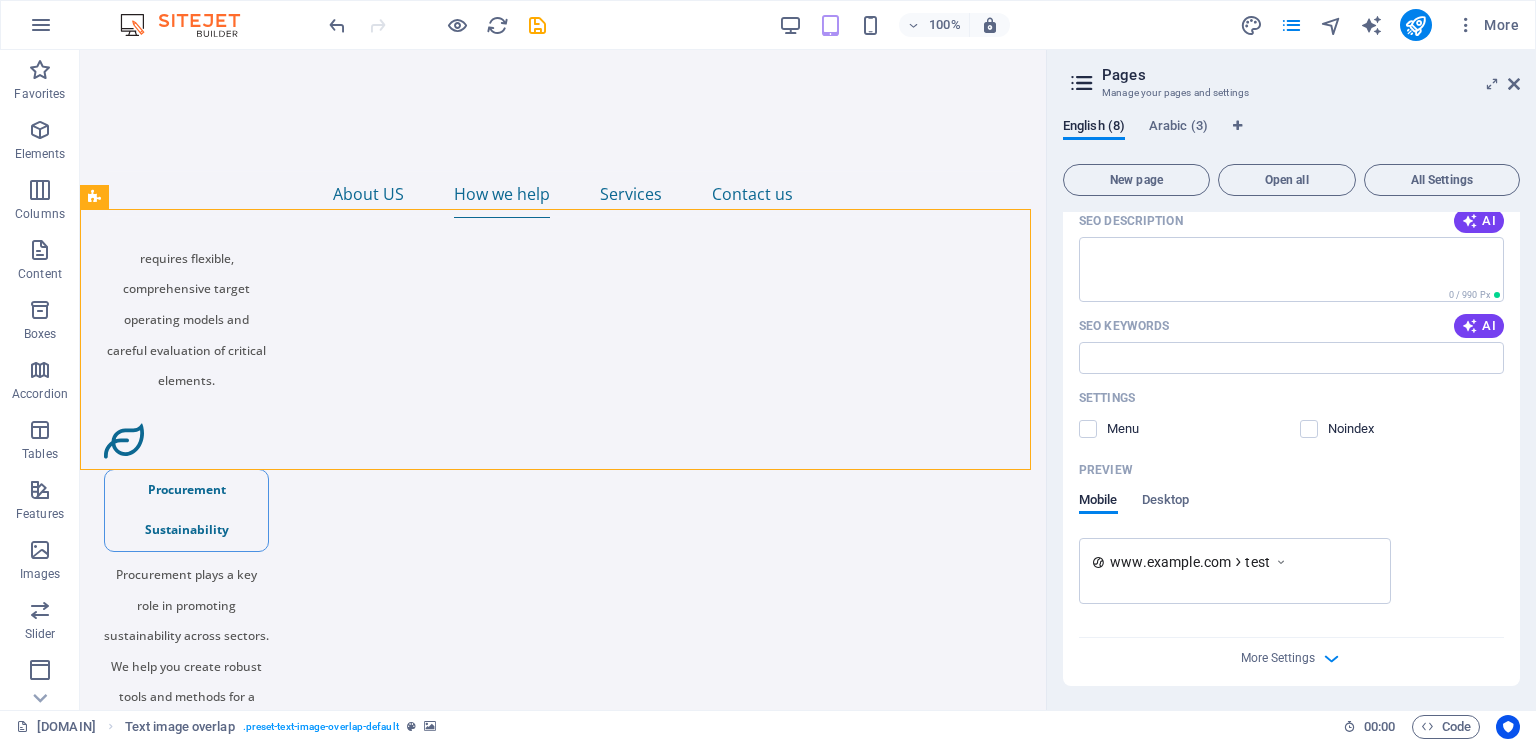 scroll, scrollTop: 0, scrollLeft: 0, axis: both 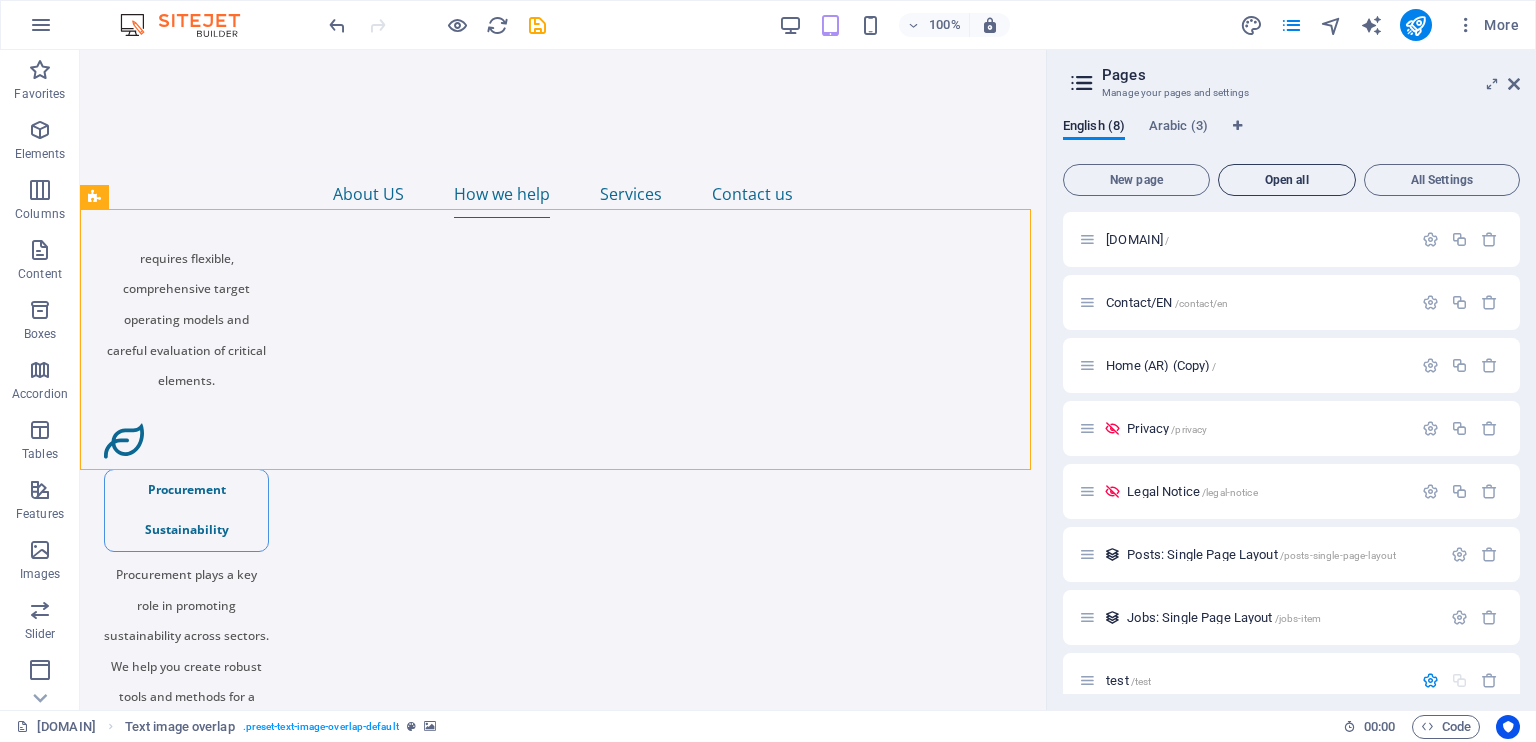 click on "Open all" at bounding box center [1287, 180] 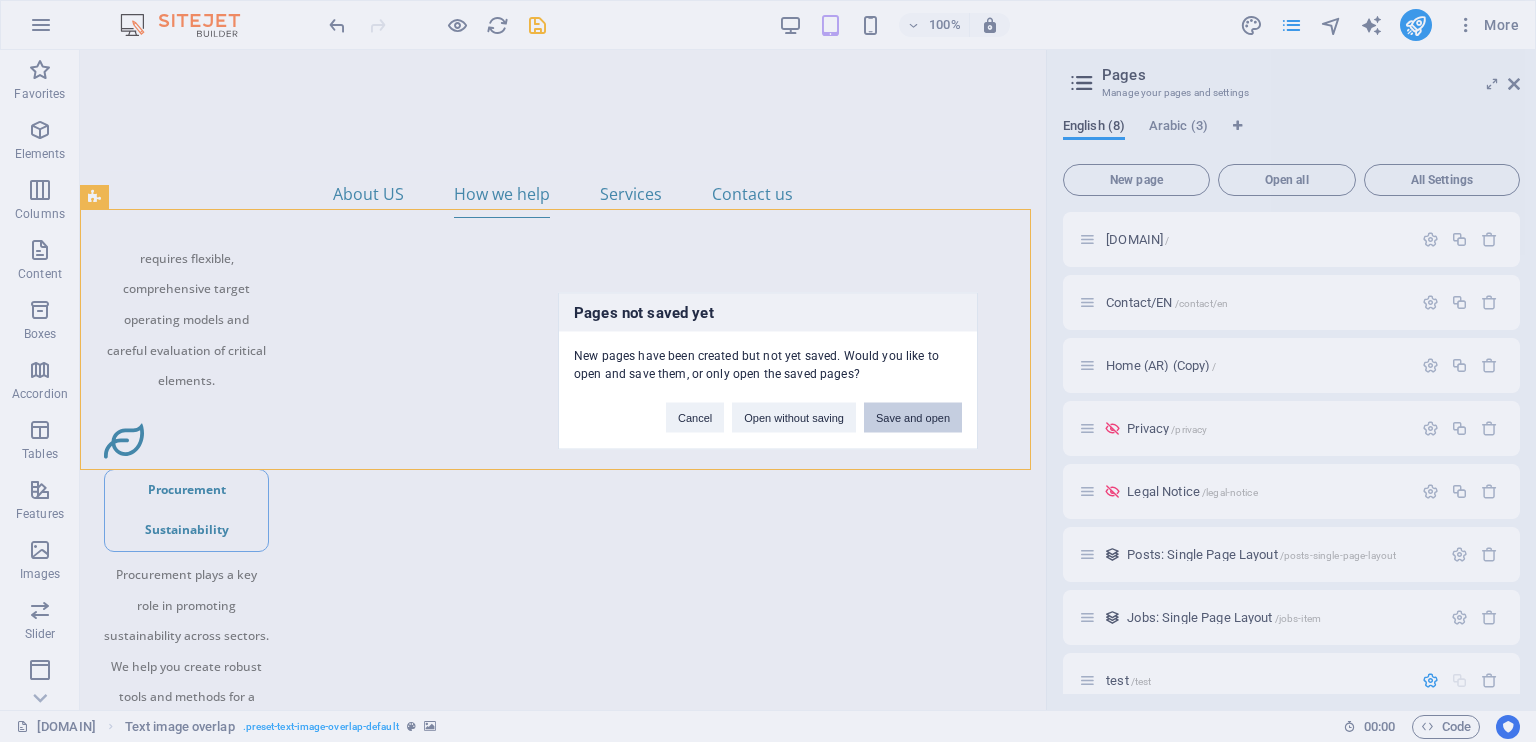 click on "Save and open" at bounding box center (913, 418) 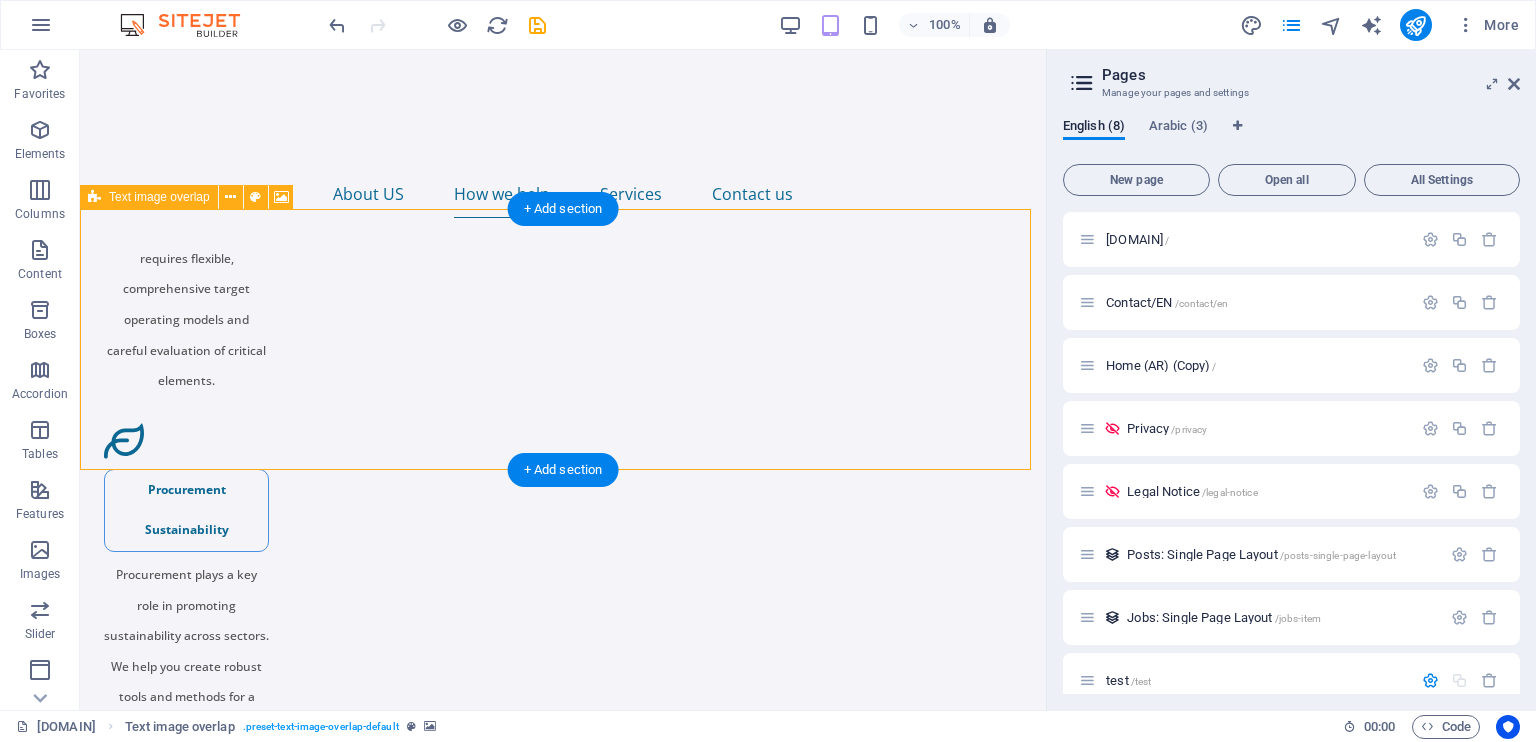 scroll, scrollTop: 303, scrollLeft: 0, axis: vertical 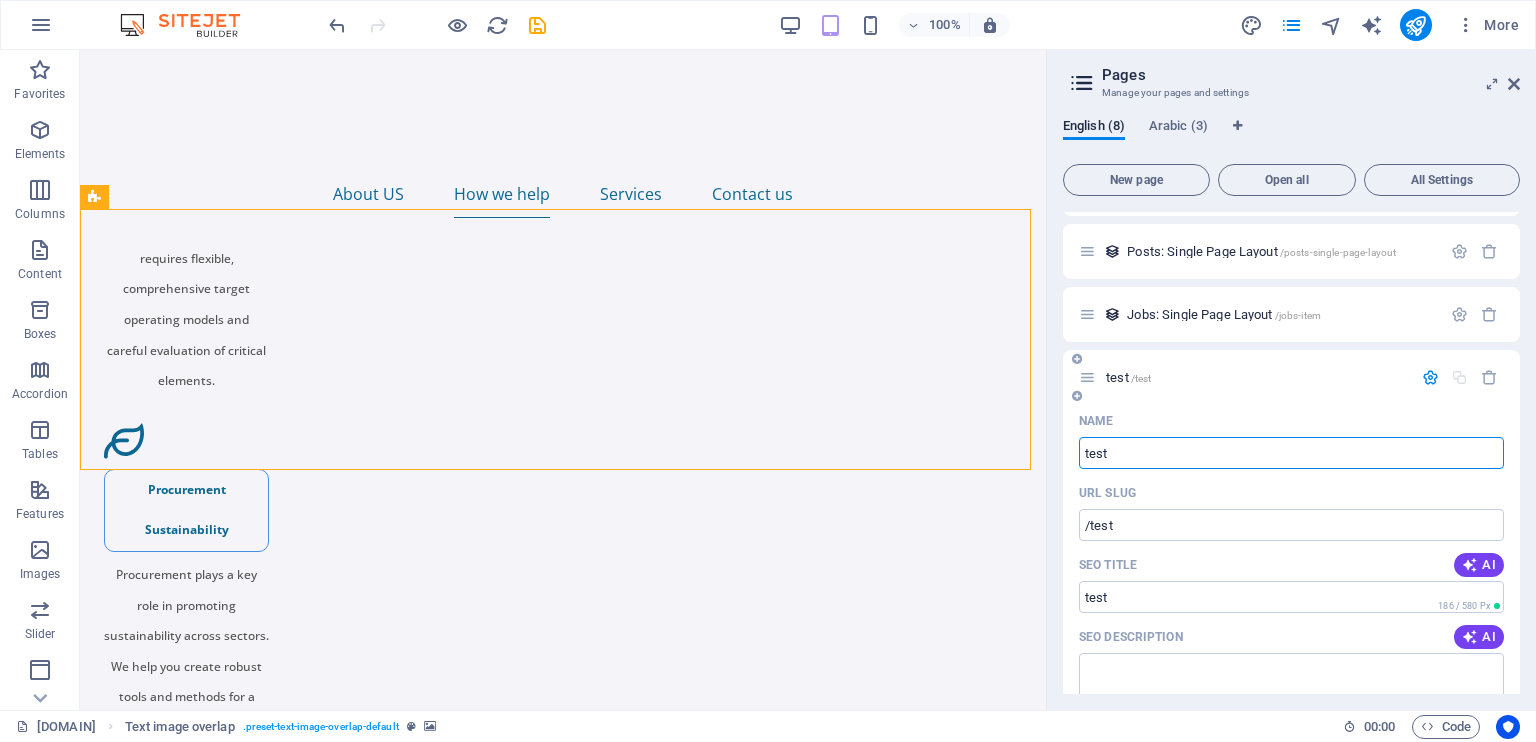 click at bounding box center [1087, 377] 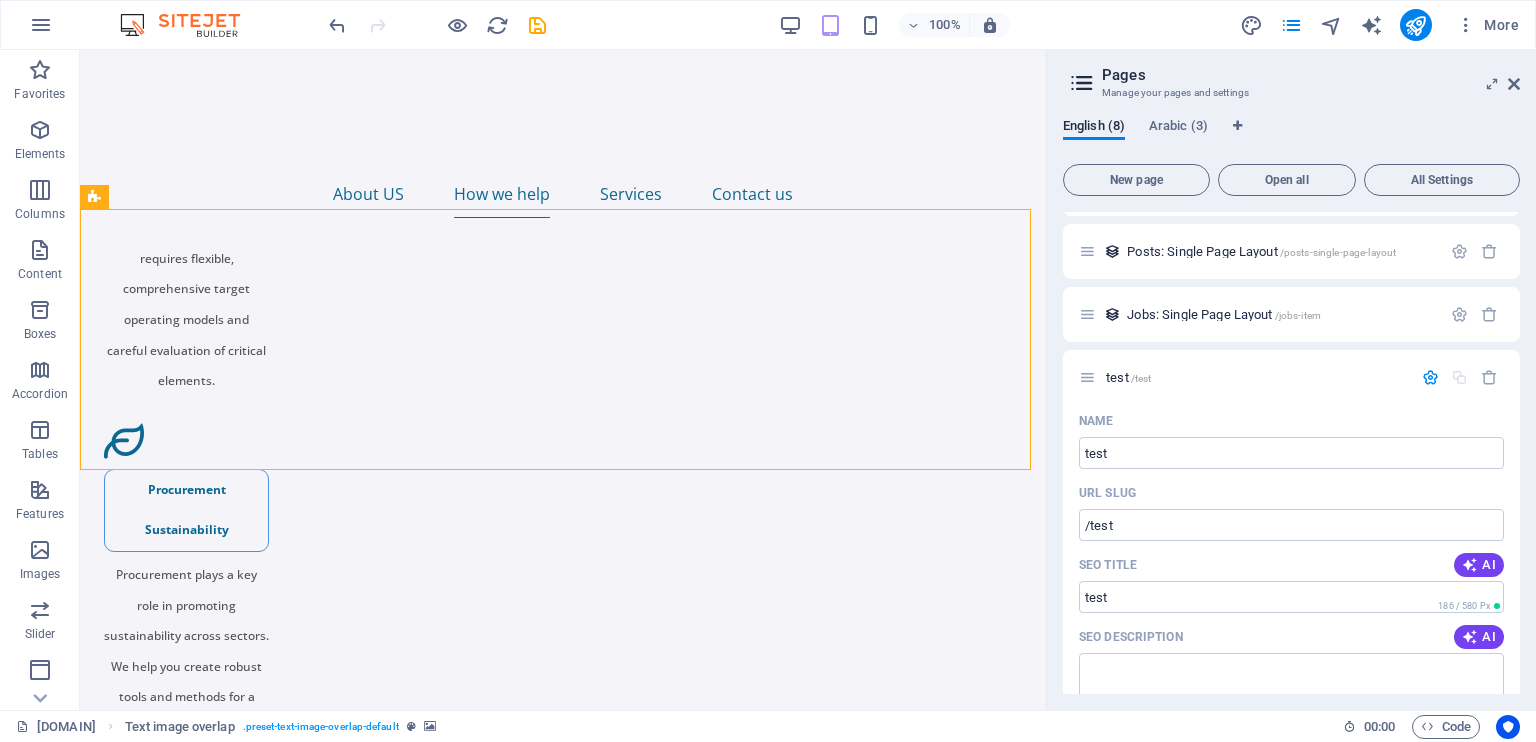 click on "New page Open all All Settings [DOMAIN] / Contact/EN /contact/en Home (AR) (Copy) / Privacy /privacy Legal Notice /legal-notice Posts: Single Page Layout /posts-single-page-layout Jobs: Single Page Layout /jobs-item test /test Name test ​ URL SLUG /test ​ SEO Title AI ​ 186 / 580 Px SEO Description AI ​ 95 / 990 Px SEO Keywords AI ​ Settings Menu Noindex Preview Mobile Desktop www.example.com test test - [DOMAIN] [DOMAIN] Meta tags ​ Preview Image (Open Graph) Drag files here, click to choose files or select files from Files or our free stock photos & videos More Settings" at bounding box center (1291, 425) 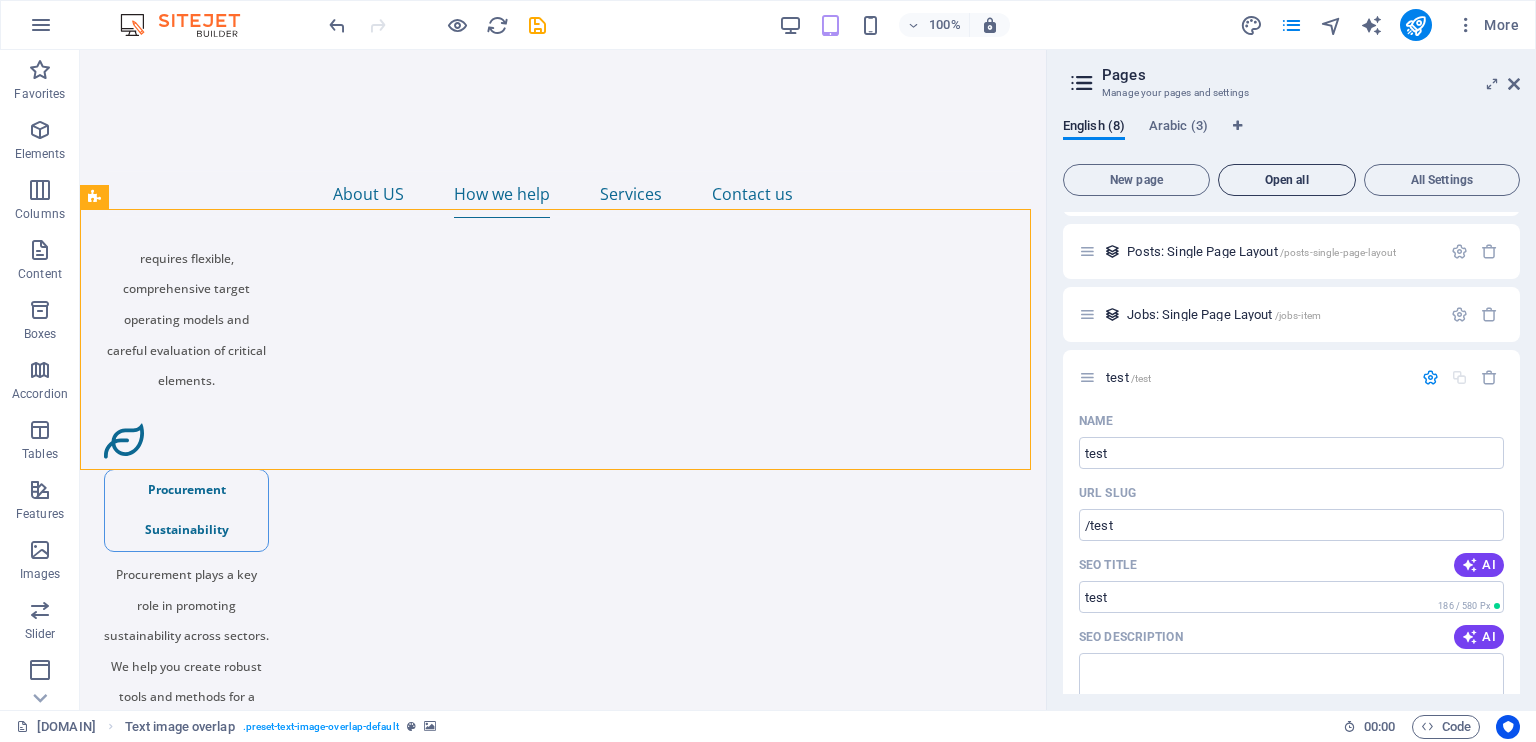 click on "Open all" at bounding box center (1287, 180) 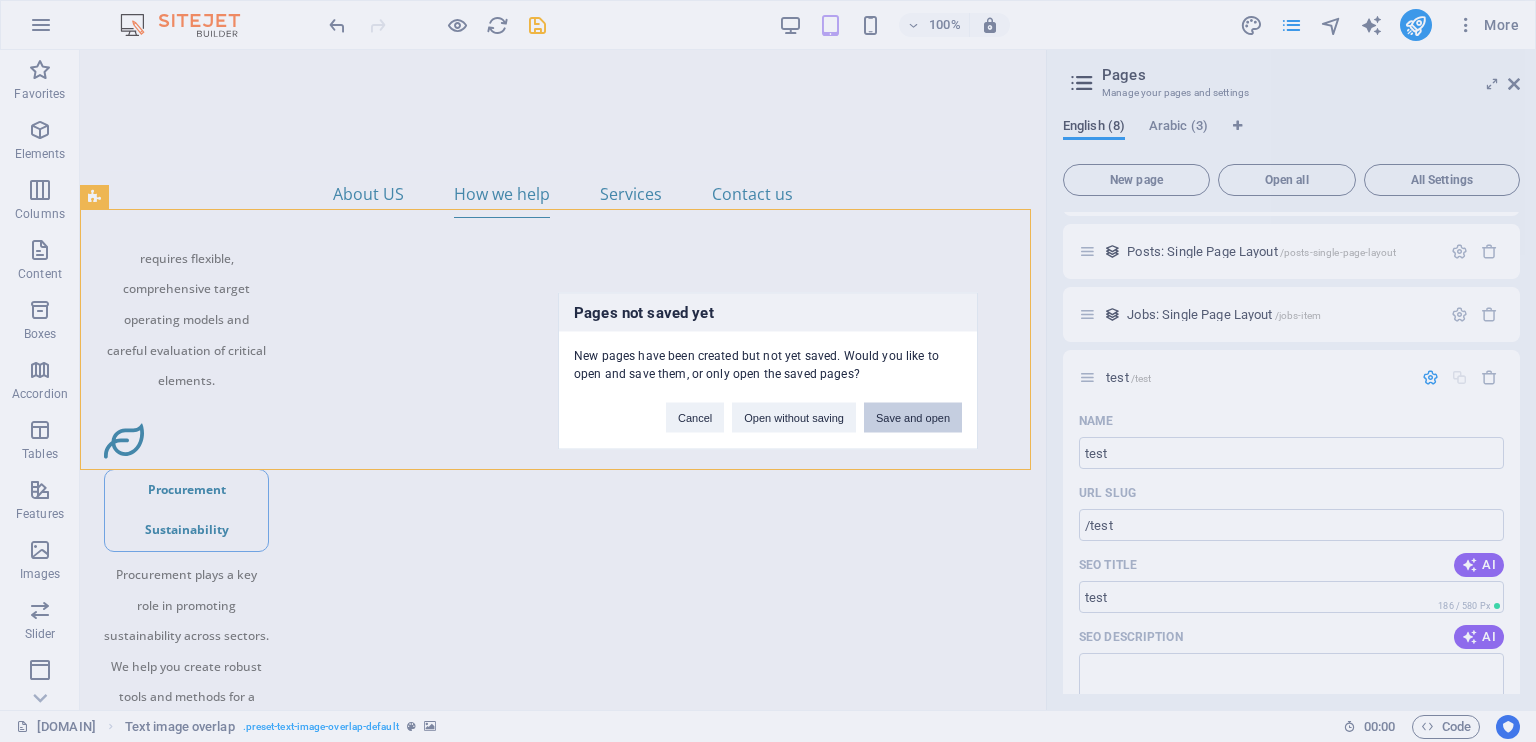 click on "Save and open" at bounding box center [913, 418] 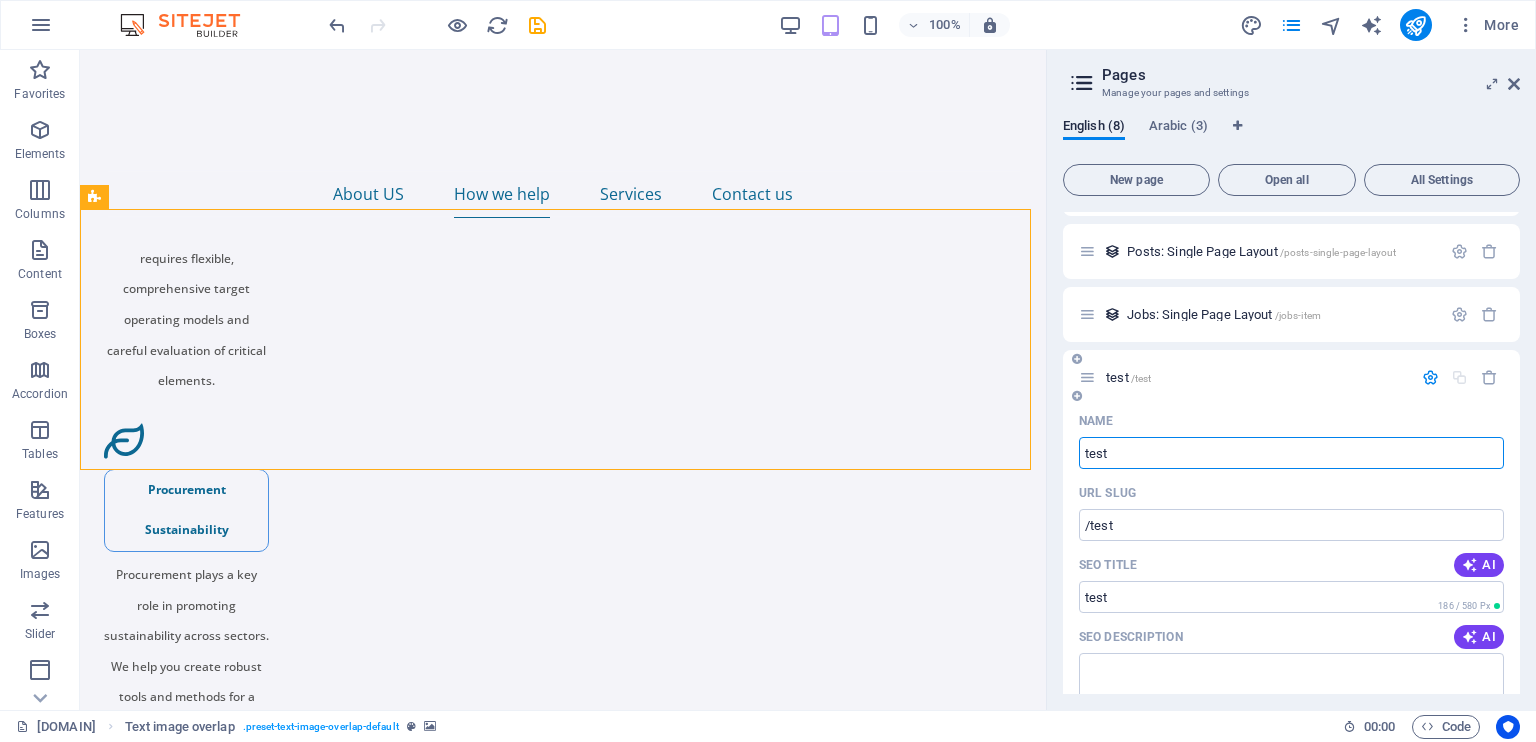 click on "test" at bounding box center (1291, 453) 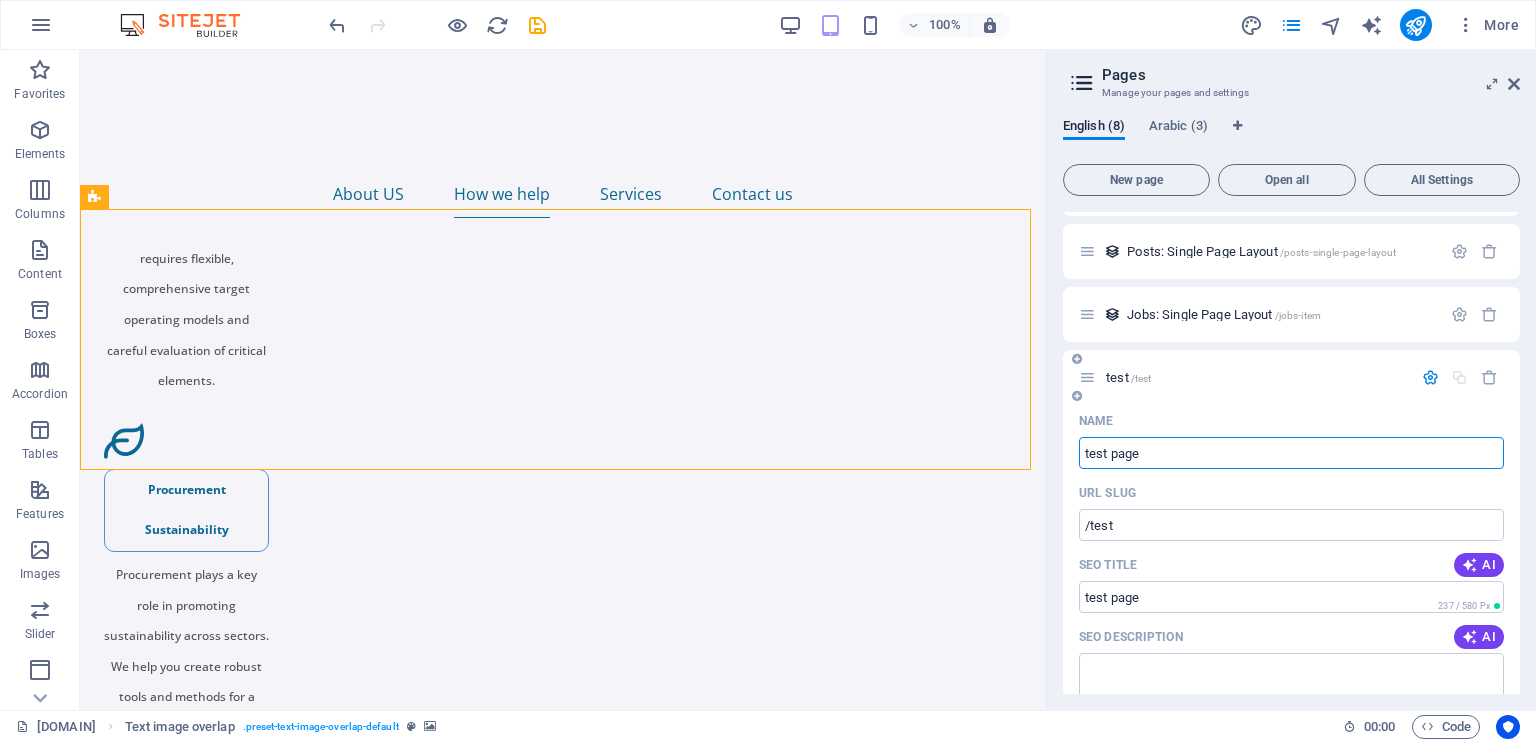 type on "test page" 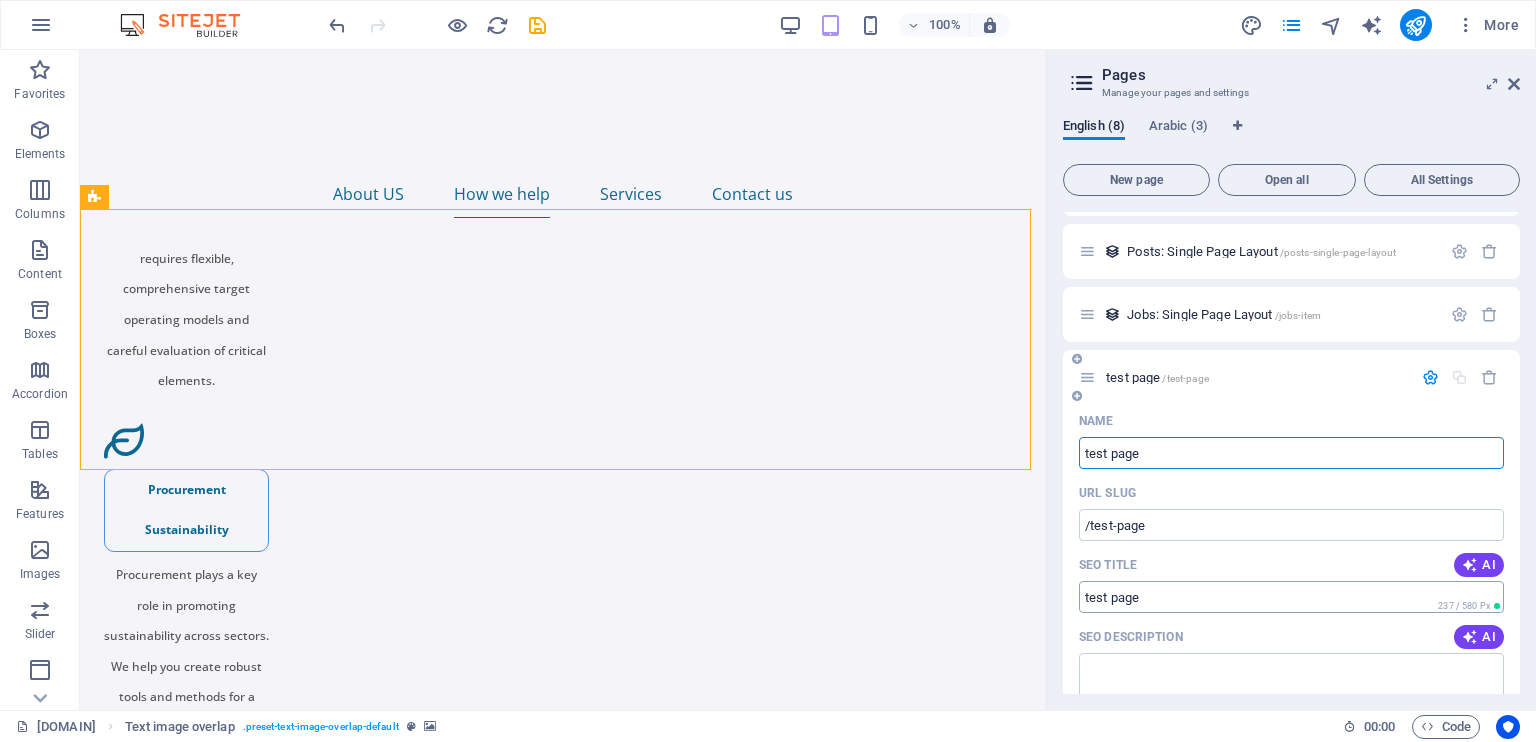 type on "test page" 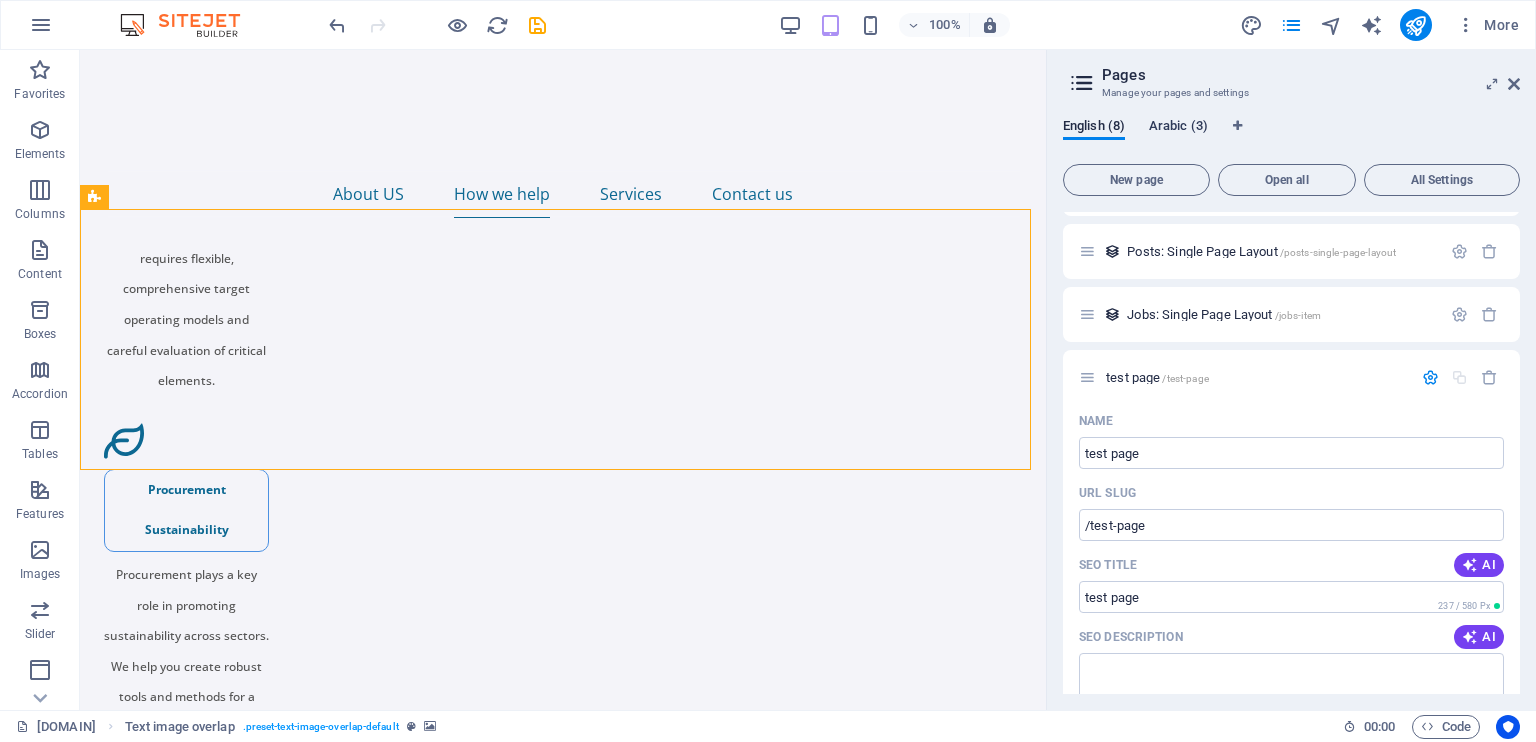 click on "Arabic (3)" at bounding box center (1178, 128) 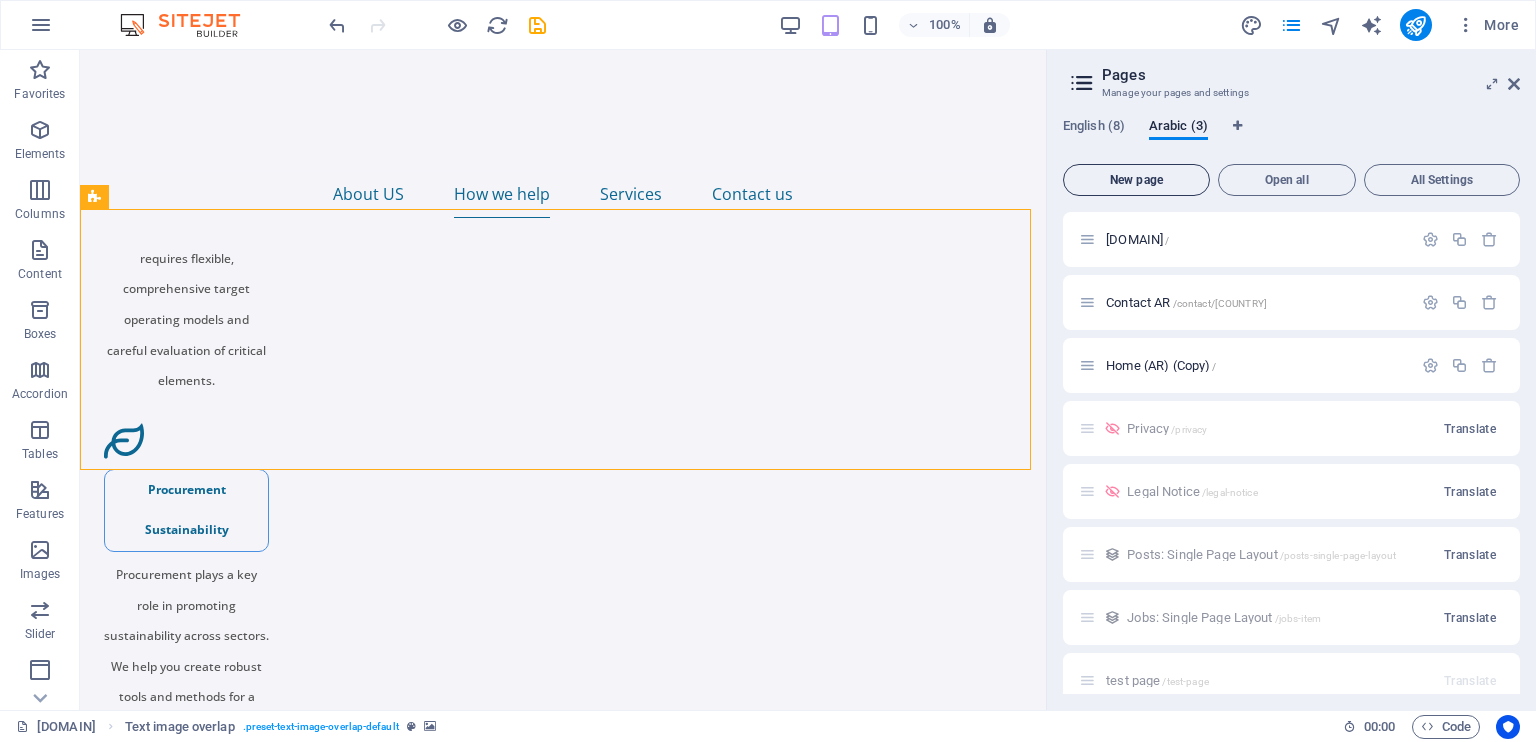 click on "New page" at bounding box center [1136, 180] 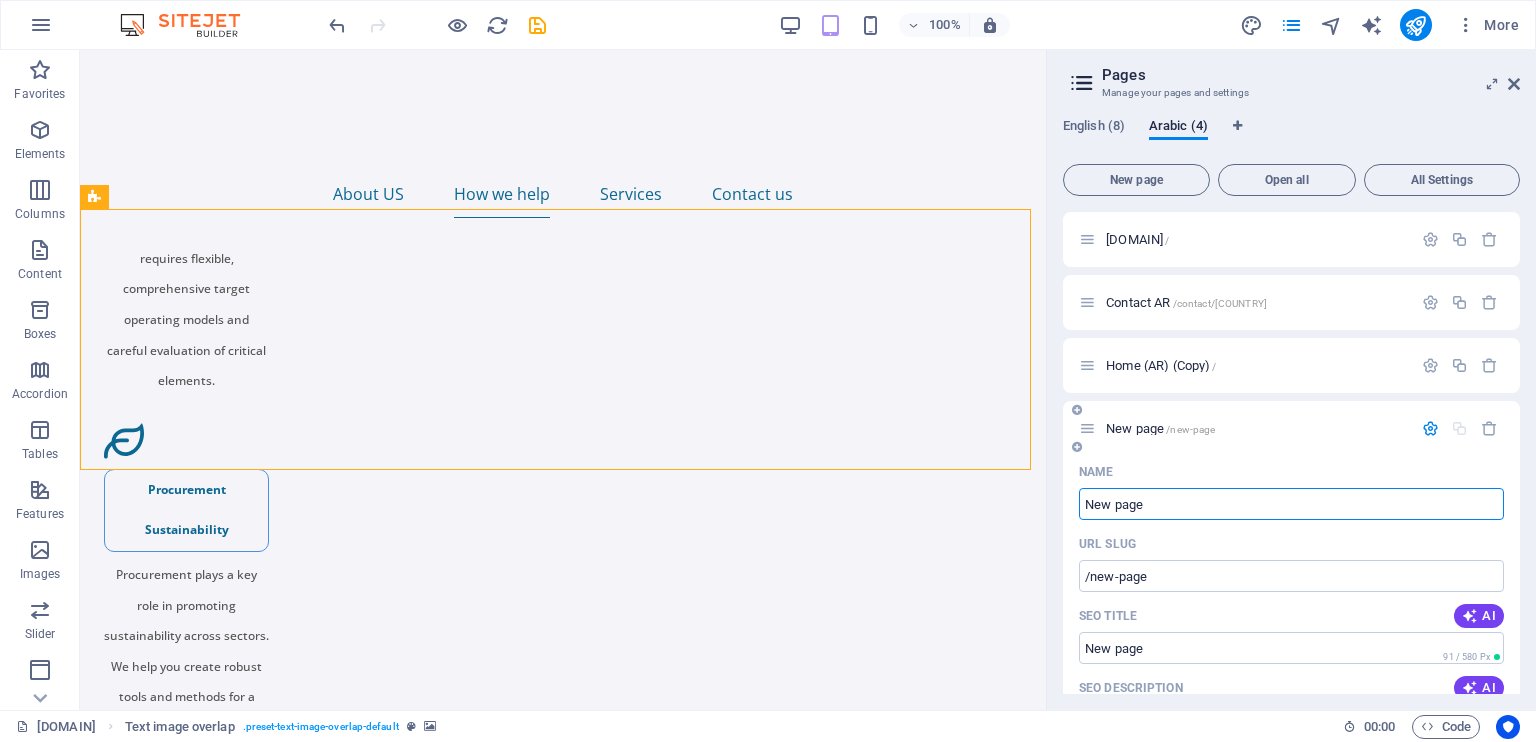 click at bounding box center [1087, 428] 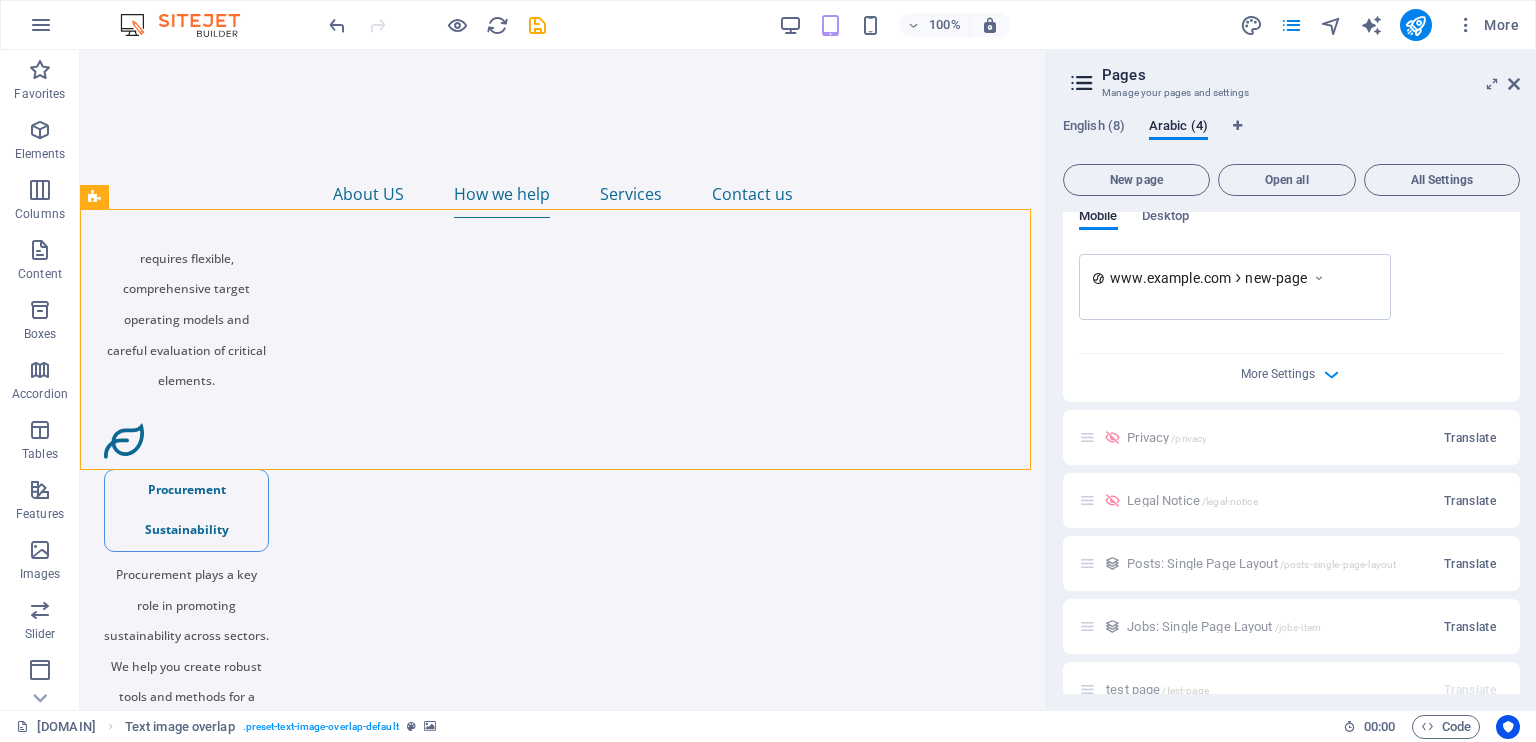 scroll, scrollTop: 782, scrollLeft: 0, axis: vertical 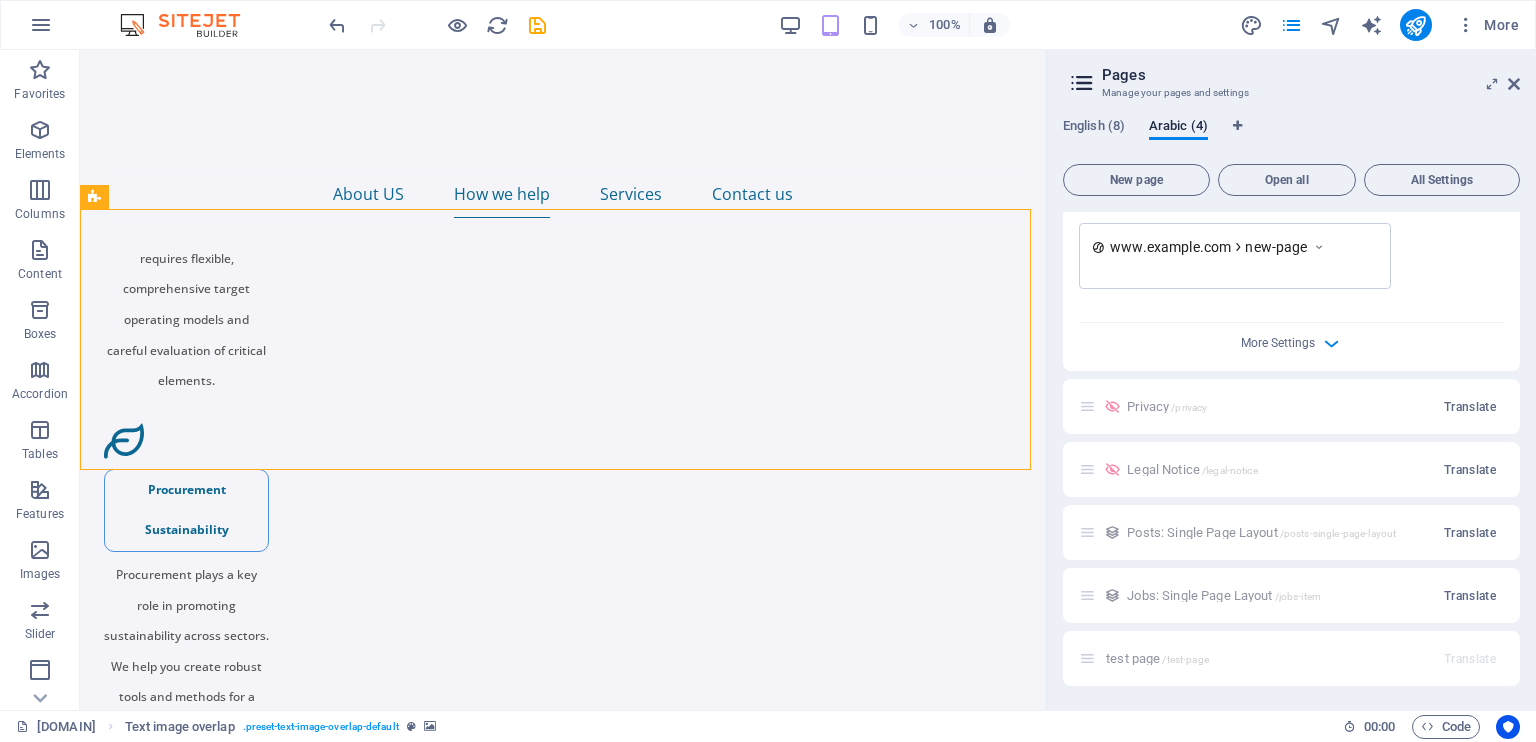 click on "test page /[URL] Translate" at bounding box center (1291, 658) 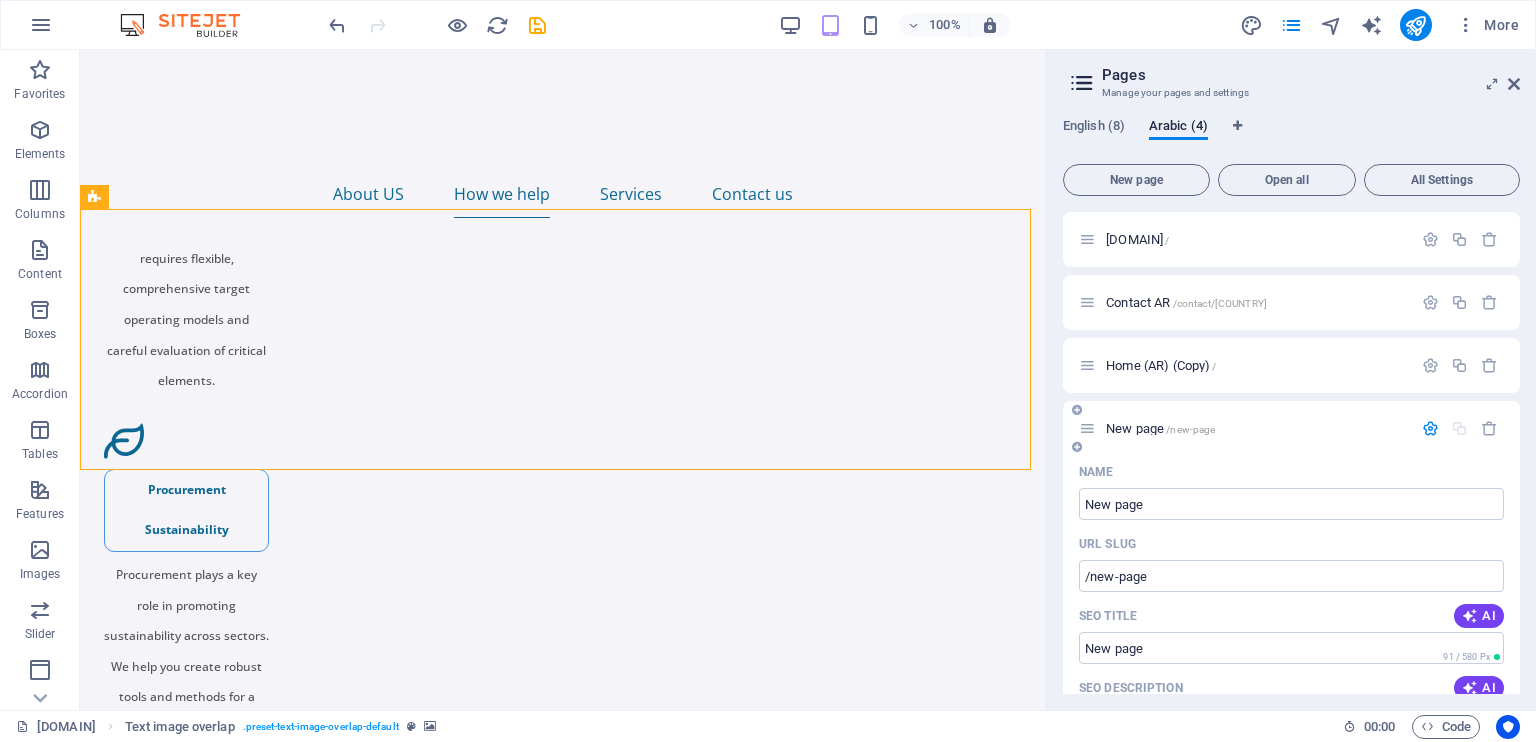 scroll, scrollTop: 2, scrollLeft: 0, axis: vertical 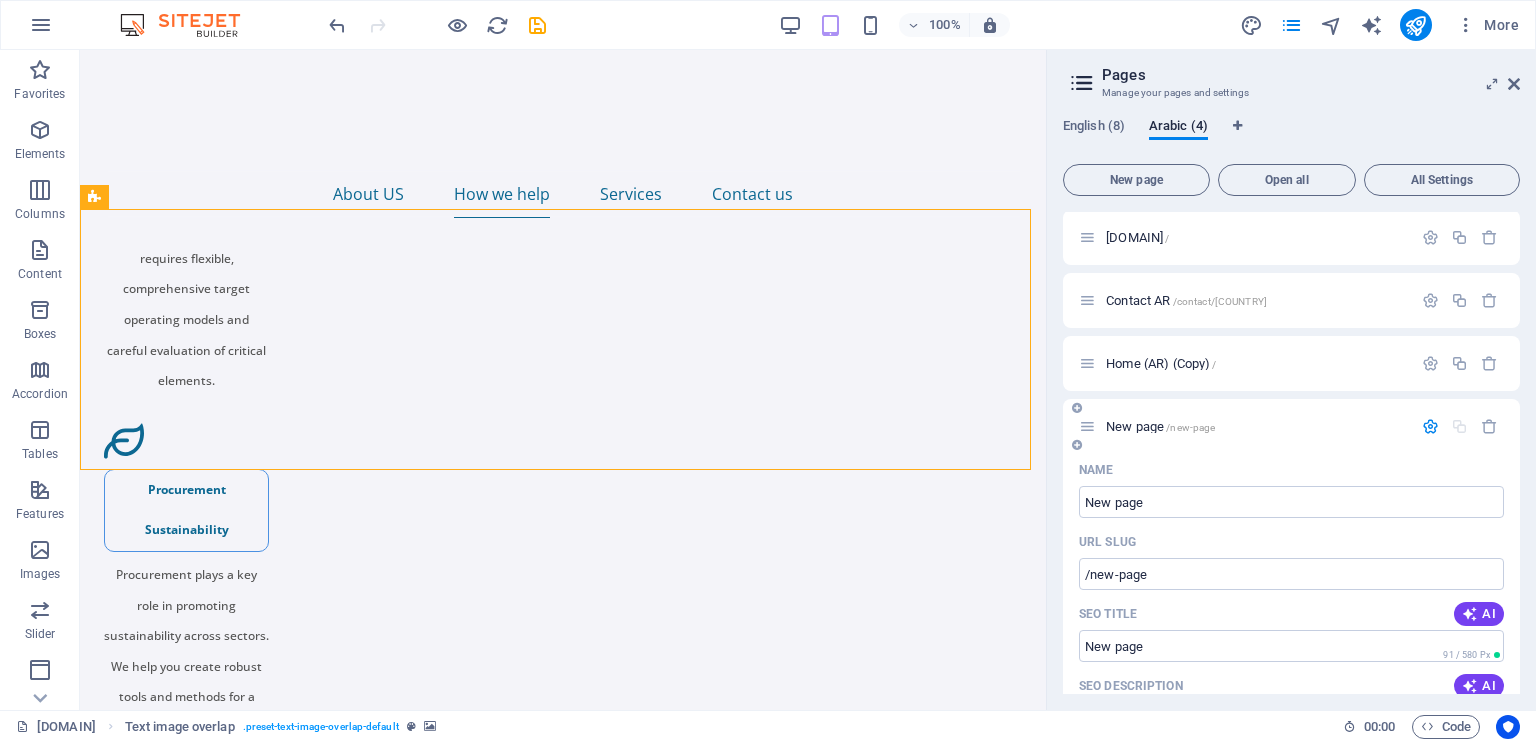 click at bounding box center [1087, 426] 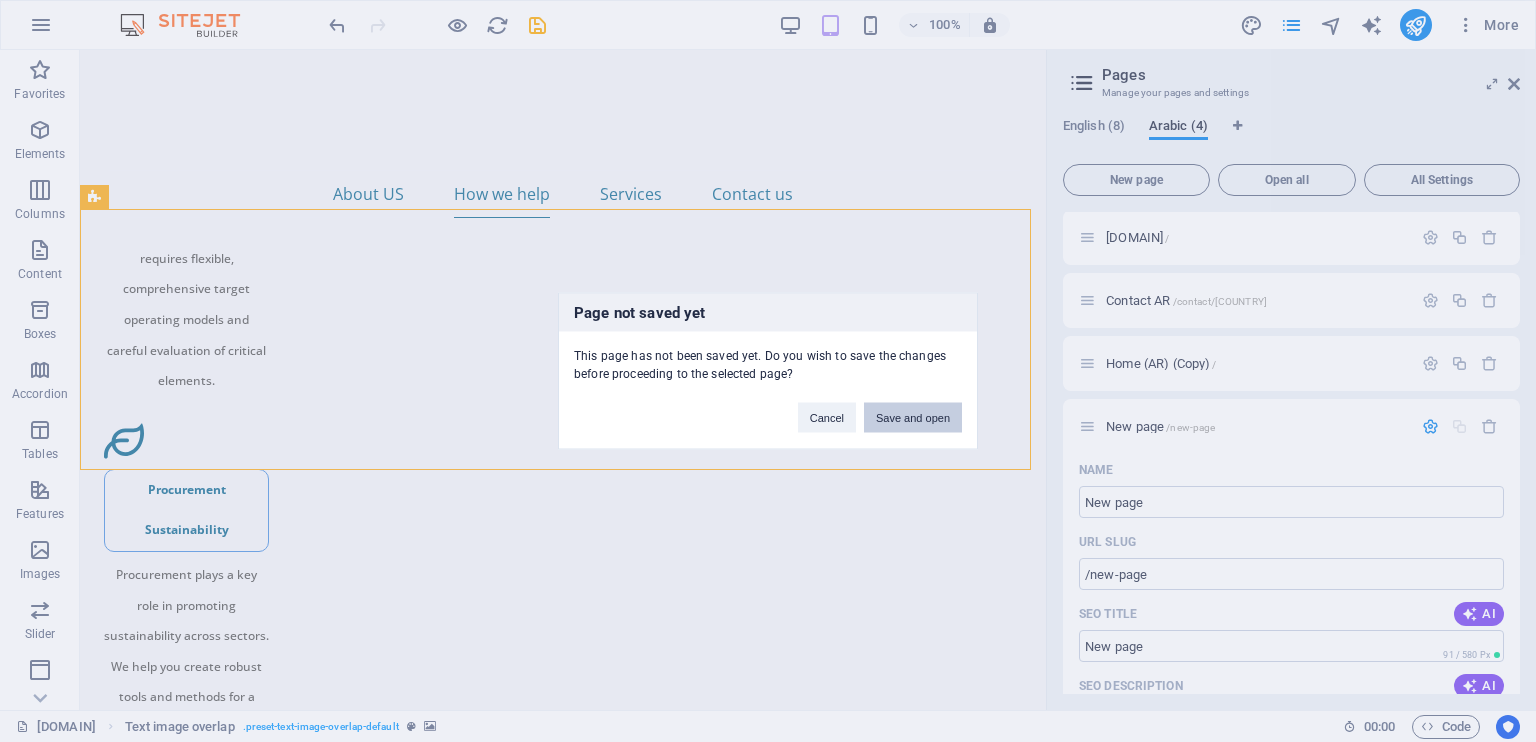click on "Save and open" at bounding box center (913, 418) 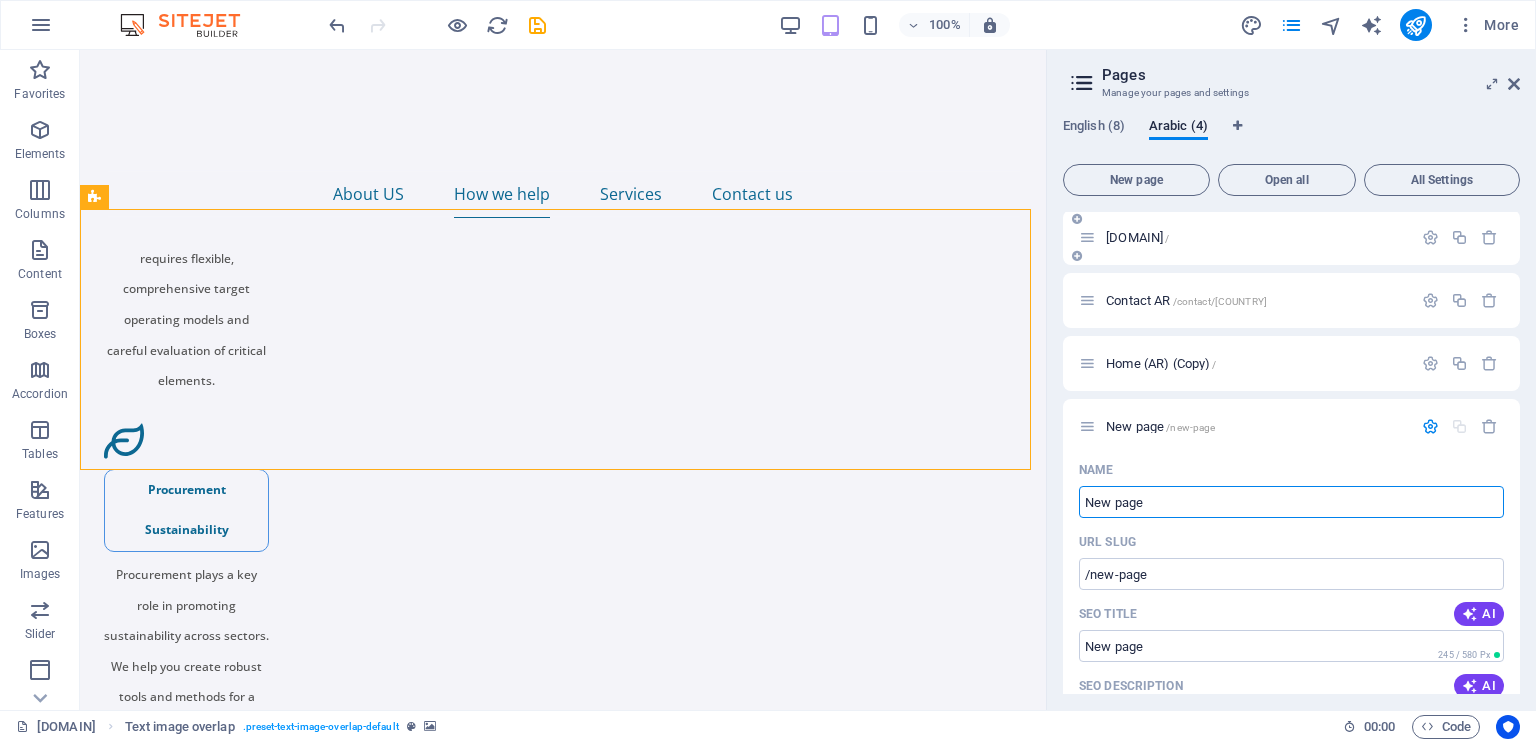 click at bounding box center (1087, 237) 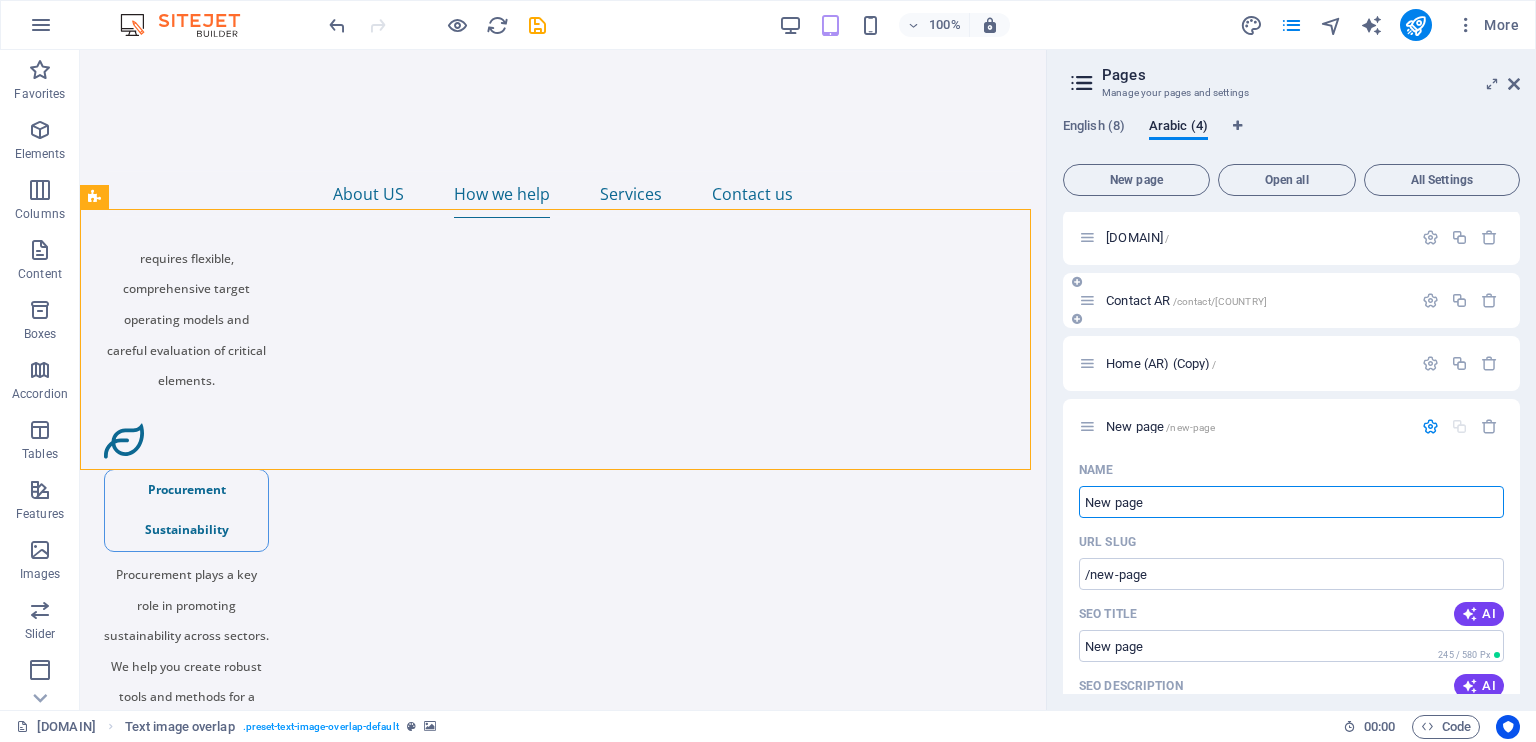 click at bounding box center (1087, 300) 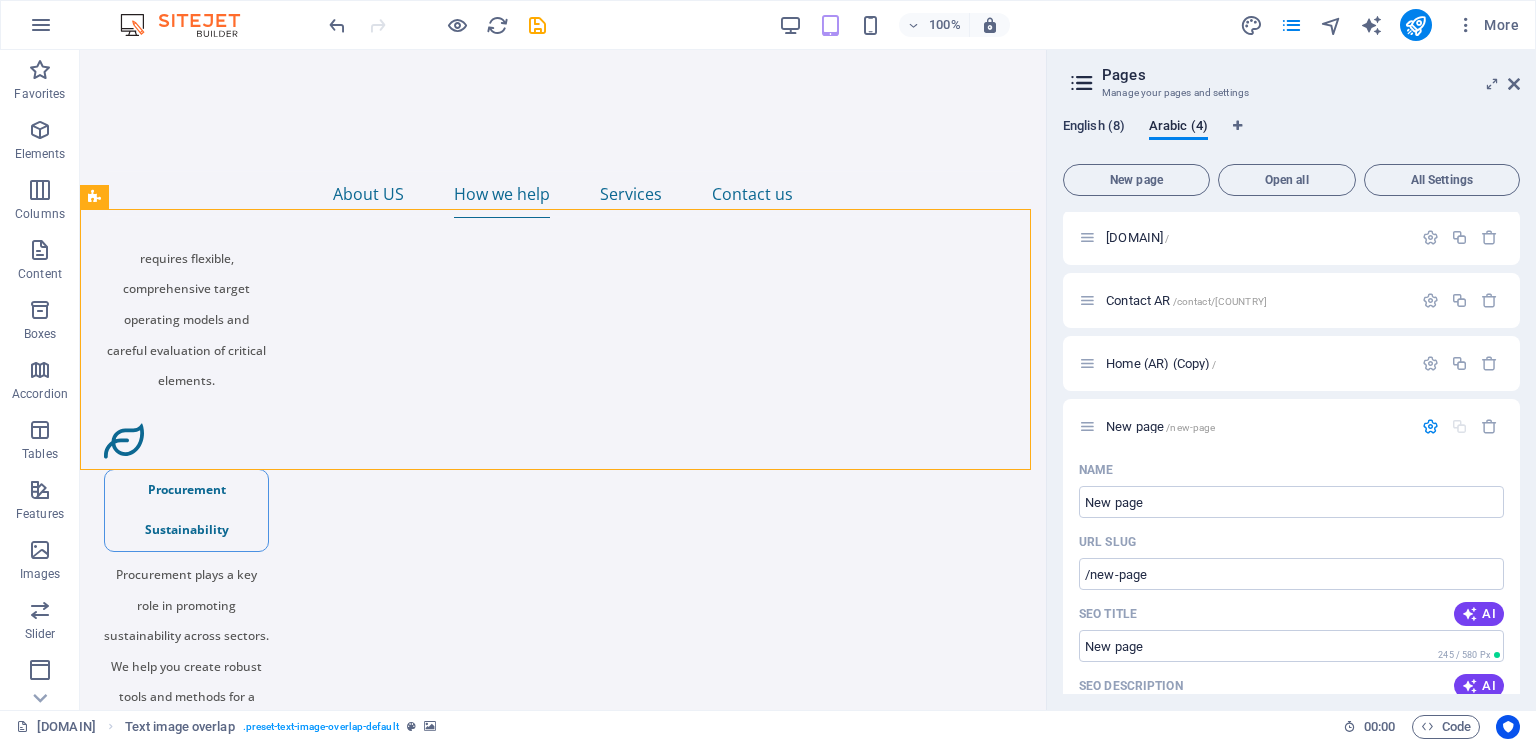 click on "English (8)" at bounding box center [1094, 128] 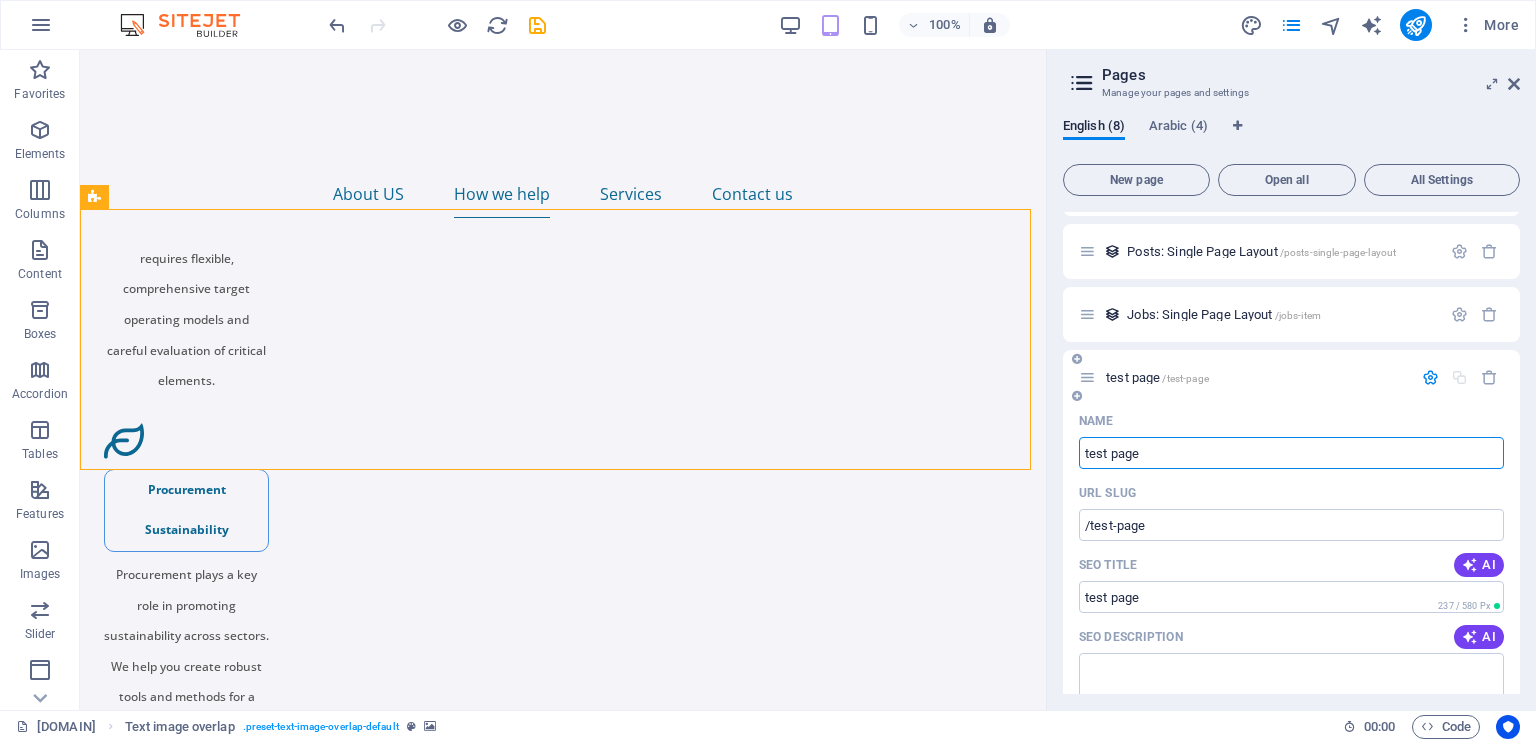 scroll, scrollTop: 0, scrollLeft: 0, axis: both 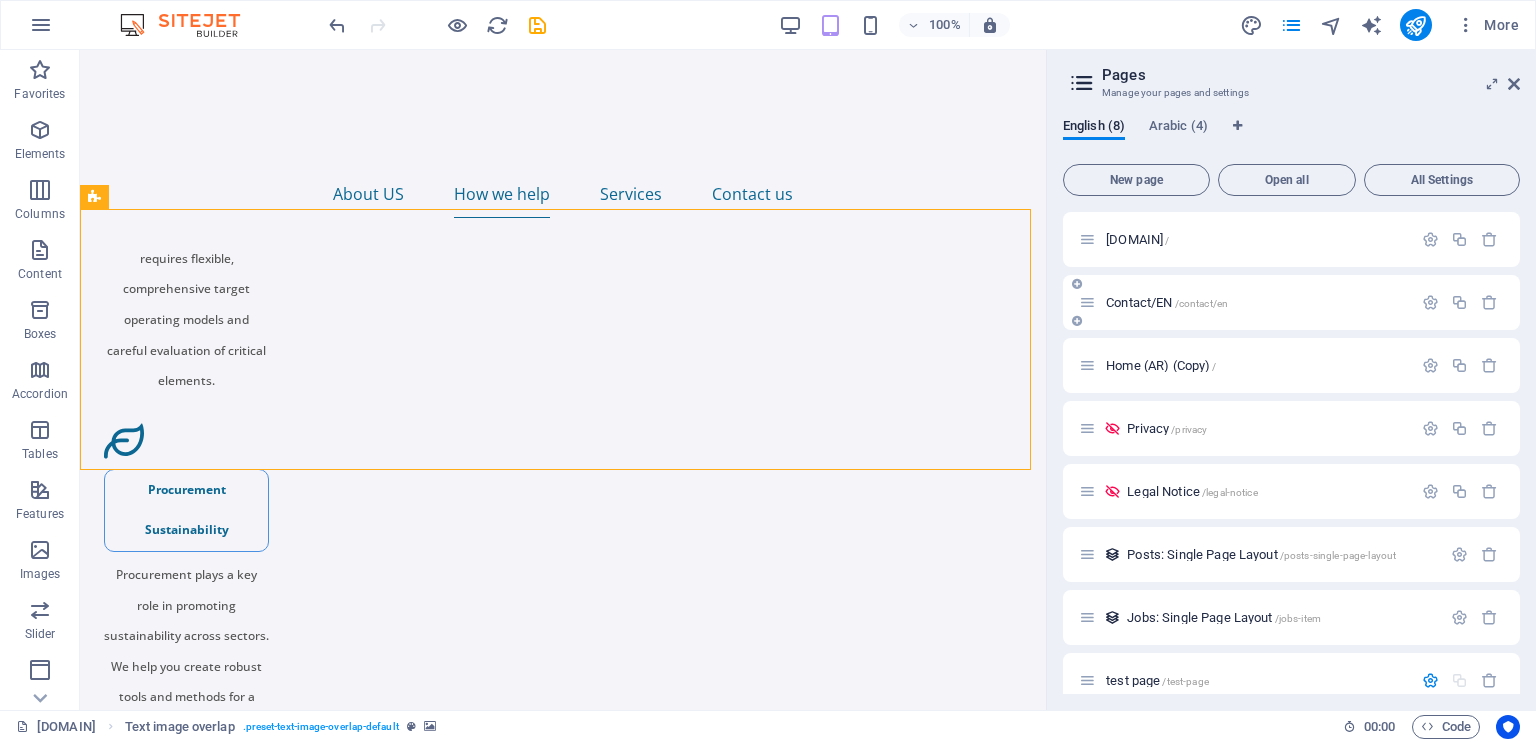 click at bounding box center [1087, 302] 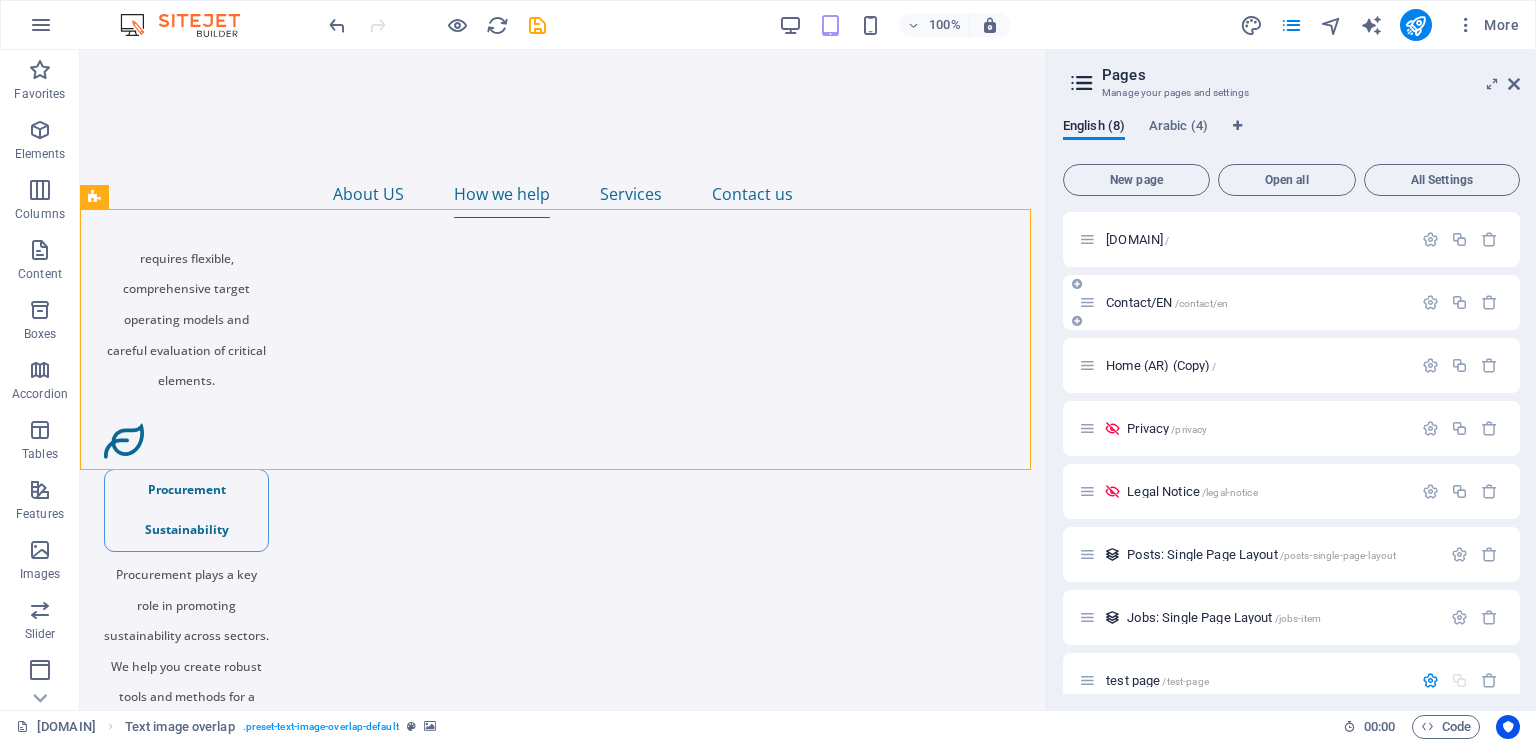 click on "Contact/EN /contact/en" at bounding box center (1167, 302) 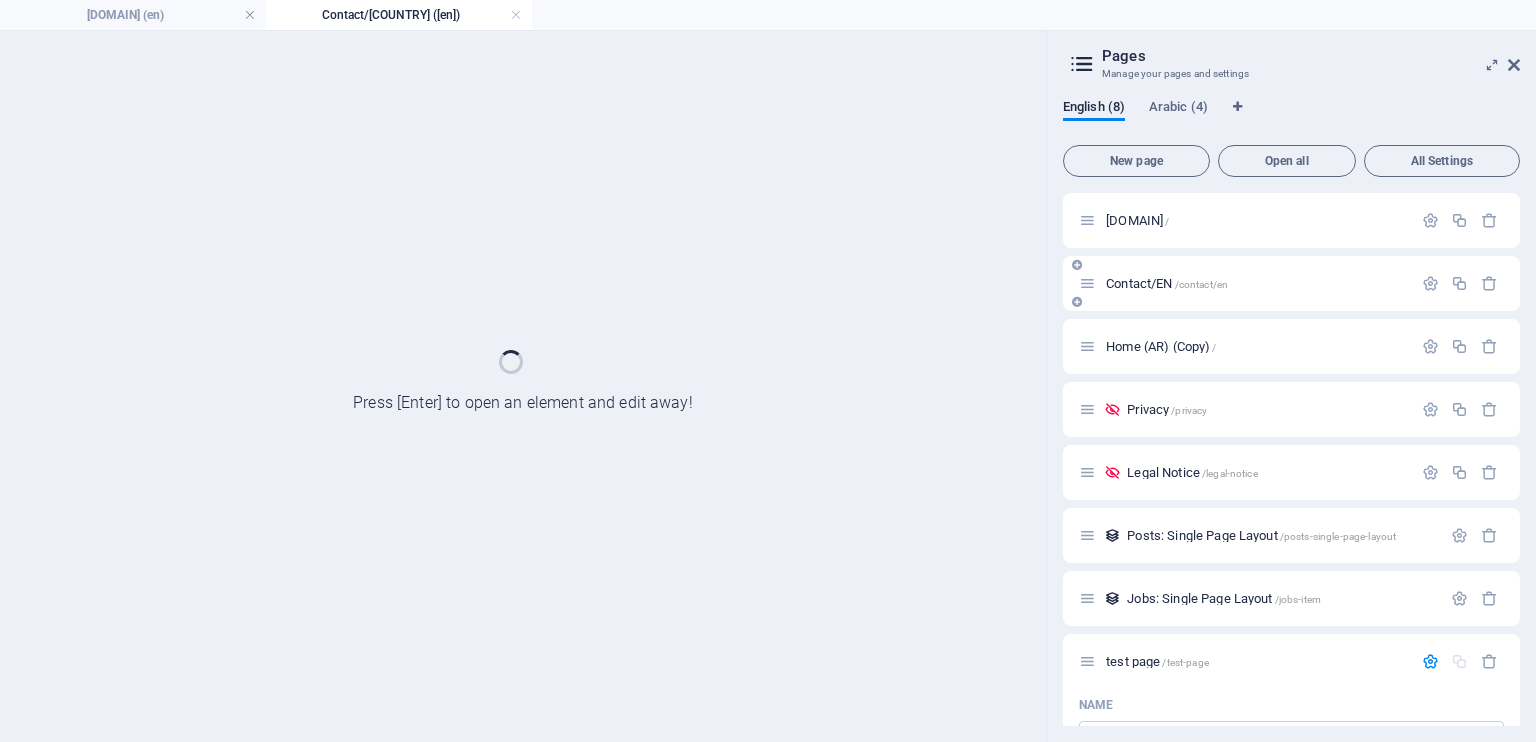 scroll, scrollTop: 0, scrollLeft: 0, axis: both 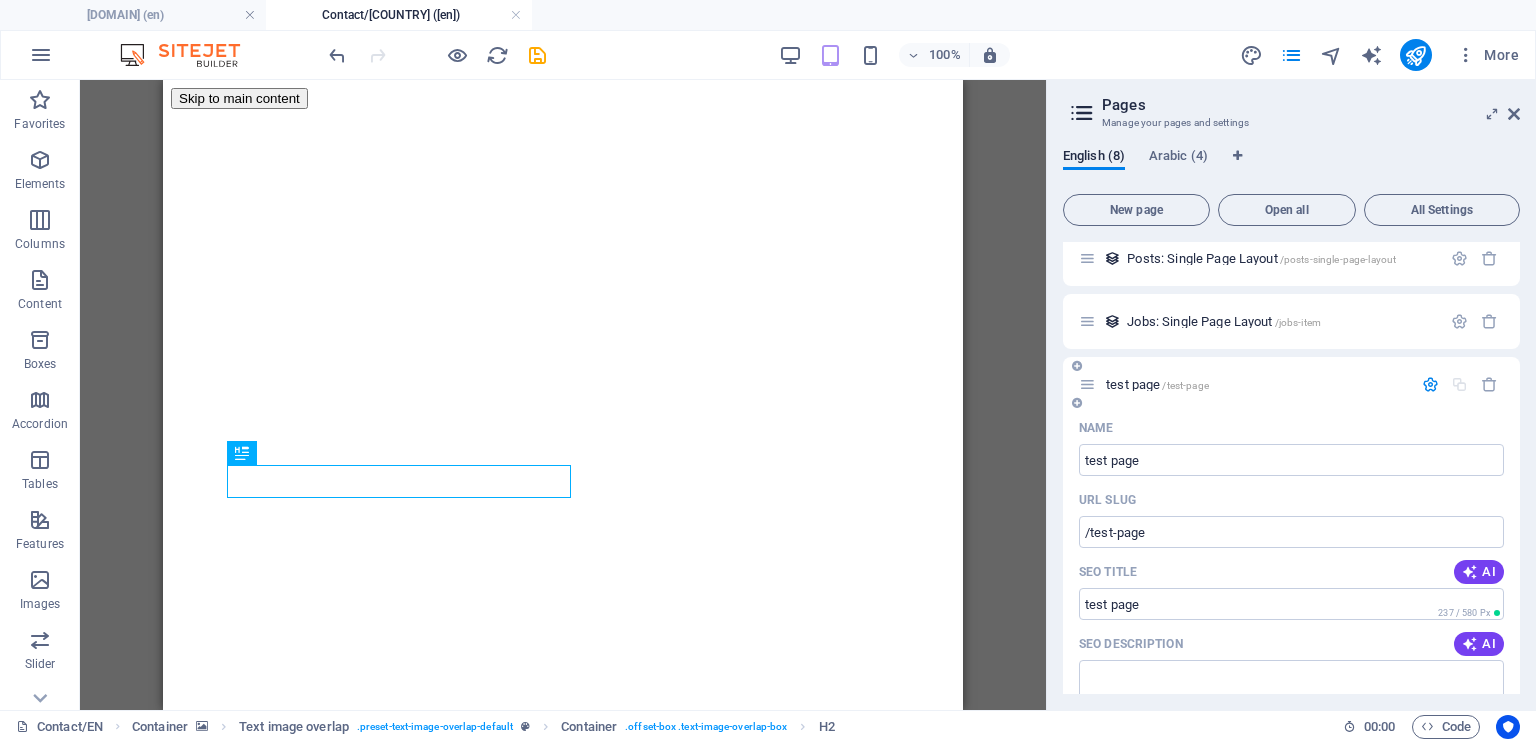 click on "test page /[test-page]" at bounding box center [1157, 384] 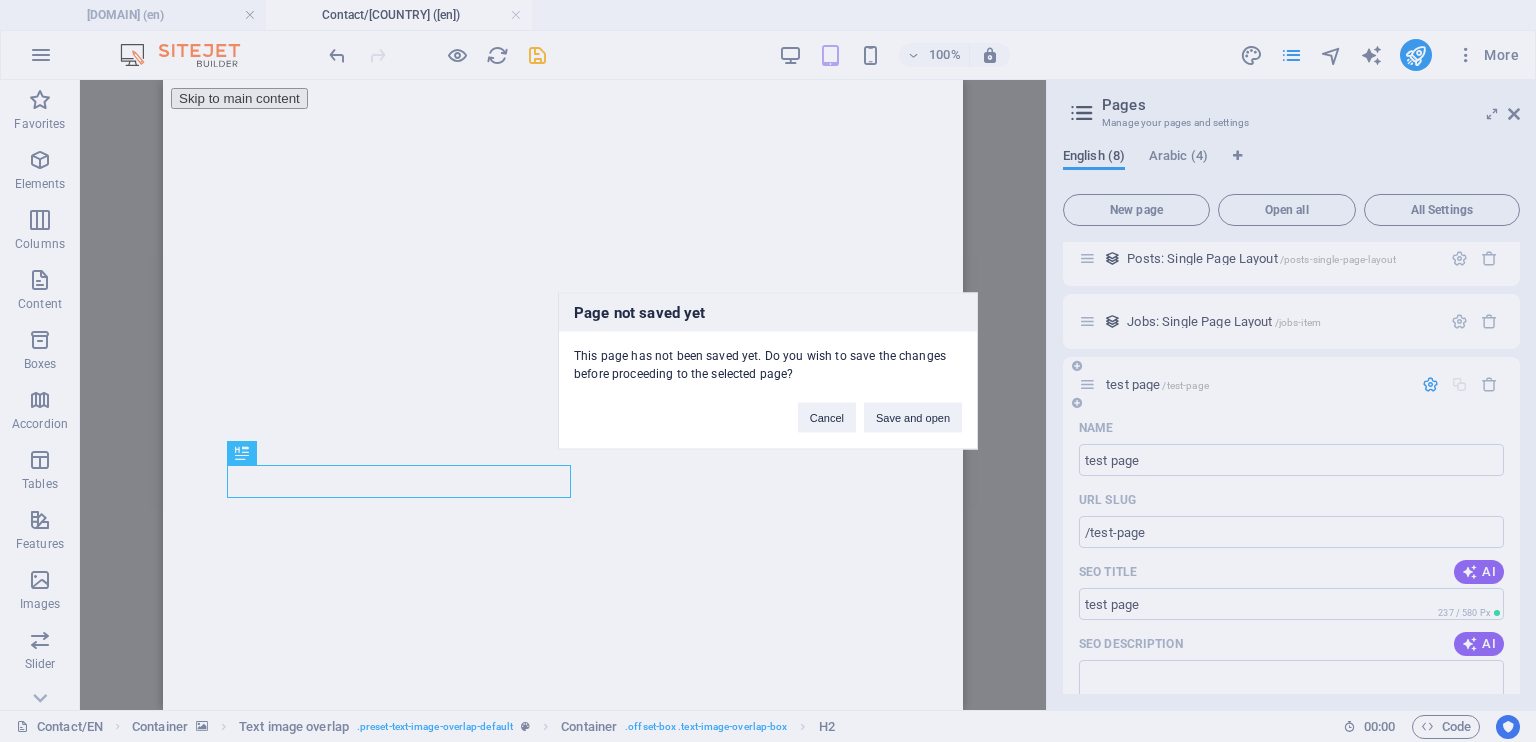 click on "Page not saved yet This page has not been saved yet. Do you wish to save the changes before proceeding to the selected page? Cancel Save and open" at bounding box center [768, 371] 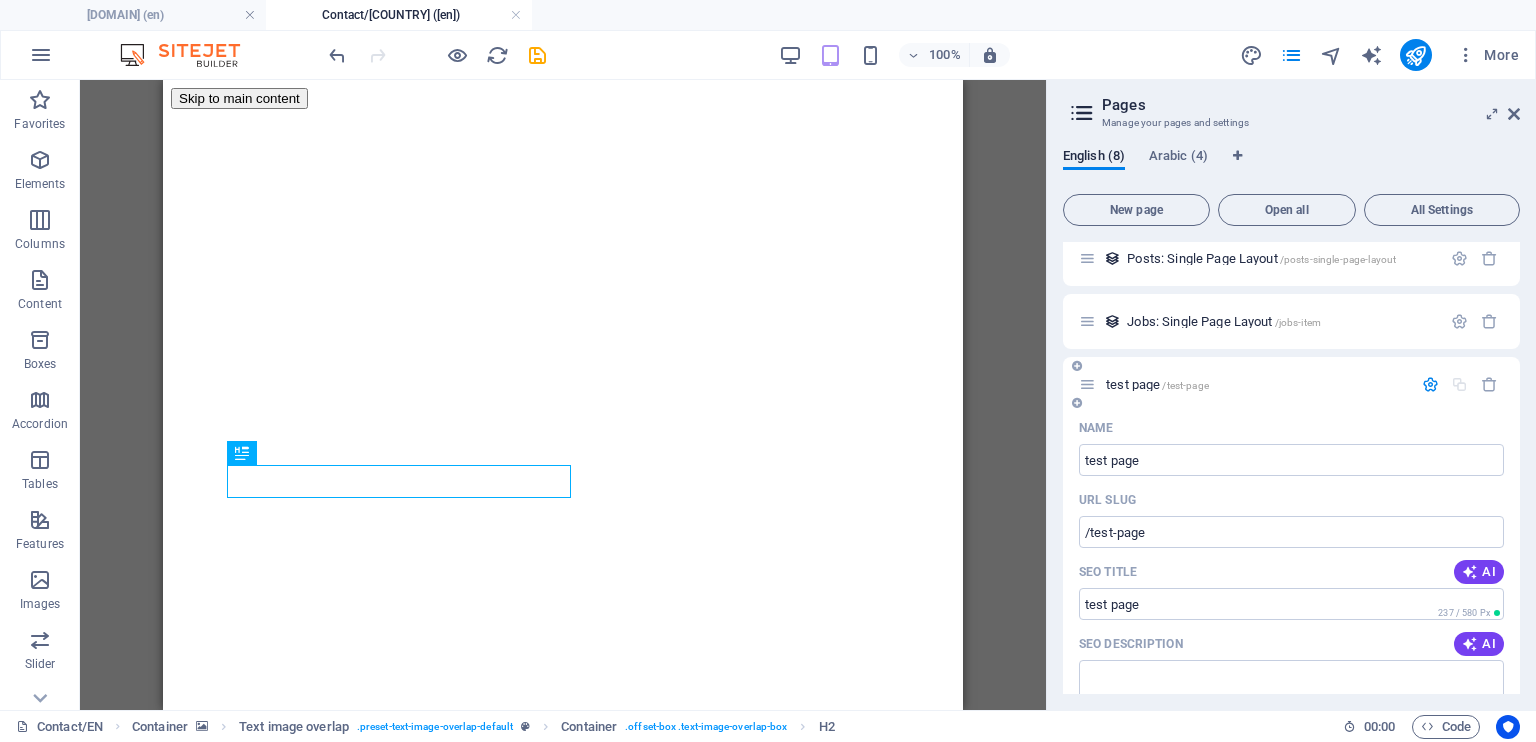 click on "test page /[test-page]" at bounding box center (1157, 384) 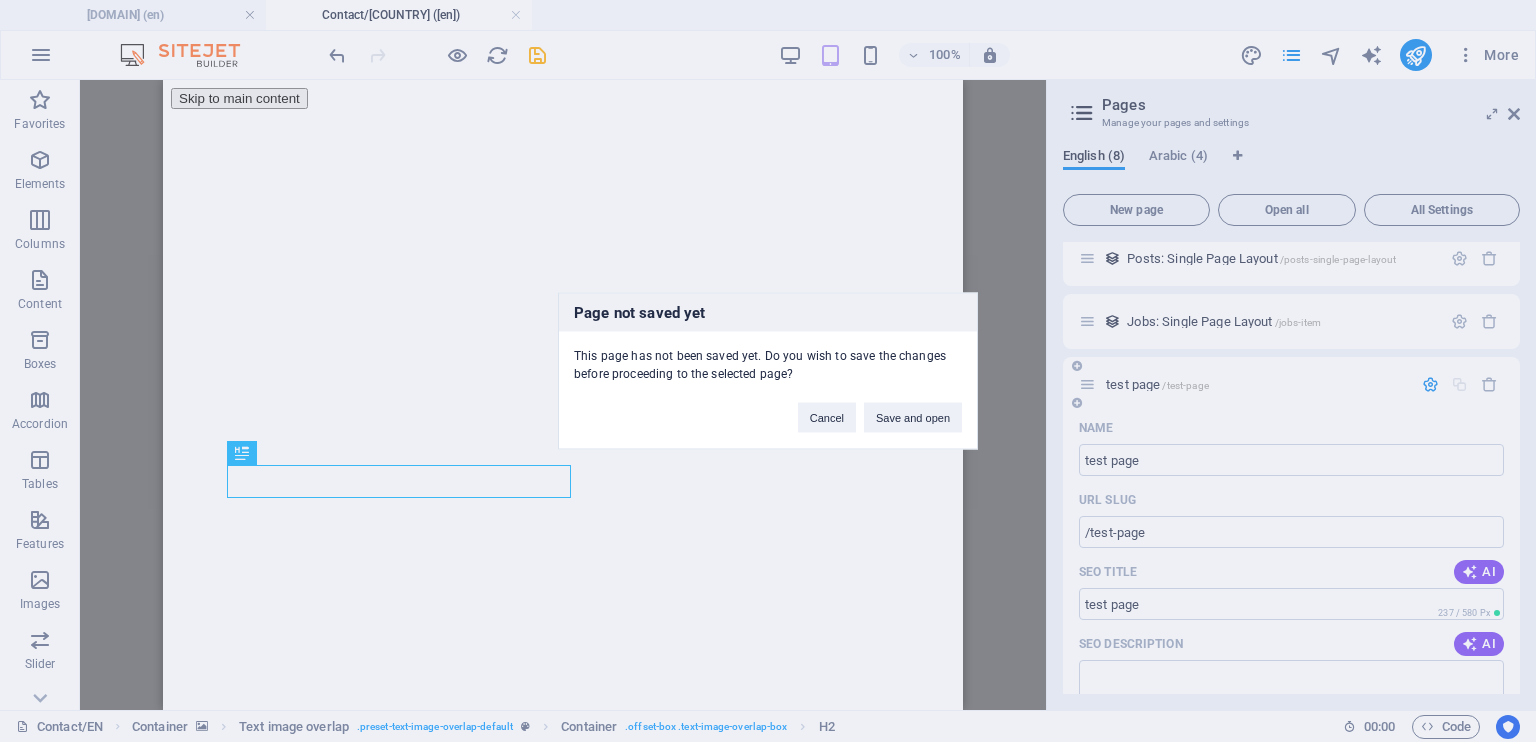 click on "Page not saved yet This page has not been saved yet. Do you wish to save the changes before proceeding to the selected page? Cancel Save and open" at bounding box center (768, 371) 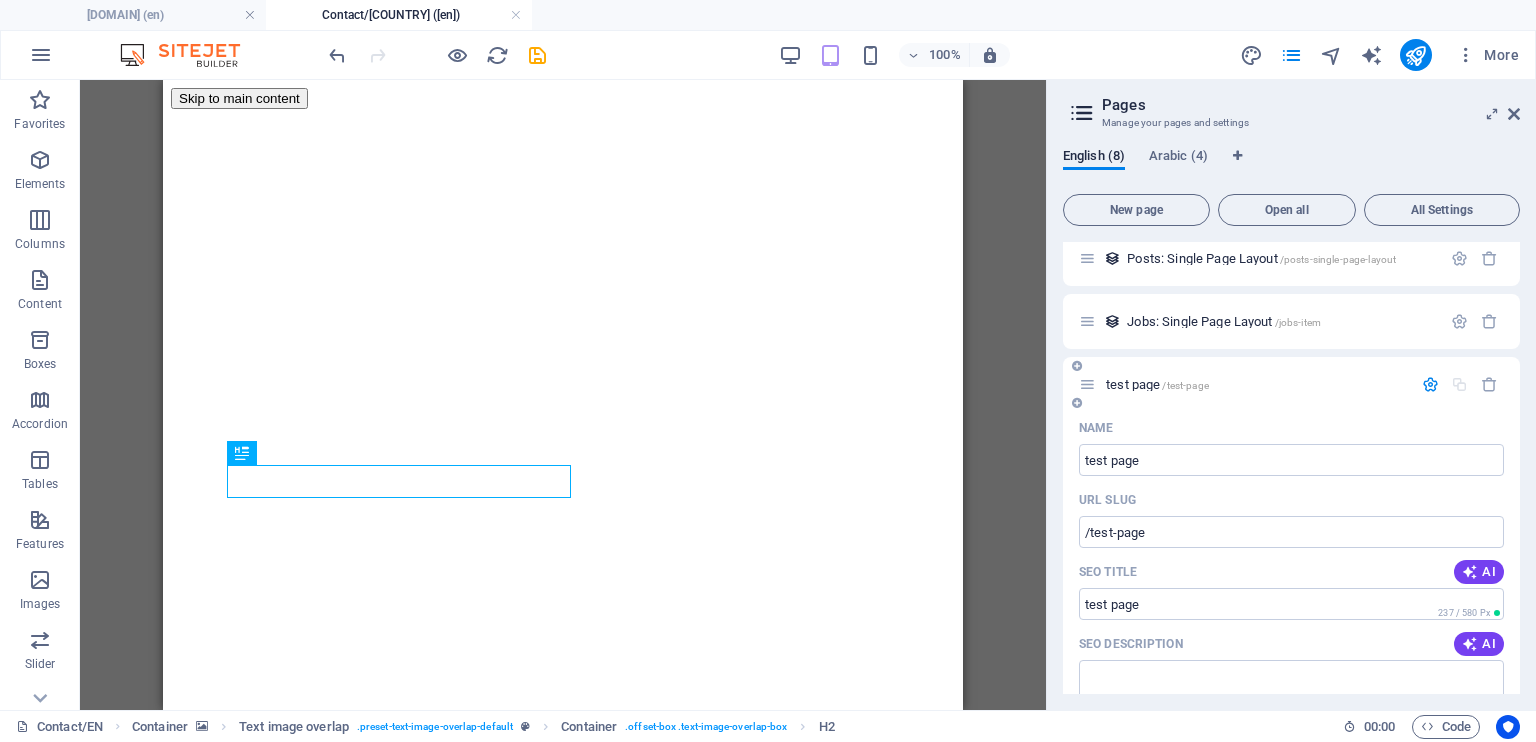 click on "test page /[test-page]" at bounding box center [1157, 384] 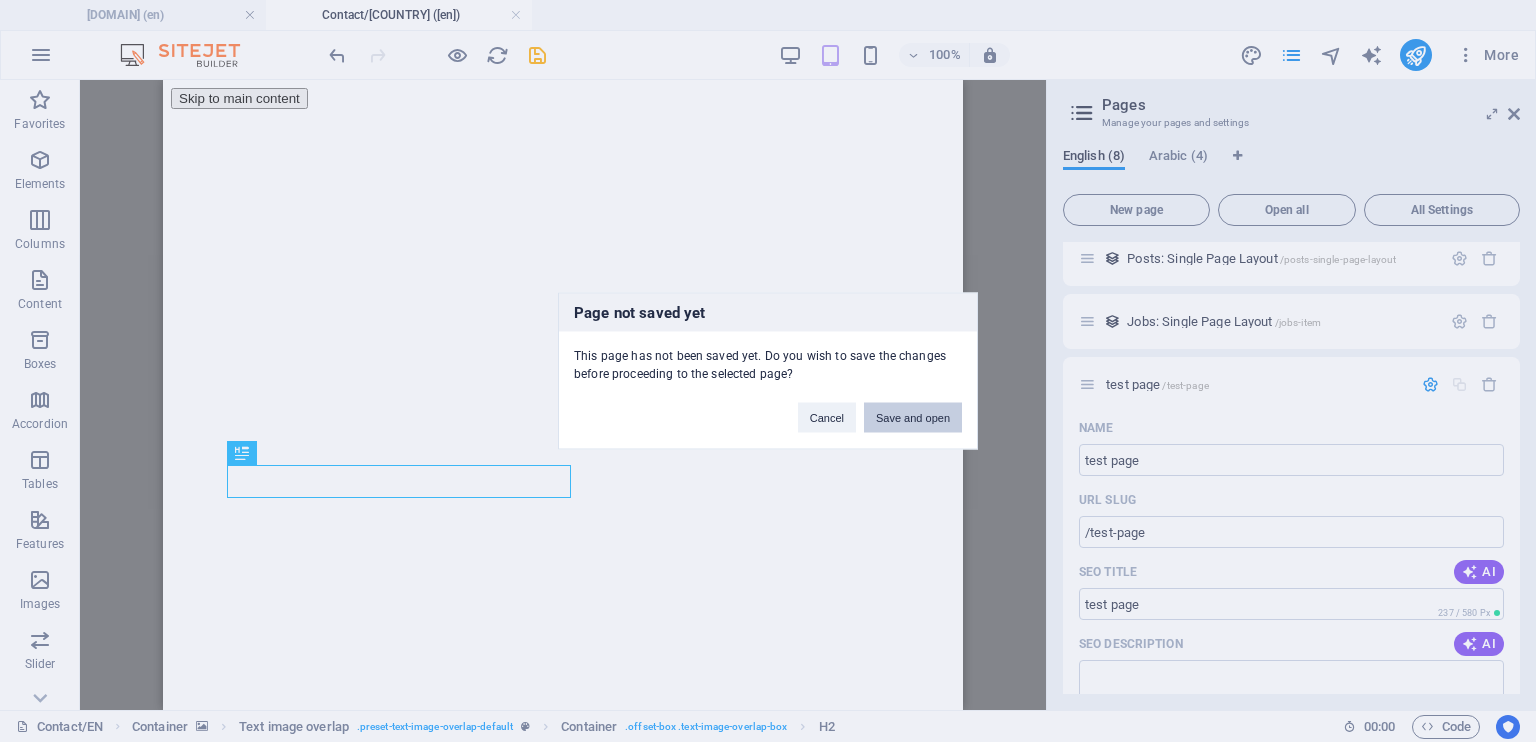 click on "Save and open" at bounding box center (913, 418) 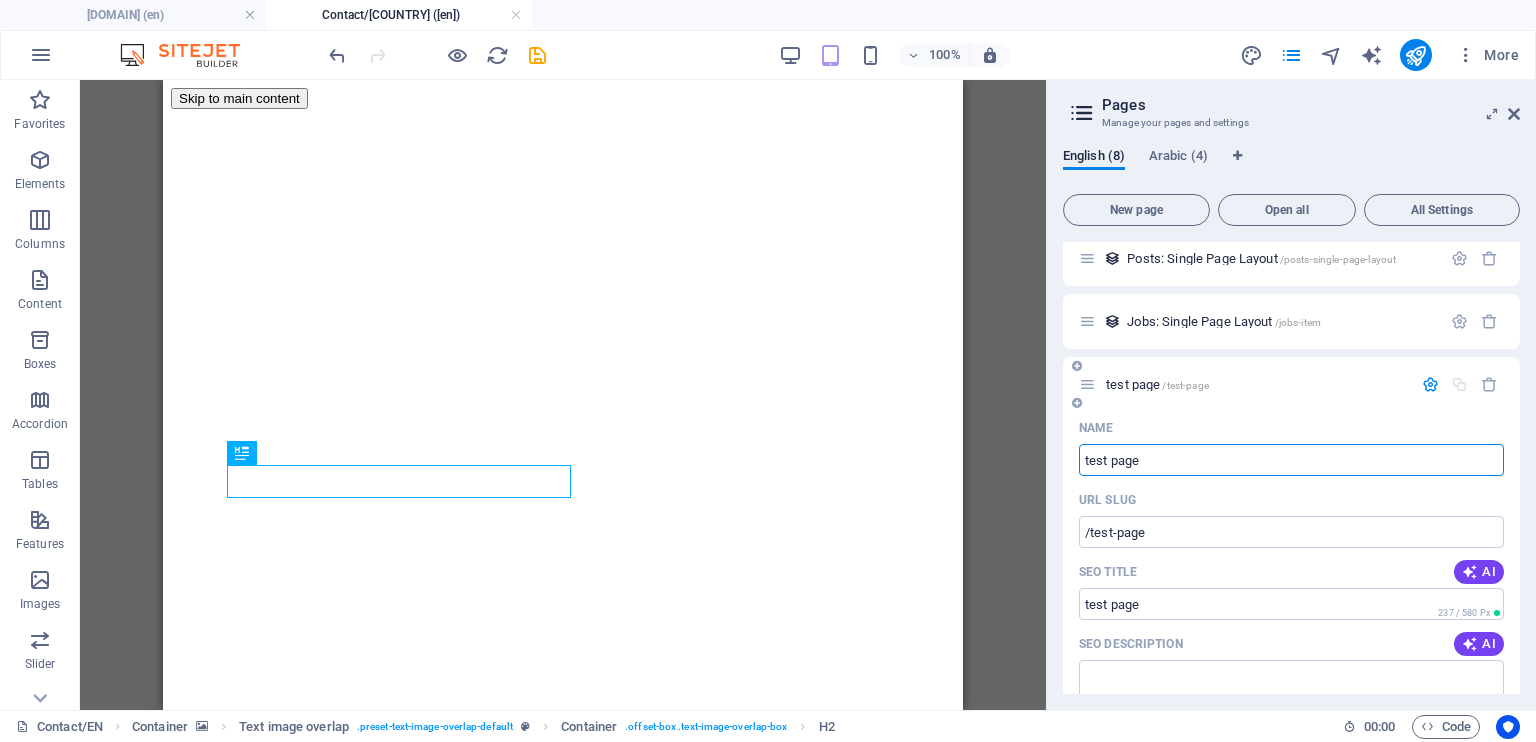 click on "URL SLUG" at bounding box center (1291, 500) 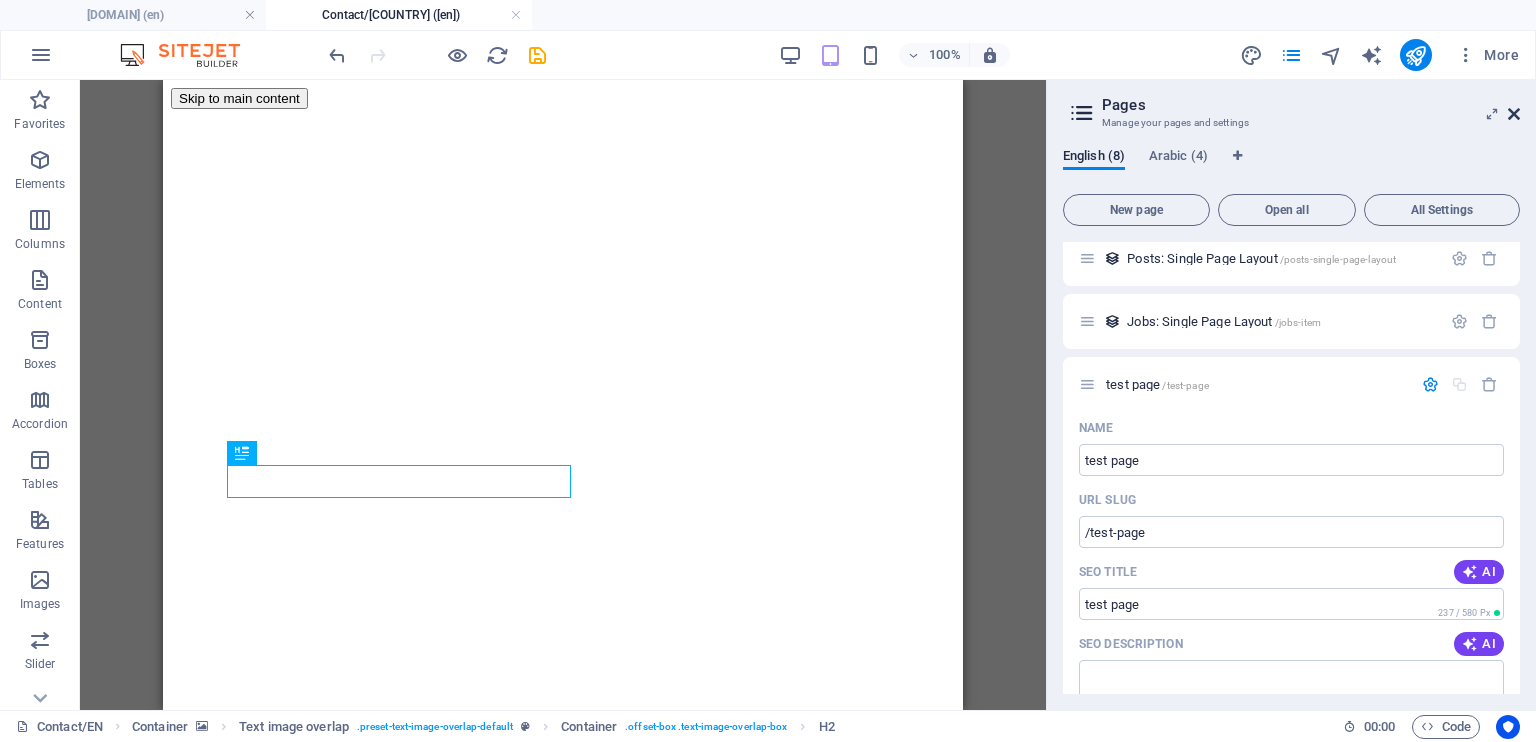 click at bounding box center [1514, 114] 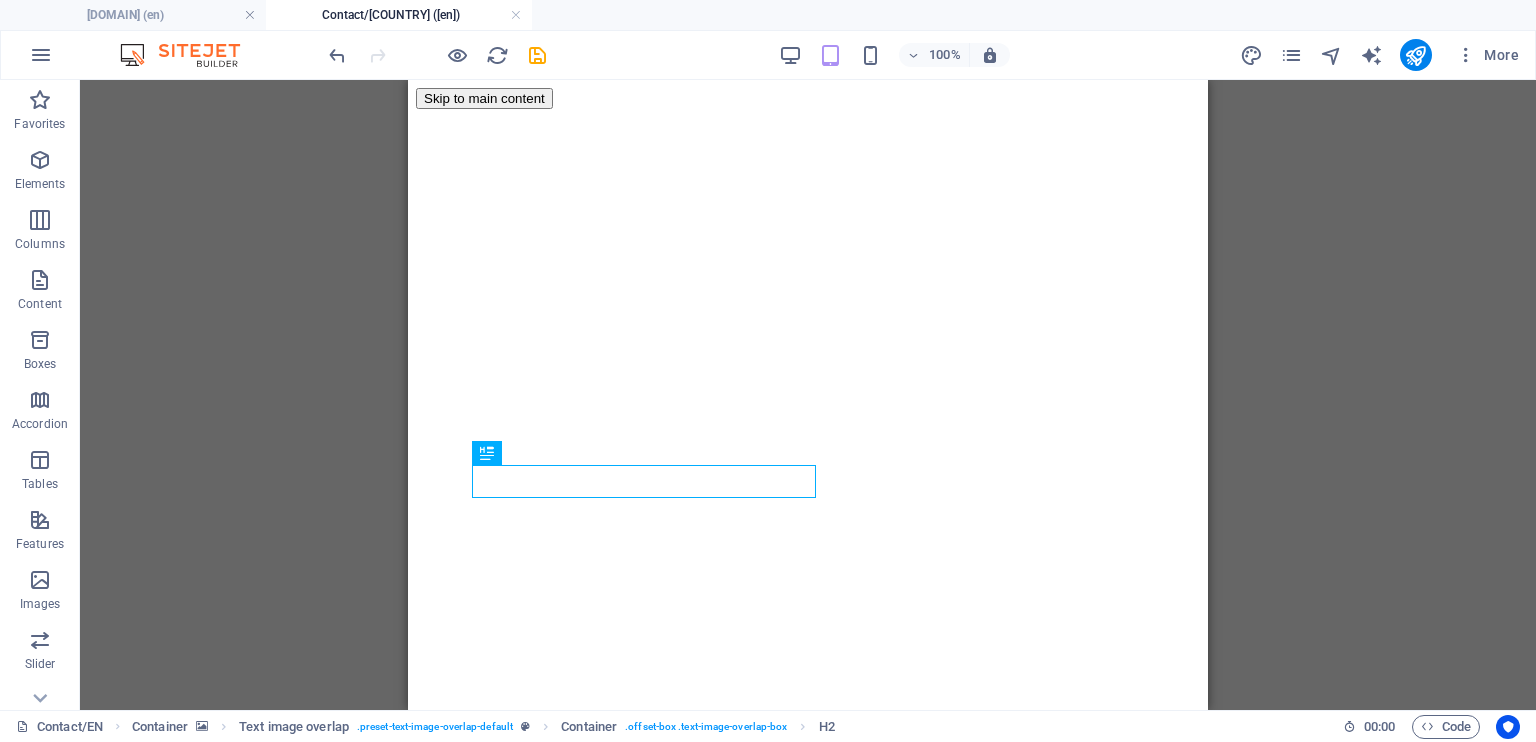 click on "[company].sa ([en]) Contact/[COUNTRY] ([en])" at bounding box center (768, 15) 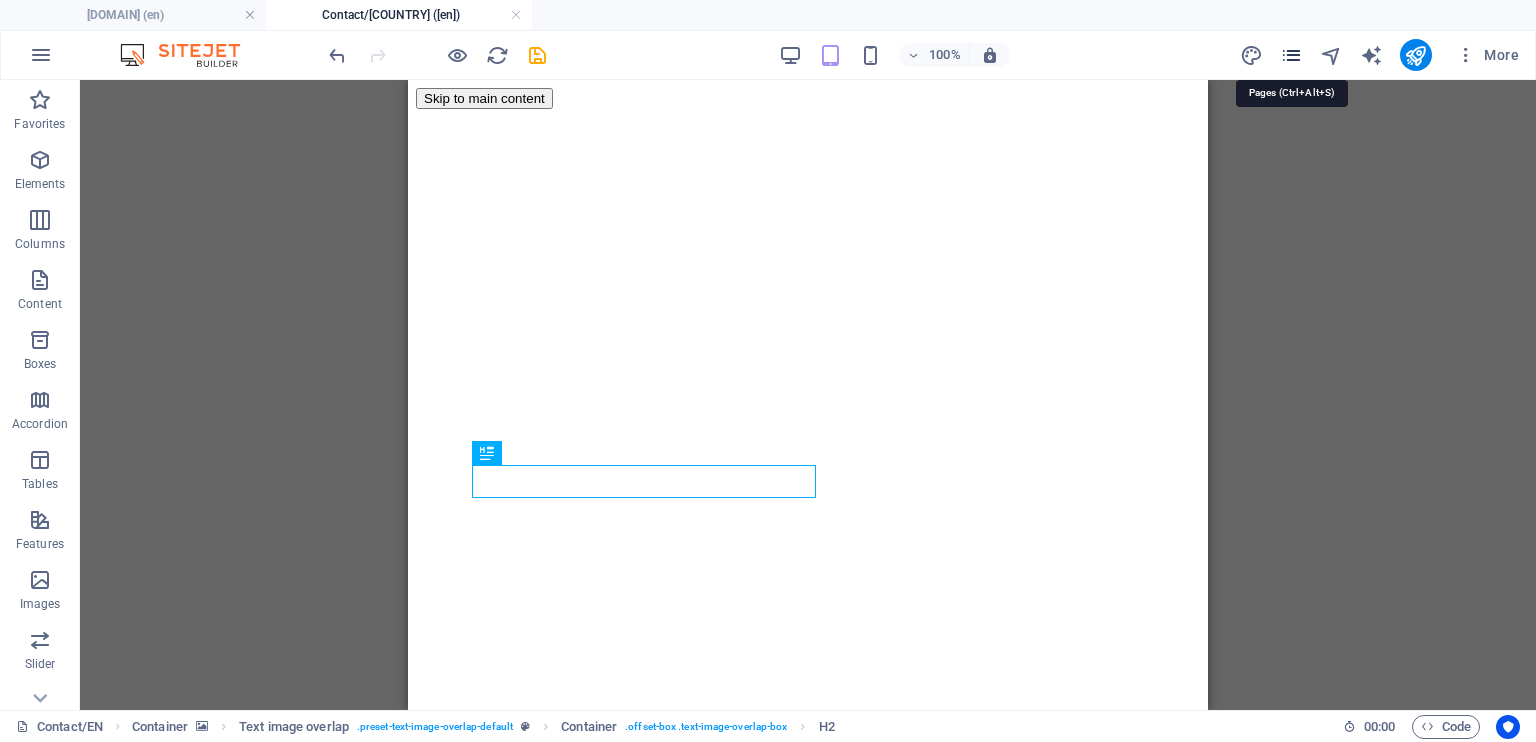 click at bounding box center (1291, 55) 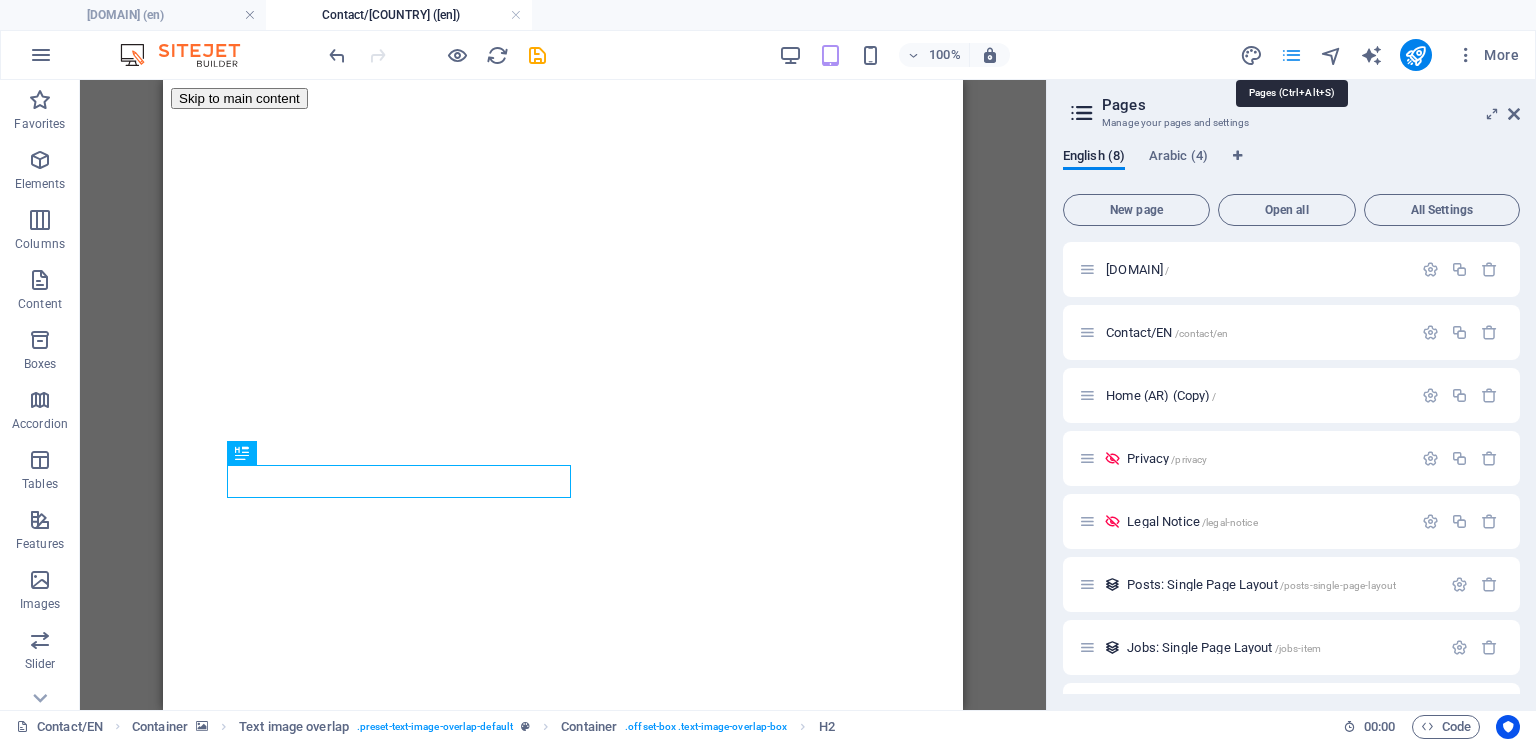 scroll, scrollTop: 318, scrollLeft: 0, axis: vertical 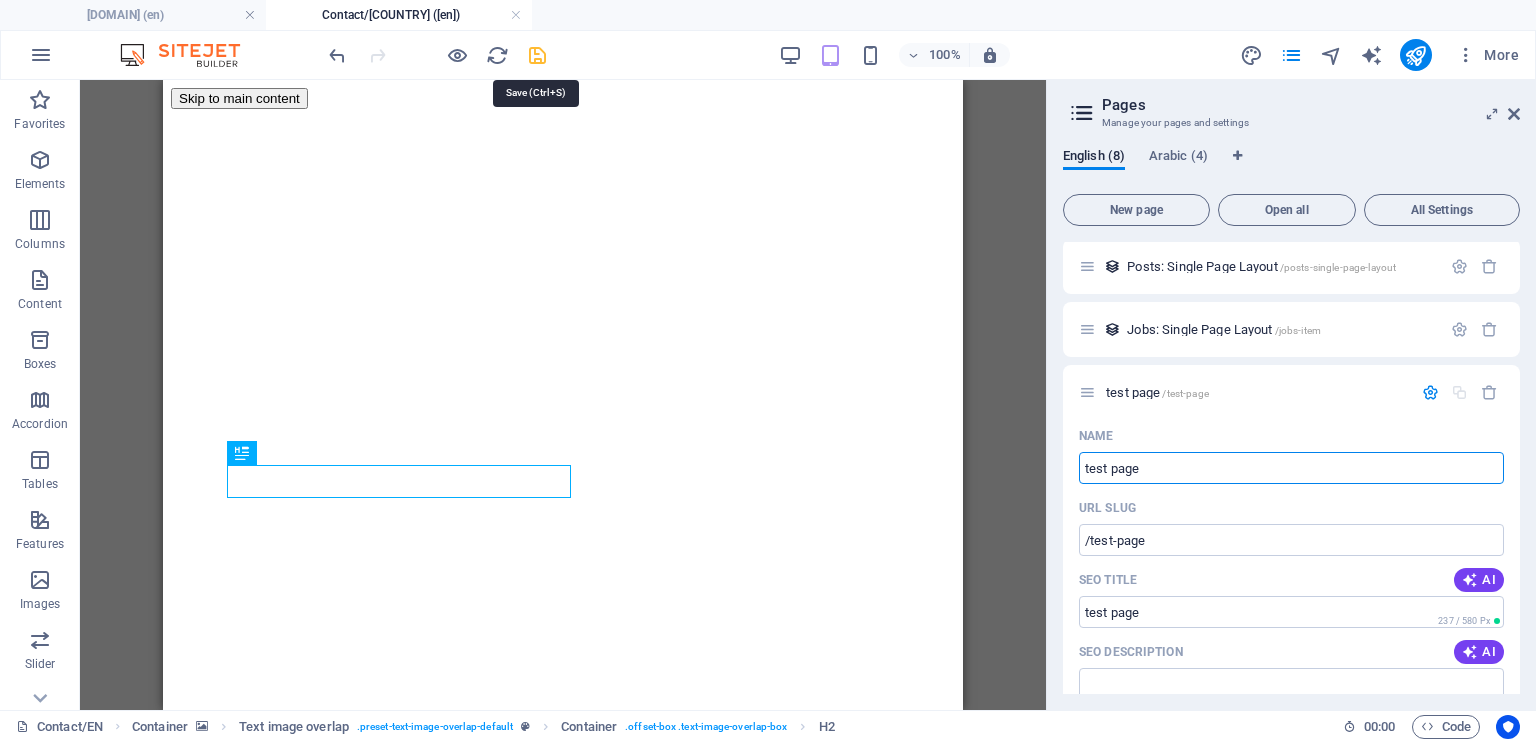 click at bounding box center [537, 55] 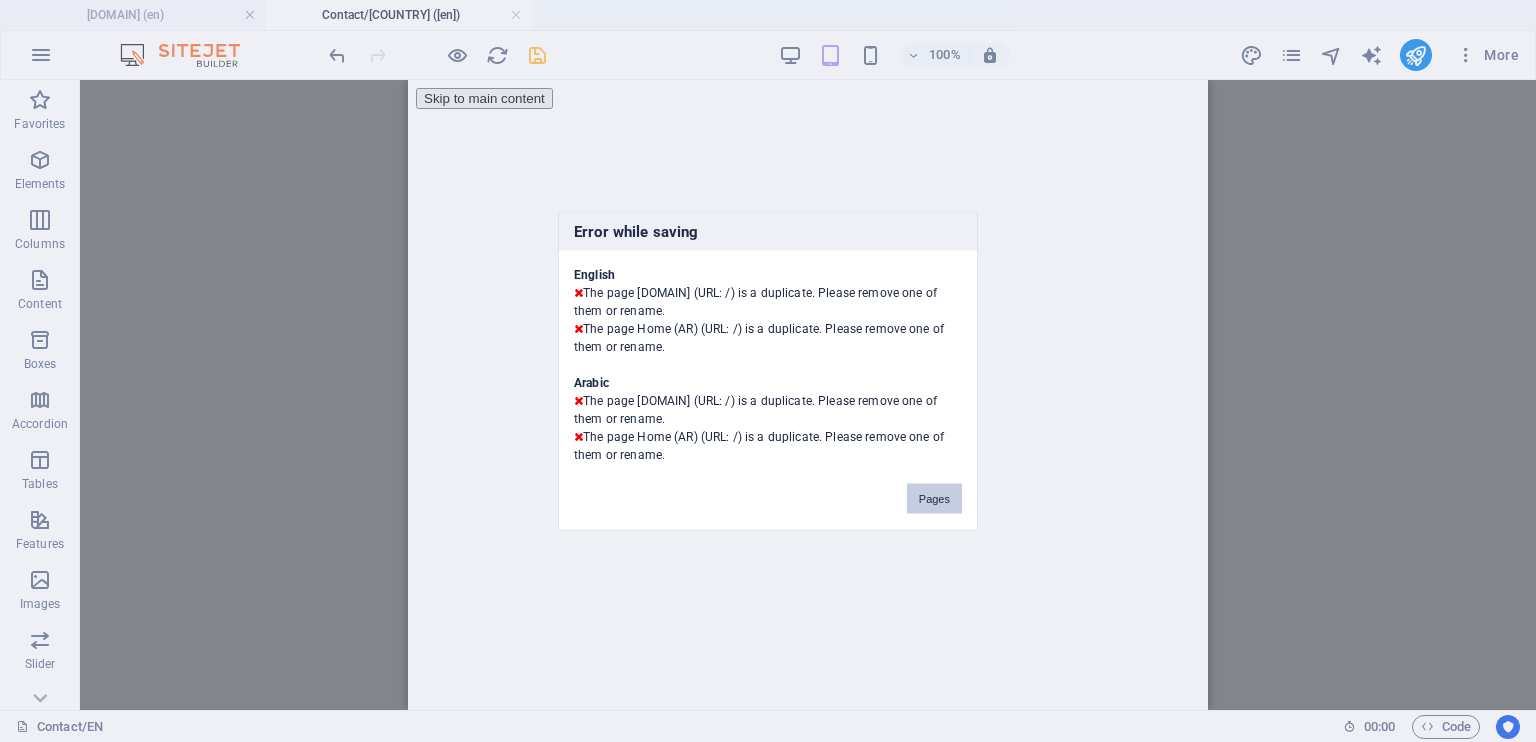 click on "Pages" at bounding box center [934, 499] 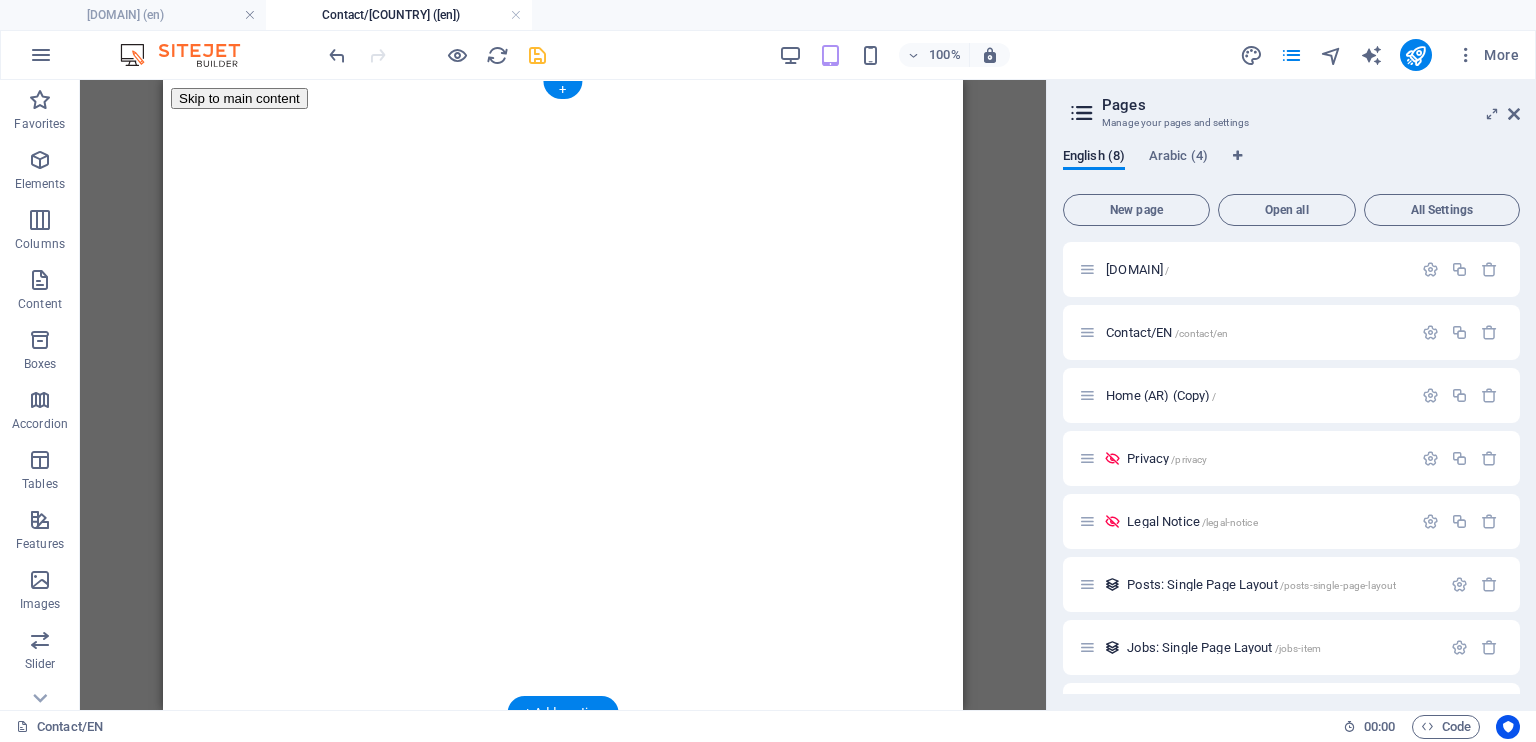 scroll, scrollTop: 318, scrollLeft: 0, axis: vertical 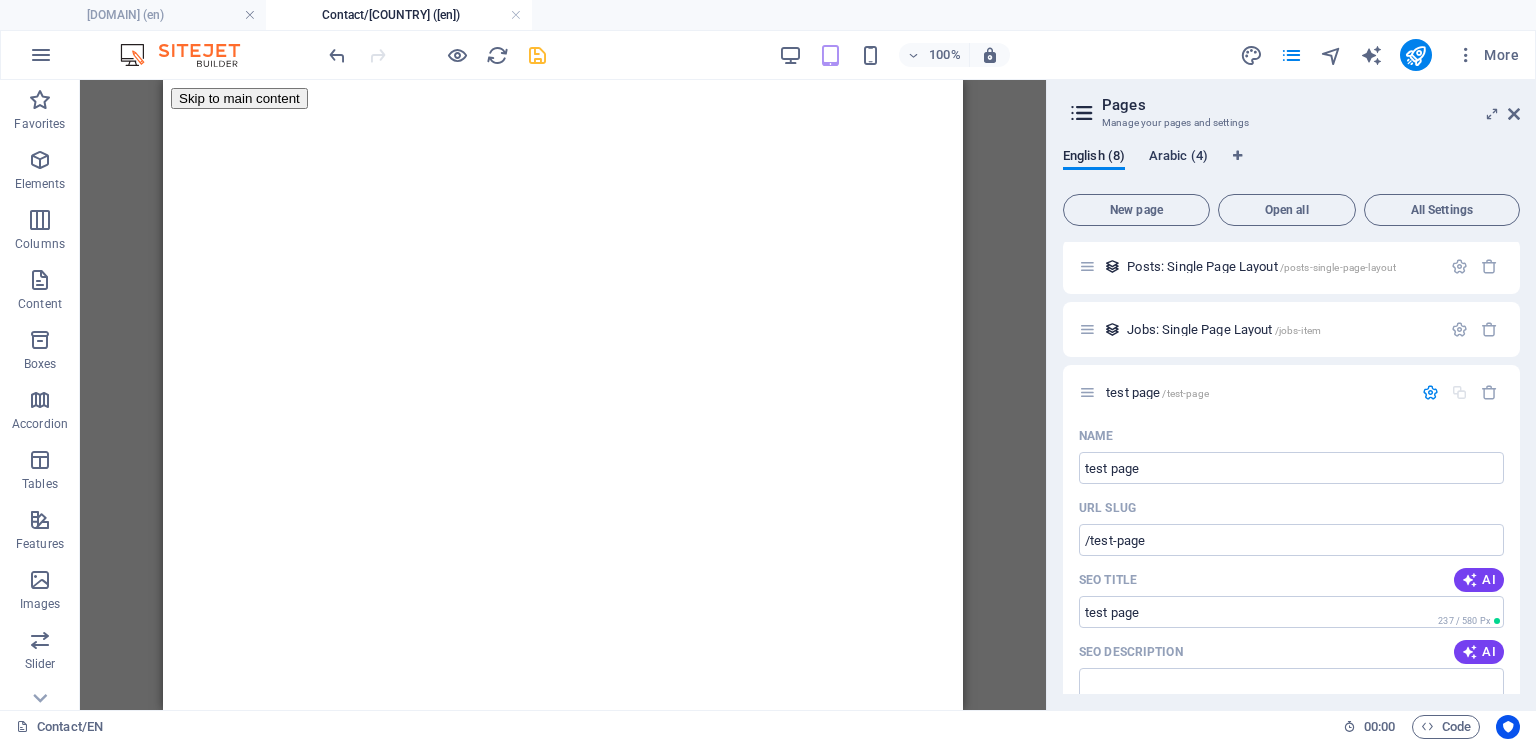 click on "Arabic (4)" at bounding box center (1178, 158) 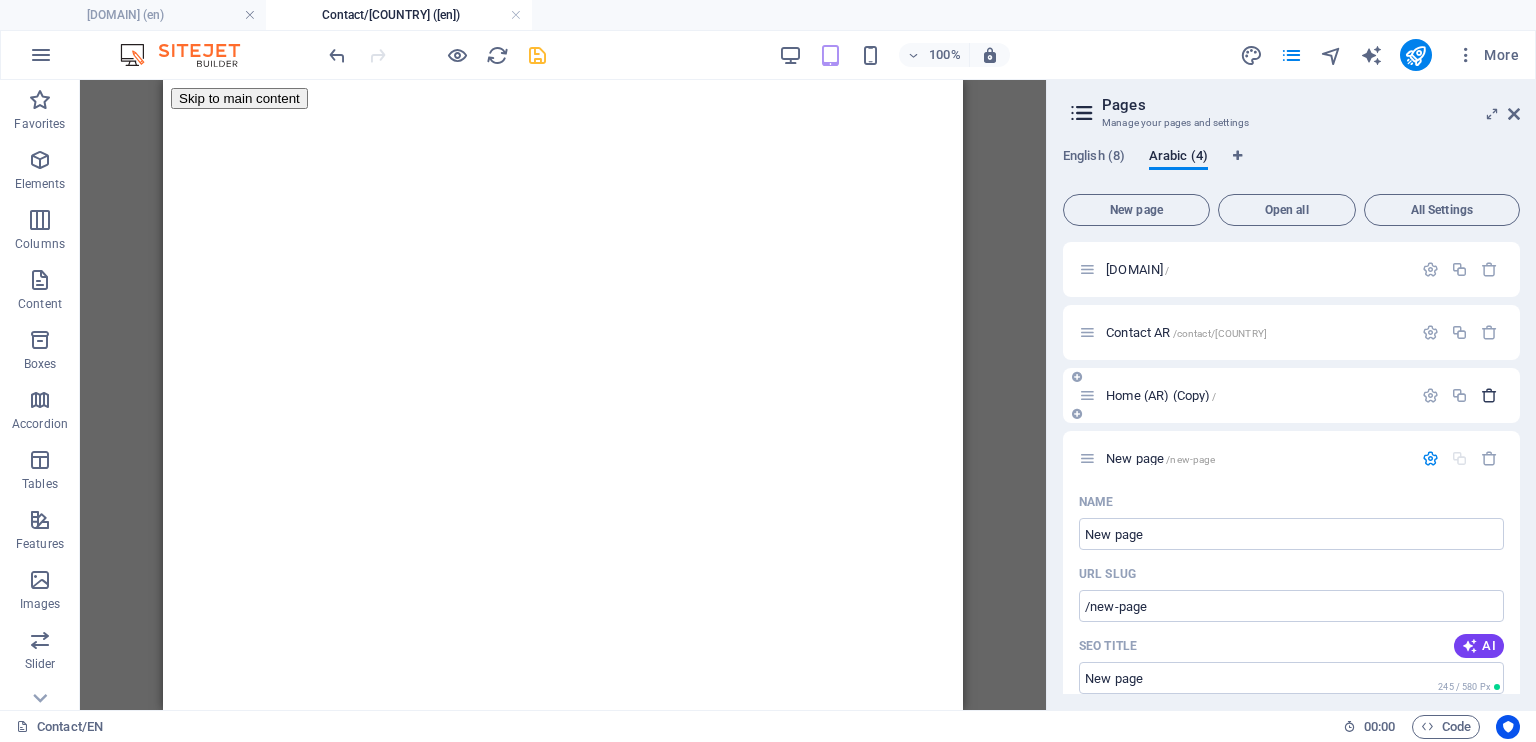 click at bounding box center (1489, 395) 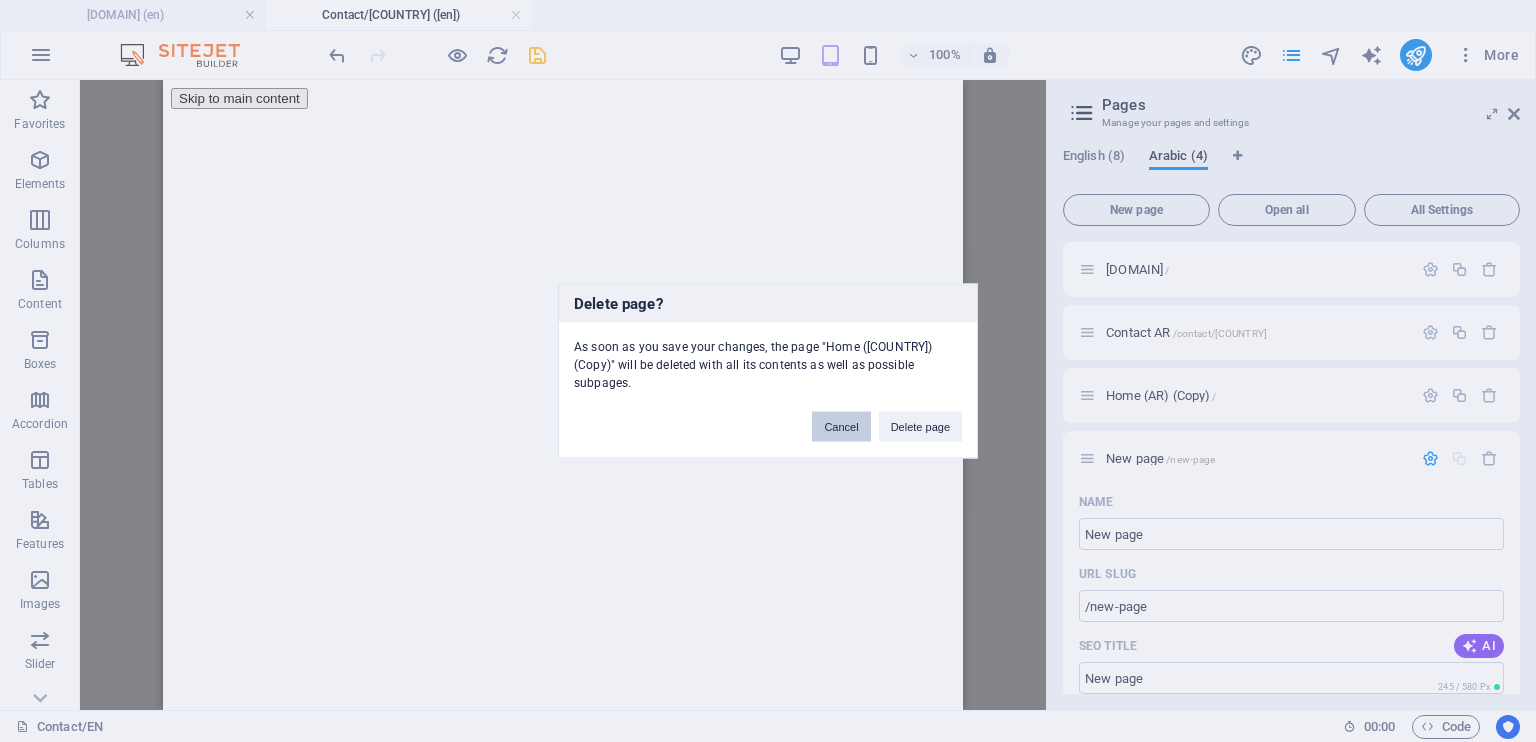 click on "Cancel" at bounding box center [841, 427] 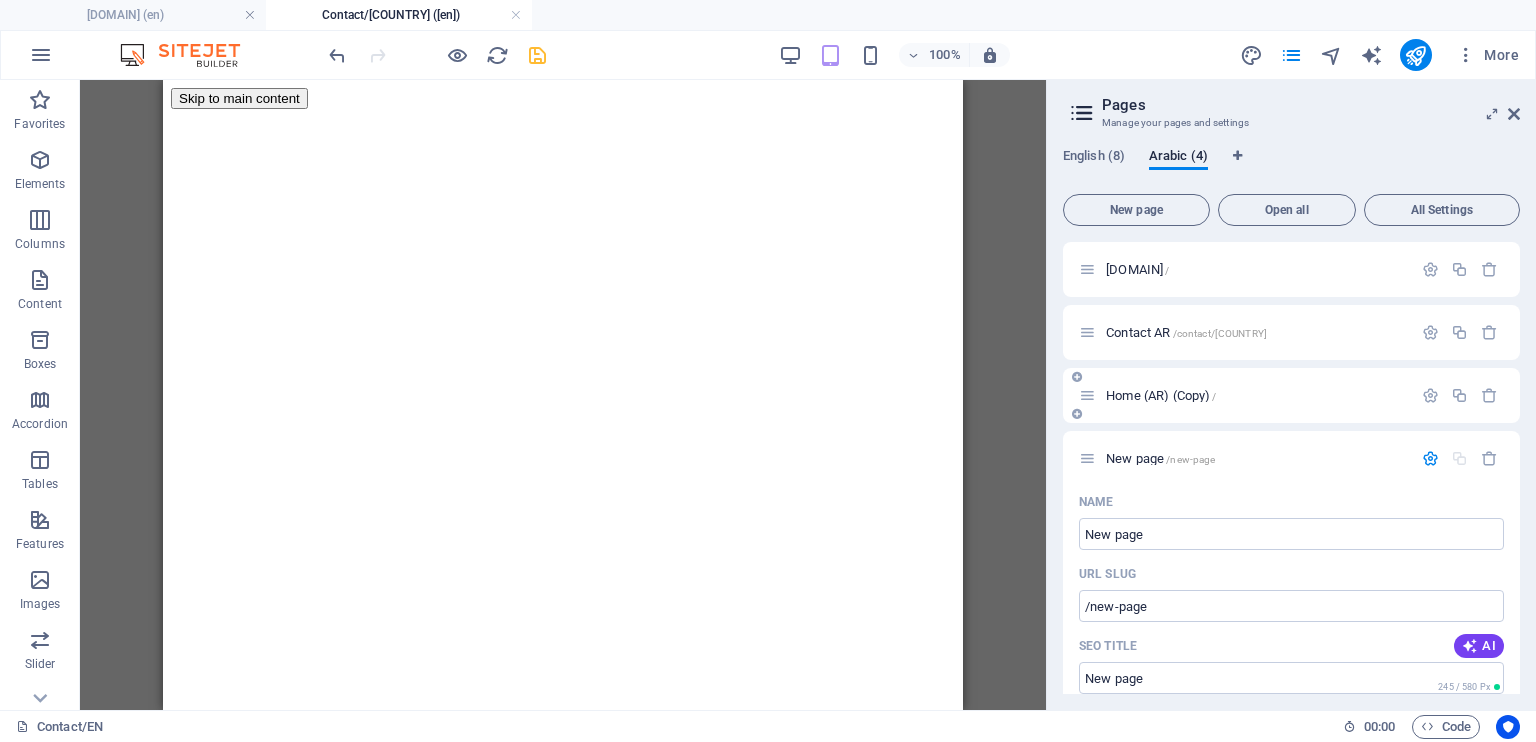 click on "Home ([COUNTRY]) (Copy) /" at bounding box center [1161, 395] 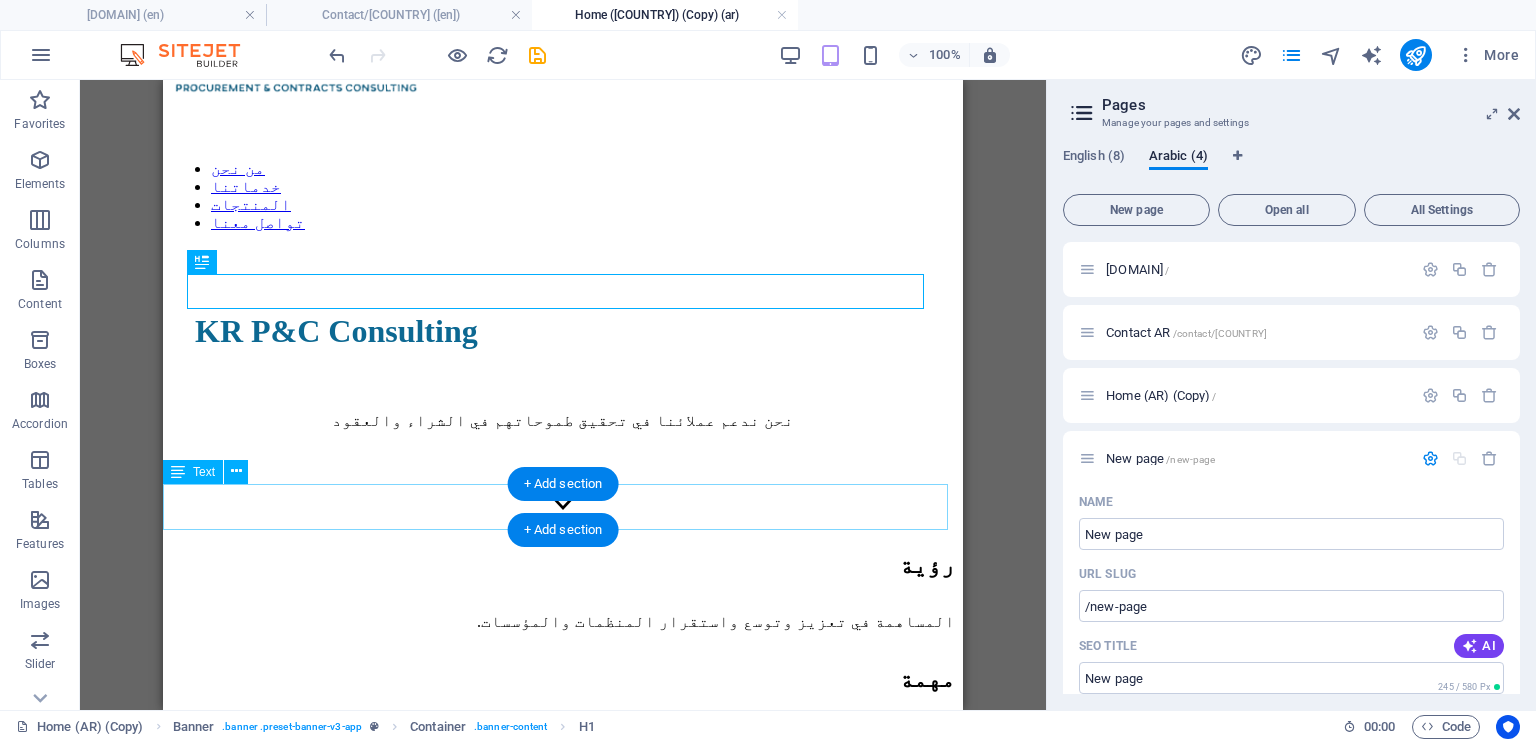 scroll, scrollTop: 0, scrollLeft: 0, axis: both 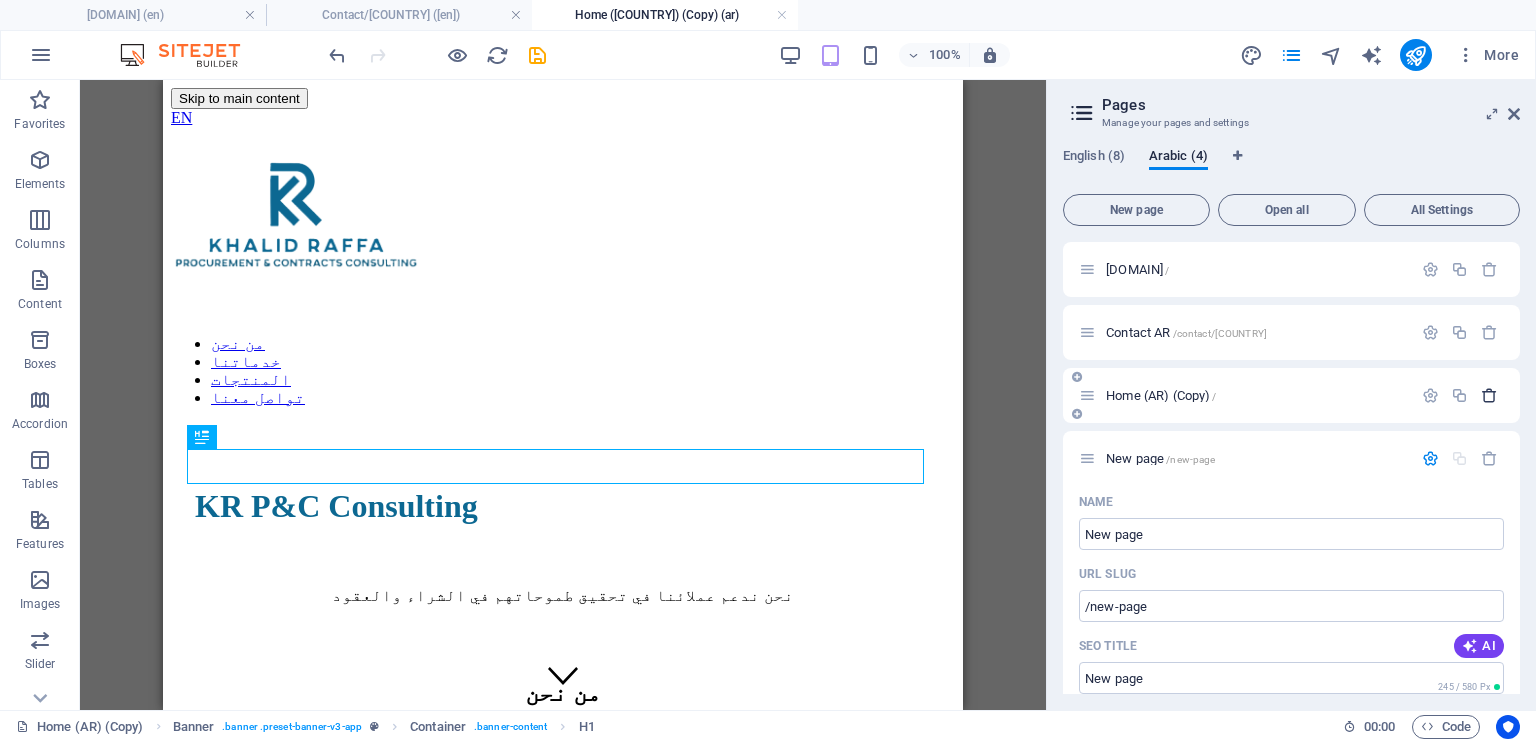 click at bounding box center (1489, 395) 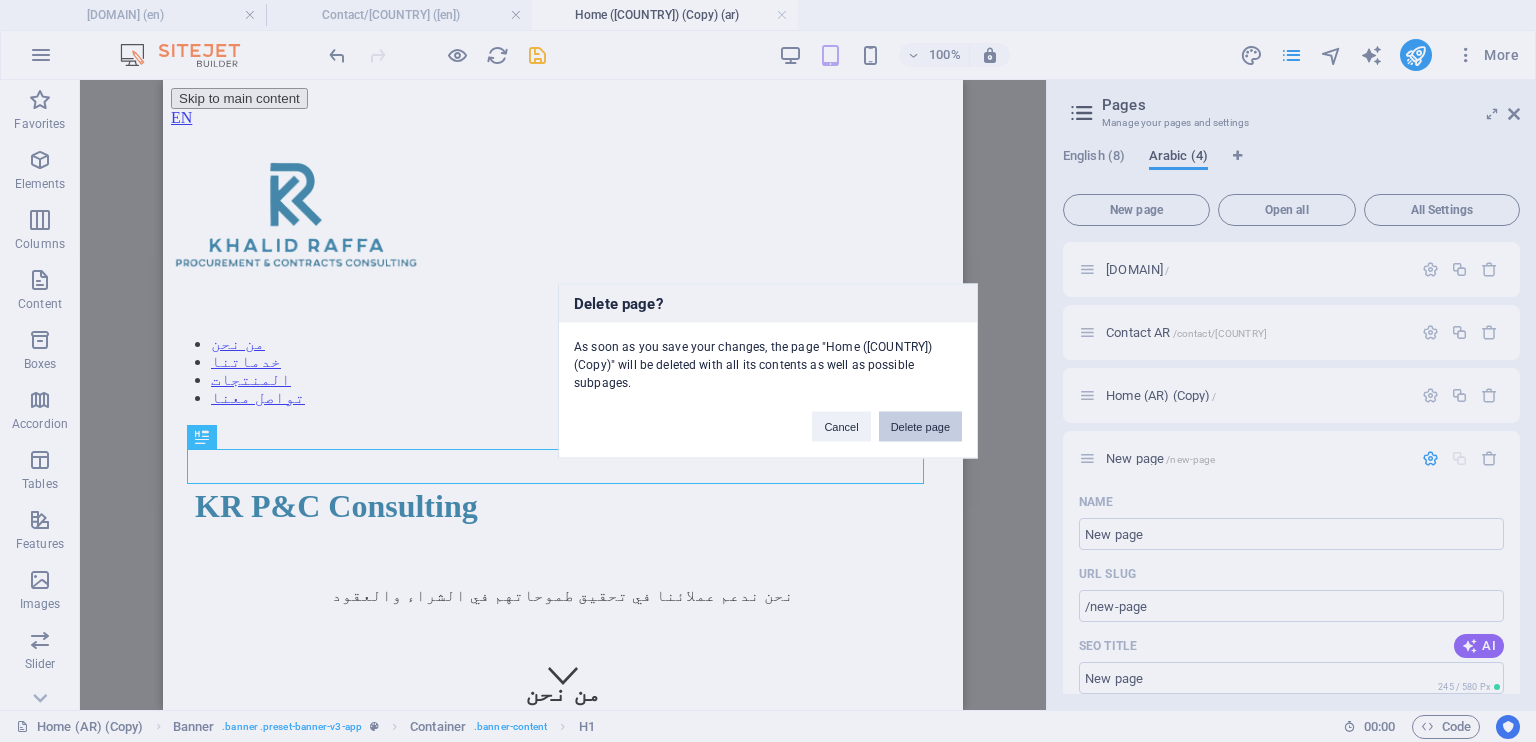 click on "Delete page" at bounding box center (920, 427) 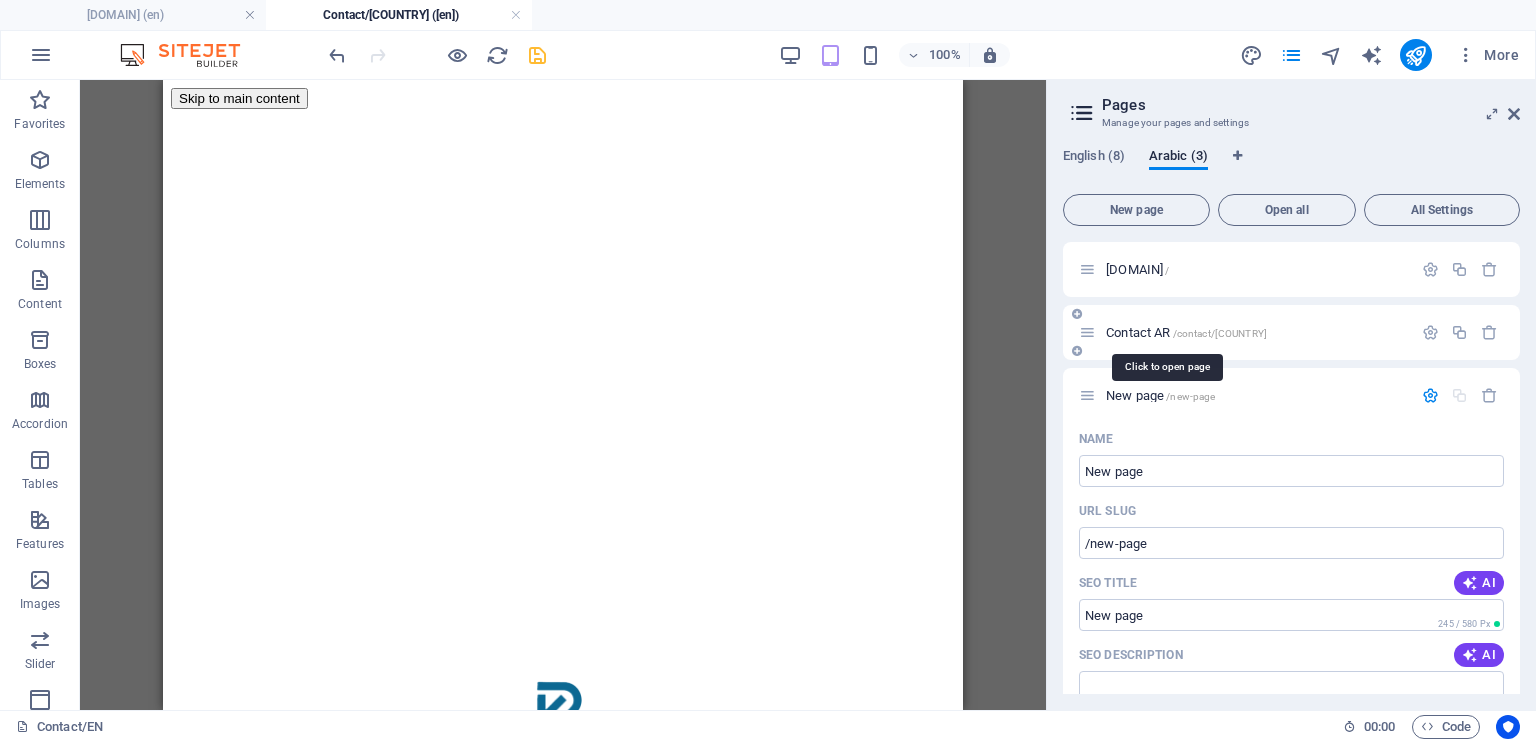 click on "Contact AR /contact/AR" at bounding box center (1186, 332) 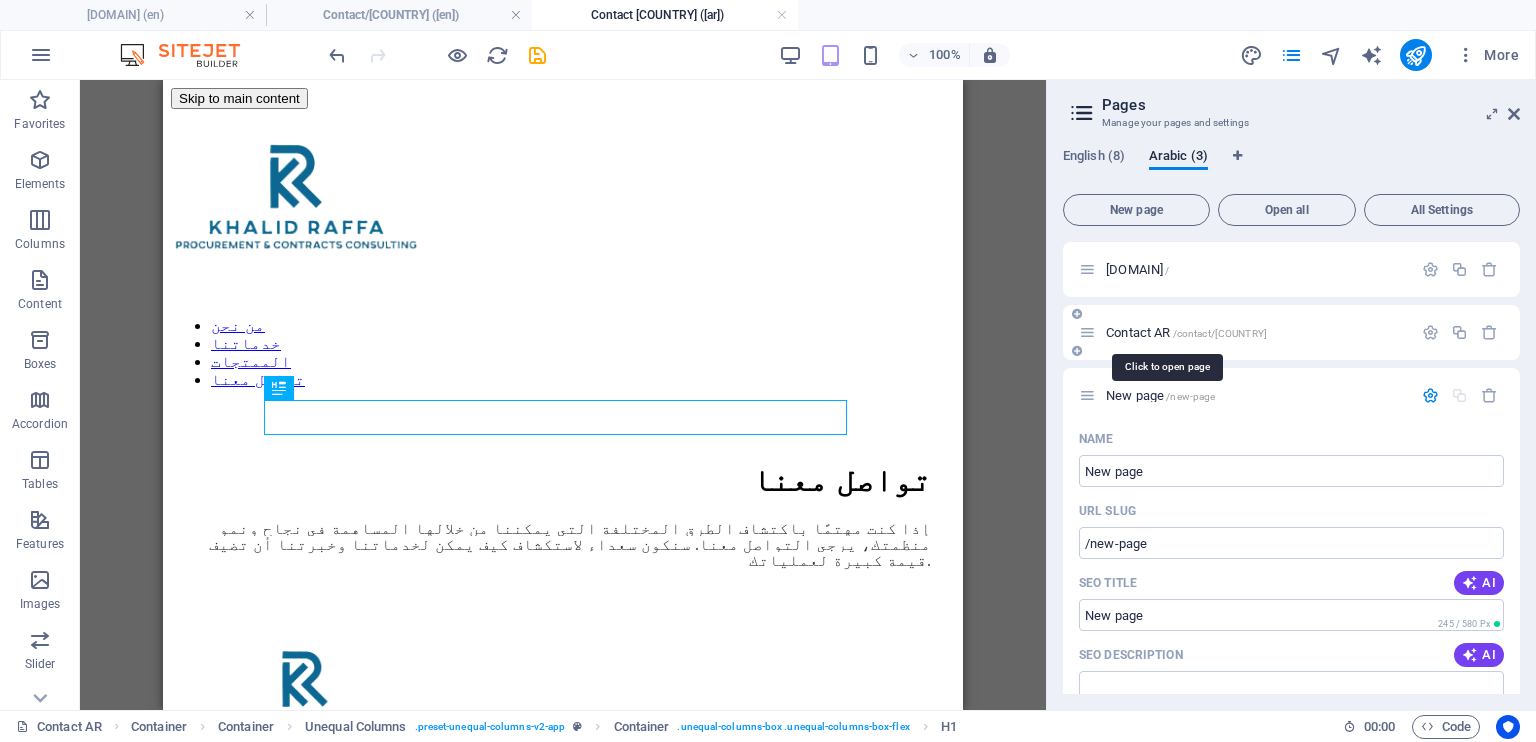 scroll, scrollTop: 0, scrollLeft: 0, axis: both 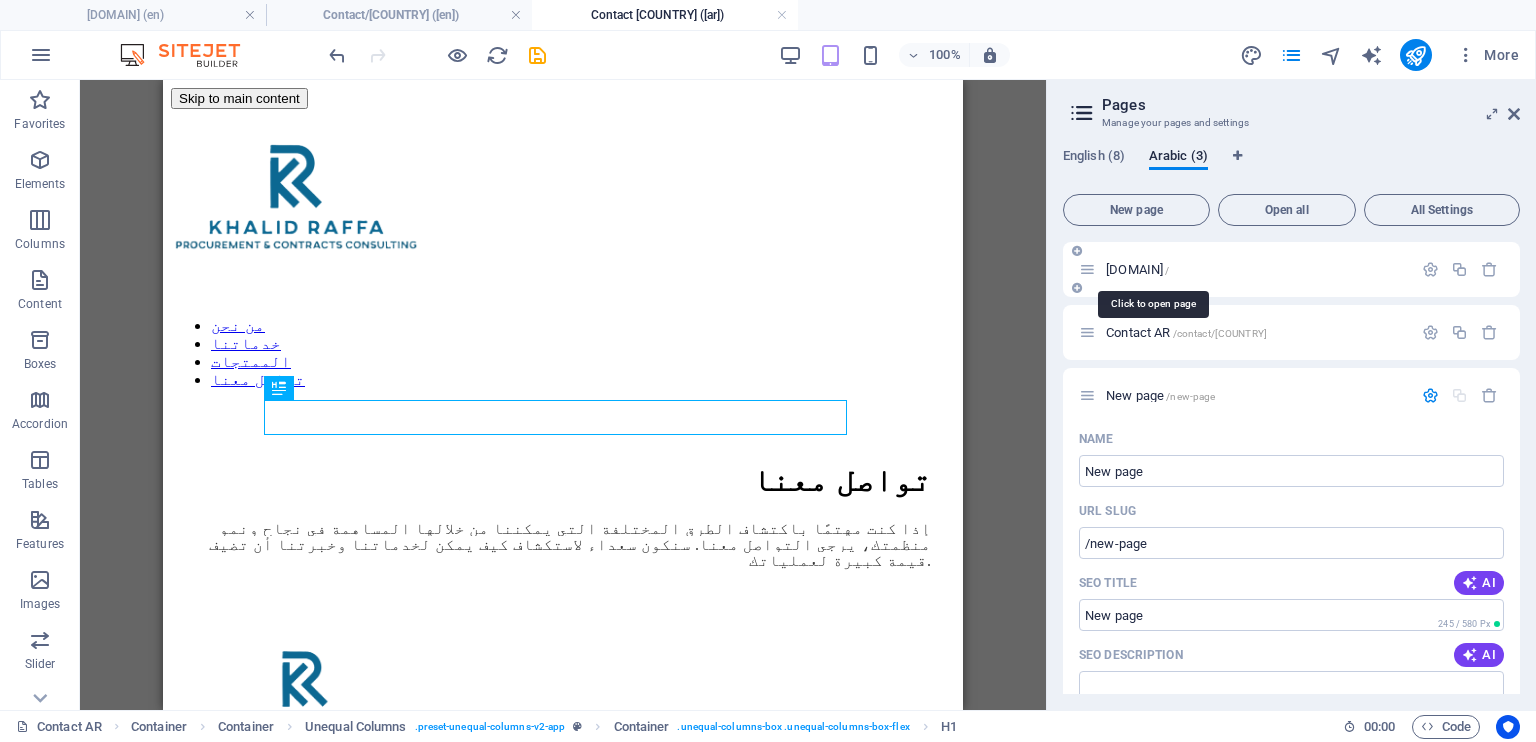 click on "krconsulting.sa /" at bounding box center (1137, 269) 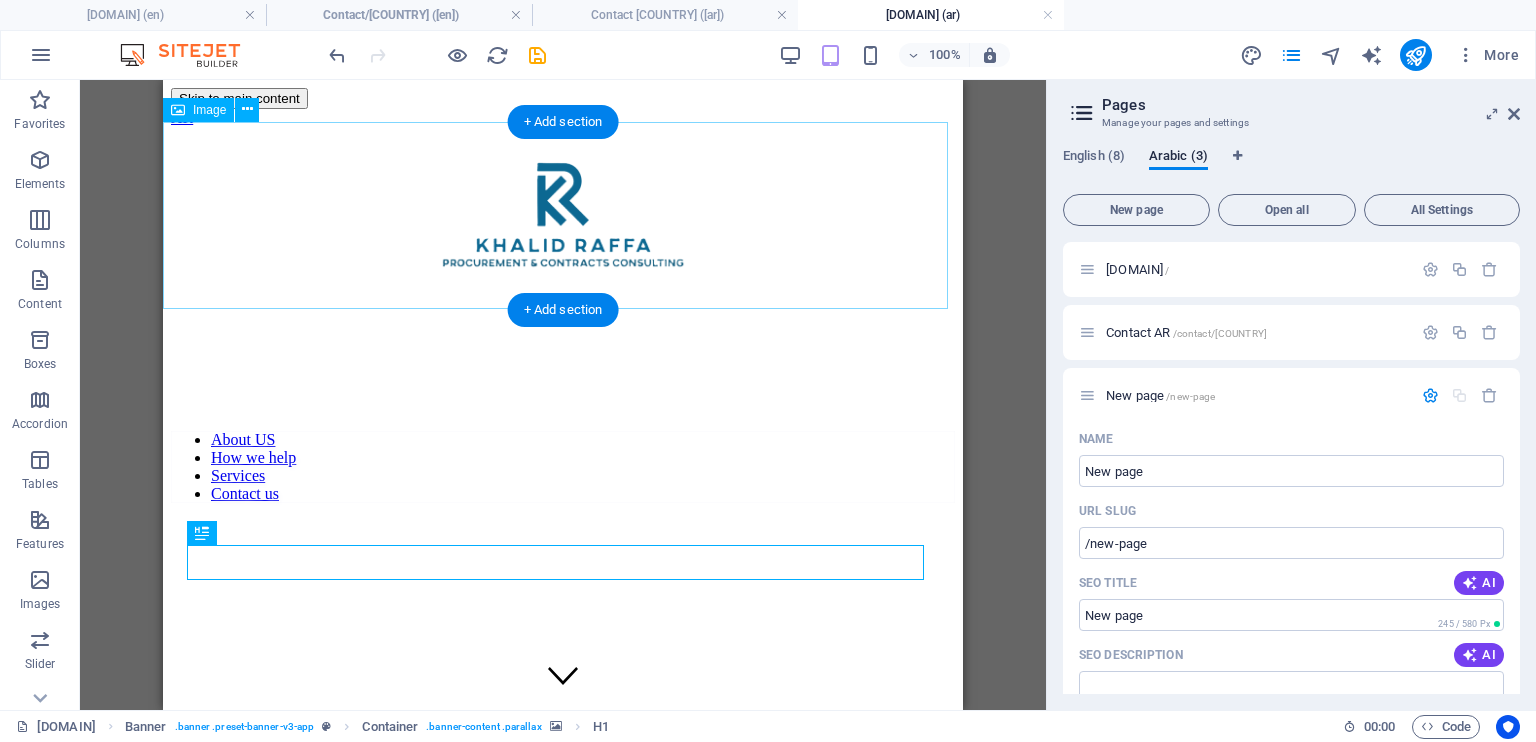 scroll, scrollTop: 0, scrollLeft: 0, axis: both 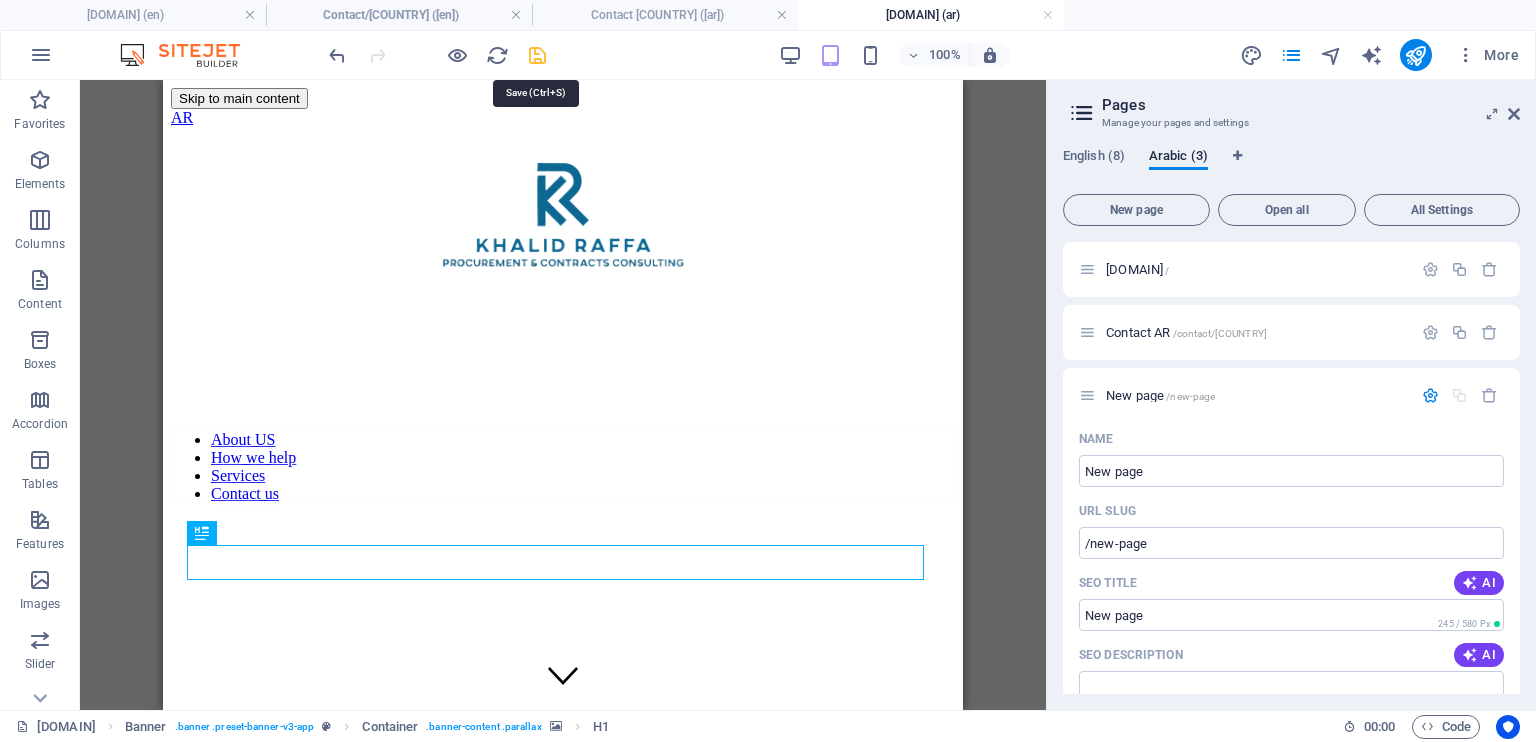 click at bounding box center (537, 55) 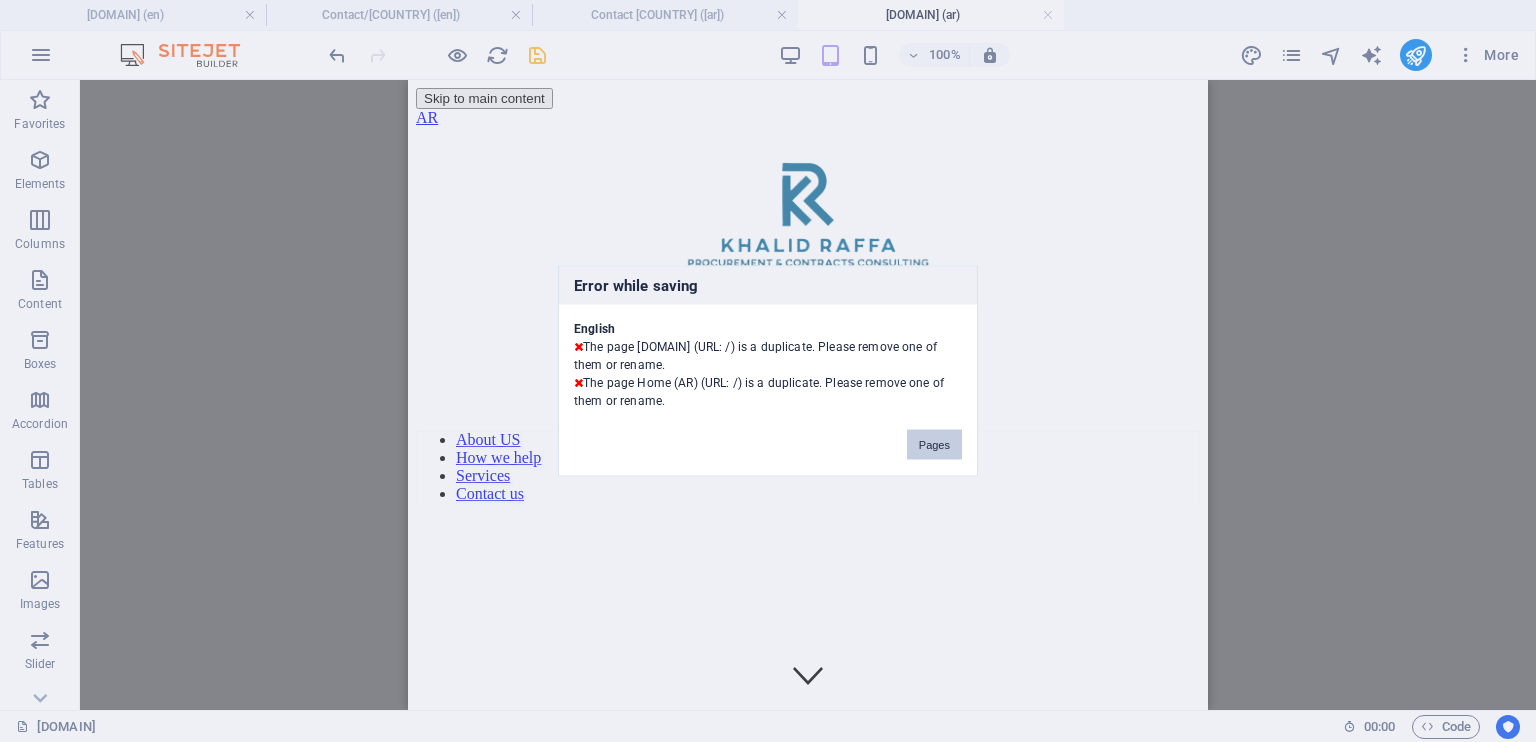 click on "Pages" at bounding box center (934, 445) 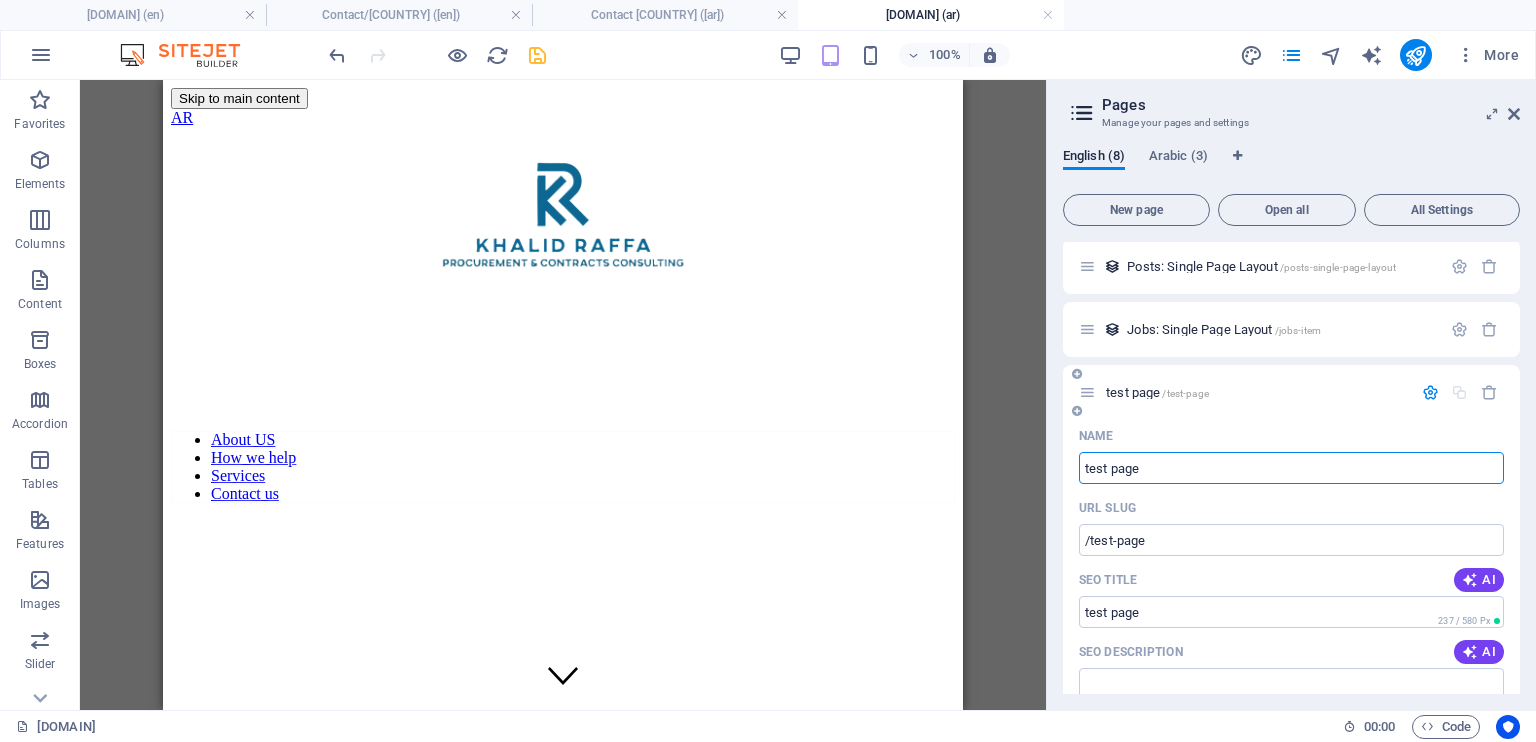 scroll, scrollTop: 0, scrollLeft: 0, axis: both 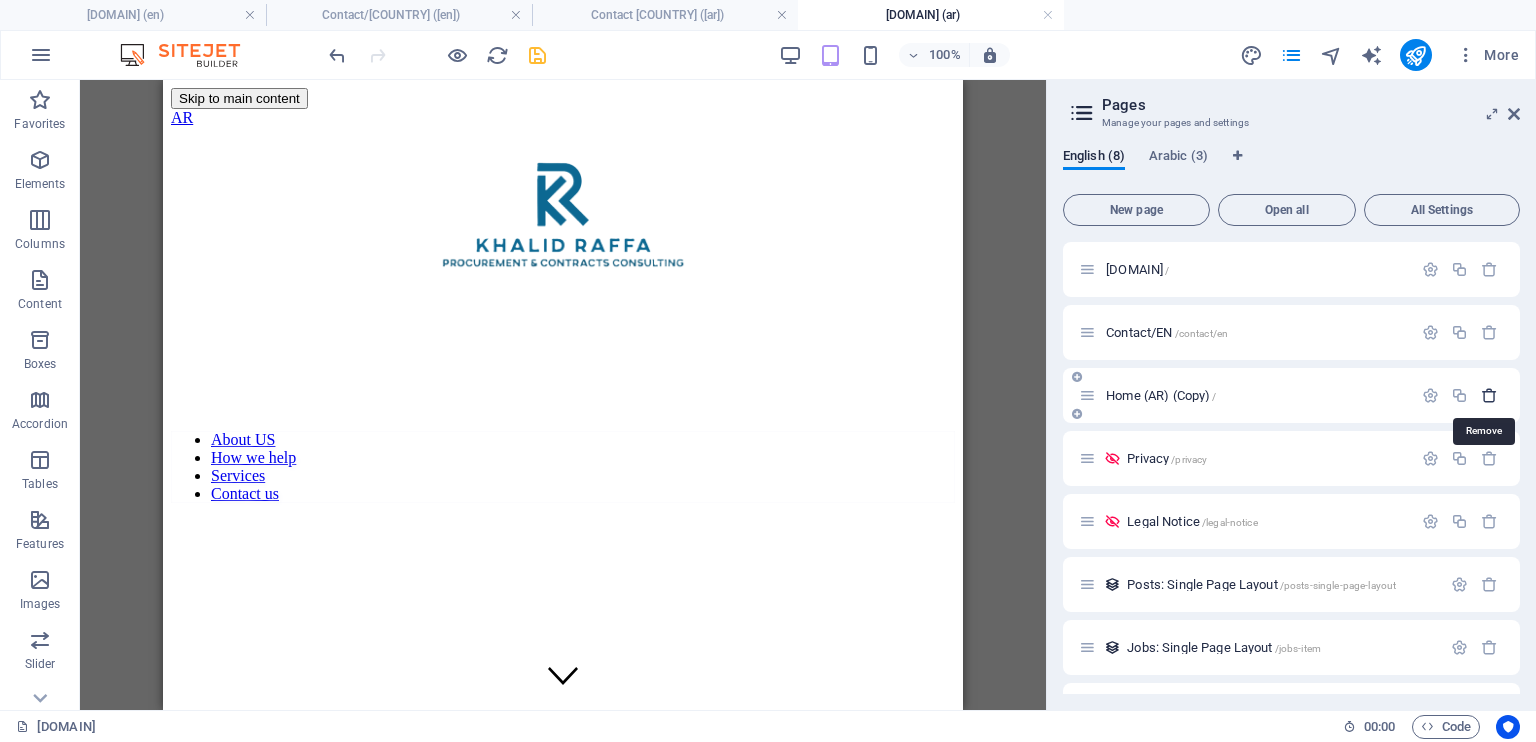 click at bounding box center (1489, 395) 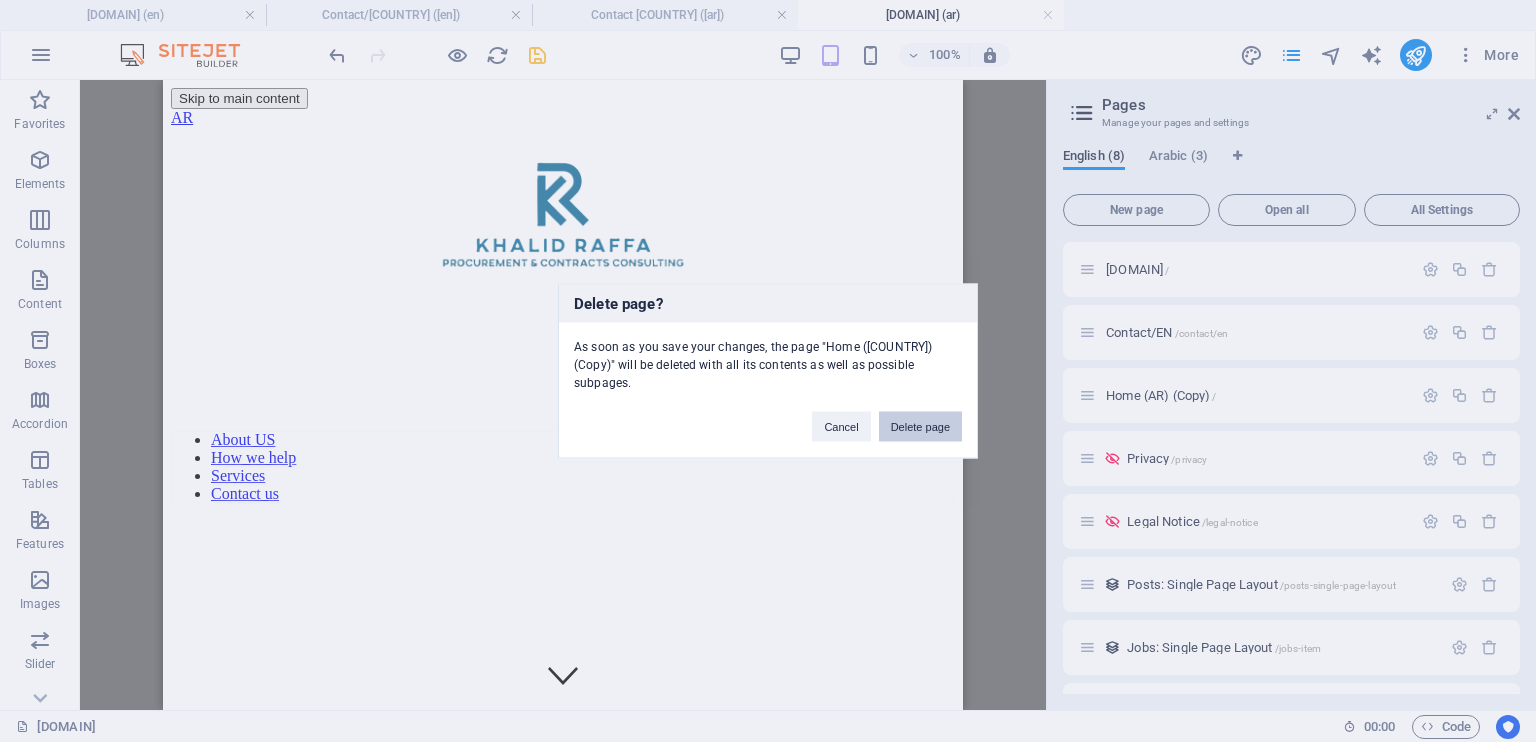 drag, startPoint x: 929, startPoint y: 409, endPoint x: 761, endPoint y: 343, distance: 180.49931 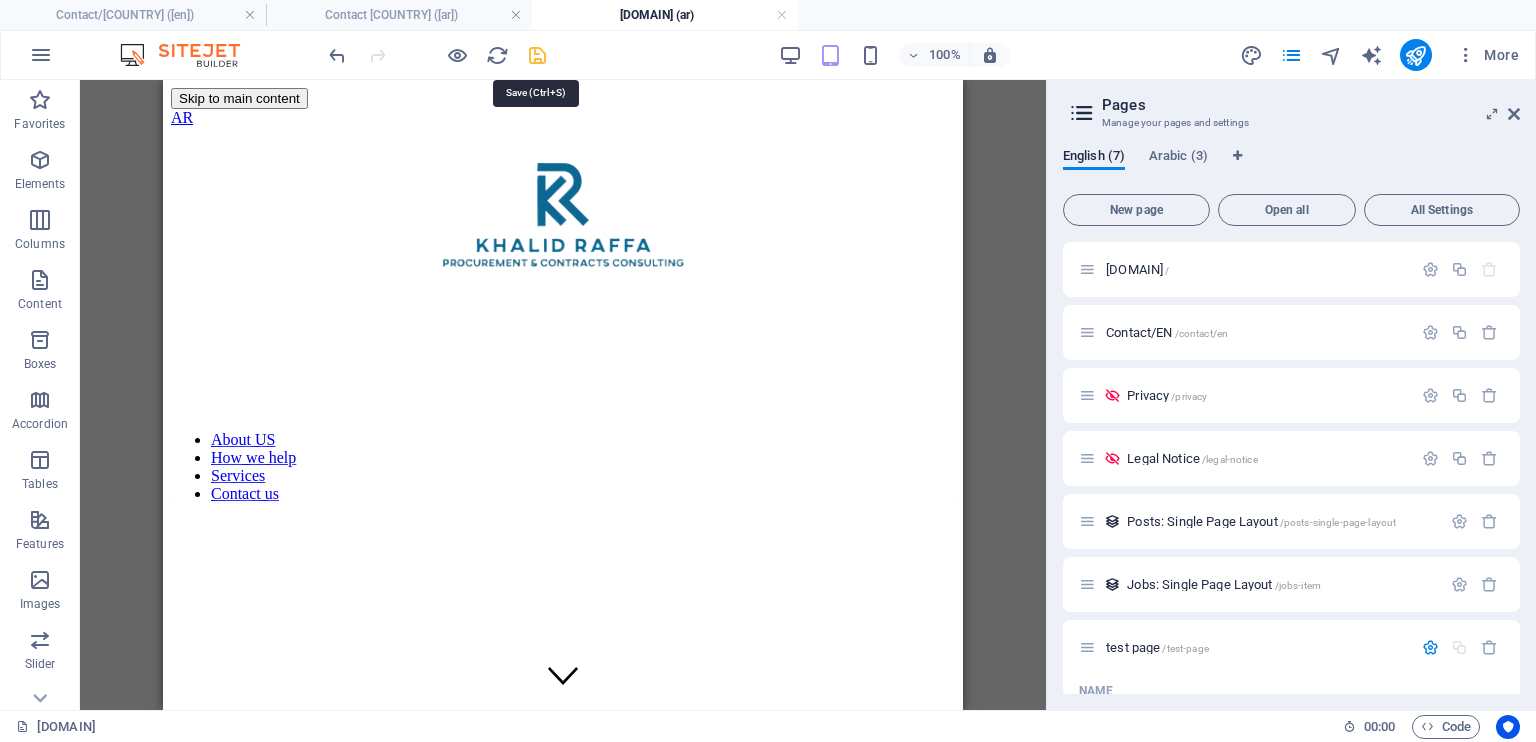 click at bounding box center (537, 55) 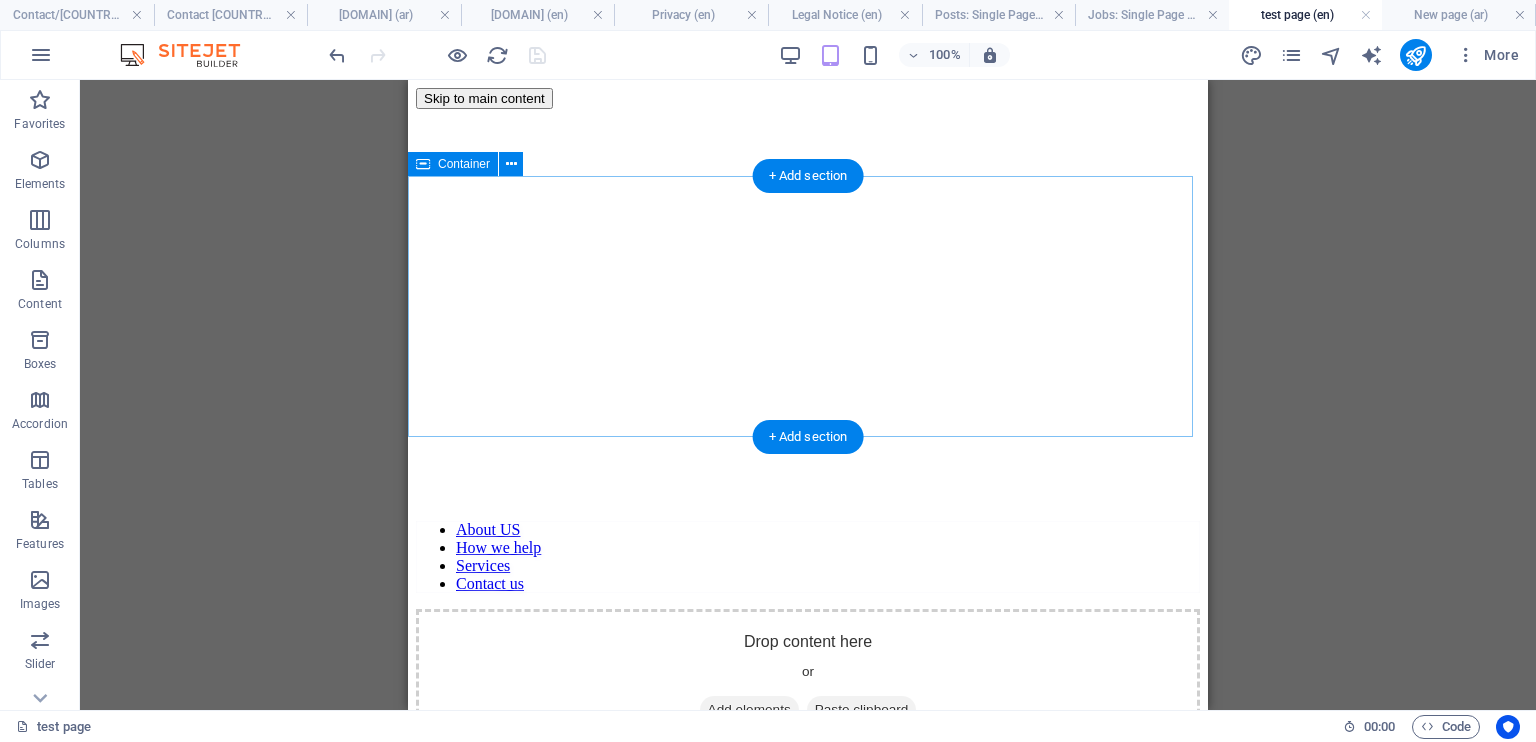 scroll, scrollTop: 0, scrollLeft: 0, axis: both 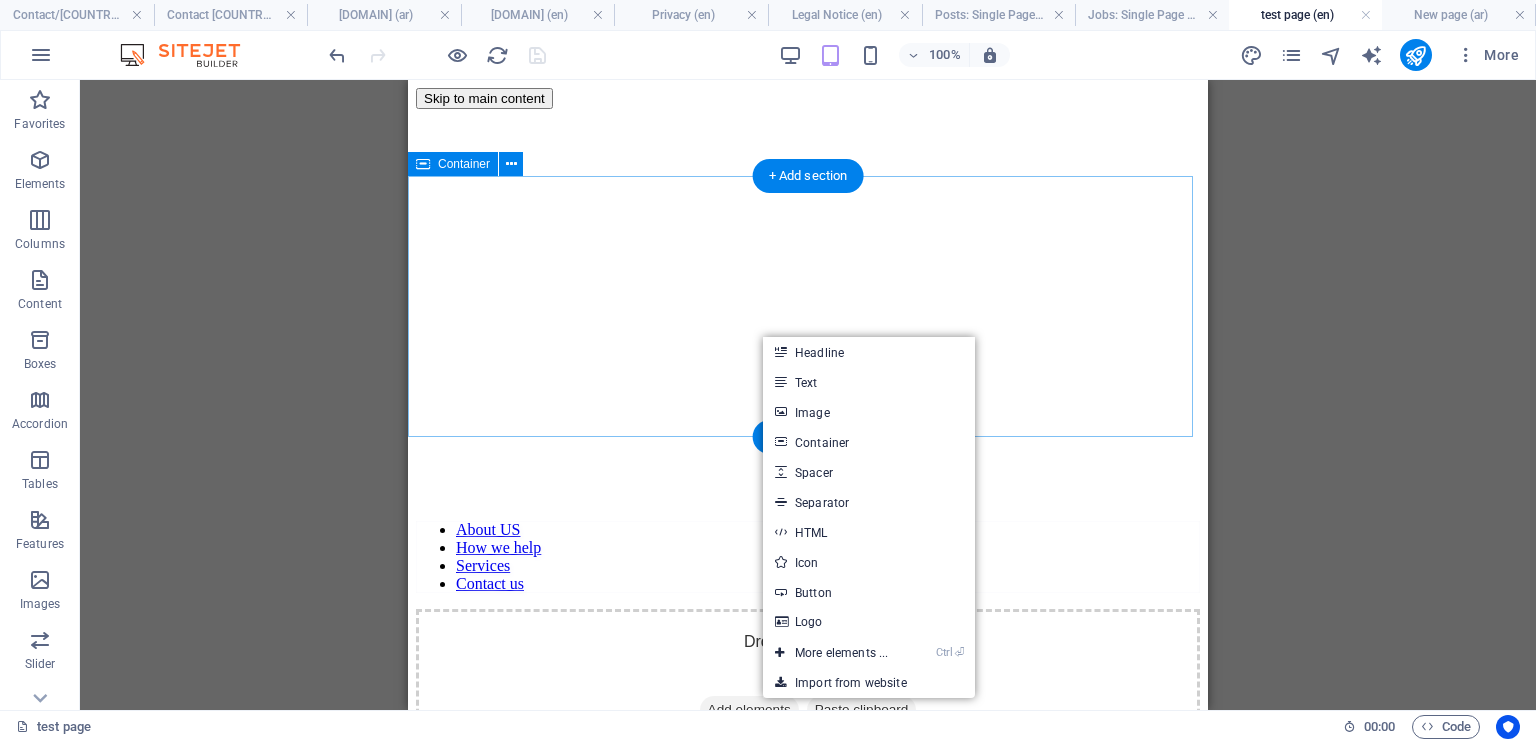 click on "Drop content here or  Add elements  Paste clipboard" at bounding box center (808, 680) 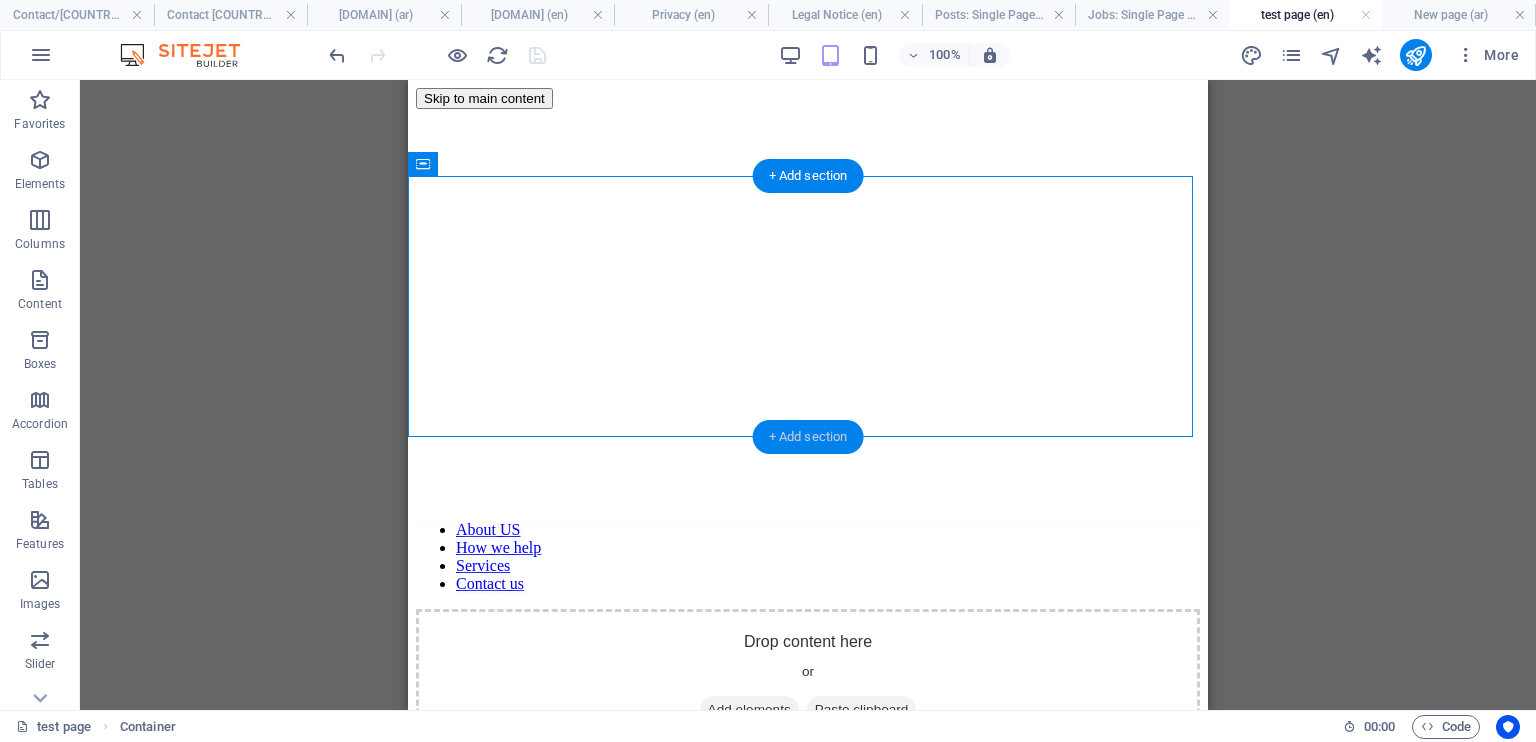 click on "+ Add section" at bounding box center (808, 437) 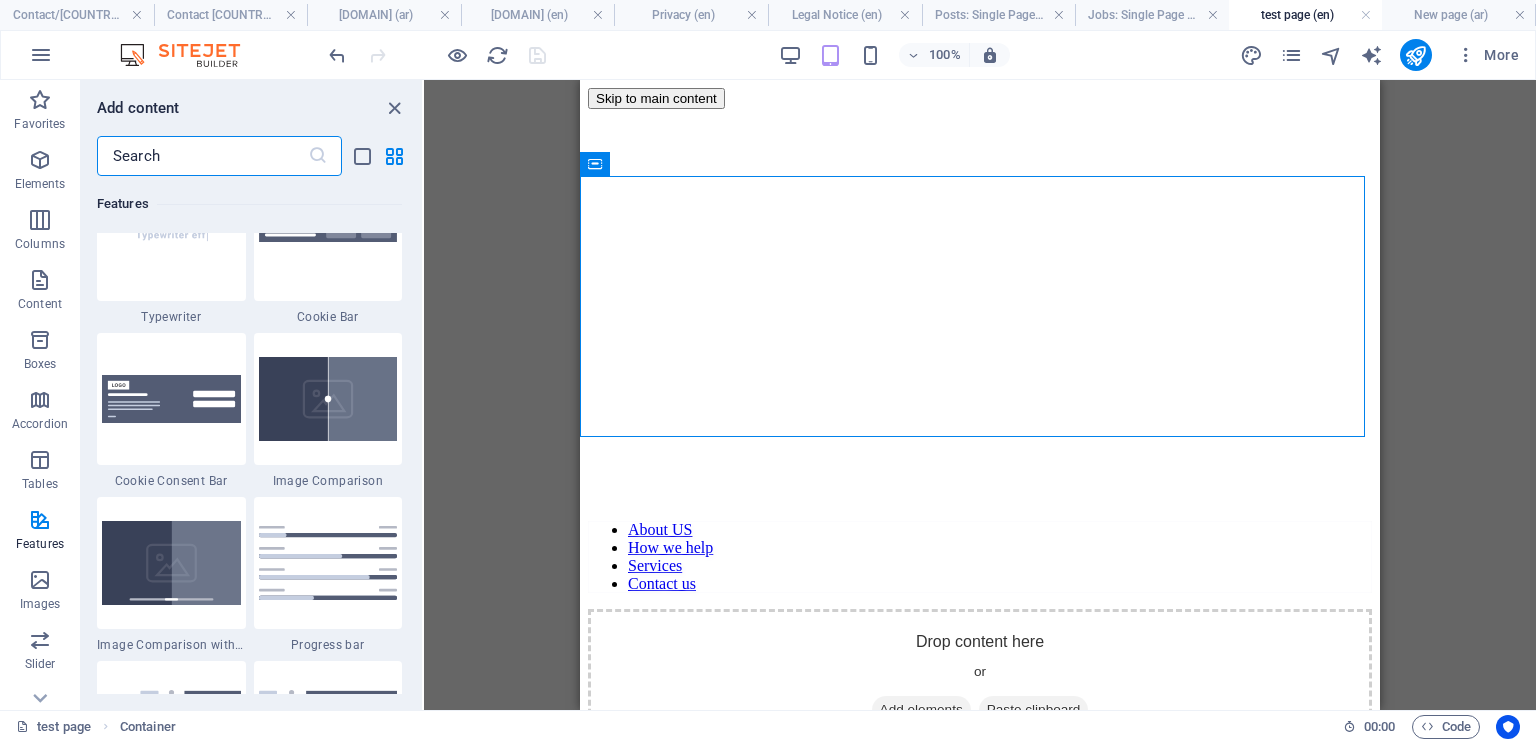 scroll, scrollTop: 8022, scrollLeft: 0, axis: vertical 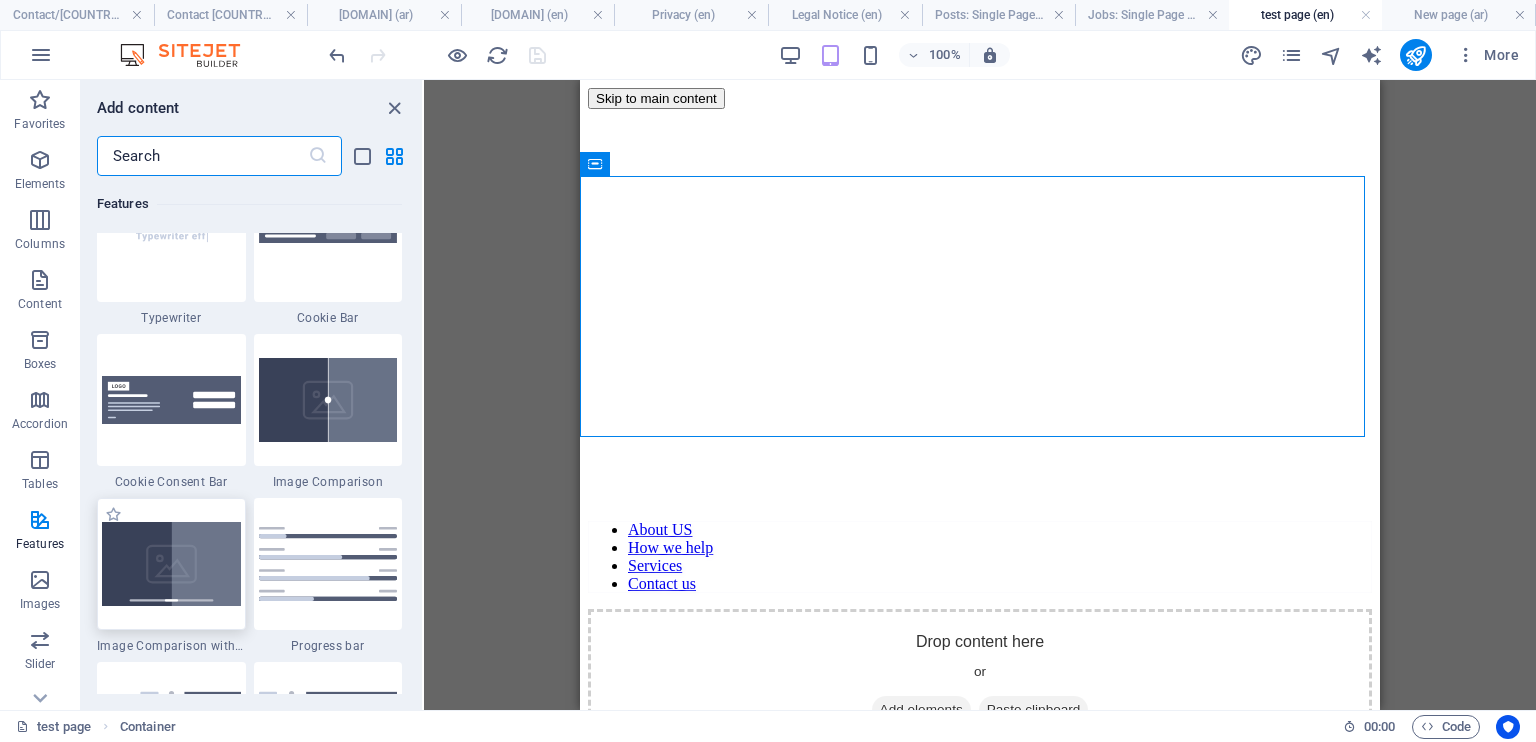 click at bounding box center [171, 564] 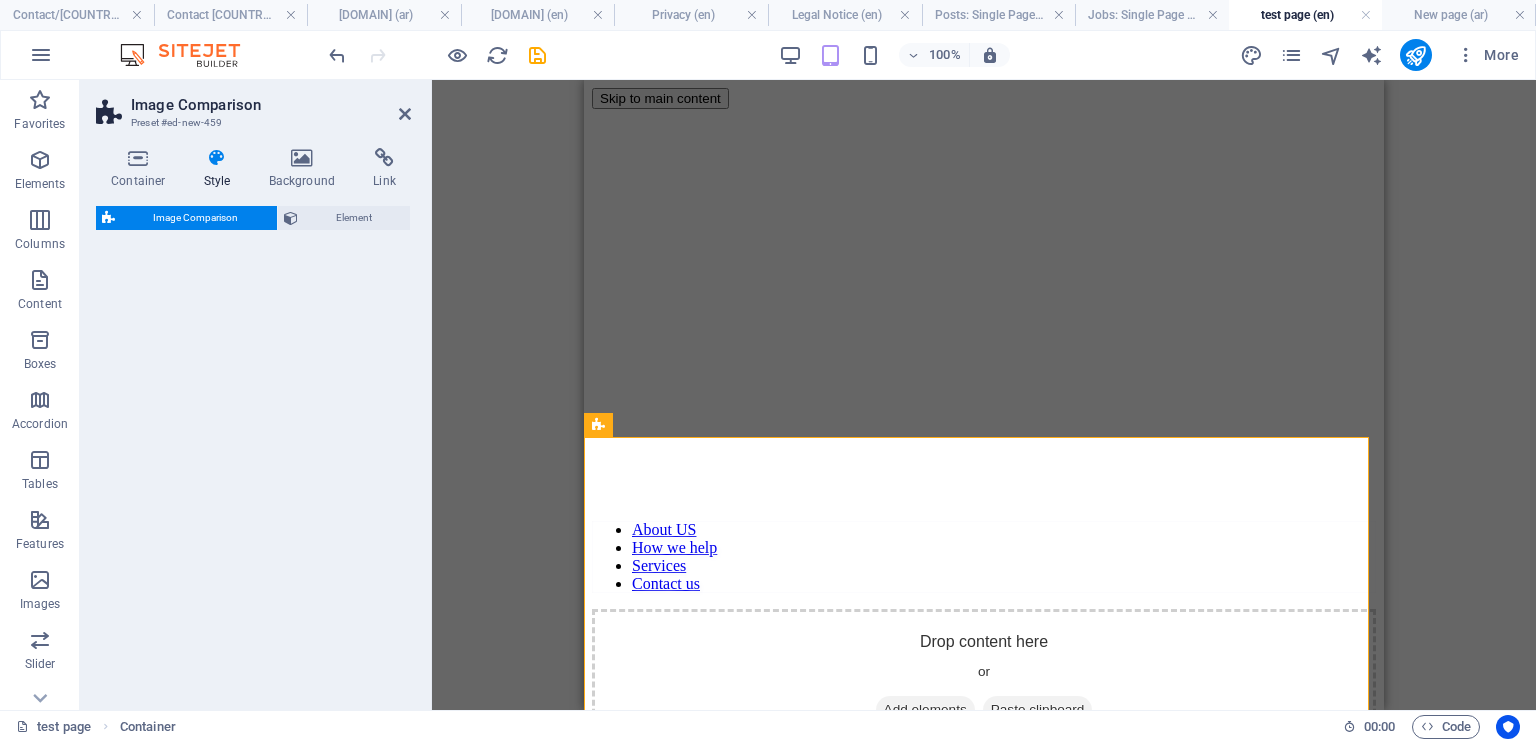select on "rem" 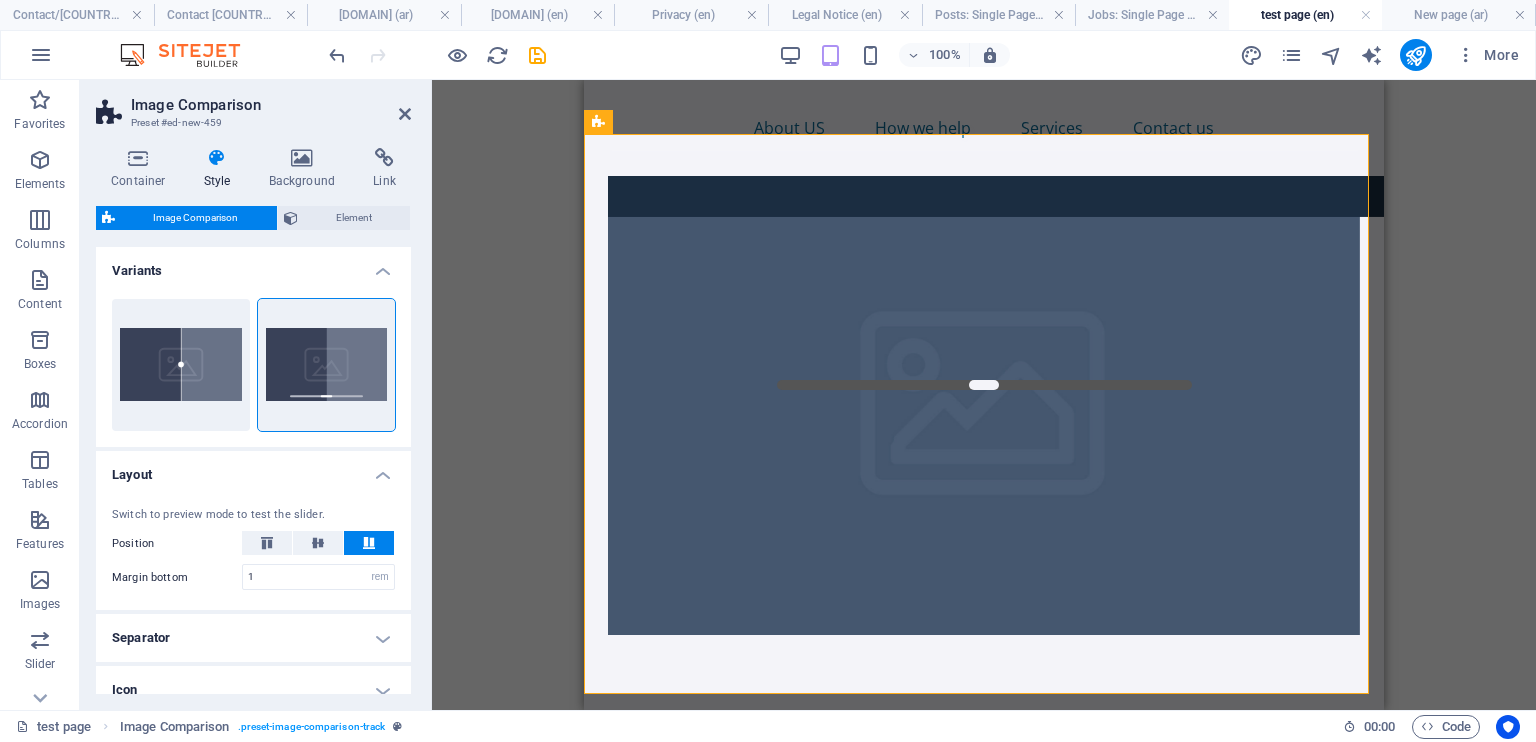scroll, scrollTop: 303, scrollLeft: 0, axis: vertical 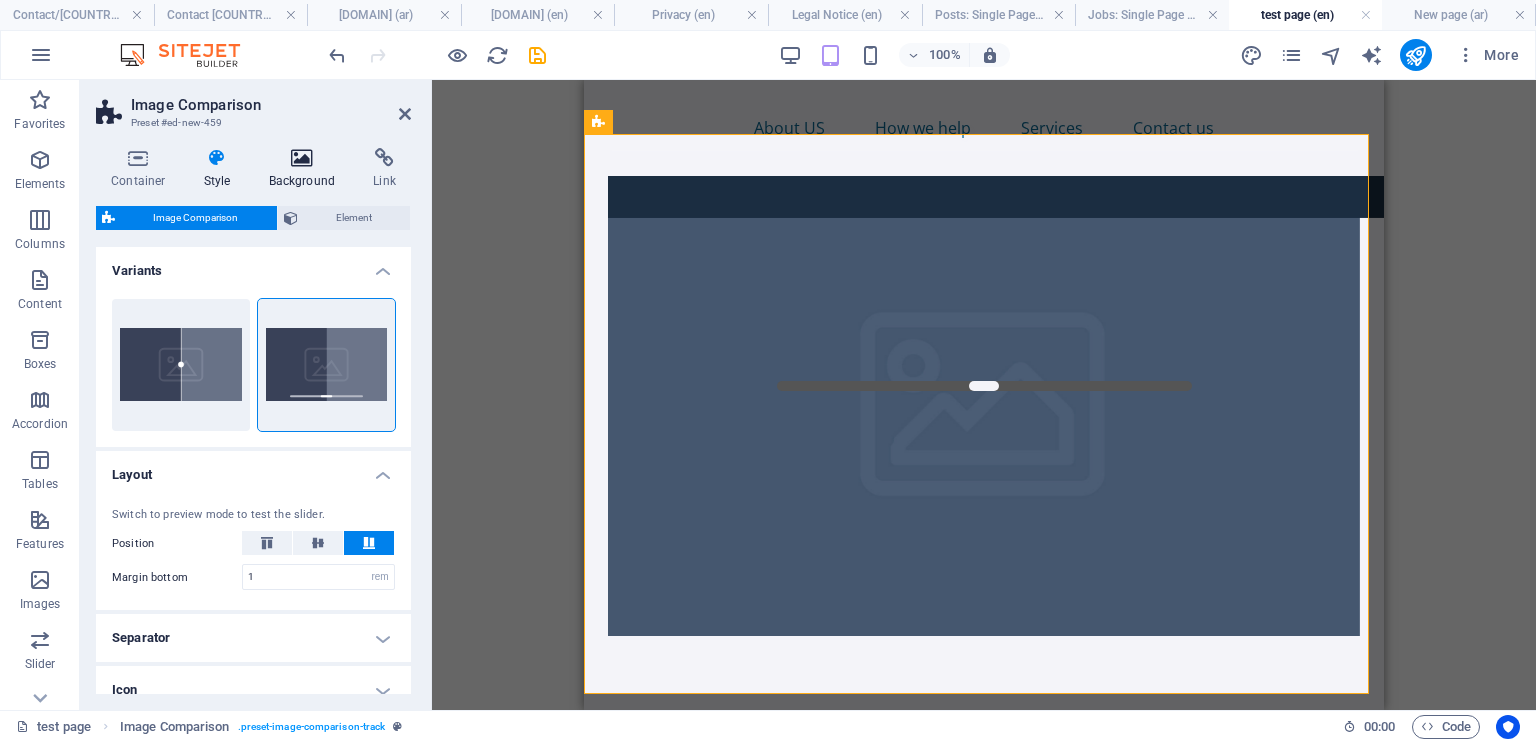 click at bounding box center [302, 158] 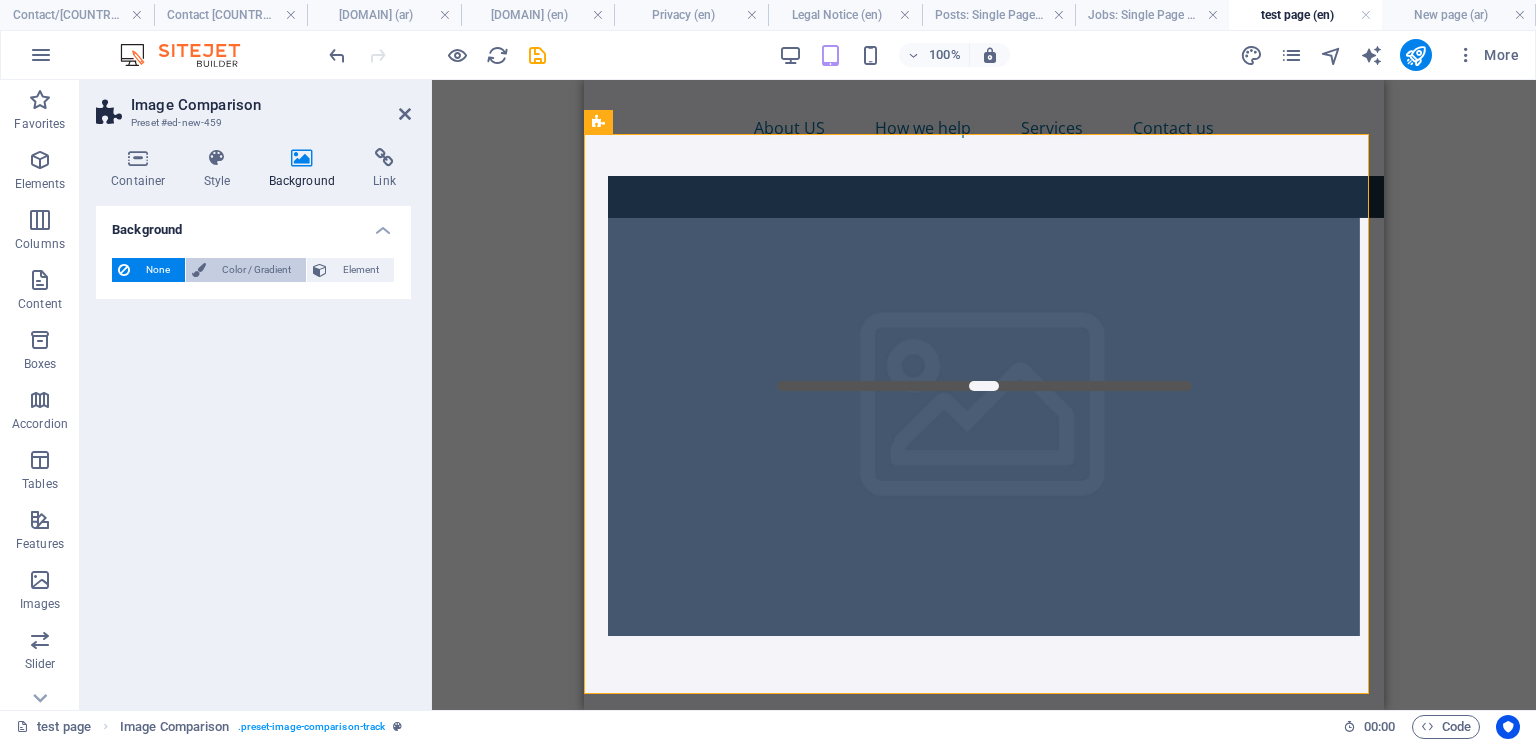 click on "Color / Gradient" at bounding box center [246, 270] 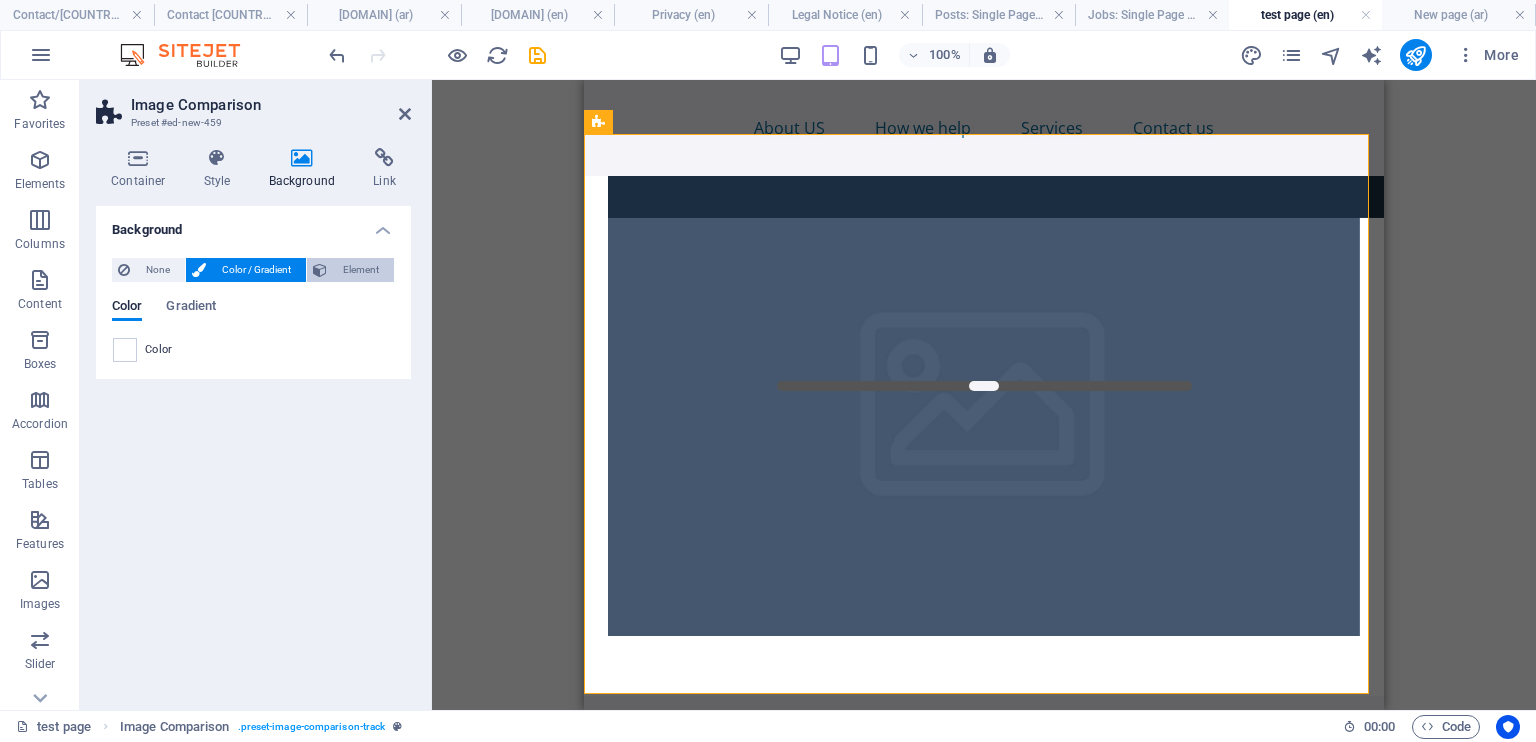 click at bounding box center (320, 270) 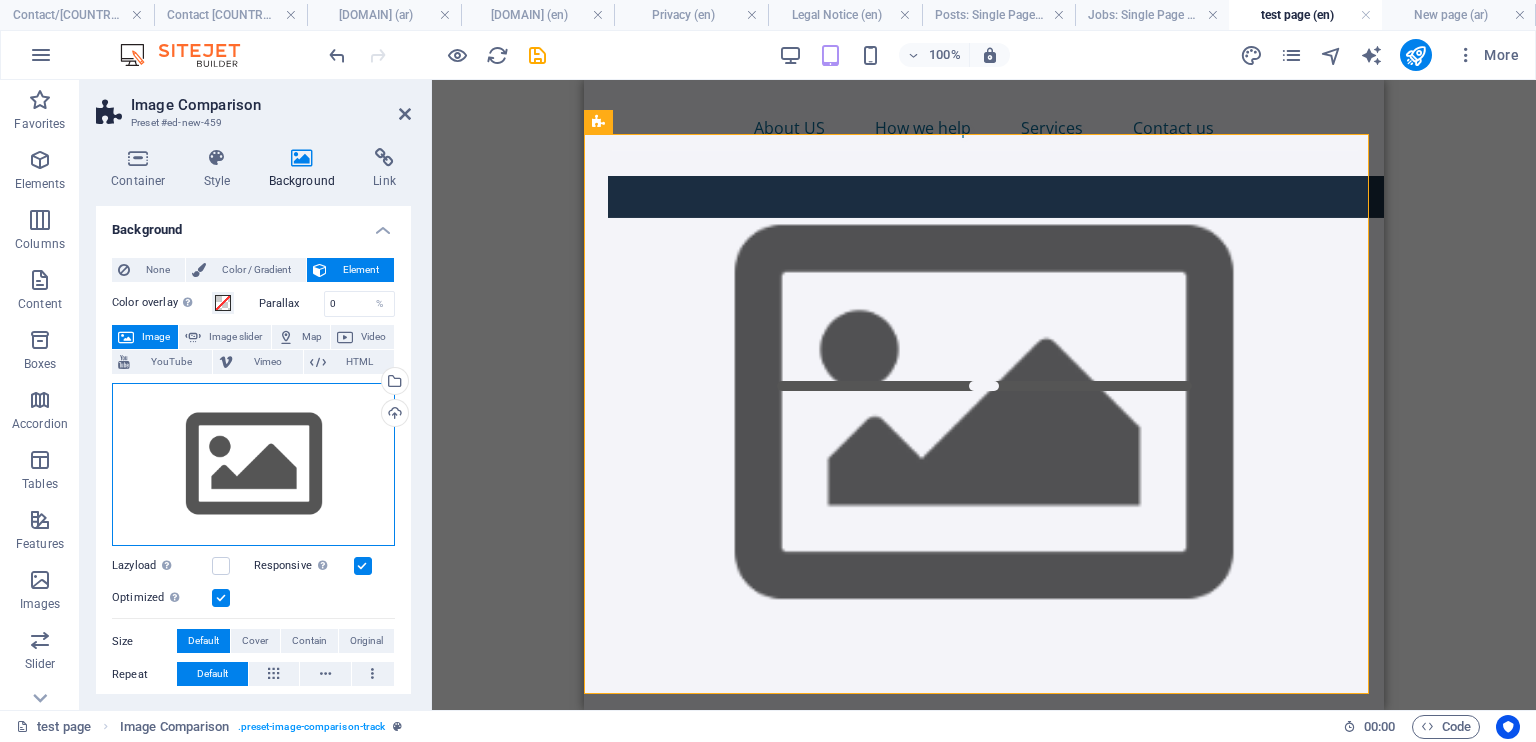 click on "Drag files here, click to choose files or select files from Files or our free stock photos & videos" at bounding box center [253, 465] 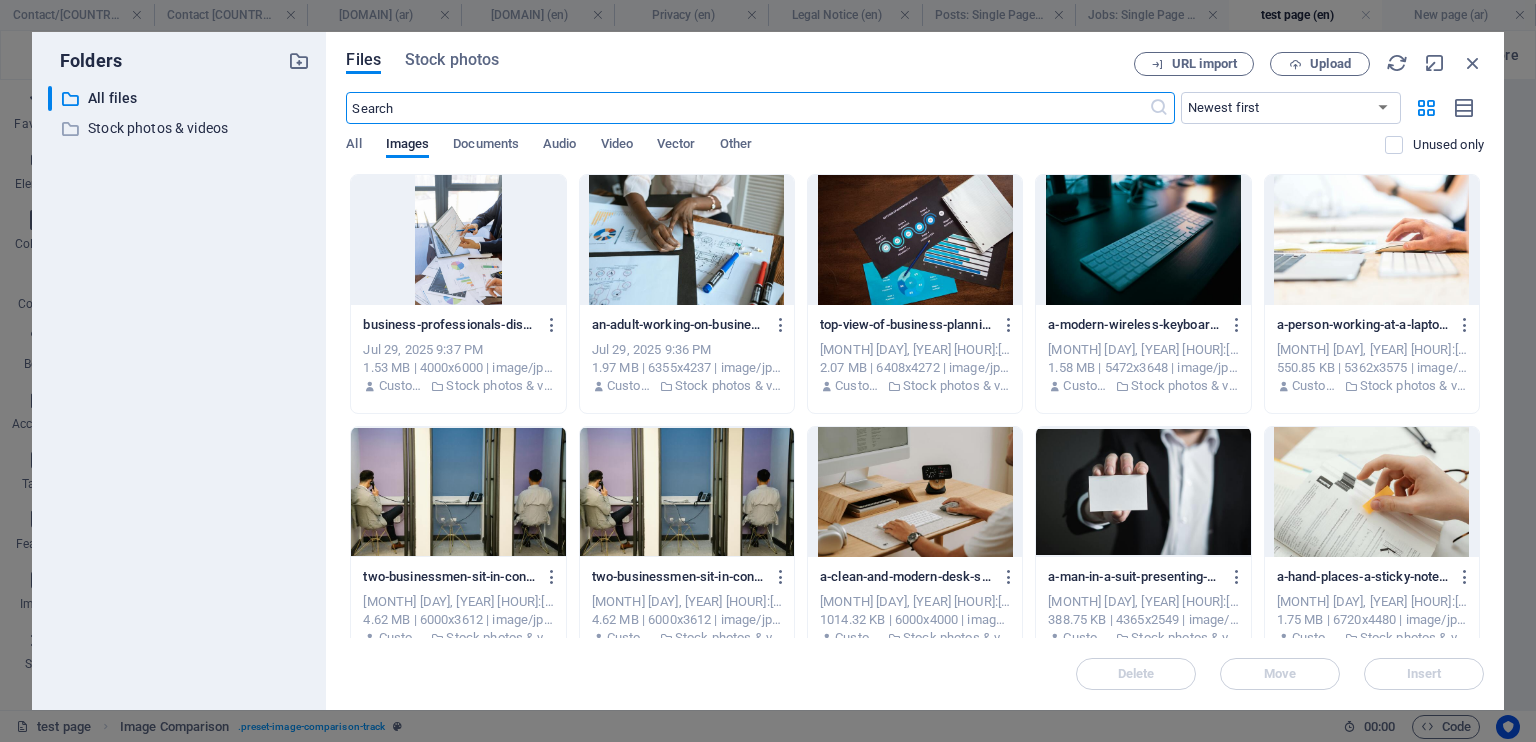 scroll, scrollTop: 277, scrollLeft: 0, axis: vertical 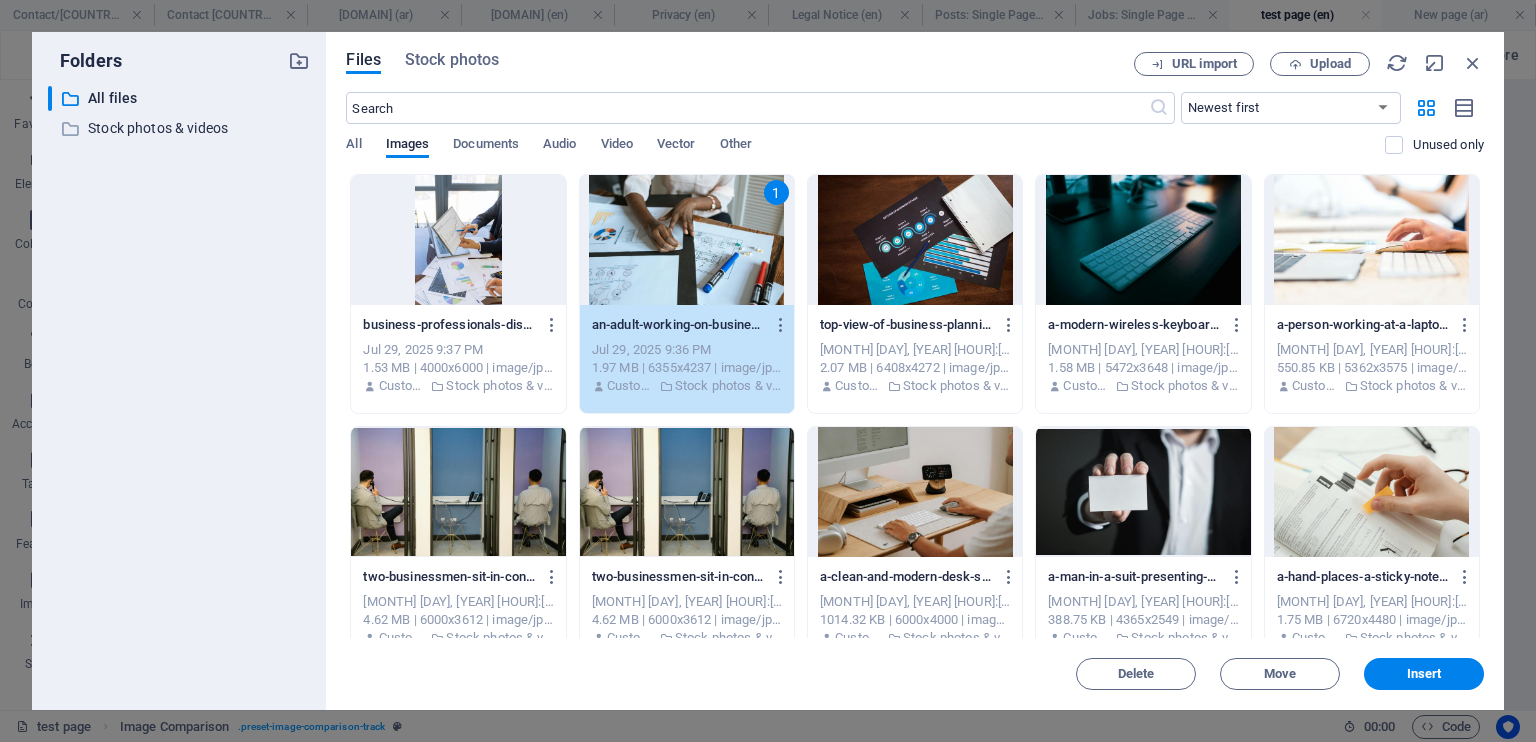click on "1" at bounding box center (687, 240) 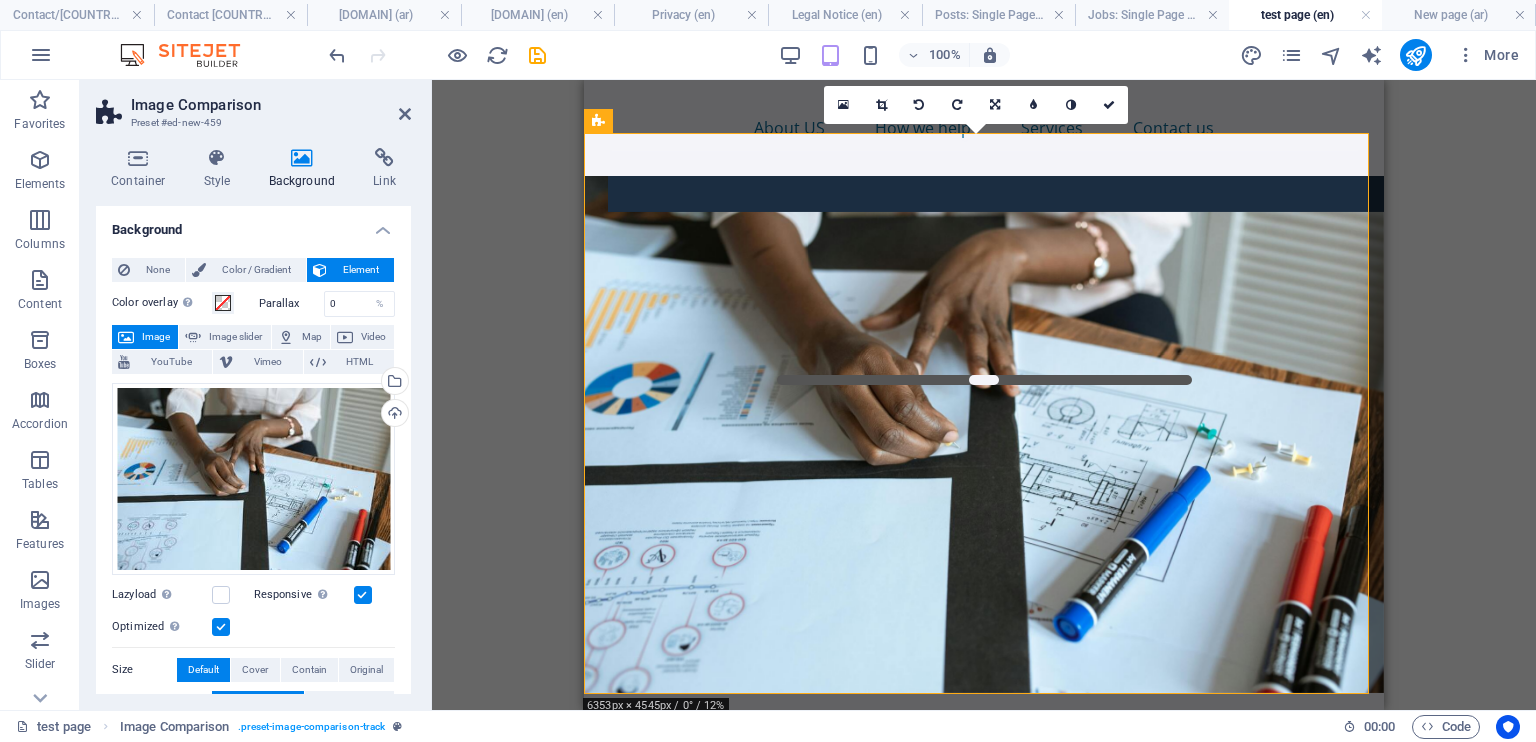 scroll, scrollTop: 303, scrollLeft: 0, axis: vertical 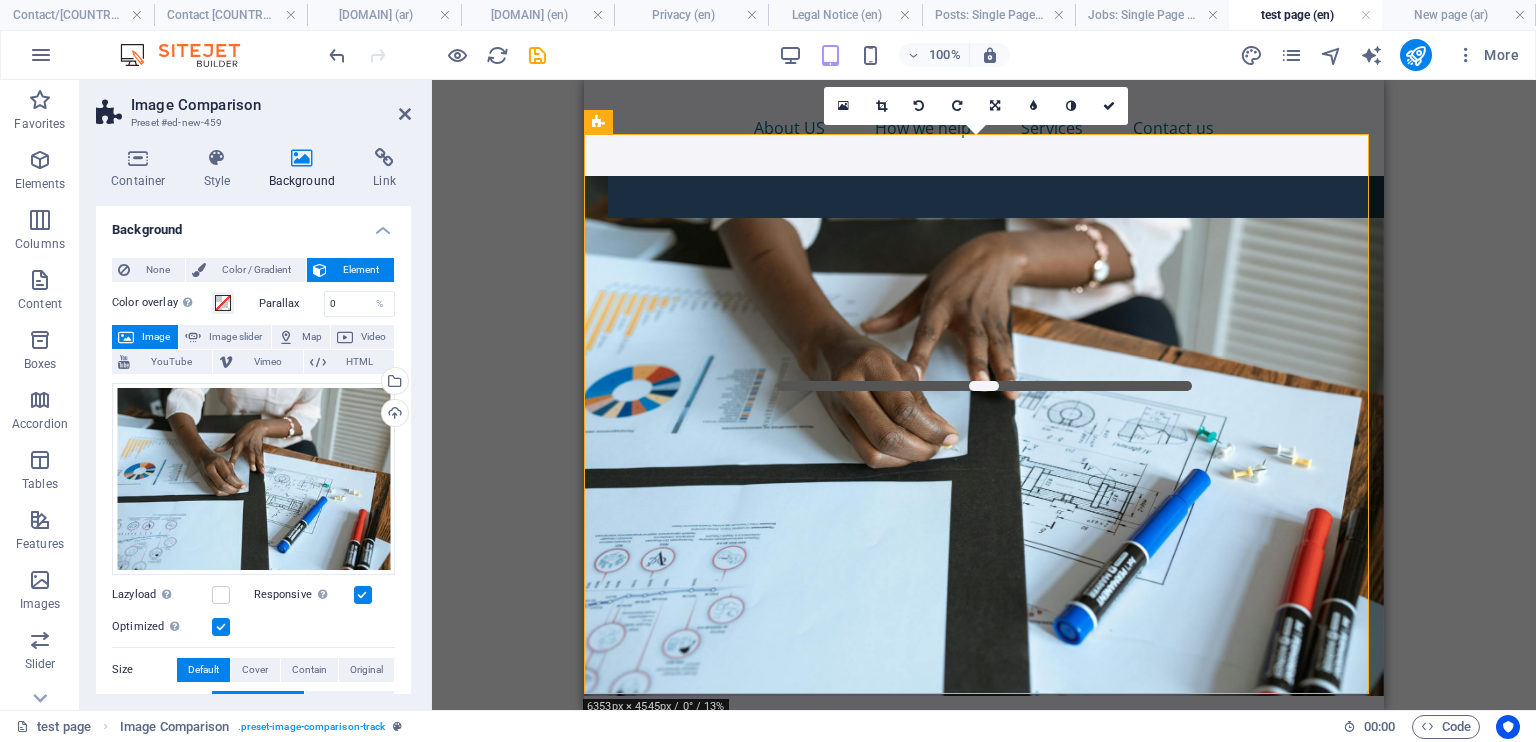 drag, startPoint x: 971, startPoint y: 604, endPoint x: 1008, endPoint y: 605, distance: 37.01351 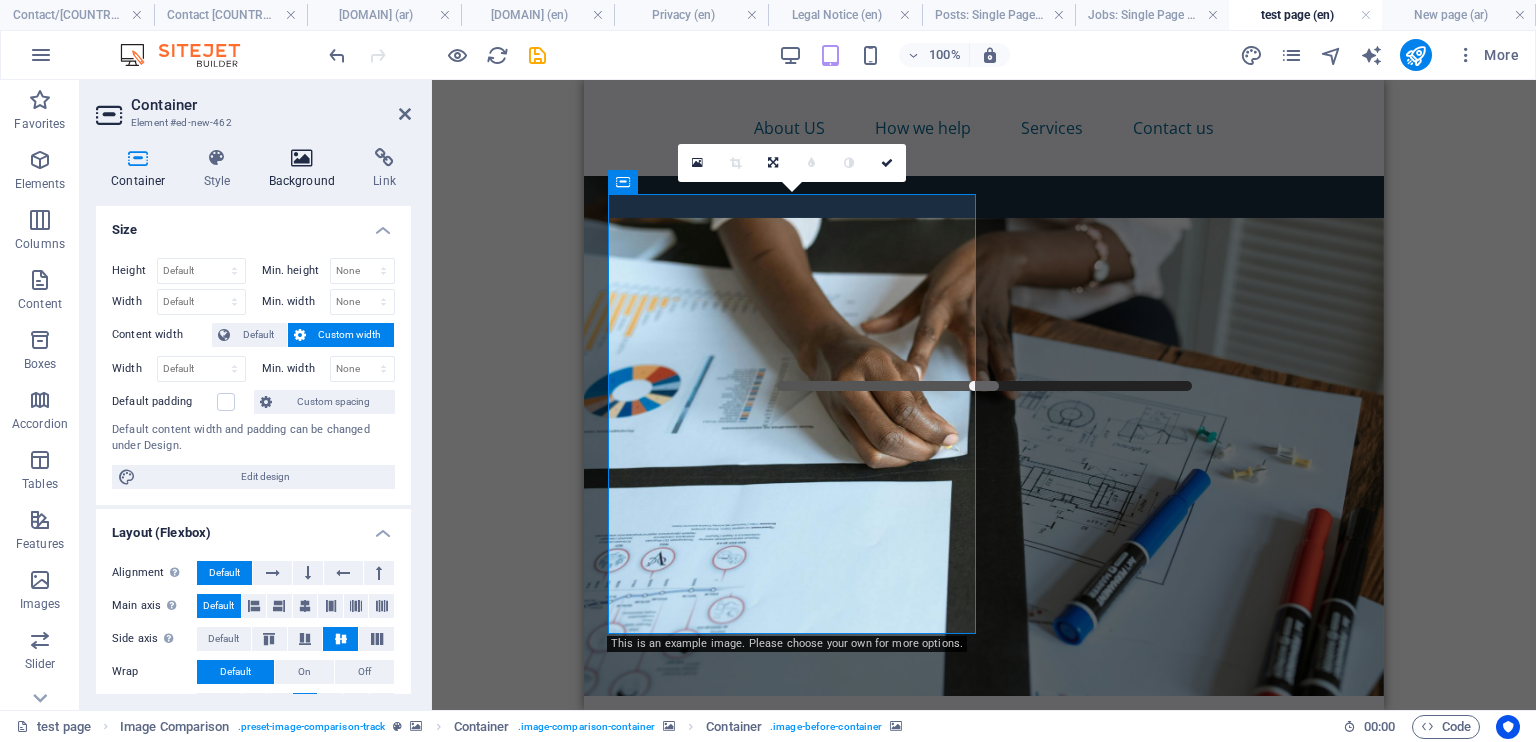 click at bounding box center (302, 158) 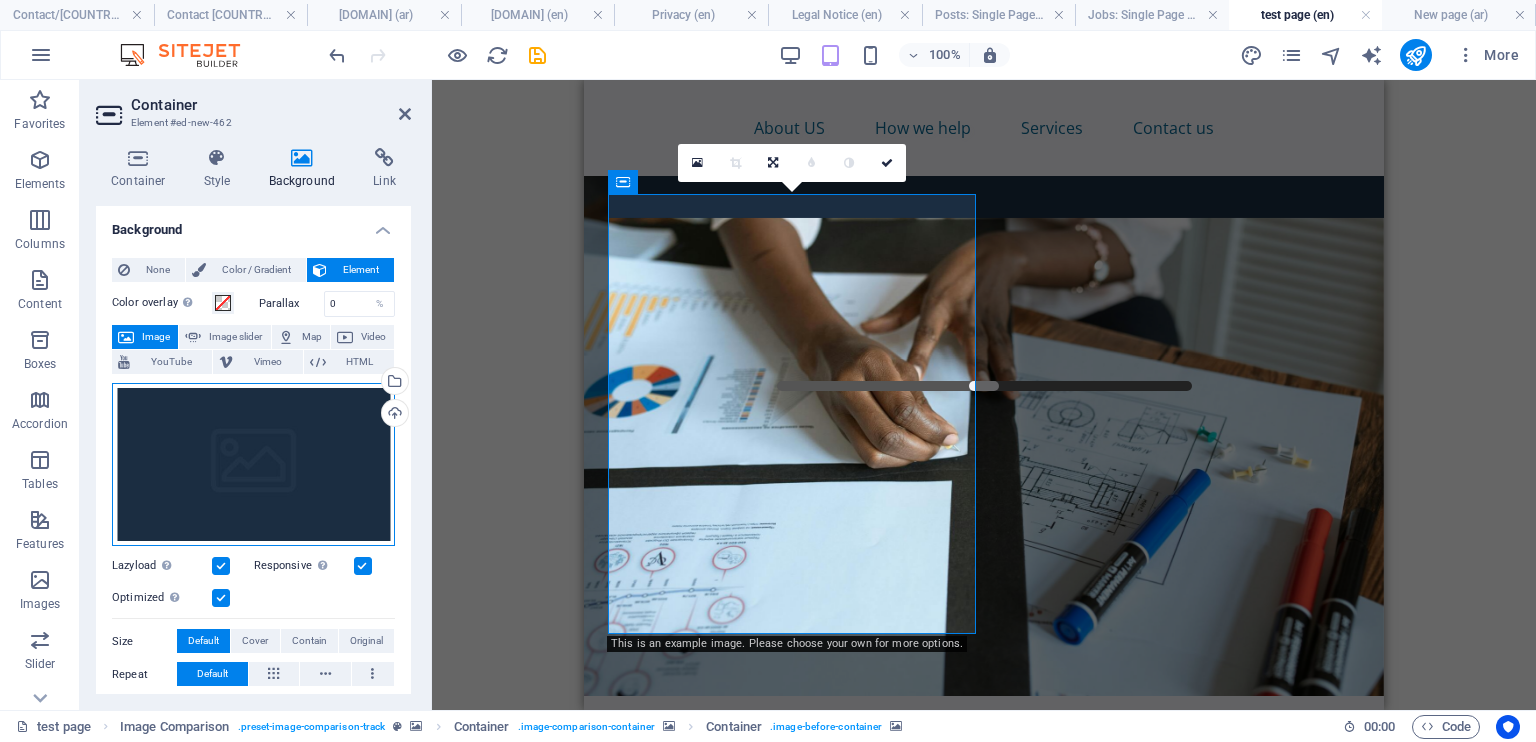 click on "Drag files here, click to choose files or select files from Files or our free stock photos & videos" at bounding box center (253, 465) 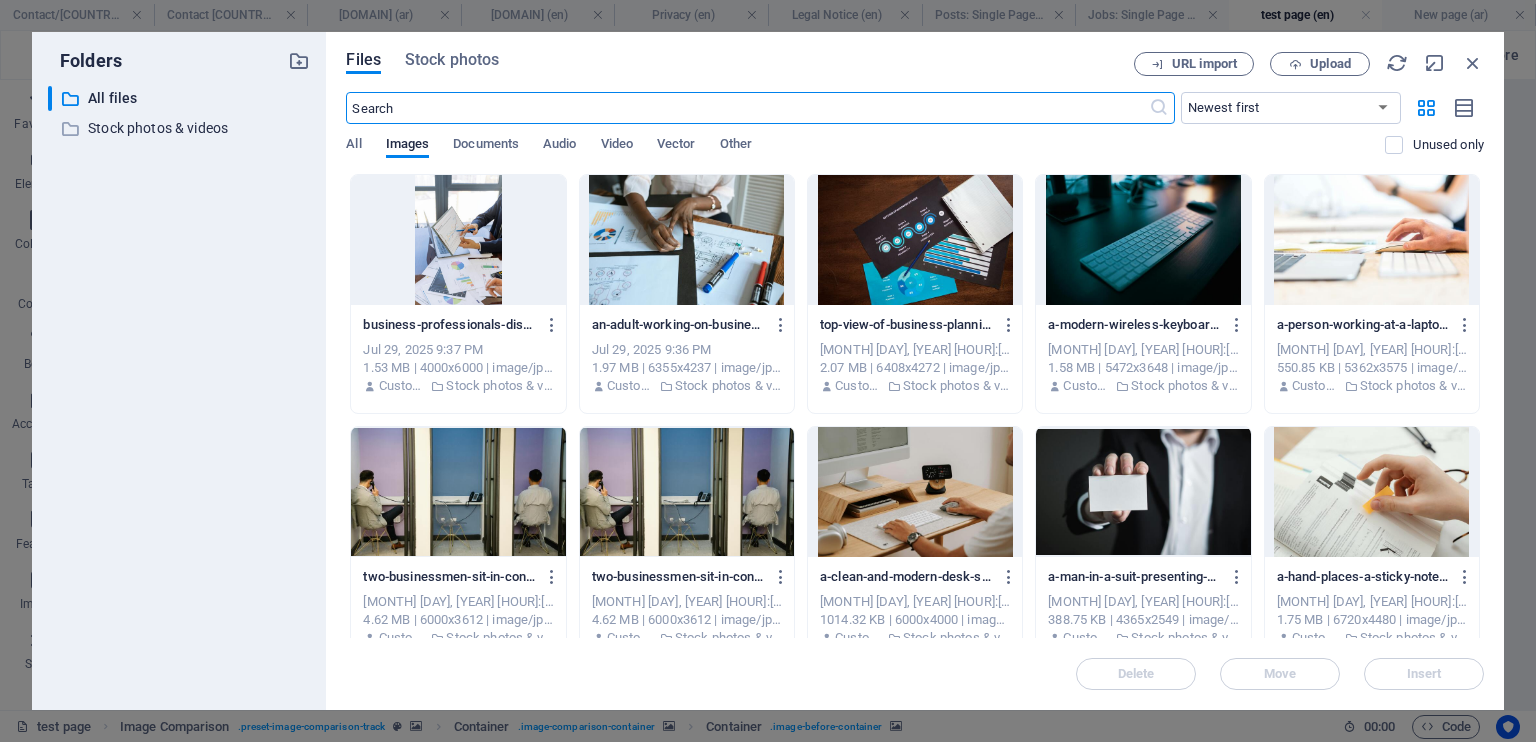 scroll, scrollTop: 277, scrollLeft: 0, axis: vertical 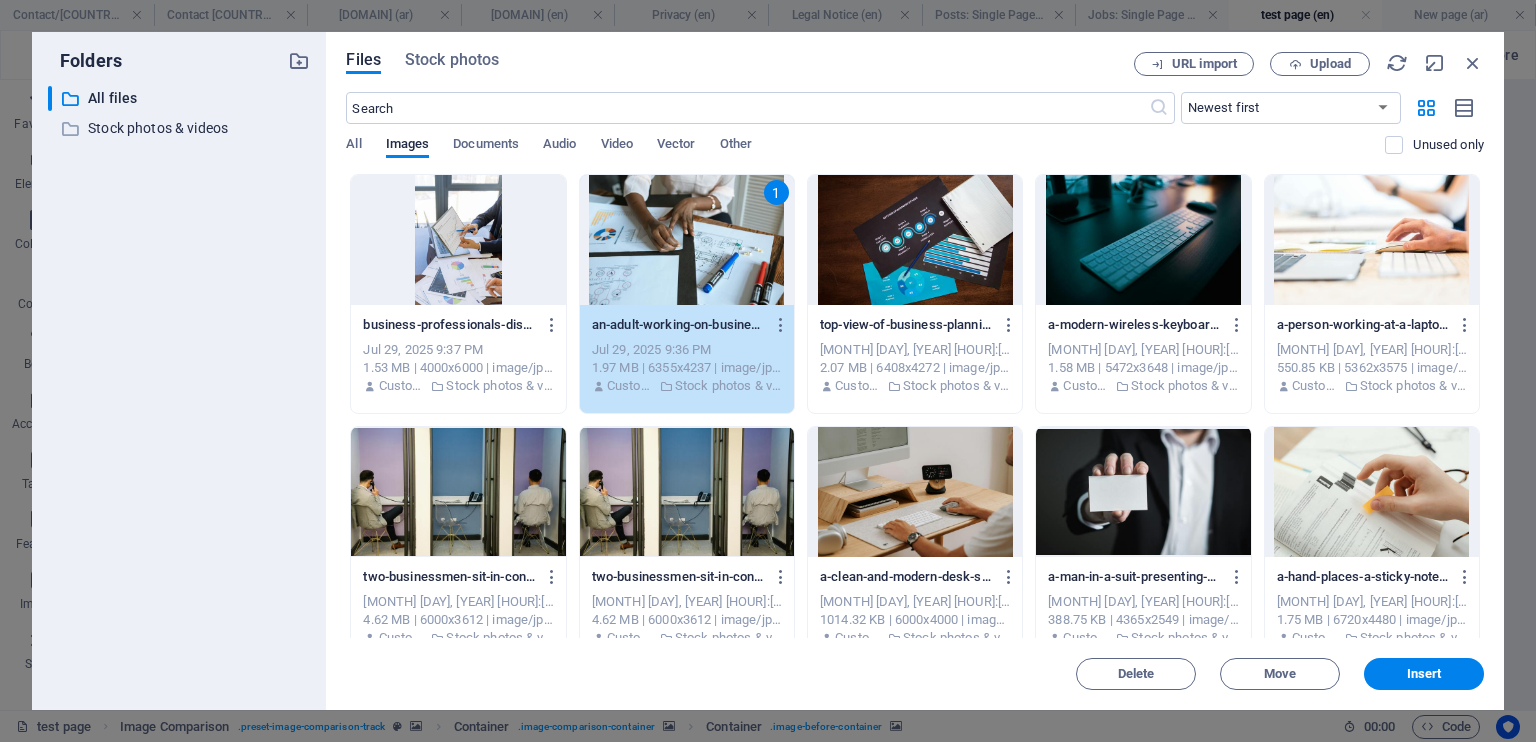 click on "1" at bounding box center (687, 240) 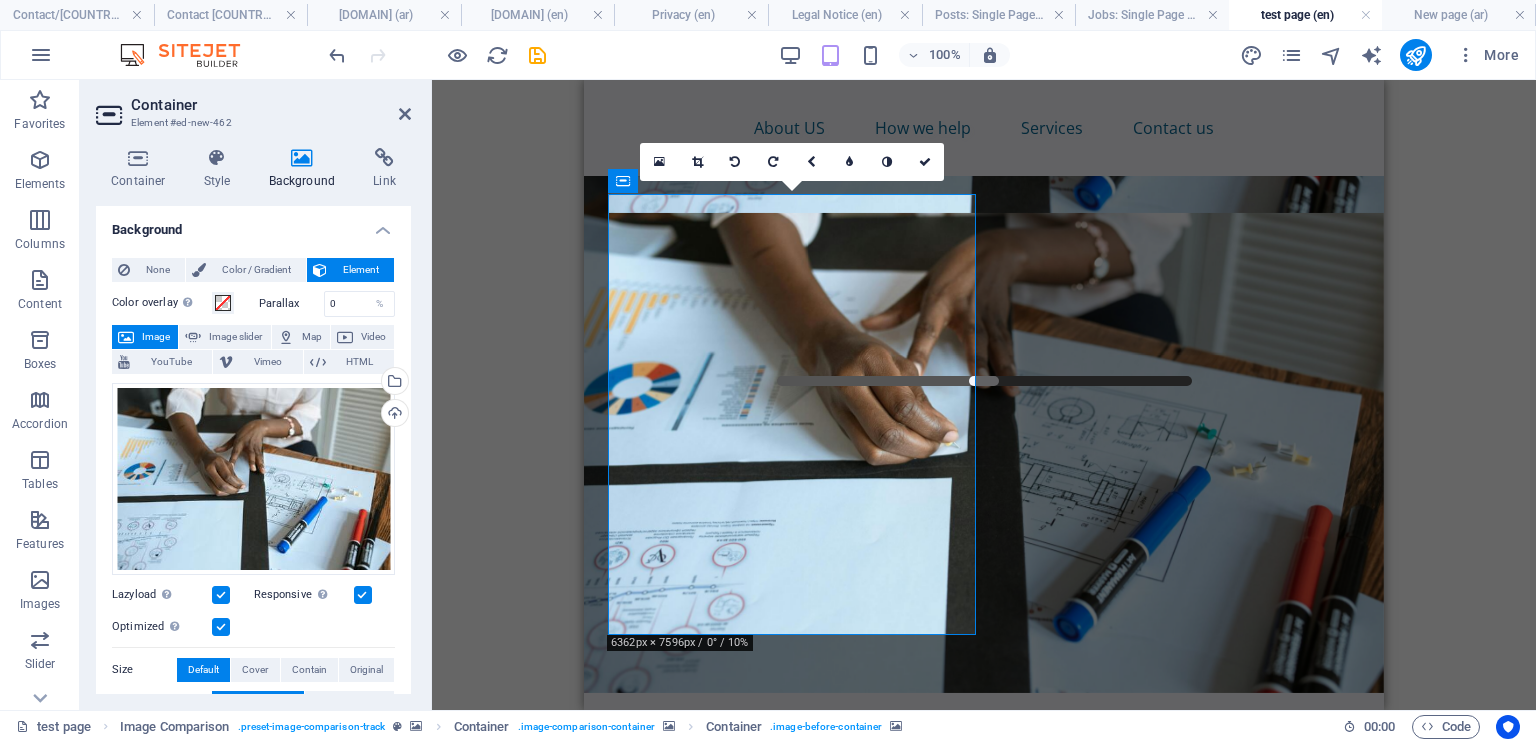 scroll, scrollTop: 303, scrollLeft: 0, axis: vertical 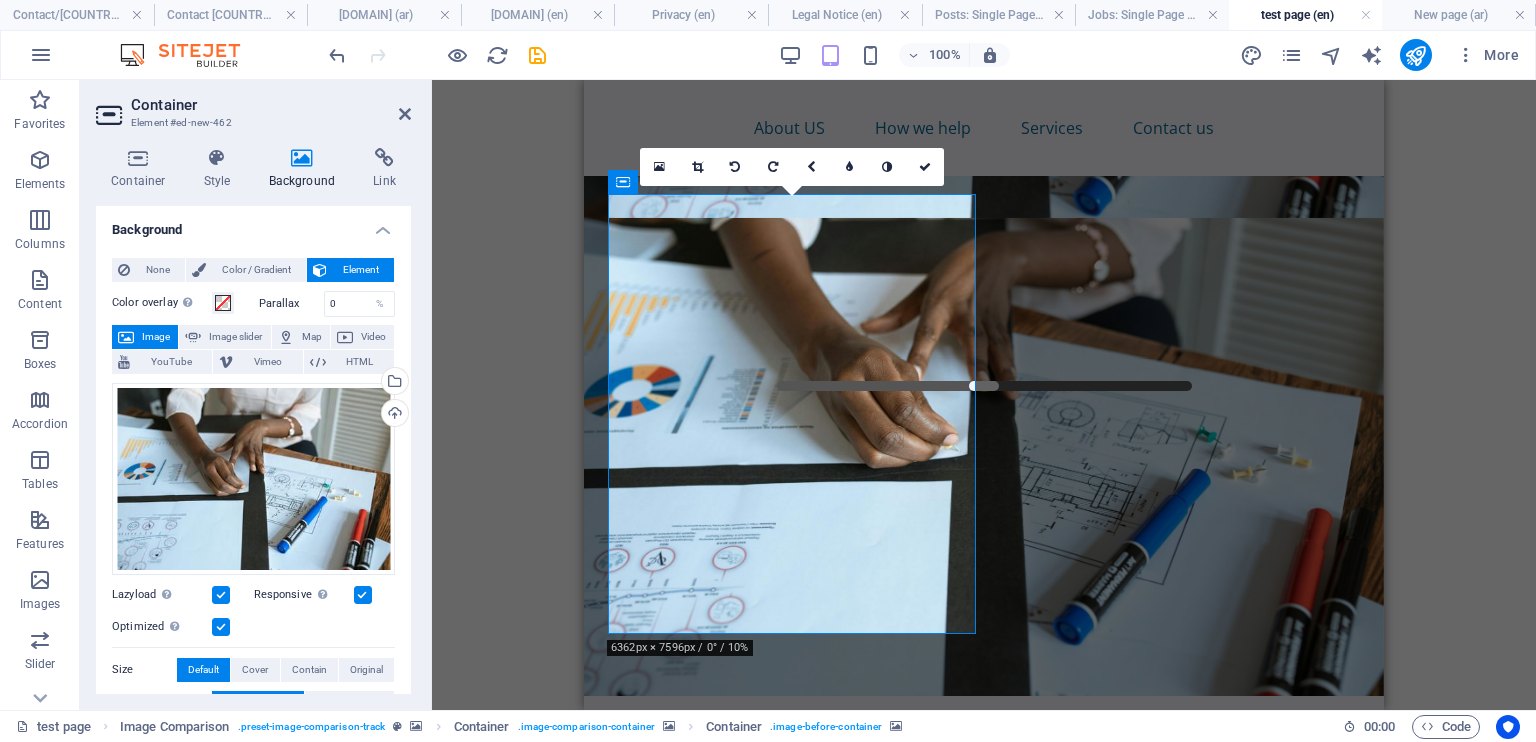 click at bounding box center [984, 976] 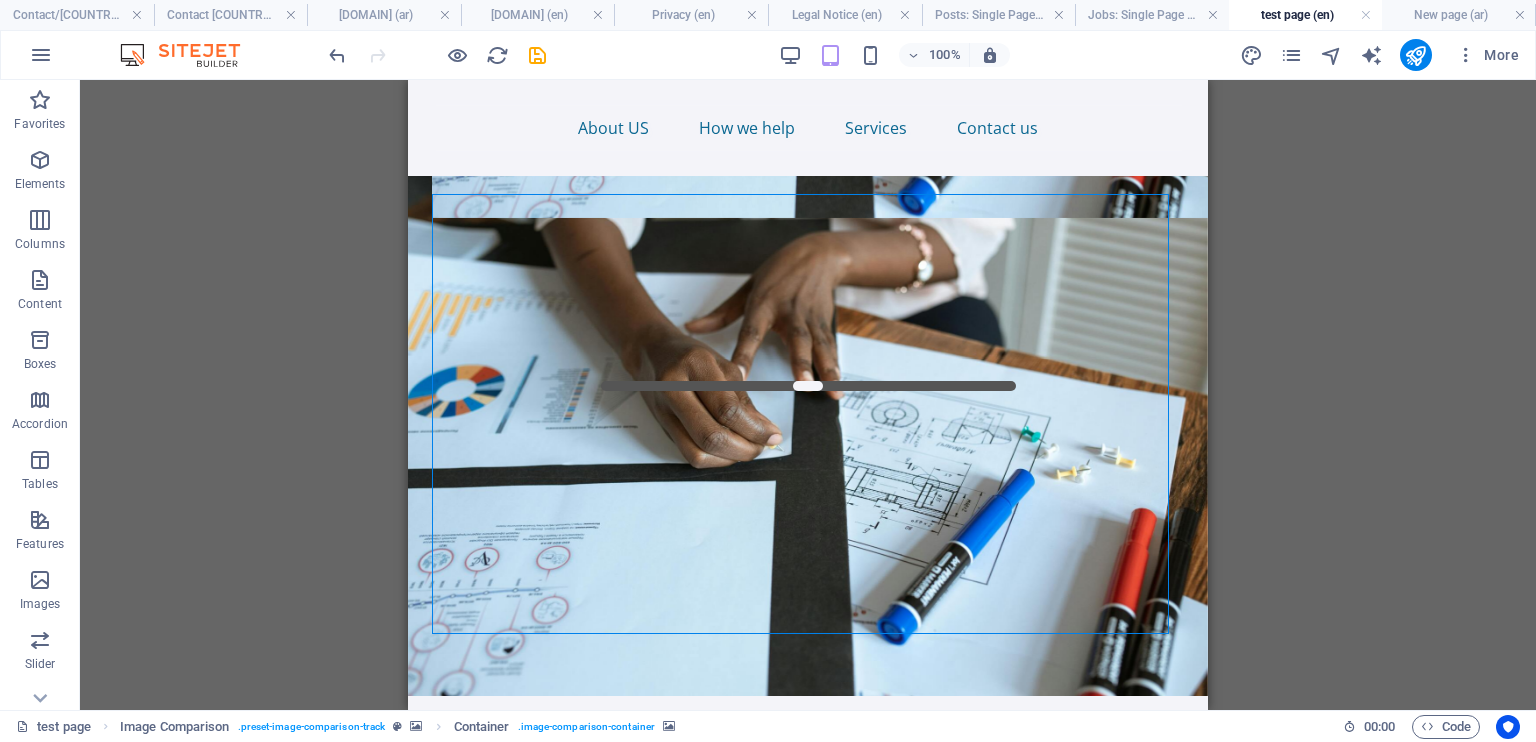 click at bounding box center [808, 976] 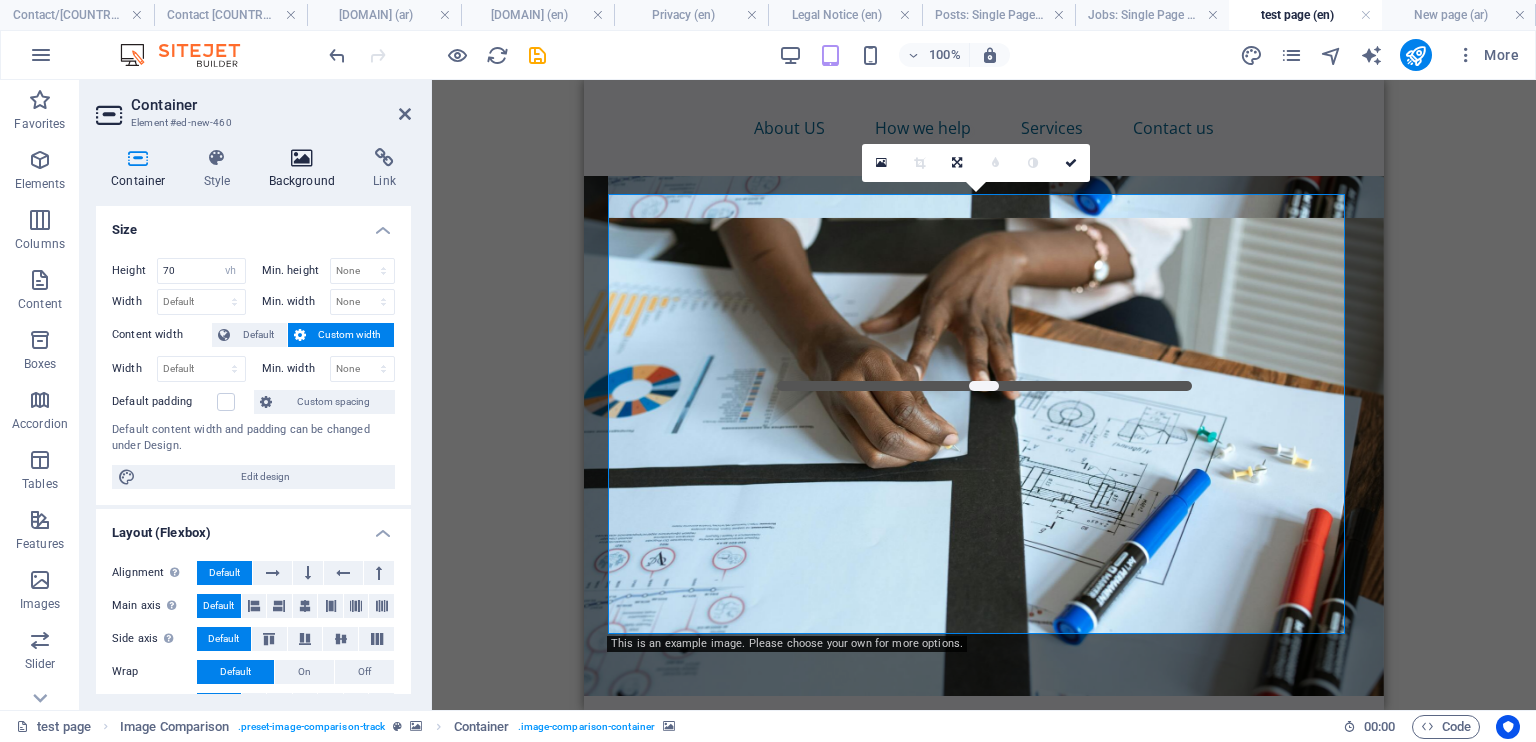click on "Background" at bounding box center (306, 169) 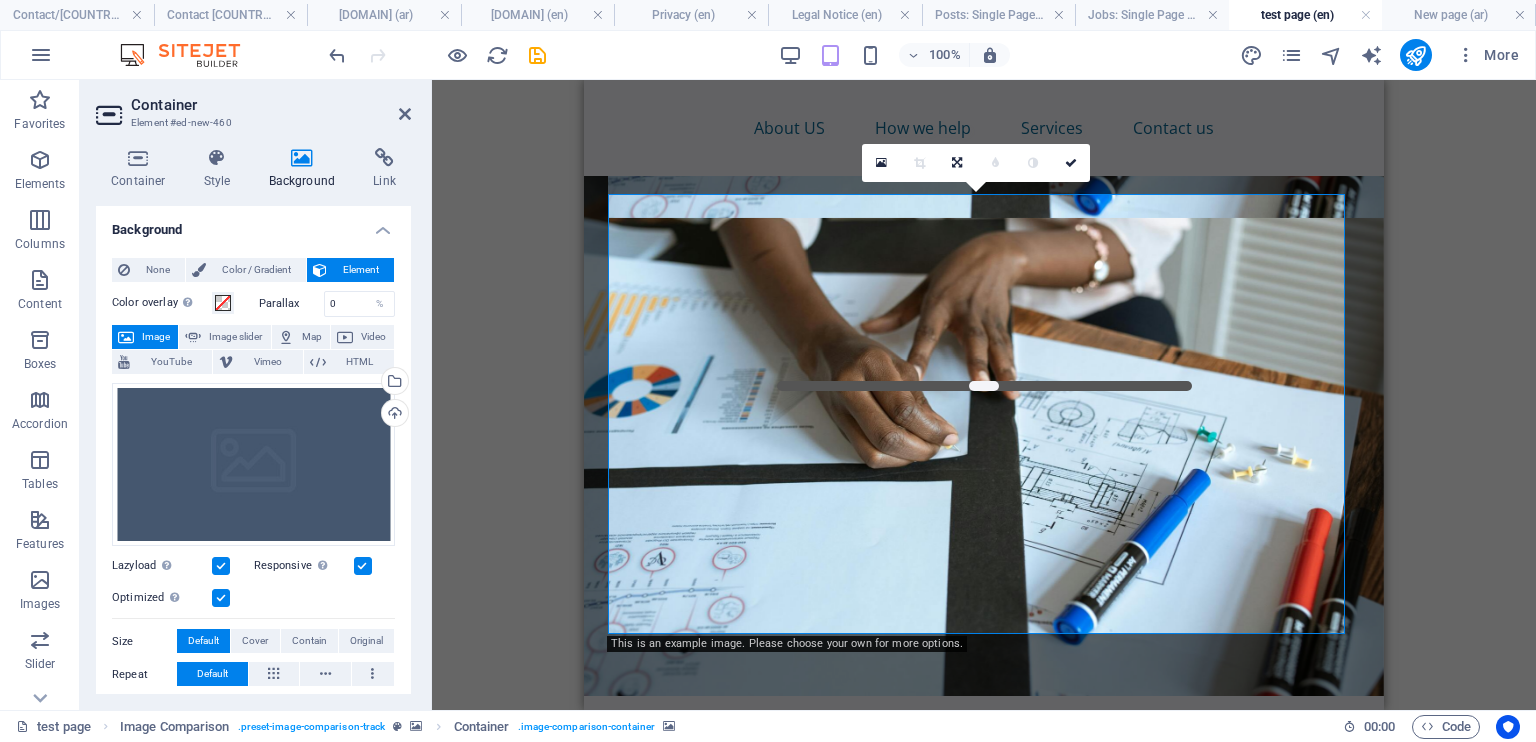 click on "Image" at bounding box center (156, 337) 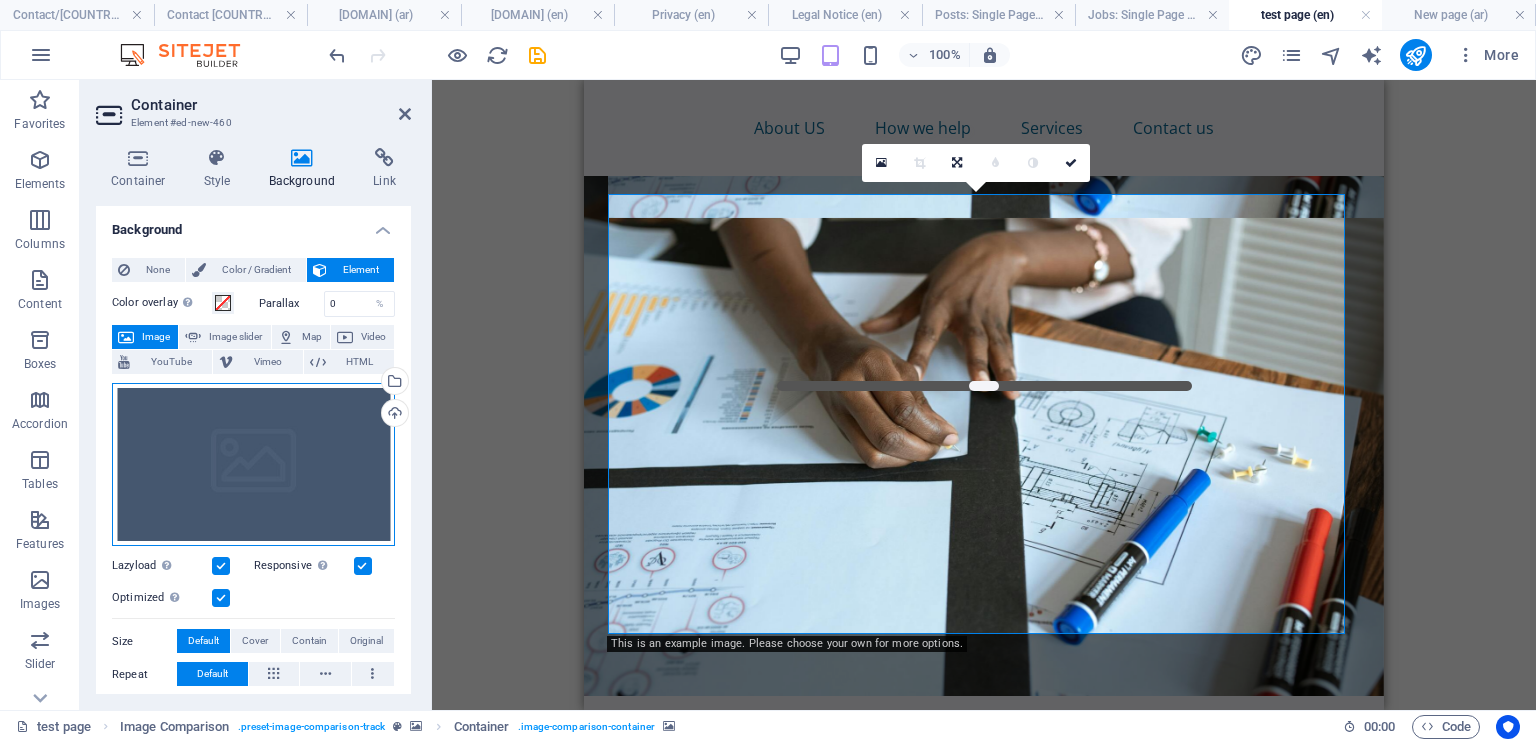 click on "Drag files here, click to choose files or select files from Files or our free stock photos & videos" at bounding box center [253, 465] 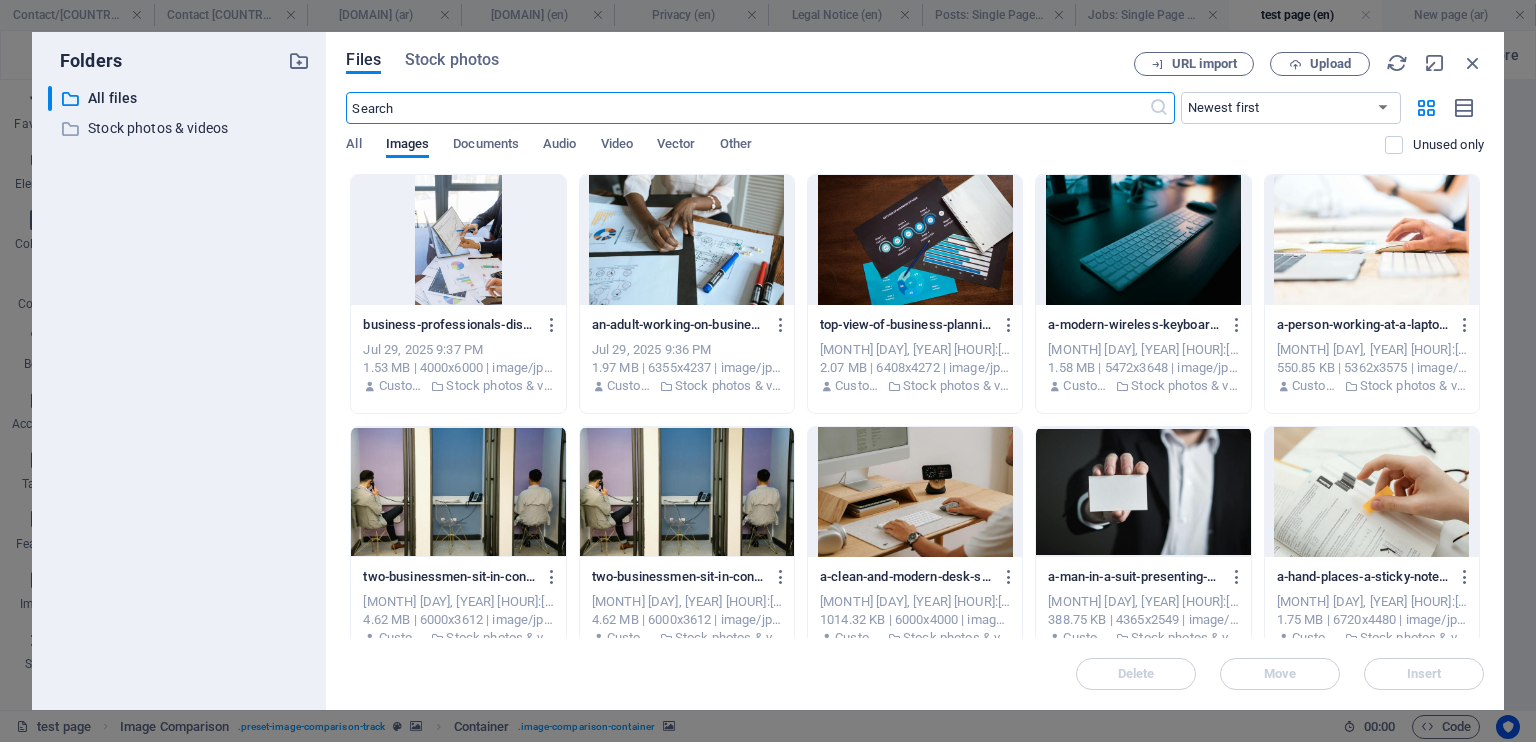 scroll, scrollTop: 277, scrollLeft: 0, axis: vertical 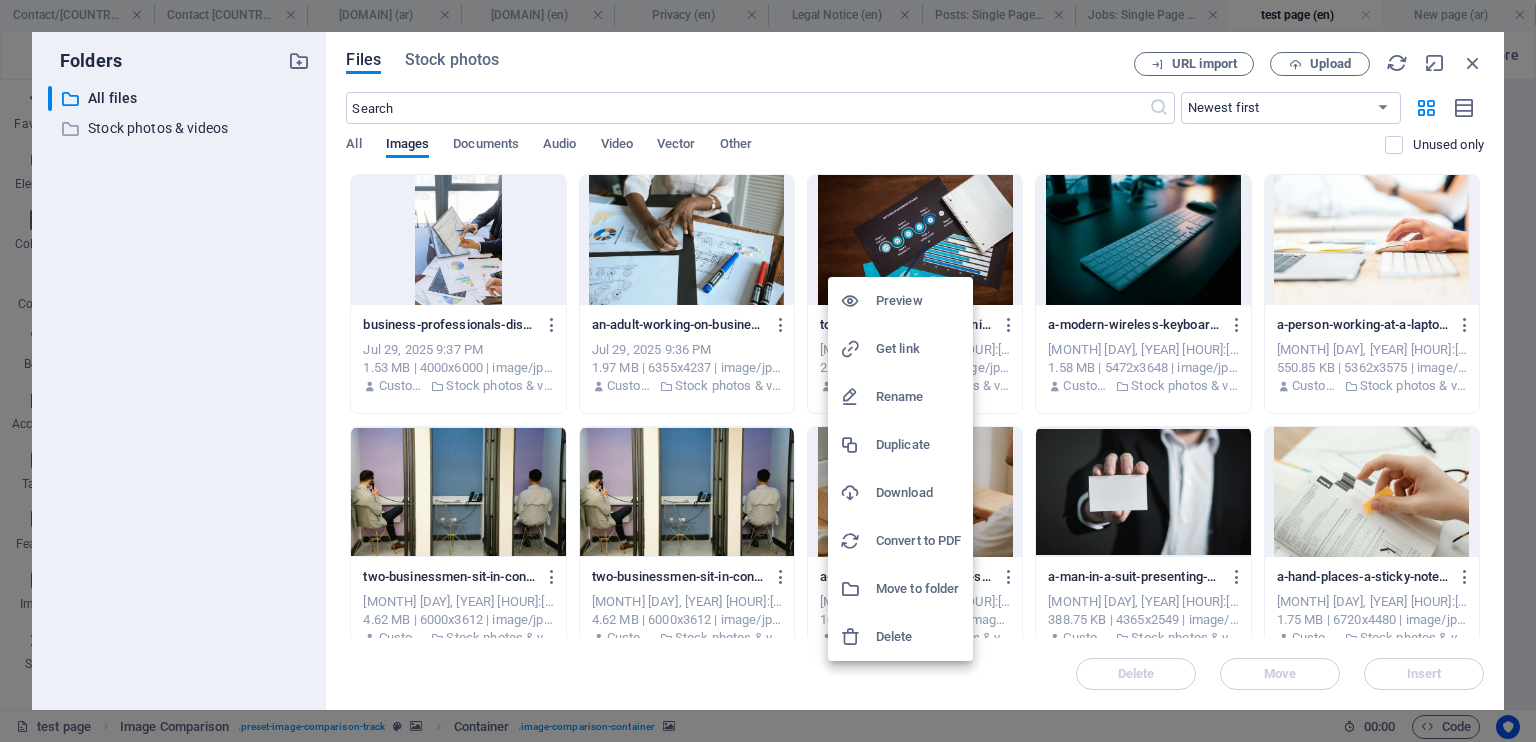 drag, startPoint x: 900, startPoint y: 271, endPoint x: 935, endPoint y: 257, distance: 37.696156 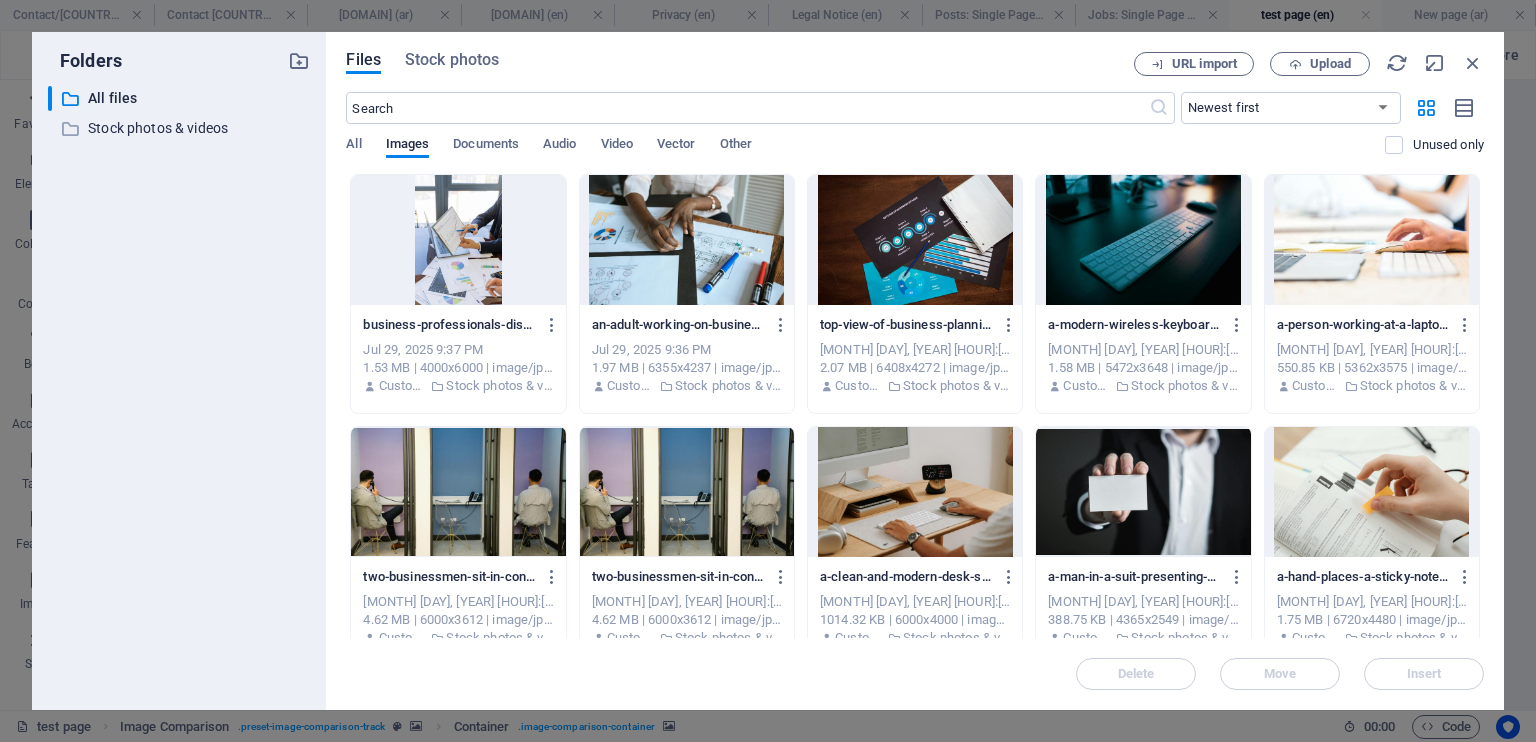 click at bounding box center (915, 240) 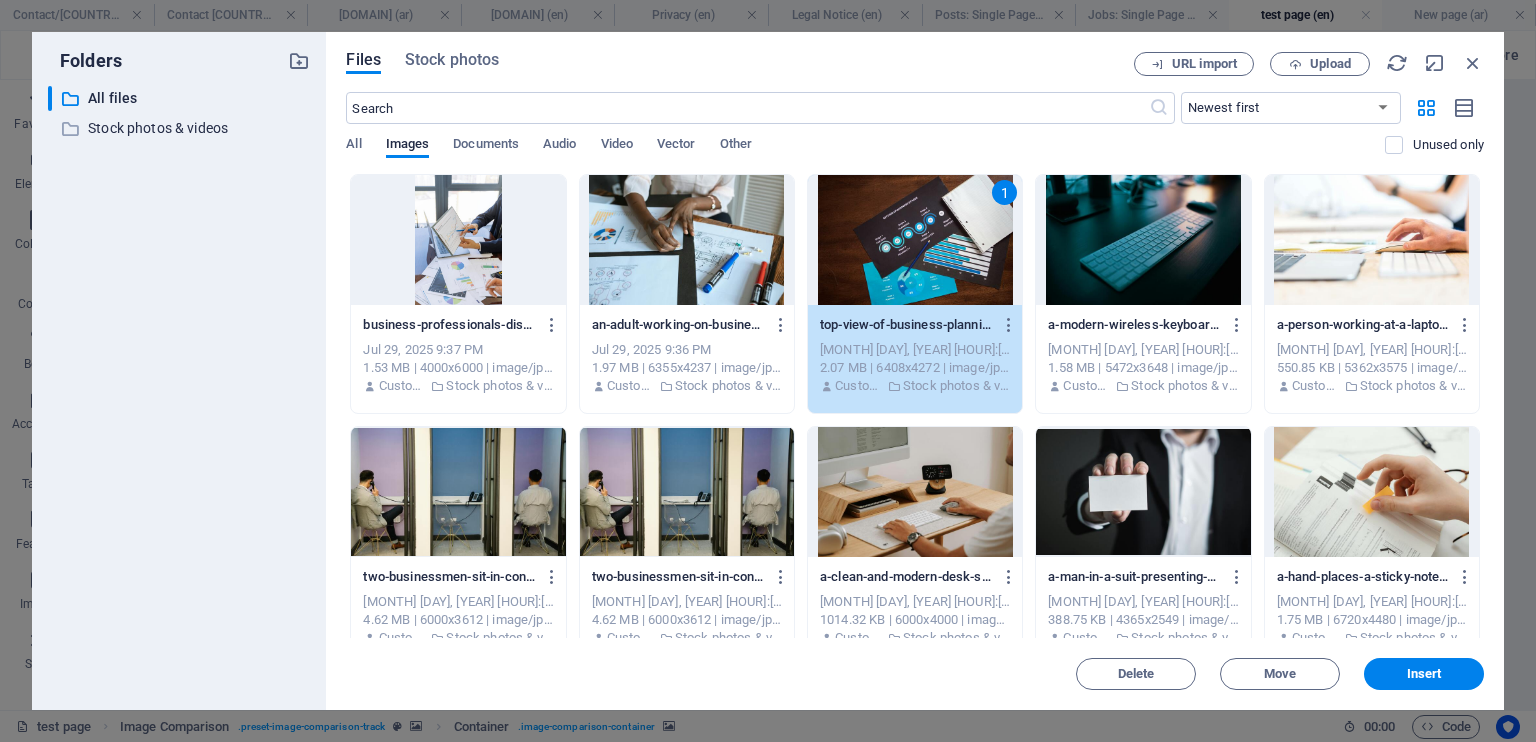 click on "1" at bounding box center [915, 240] 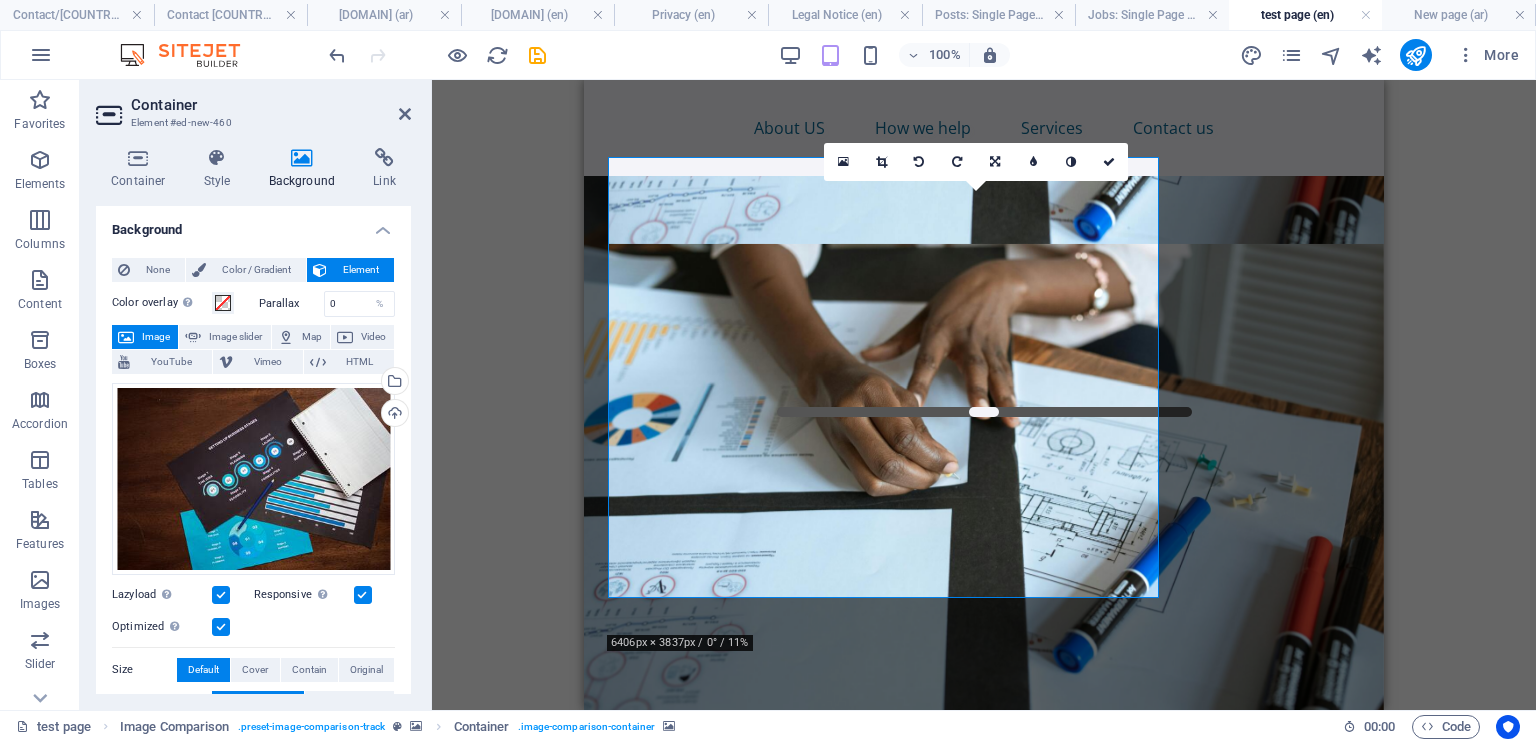 scroll, scrollTop: 303, scrollLeft: 0, axis: vertical 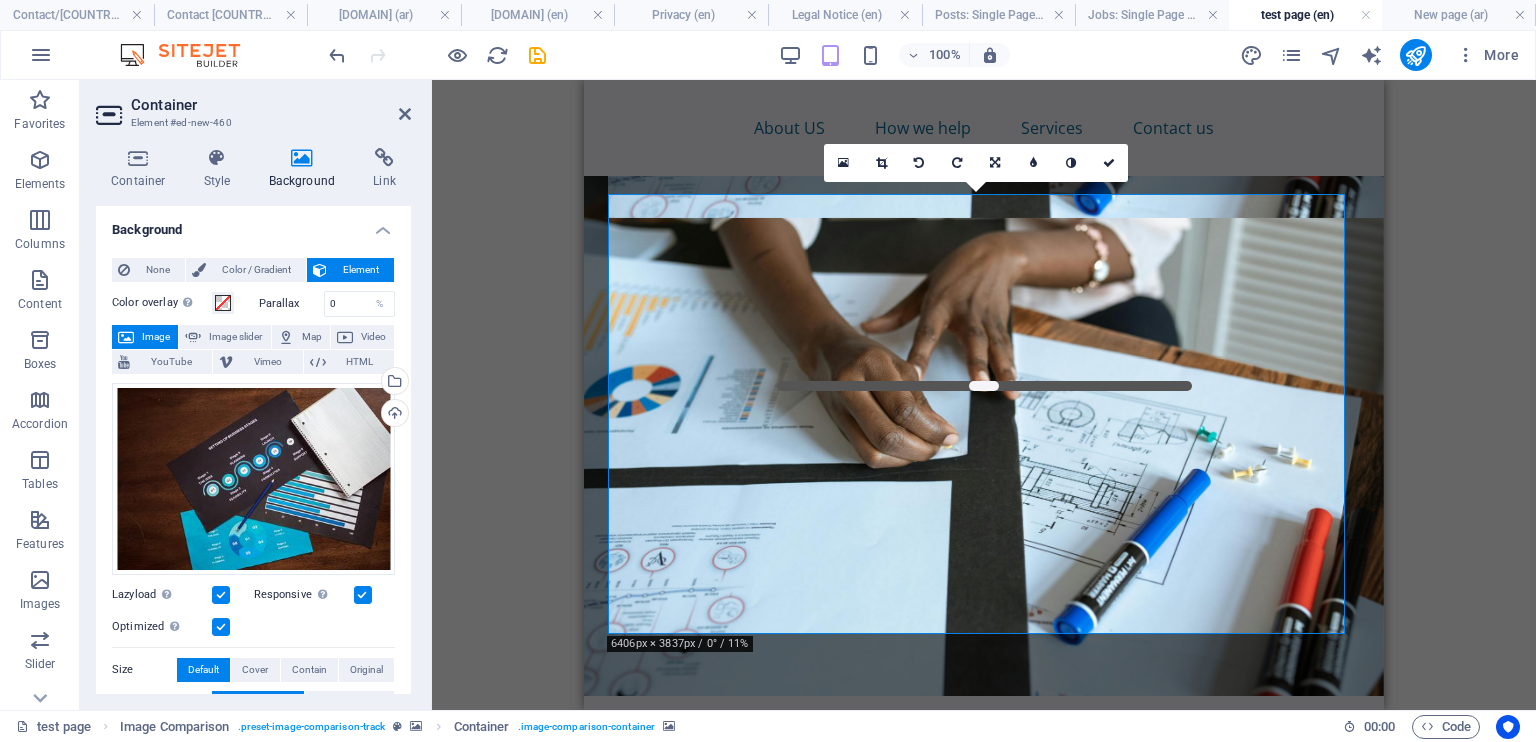 click at bounding box center (984, 976) 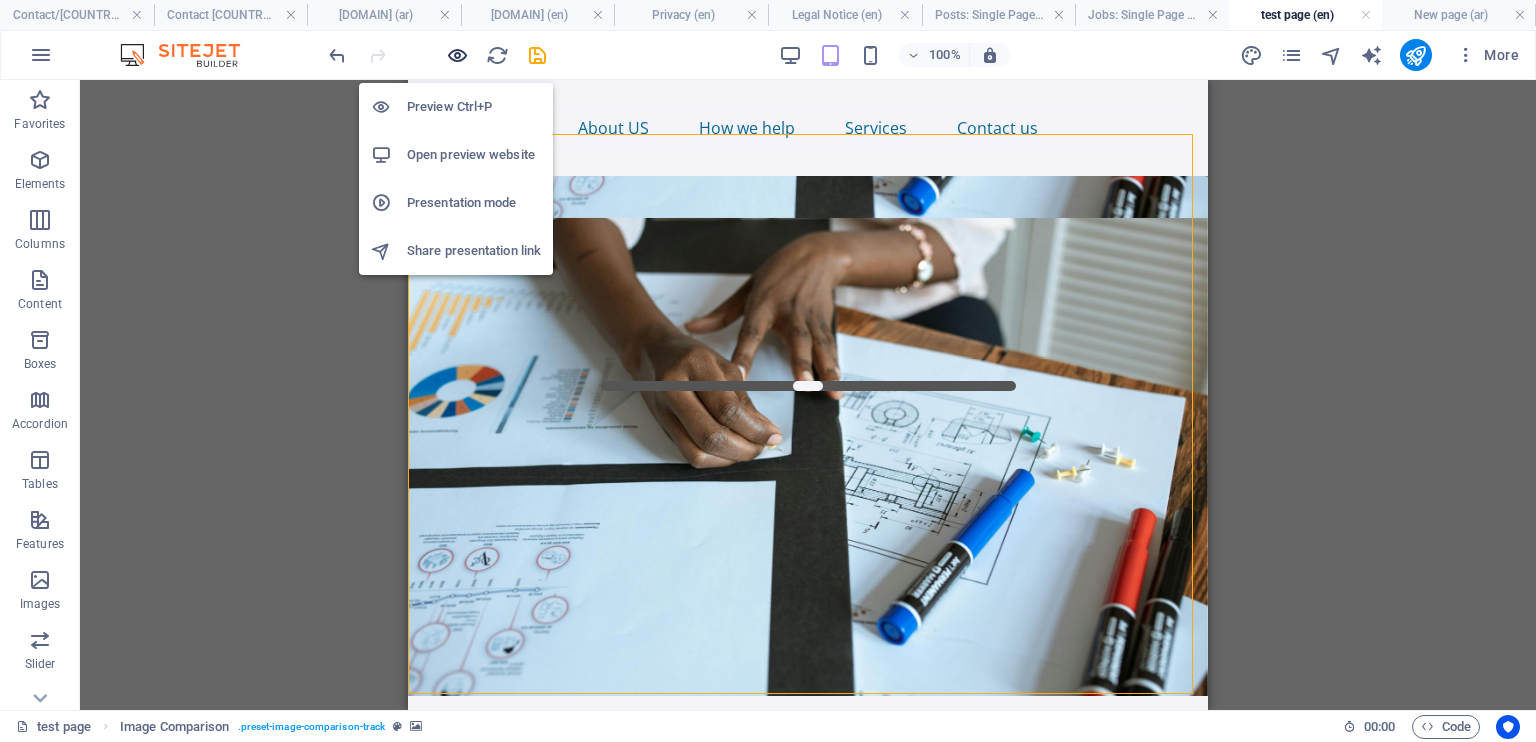 click at bounding box center [457, 55] 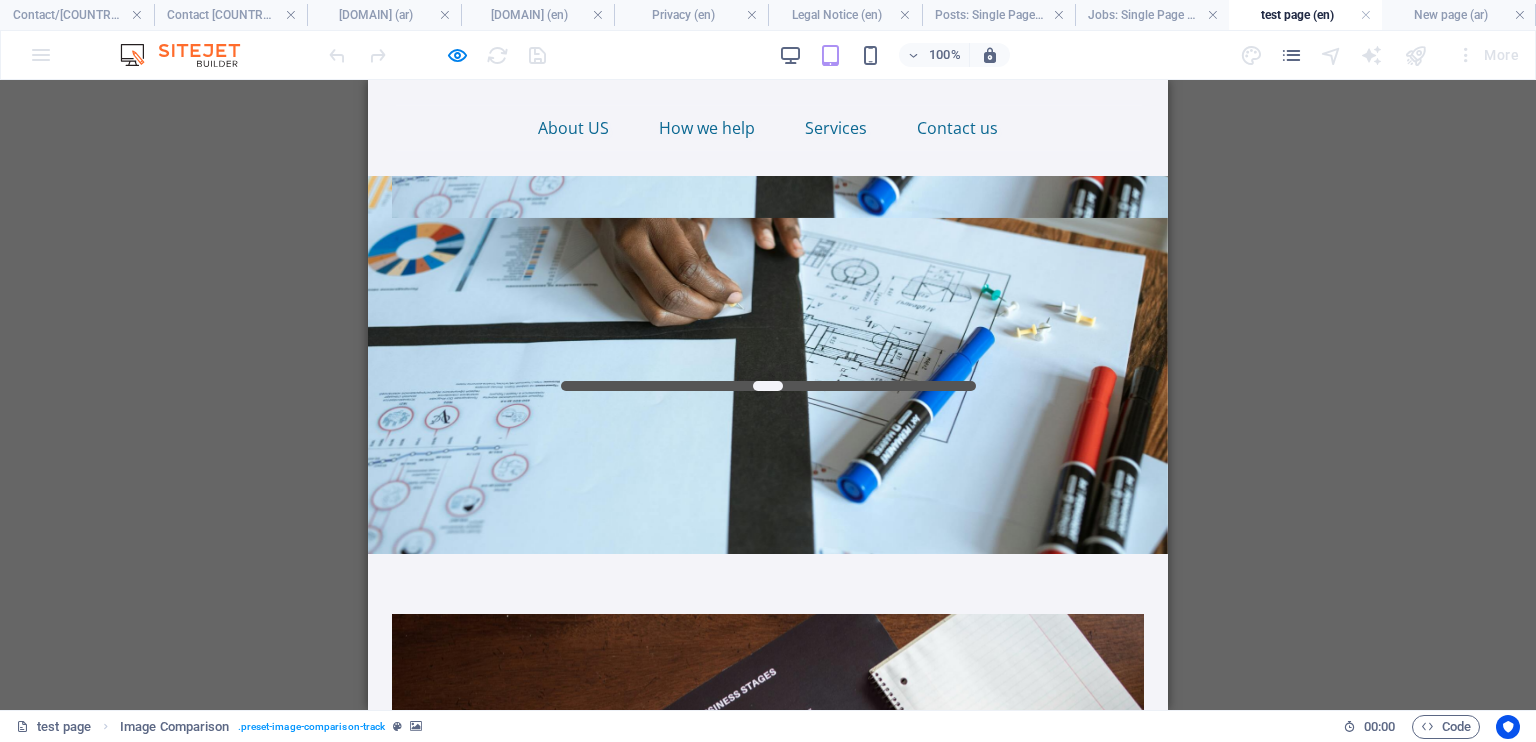 drag, startPoint x: 759, startPoint y: 466, endPoint x: 780, endPoint y: 471, distance: 21.587032 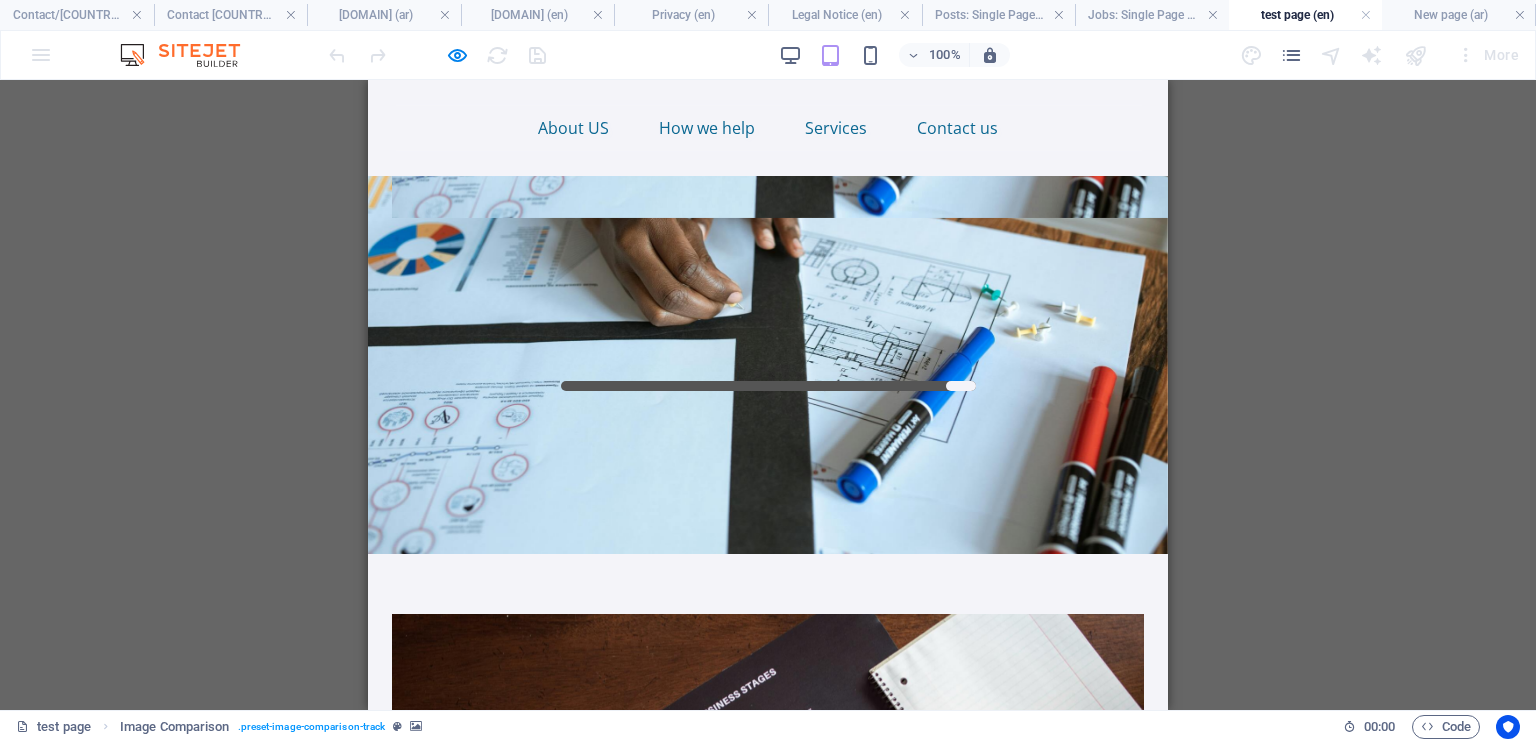 drag, startPoint x: 769, startPoint y: 471, endPoint x: 1009, endPoint y: 473, distance: 240.00833 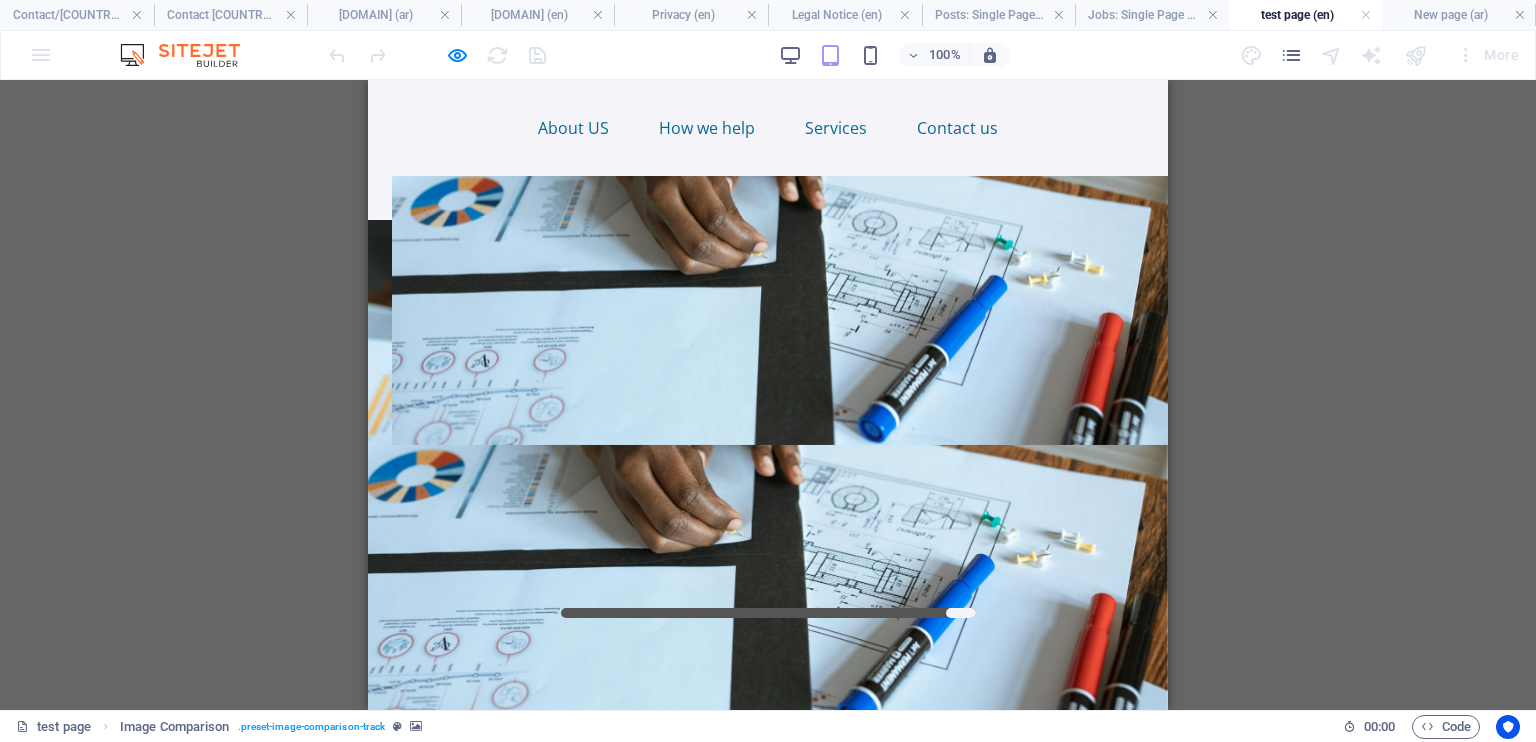 scroll, scrollTop: 122, scrollLeft: 0, axis: vertical 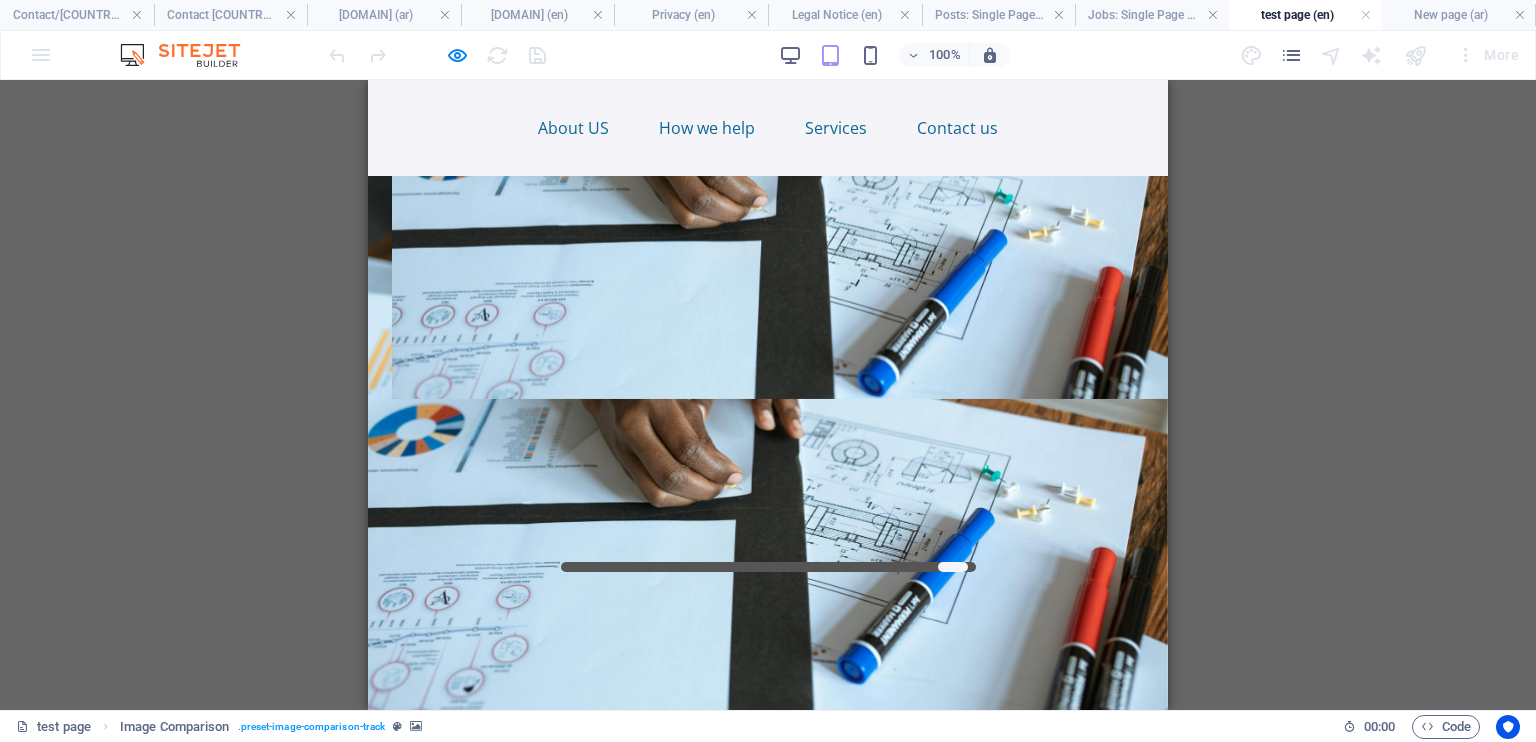 type on "100" 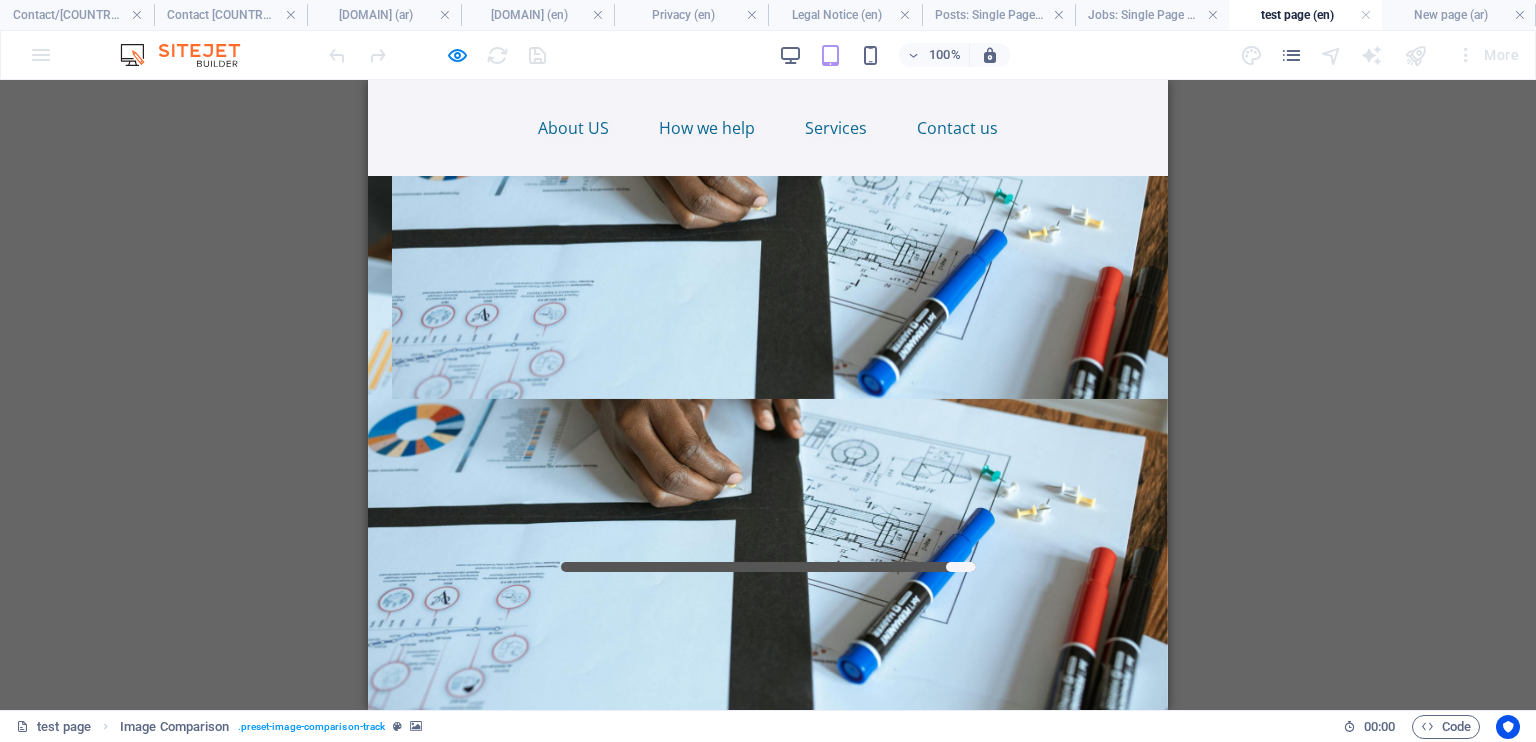drag, startPoint x: 936, startPoint y: 654, endPoint x: 1012, endPoint y: 631, distance: 79.40403 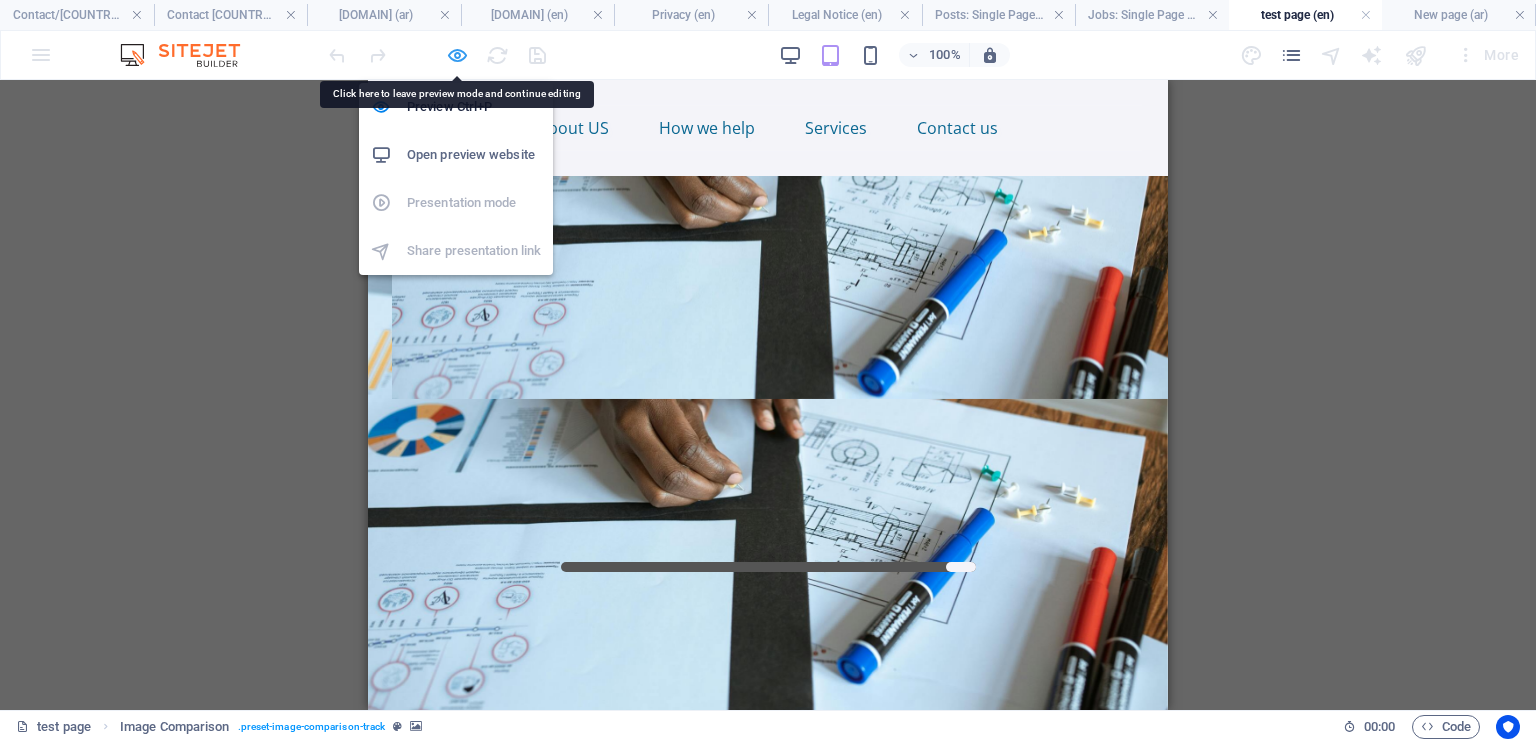 click at bounding box center (457, 55) 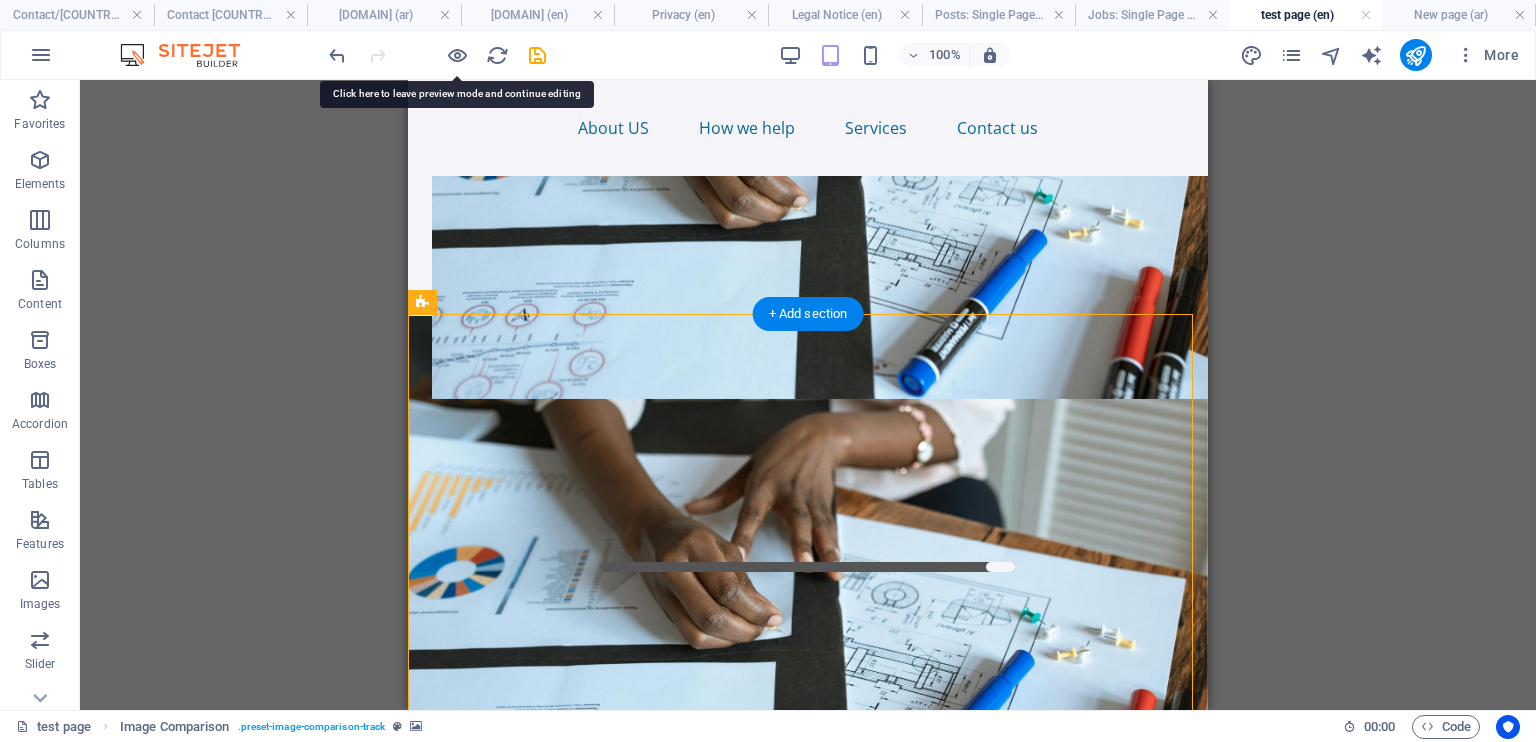 click at bounding box center [808, 596] 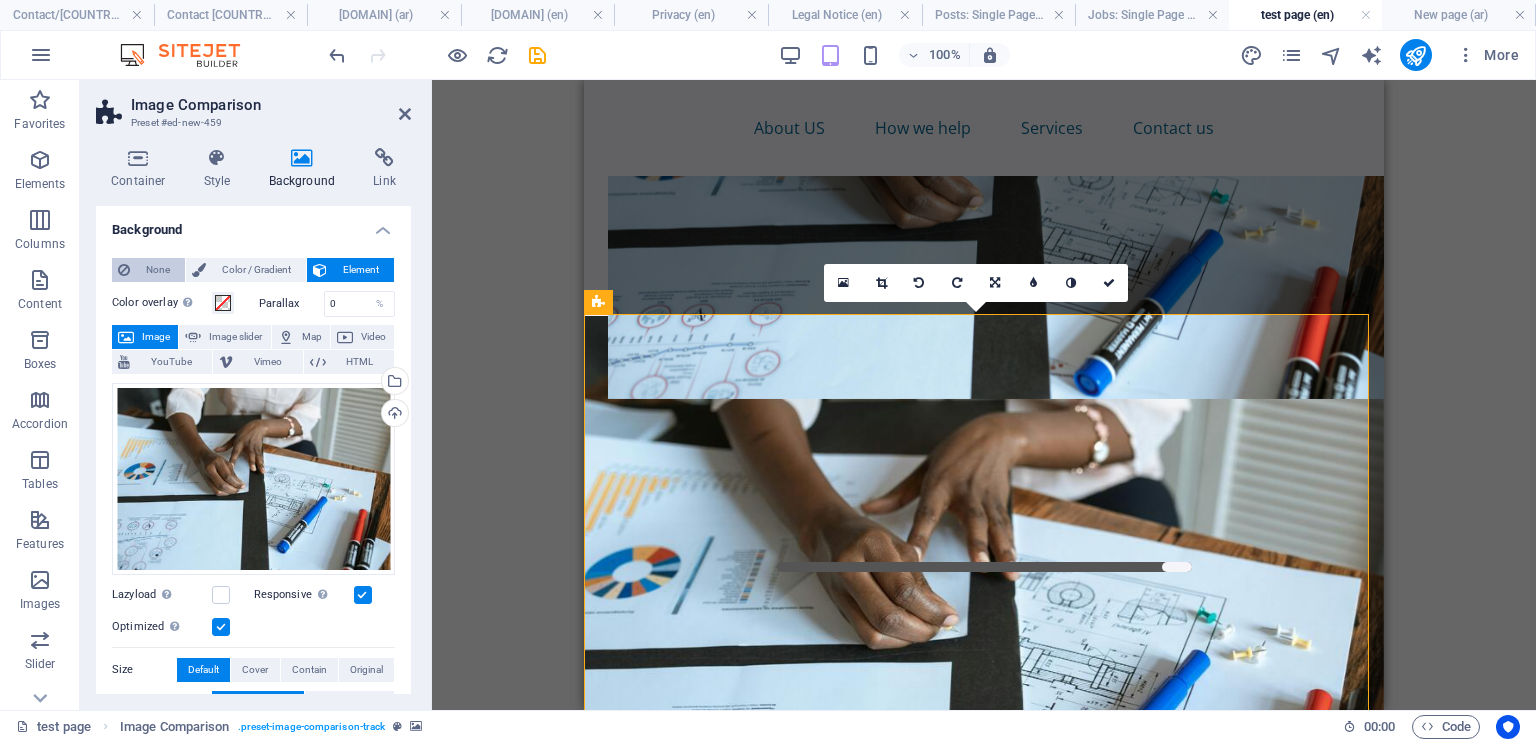 click on "None" at bounding box center [157, 270] 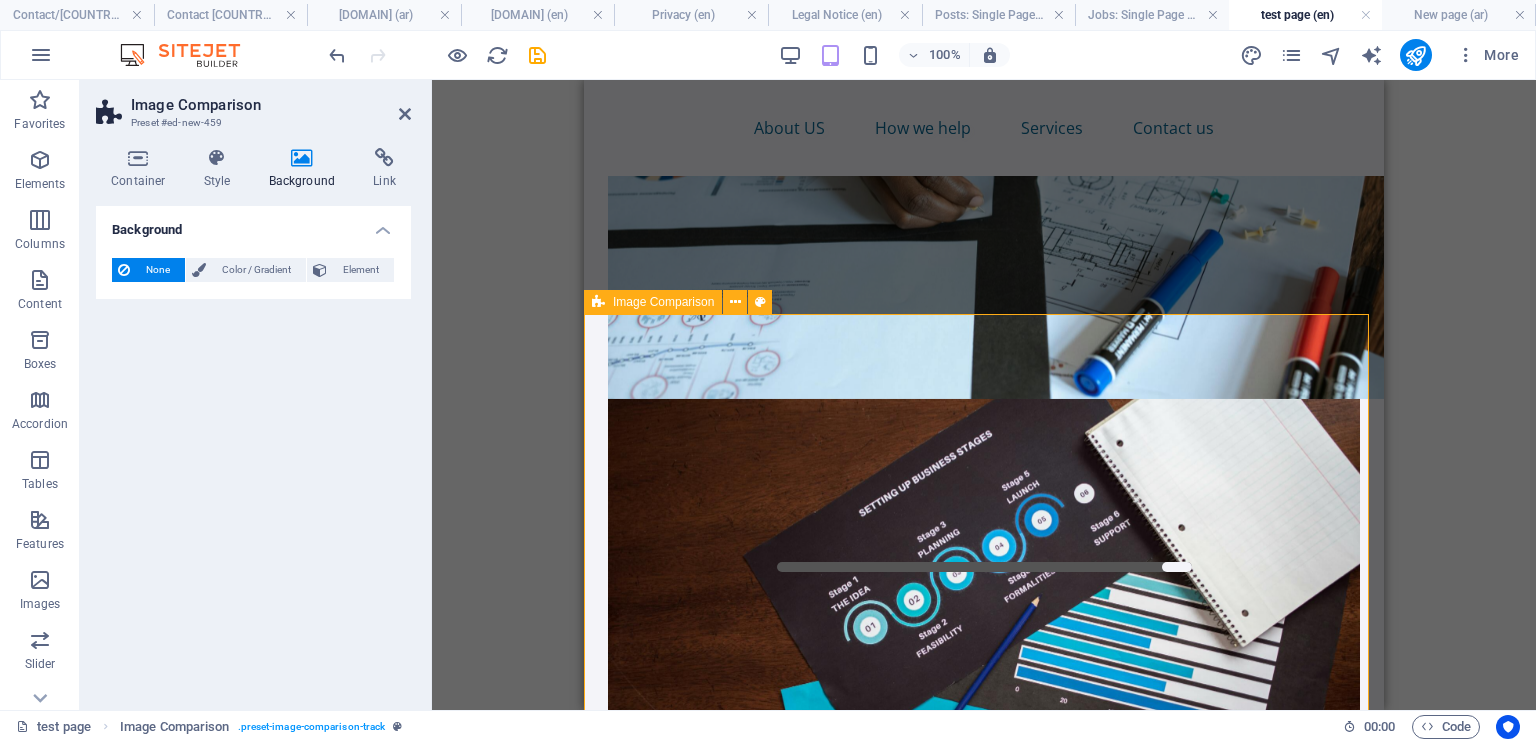 click at bounding box center [1008, 178] 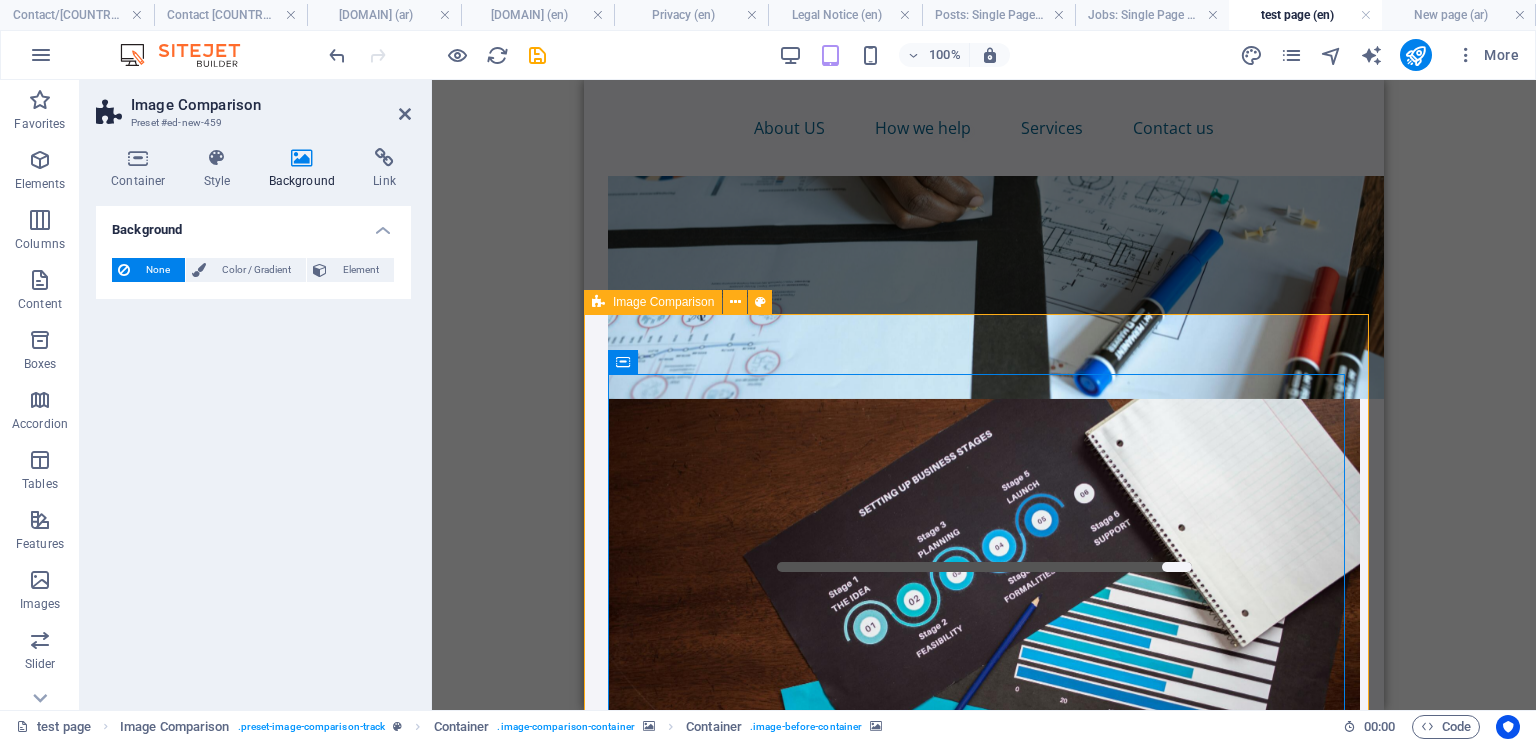 click at bounding box center [1008, 178] 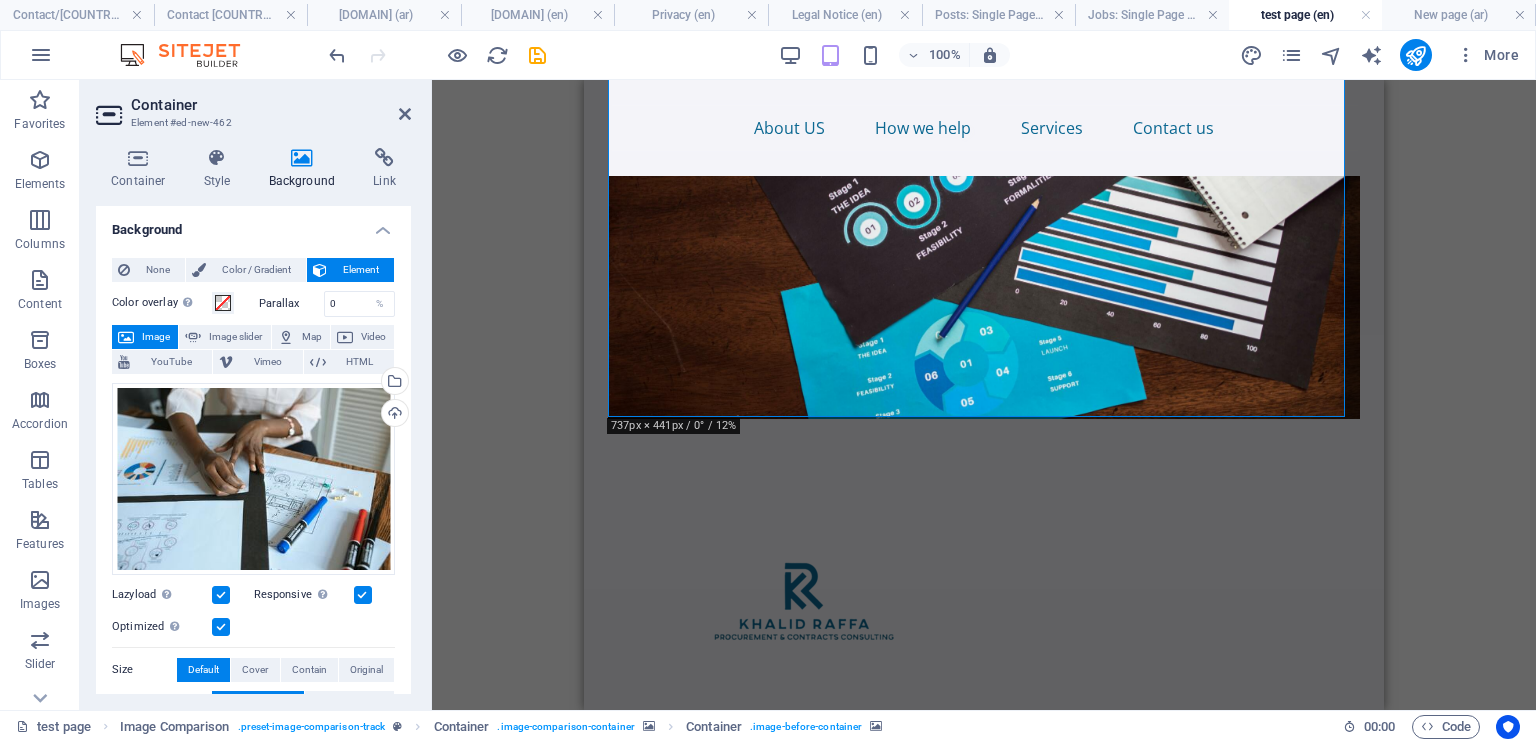 scroll, scrollTop: 522, scrollLeft: 0, axis: vertical 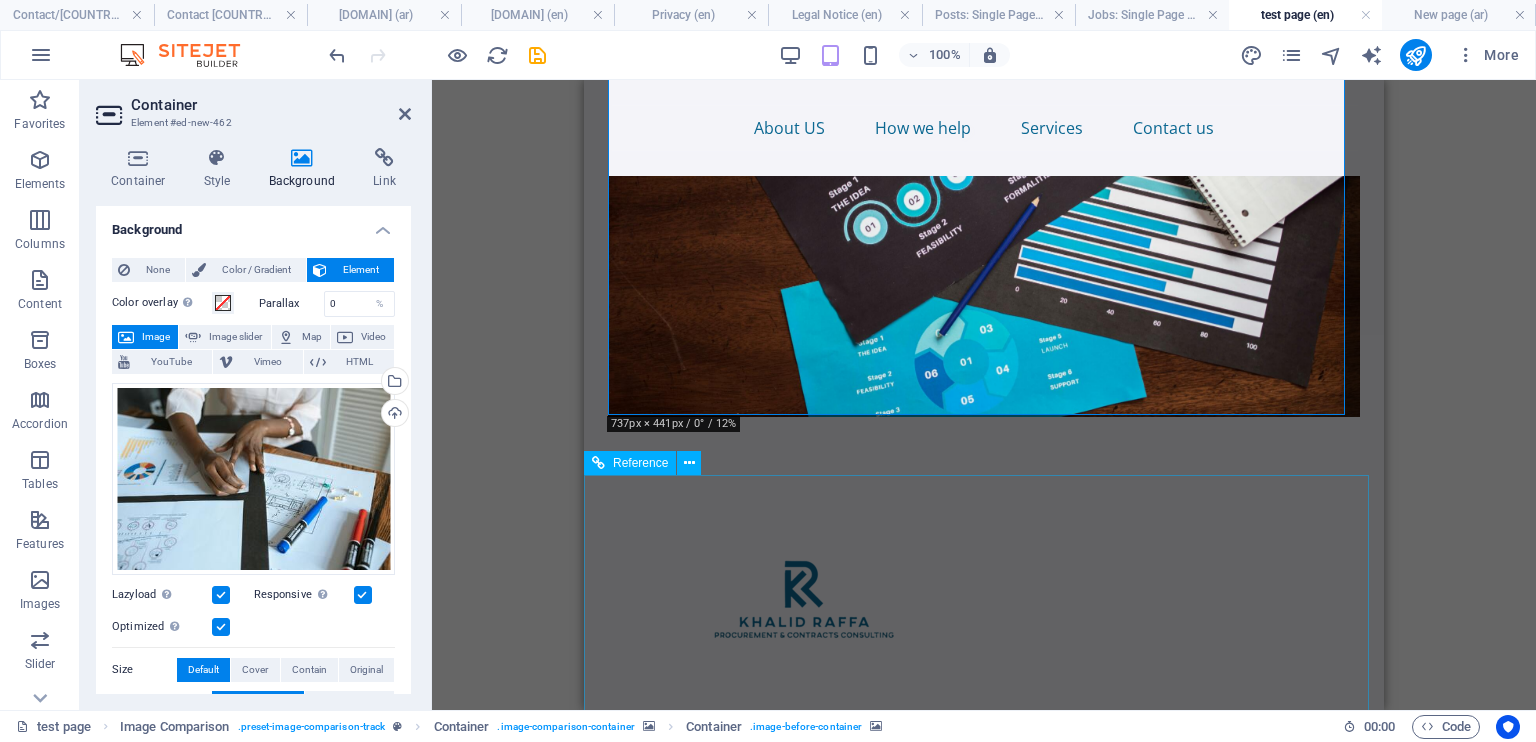 click on "[DOMAIN] All rights reserved to KR Consulting website © [YEAR]" at bounding box center [984, 742] 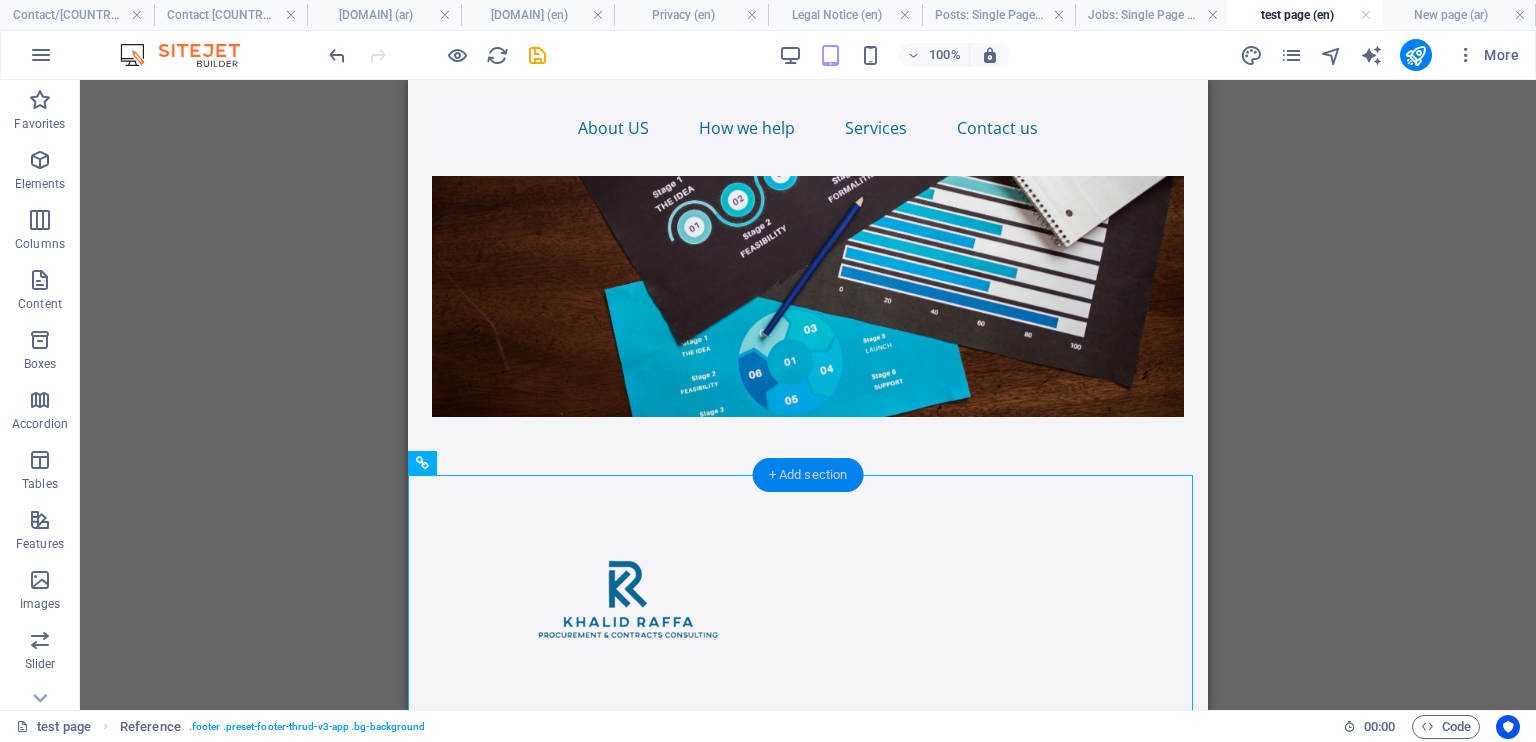 click on "+ Add section" at bounding box center [808, 475] 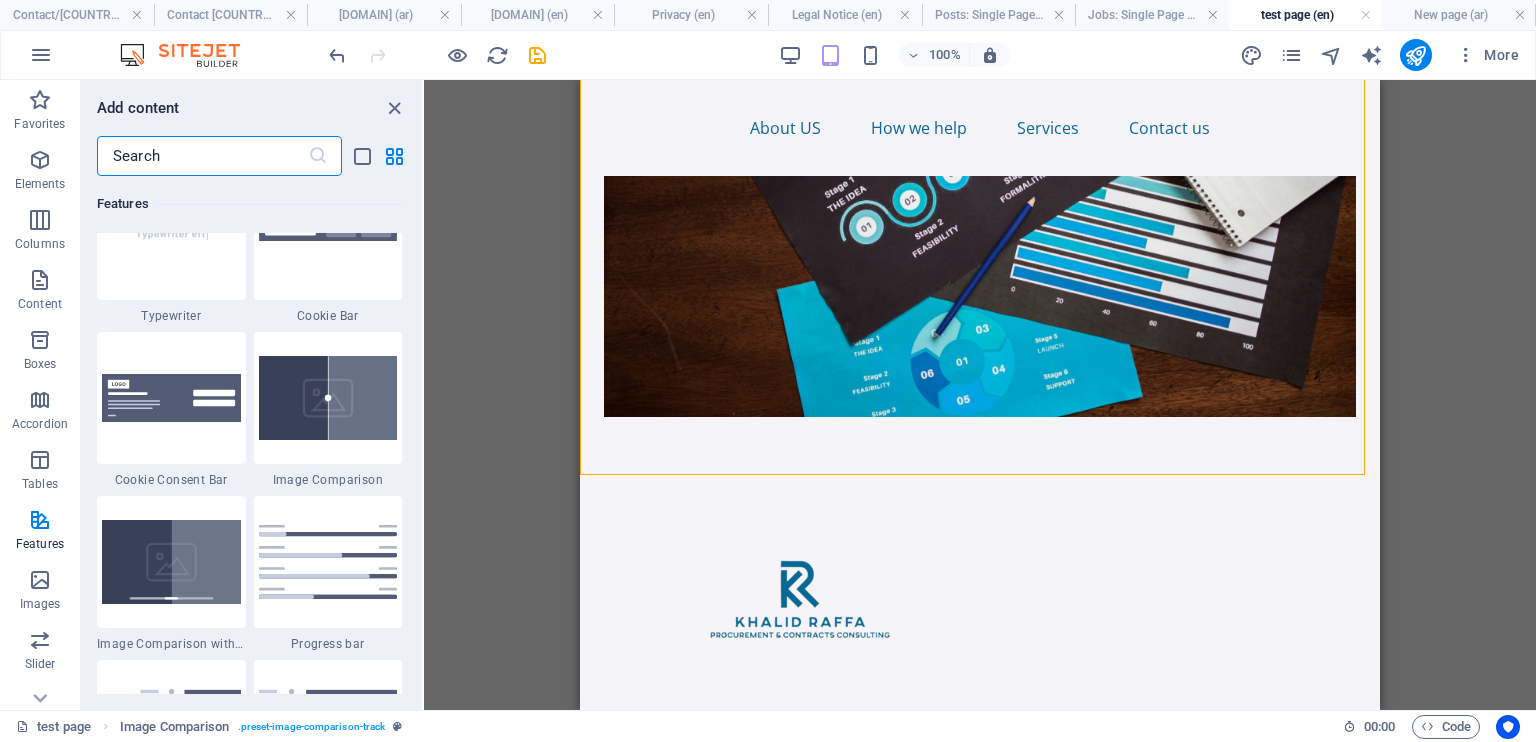 scroll, scrollTop: 8018, scrollLeft: 0, axis: vertical 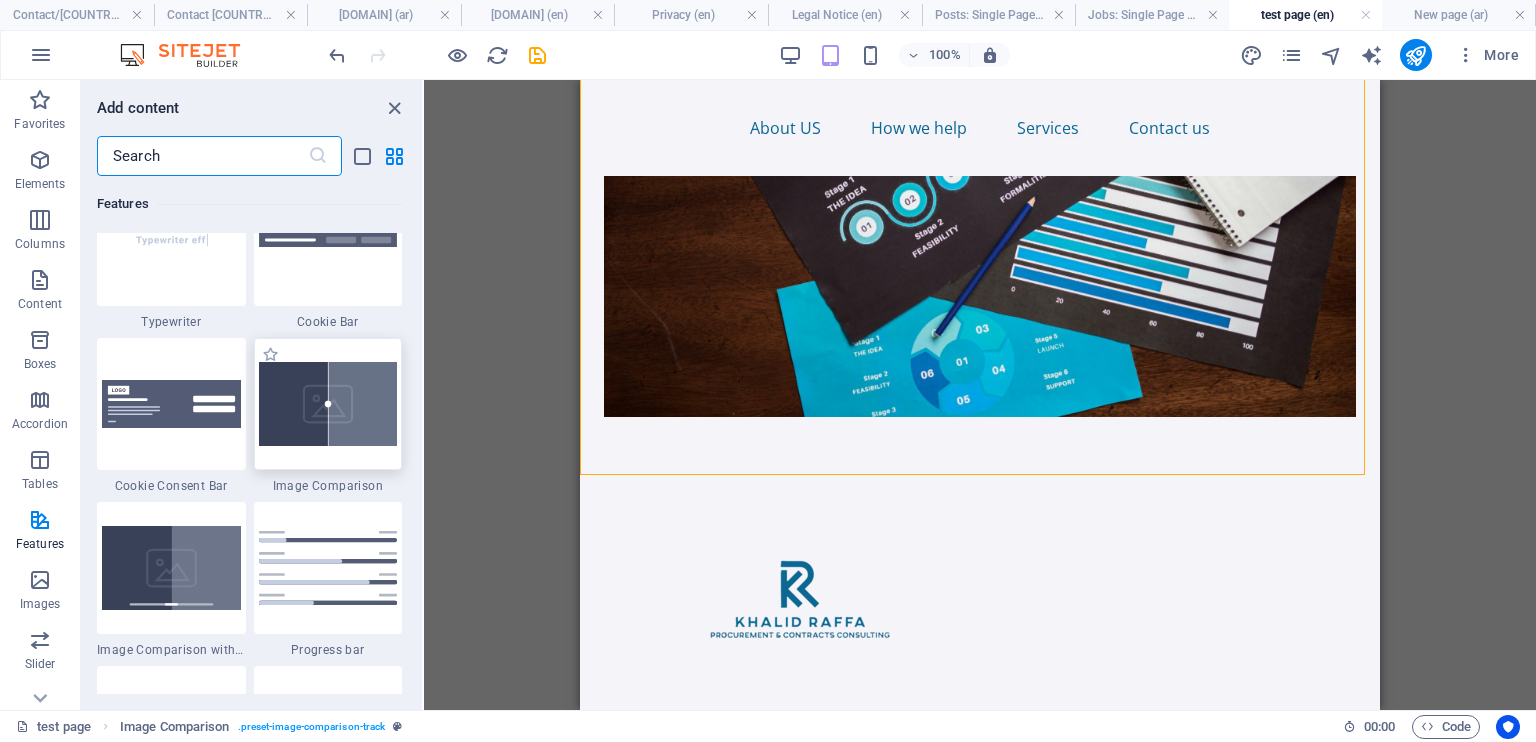 click at bounding box center (328, 404) 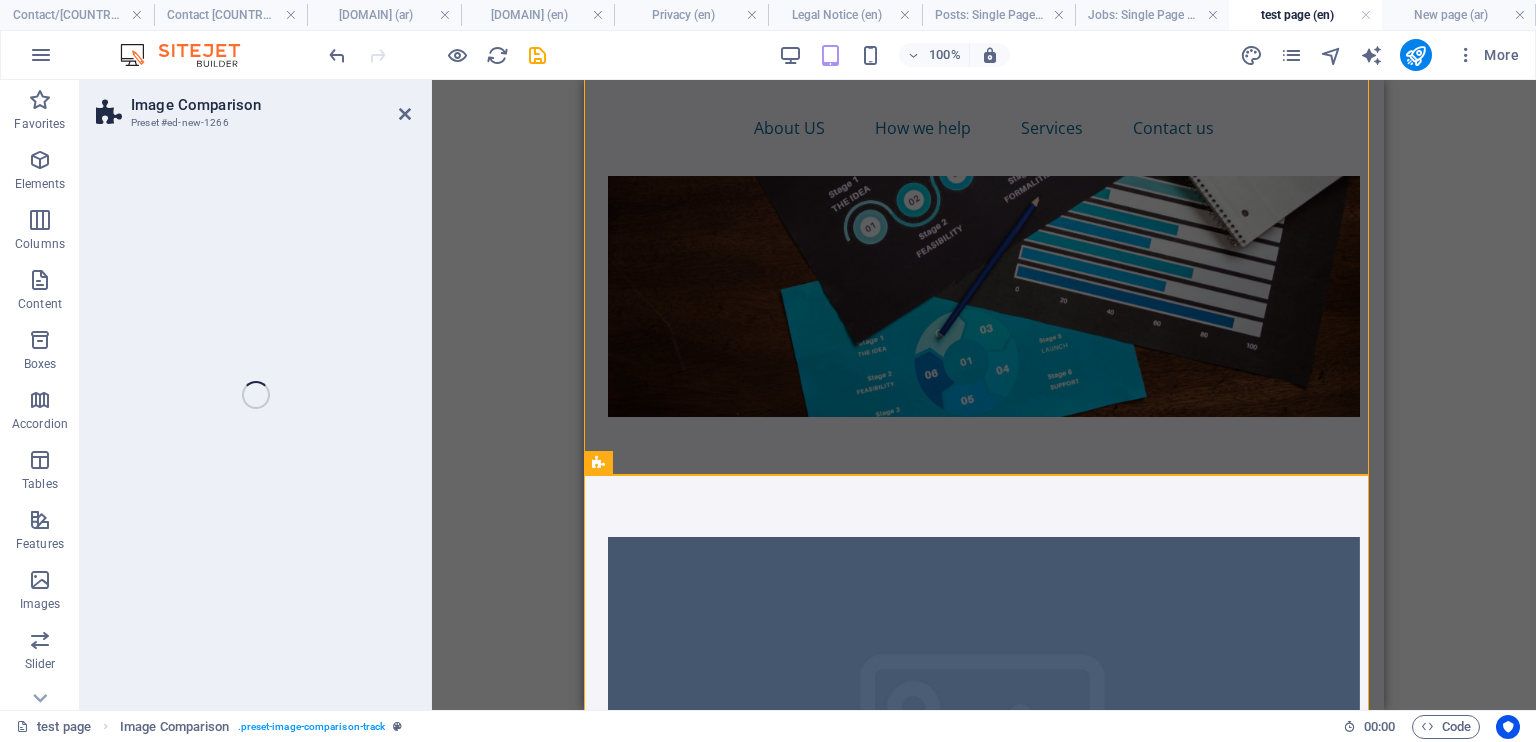select on "preset-image-comparison-default" 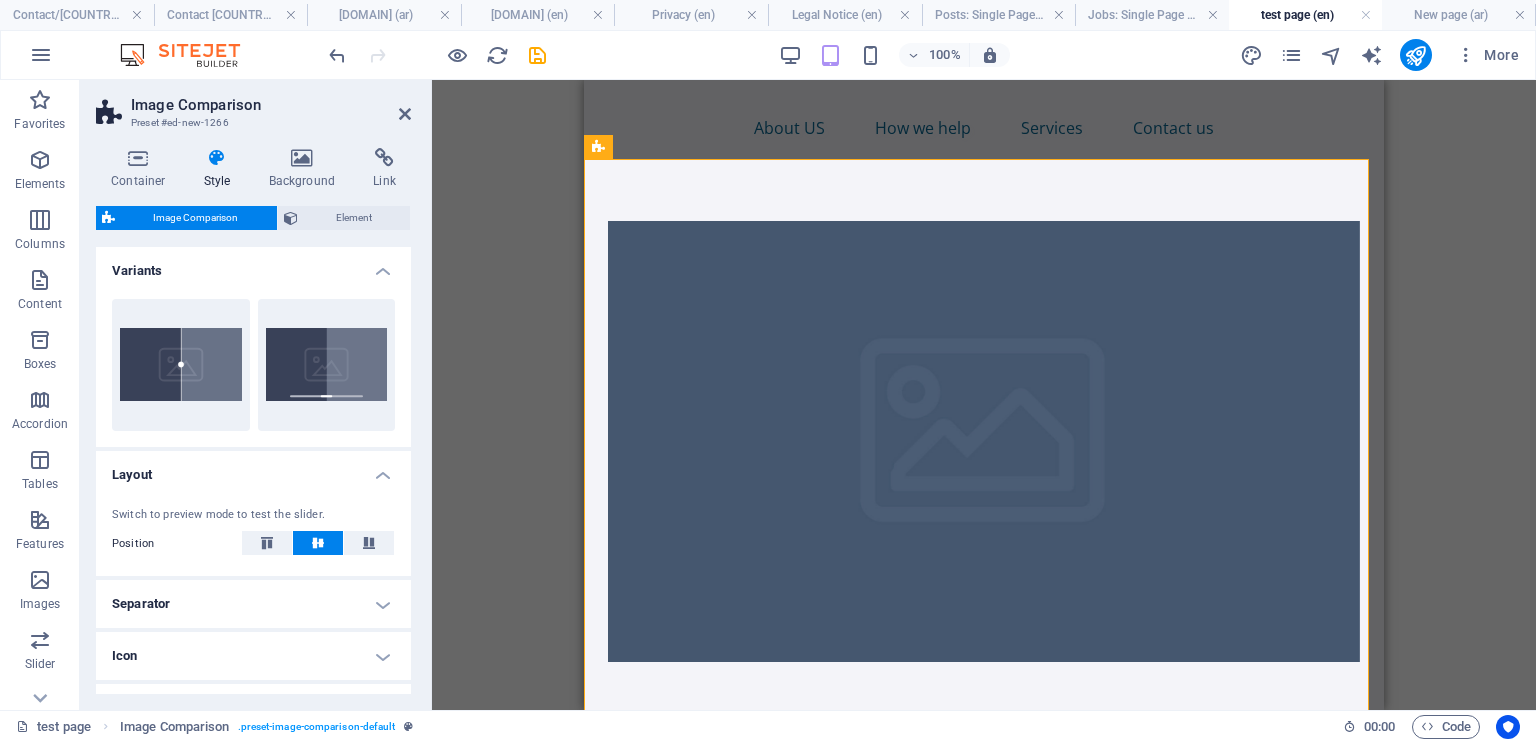 scroll, scrollTop: 894, scrollLeft: 0, axis: vertical 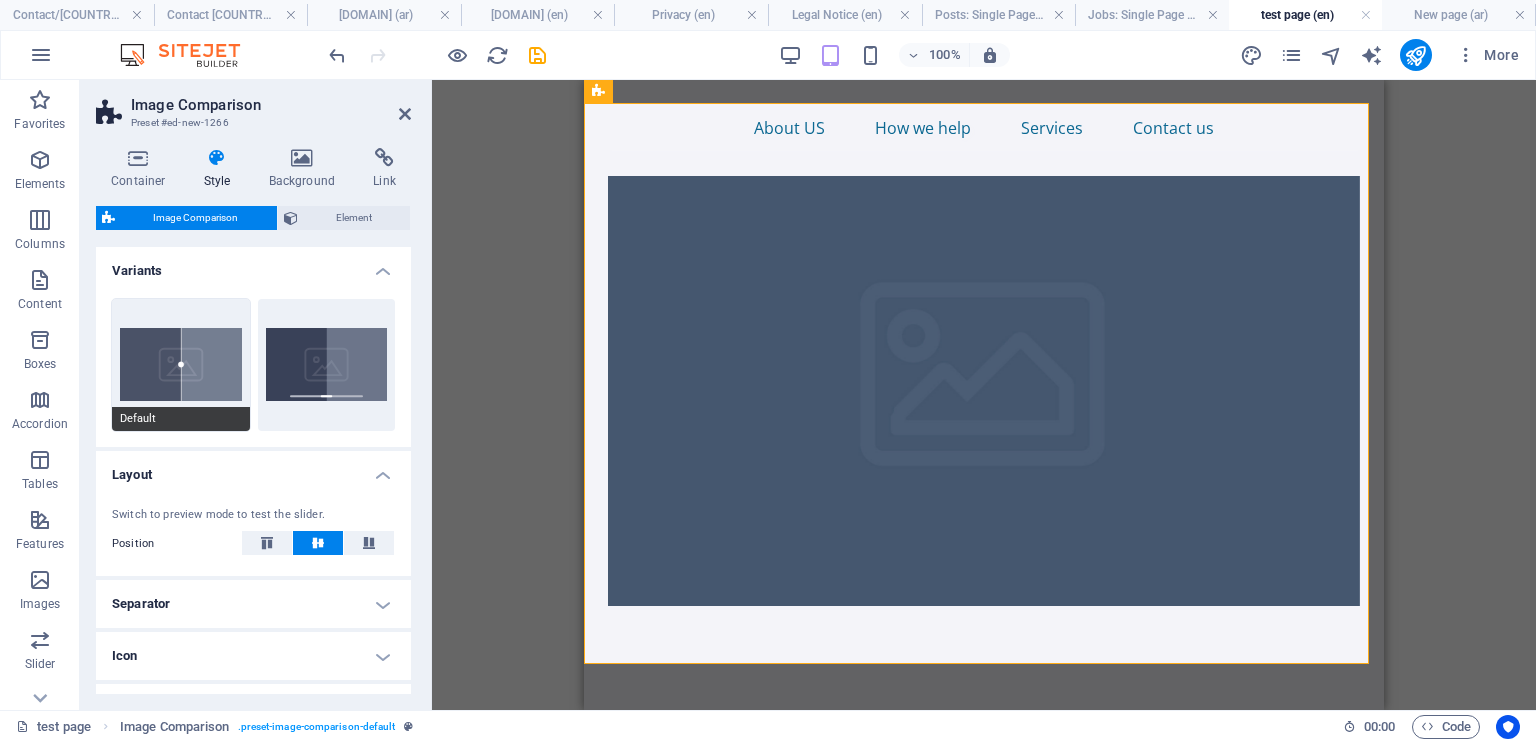click on "Default" at bounding box center [181, 365] 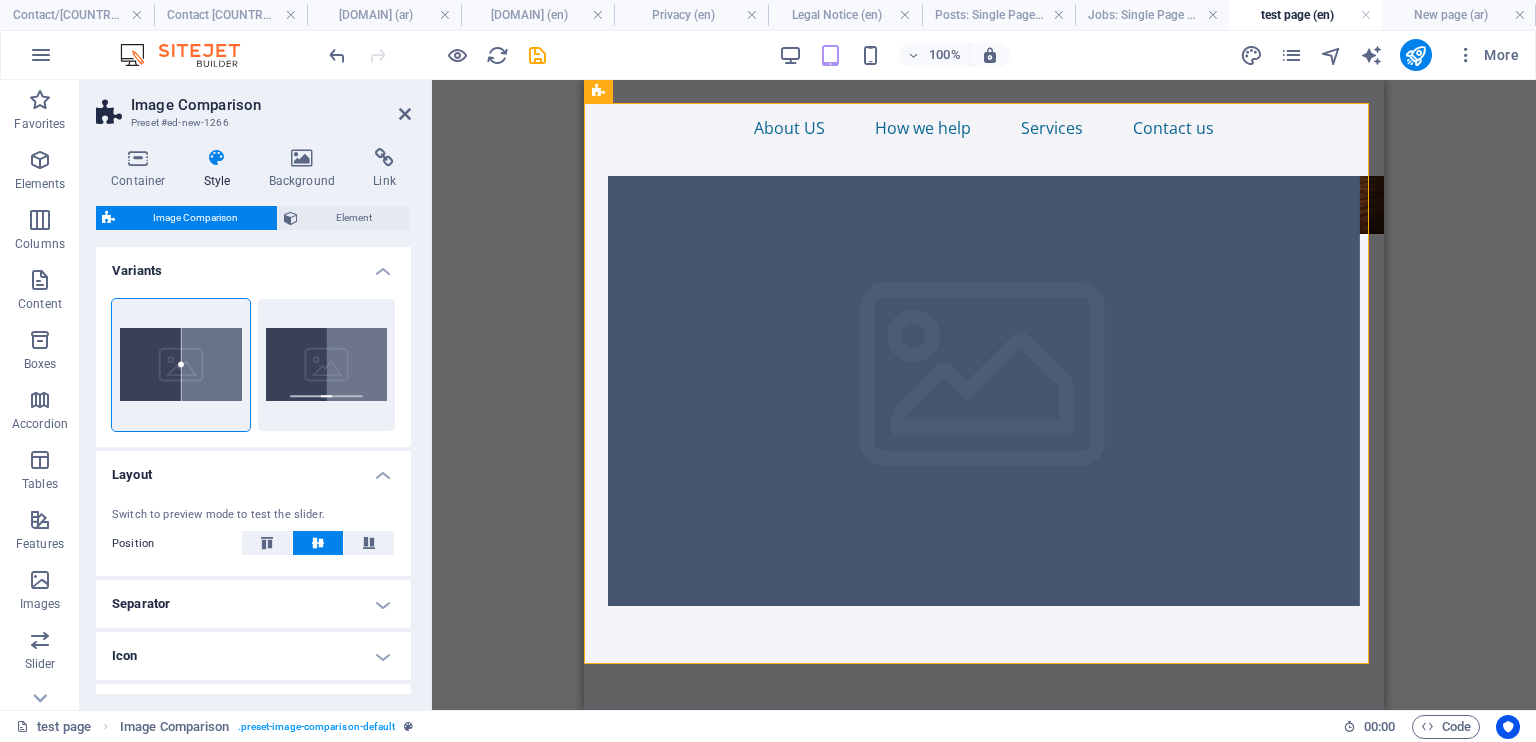 click at bounding box center (1008, -594) 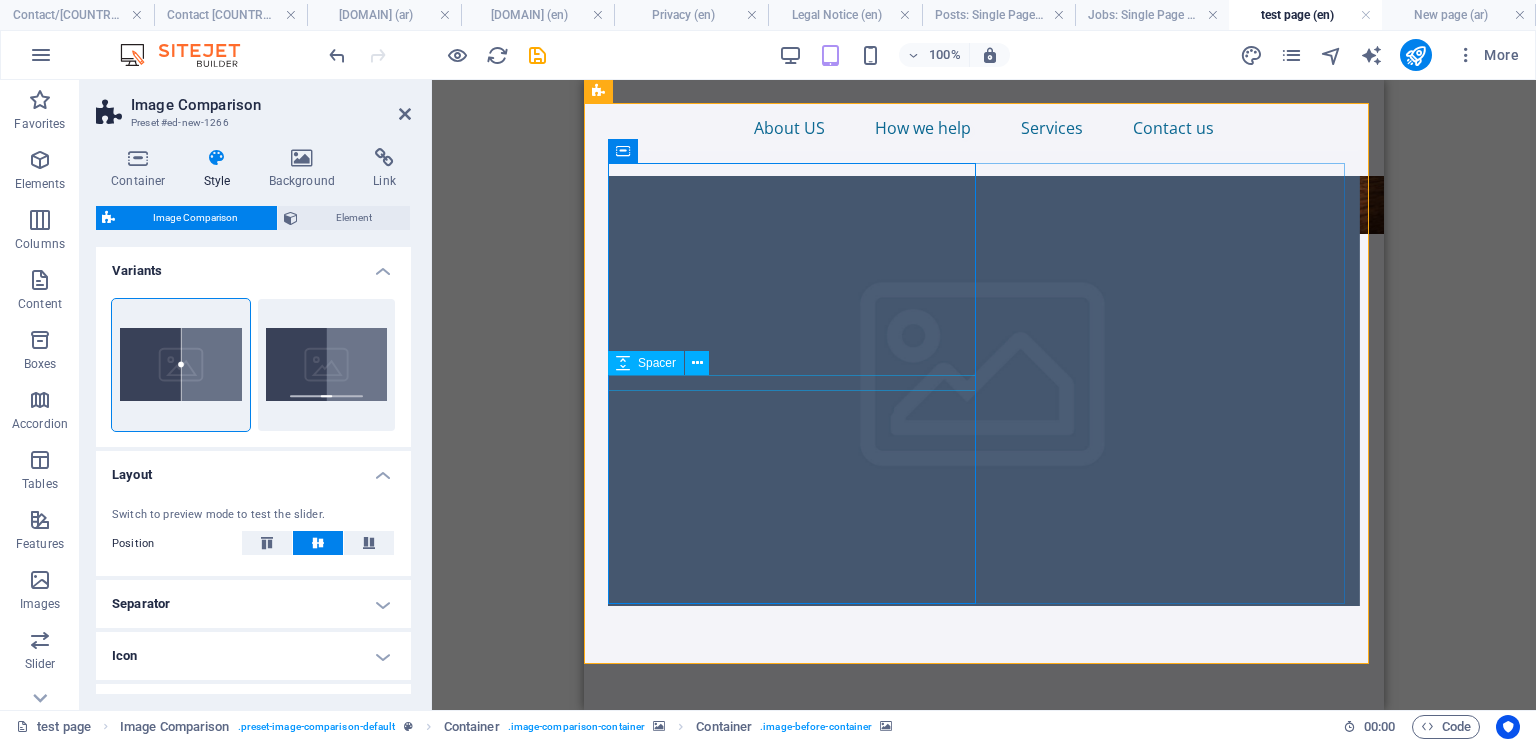 click at bounding box center (808, -365) 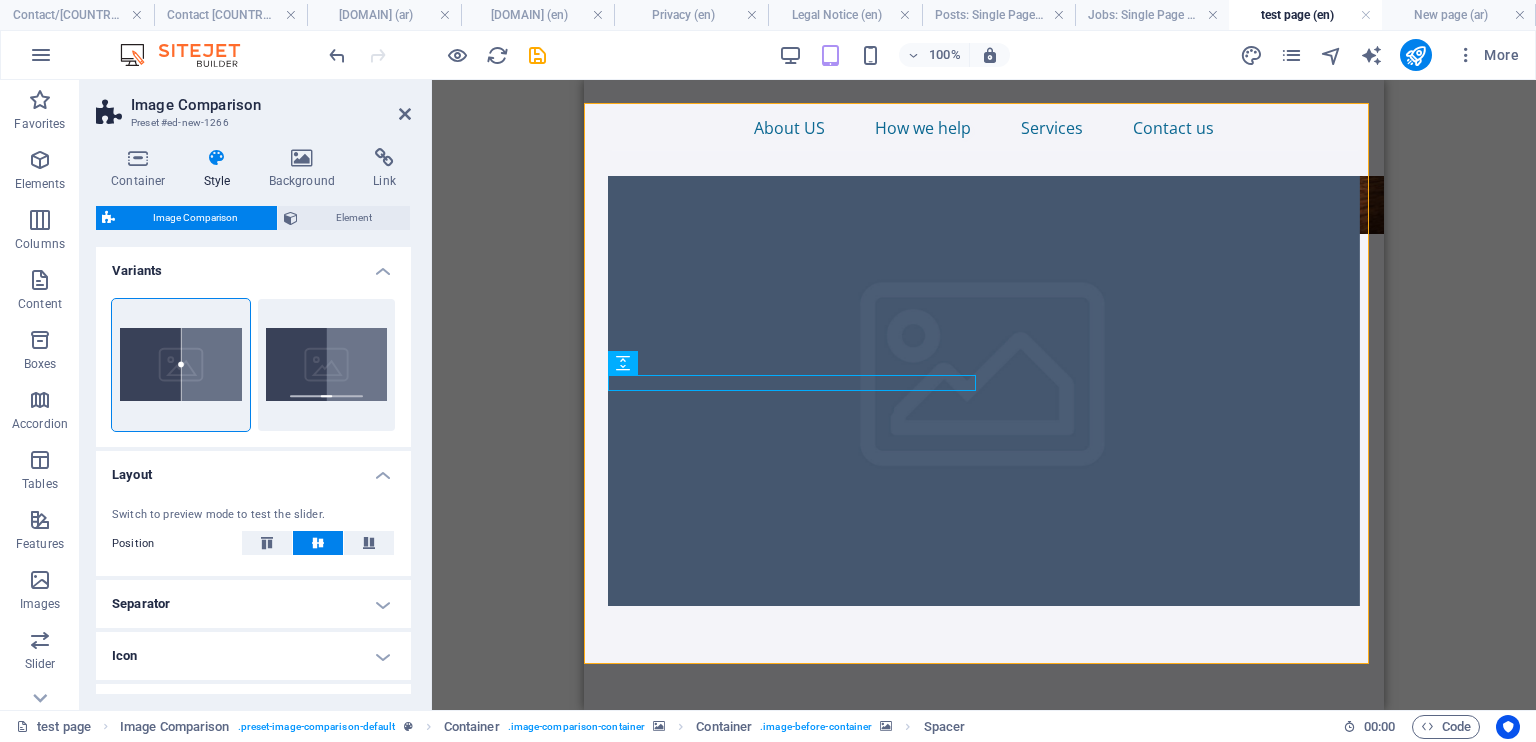 click at bounding box center (1008, -594) 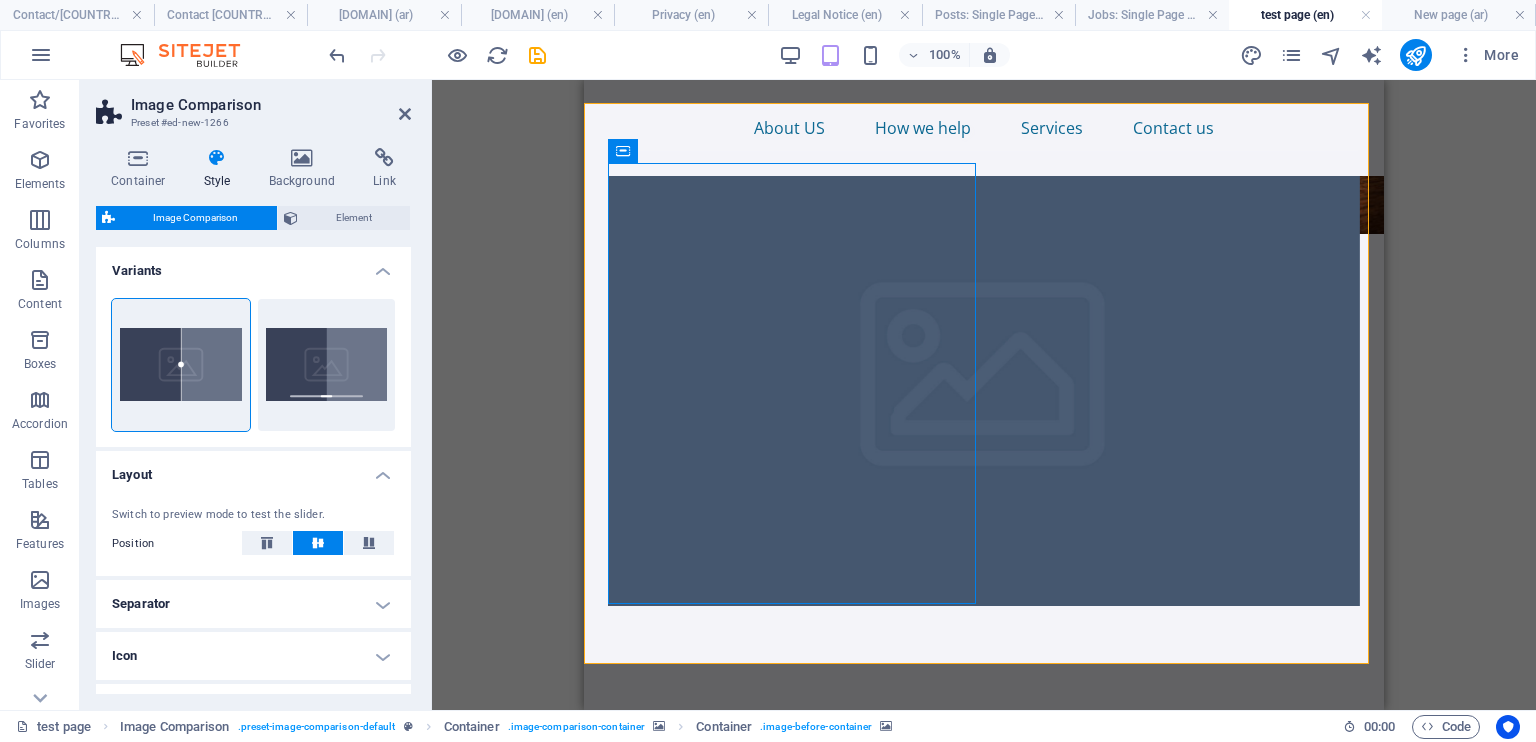 click at bounding box center (1008, -594) 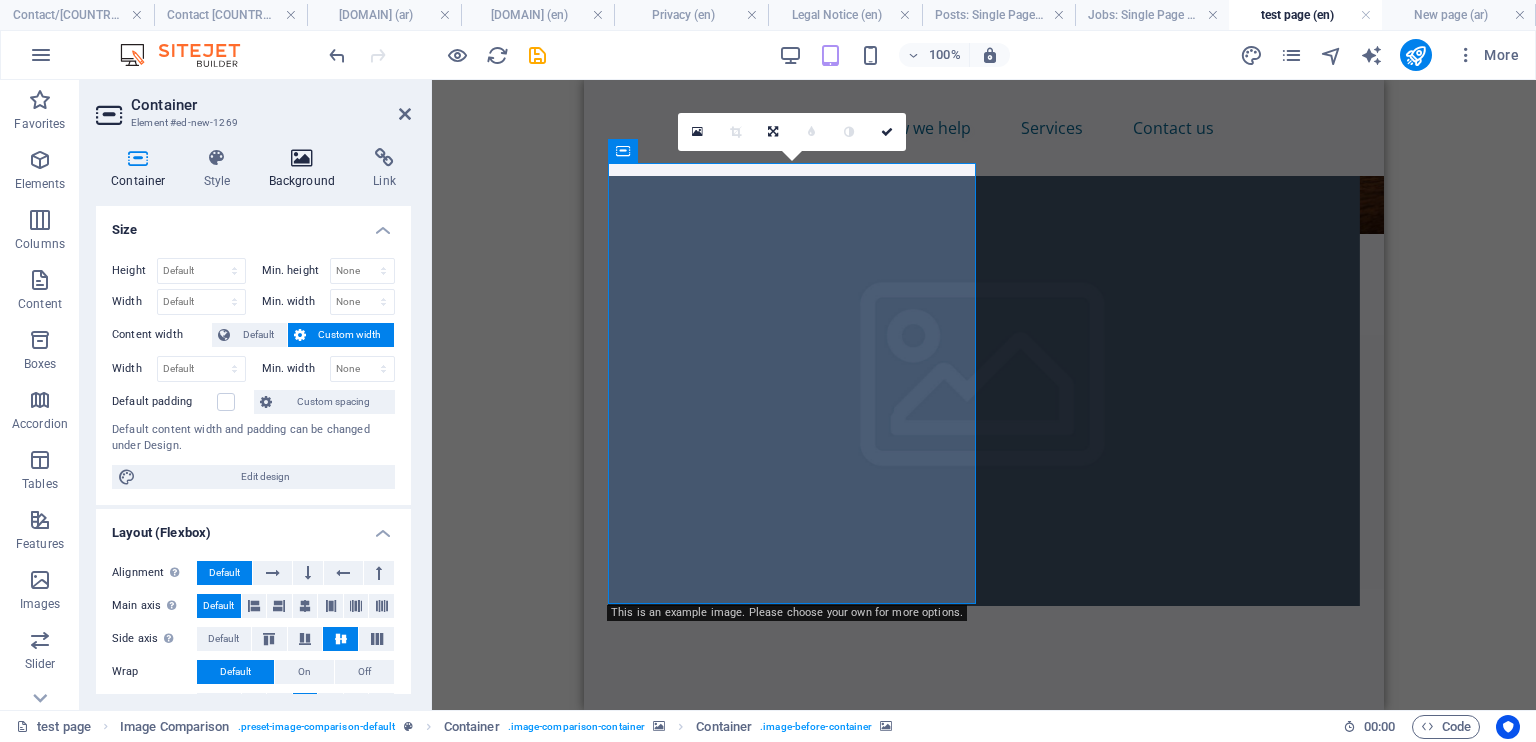 click at bounding box center (302, 158) 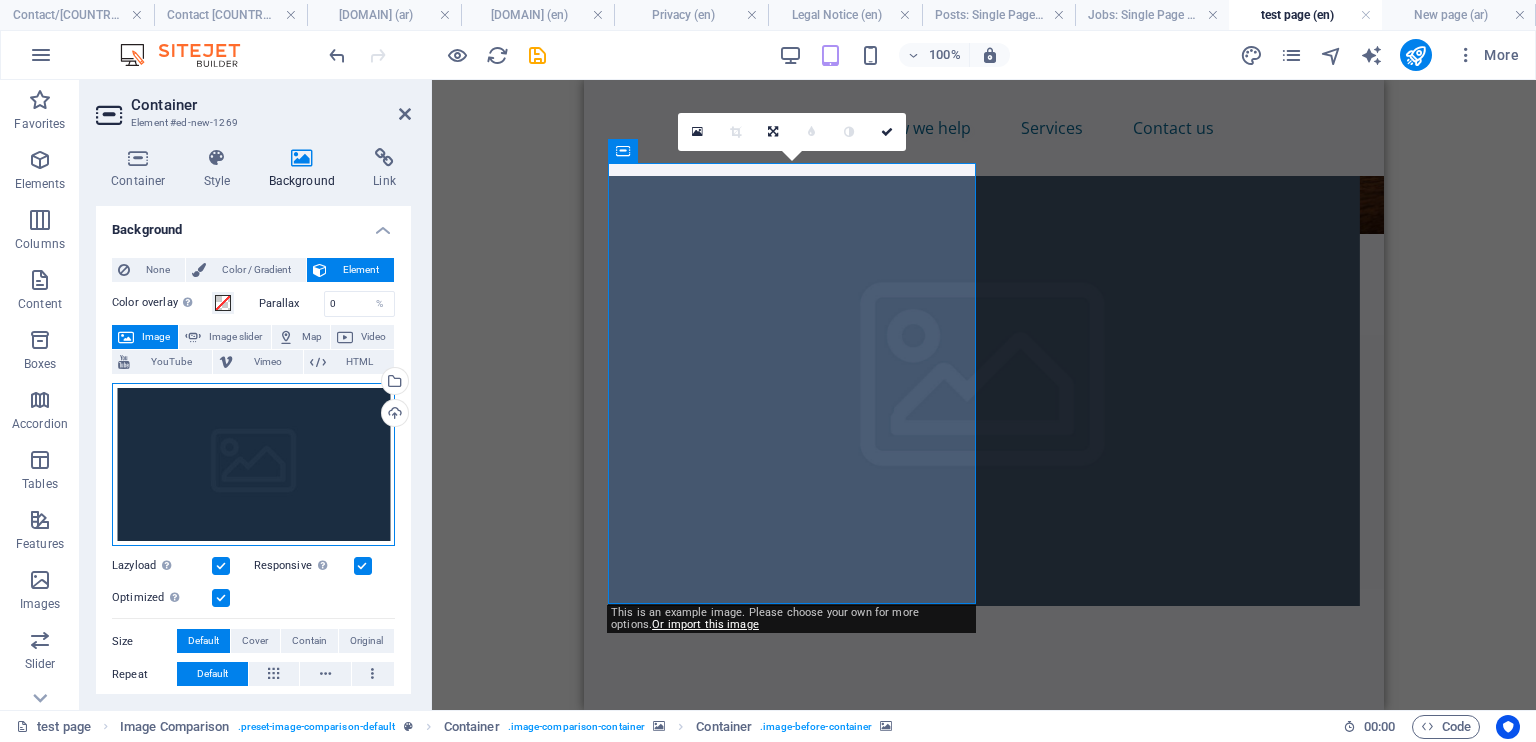 click on "Drag files here, click to choose files or select files from Files or our free stock photos & videos" at bounding box center (253, 465) 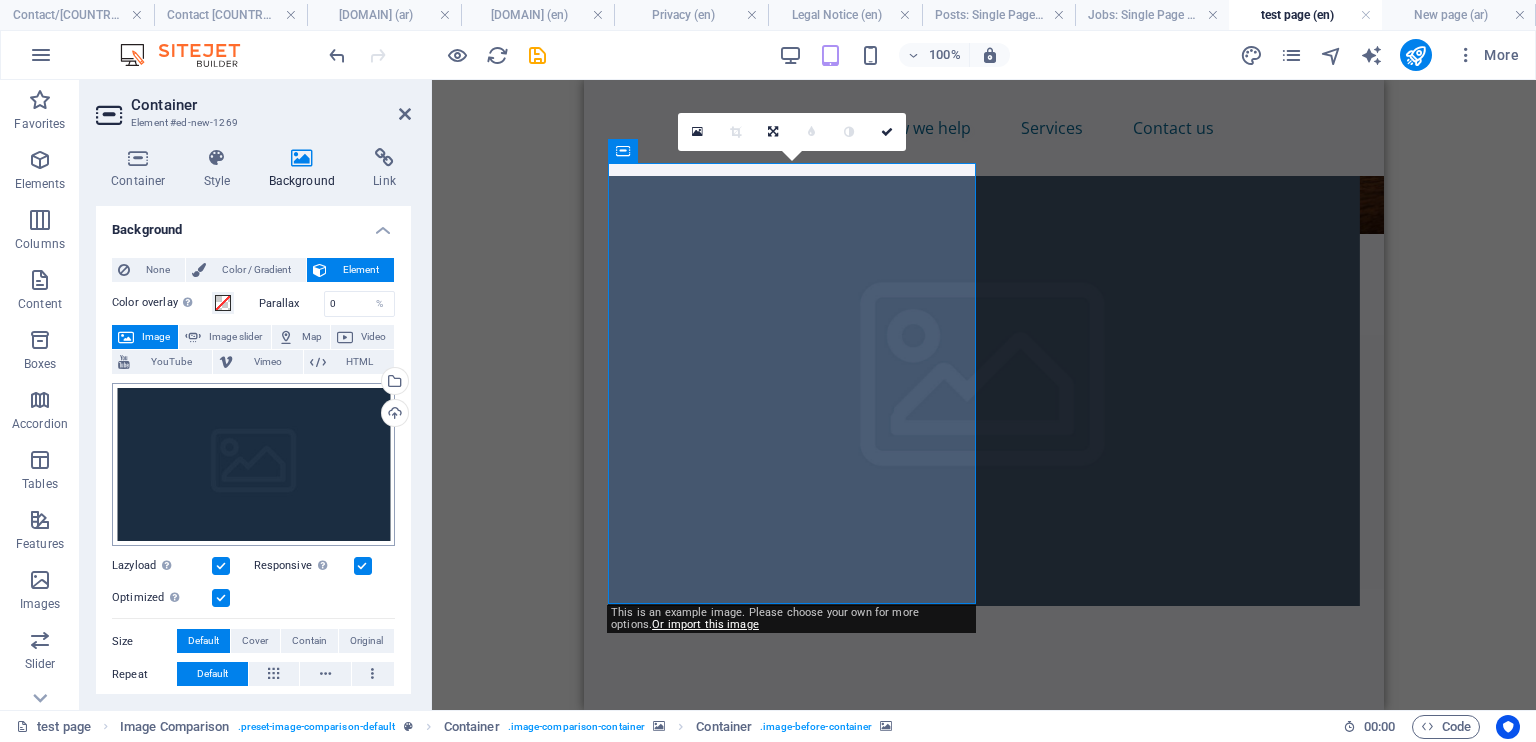 scroll, scrollTop: 868, scrollLeft: 0, axis: vertical 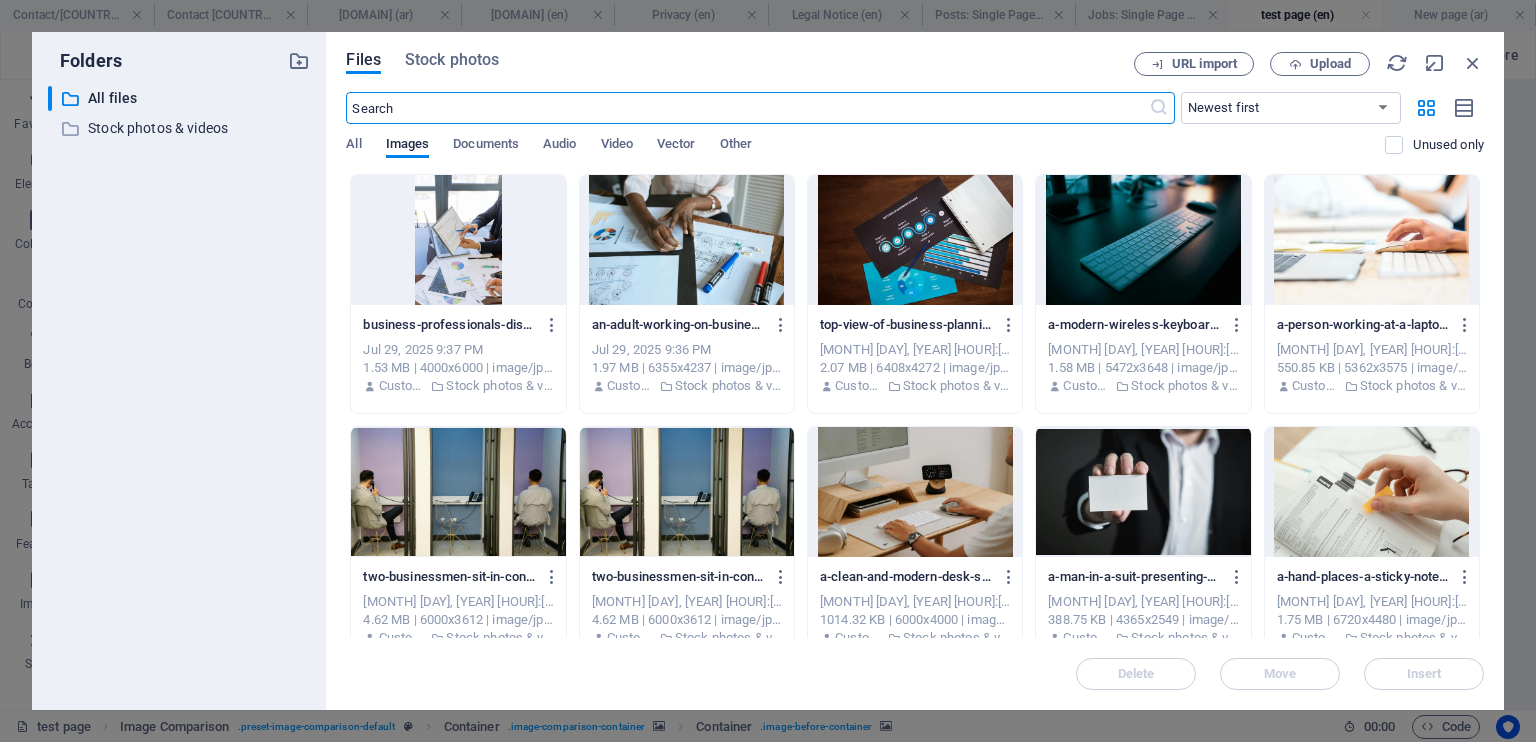 click at bounding box center [687, 240] 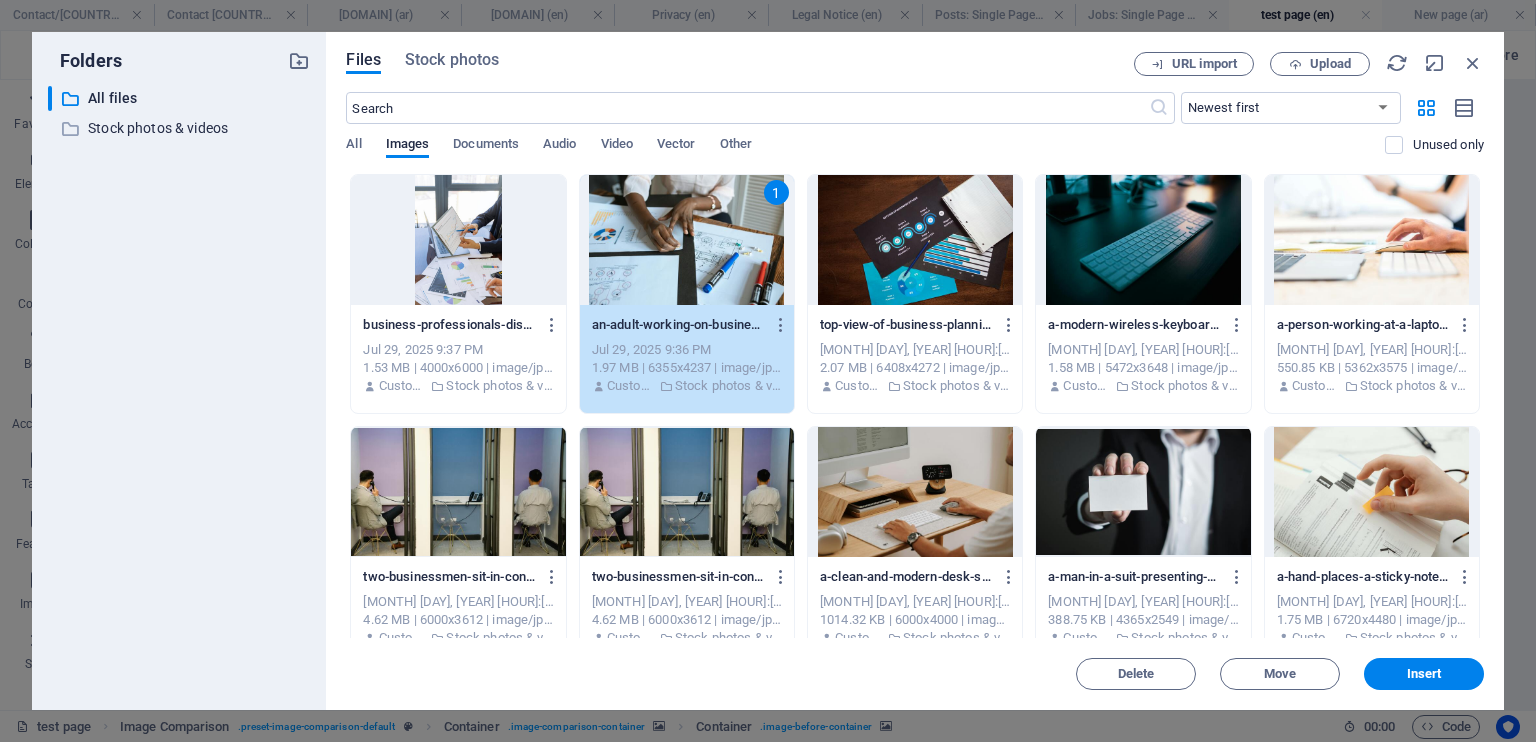 click on "1" at bounding box center [687, 240] 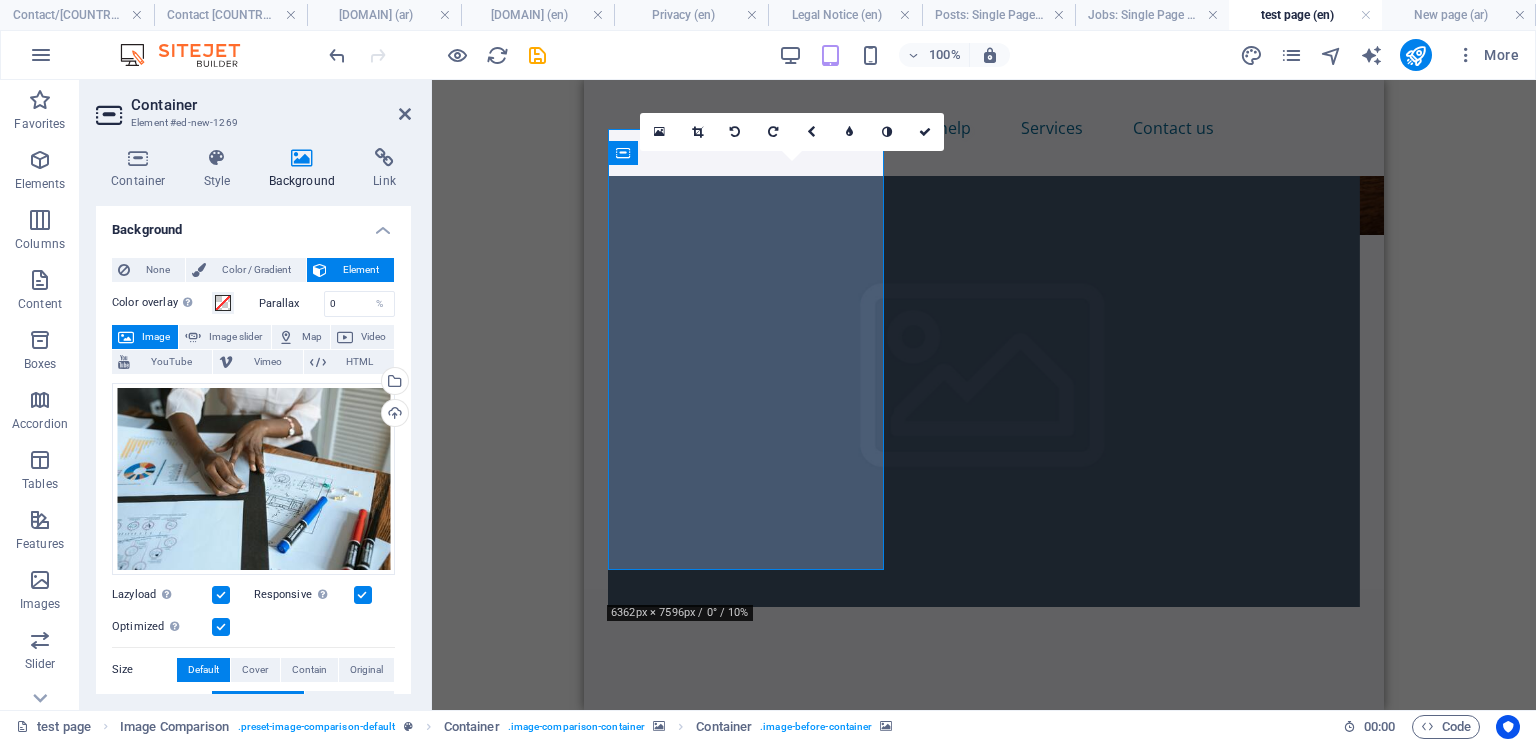 scroll, scrollTop: 894, scrollLeft: 0, axis: vertical 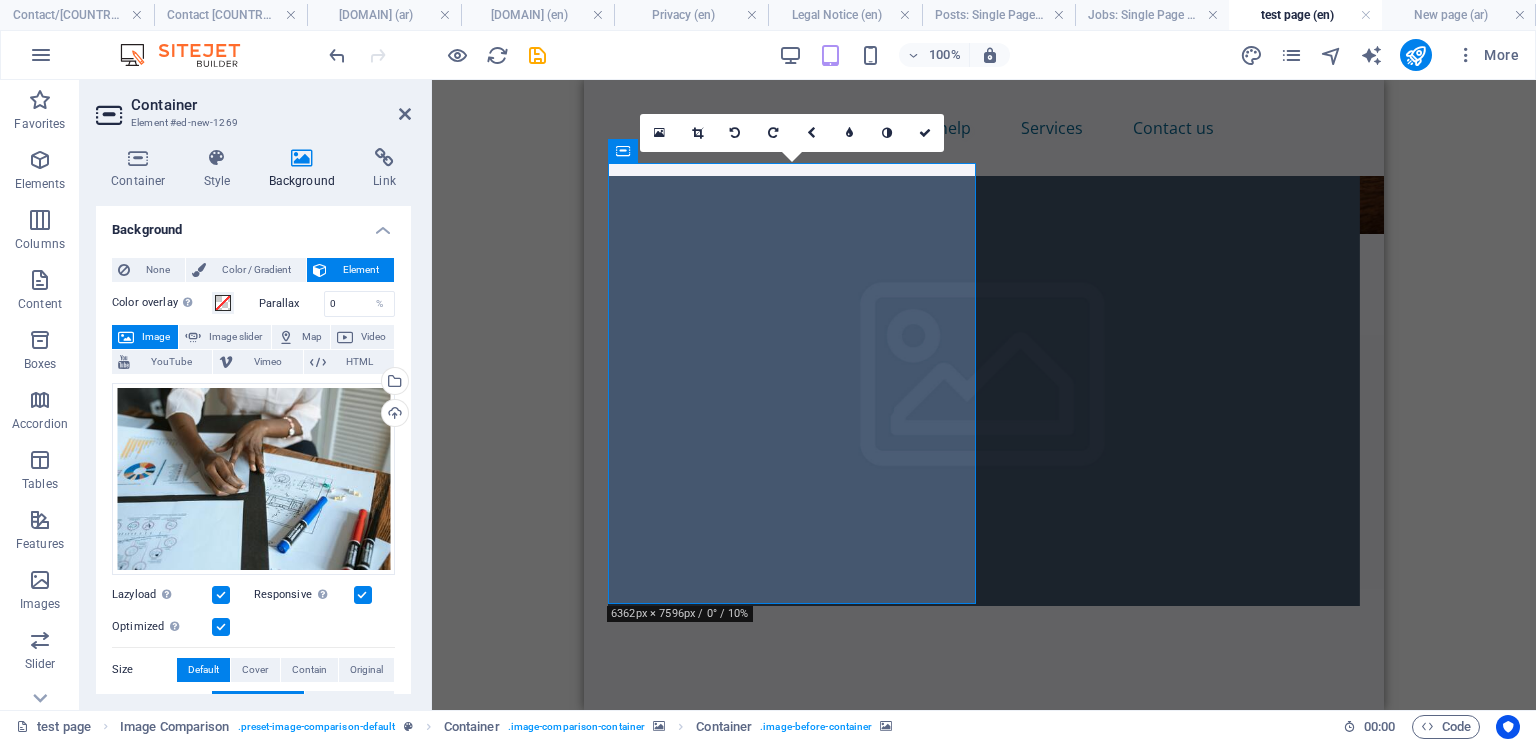click at bounding box center (984, 385) 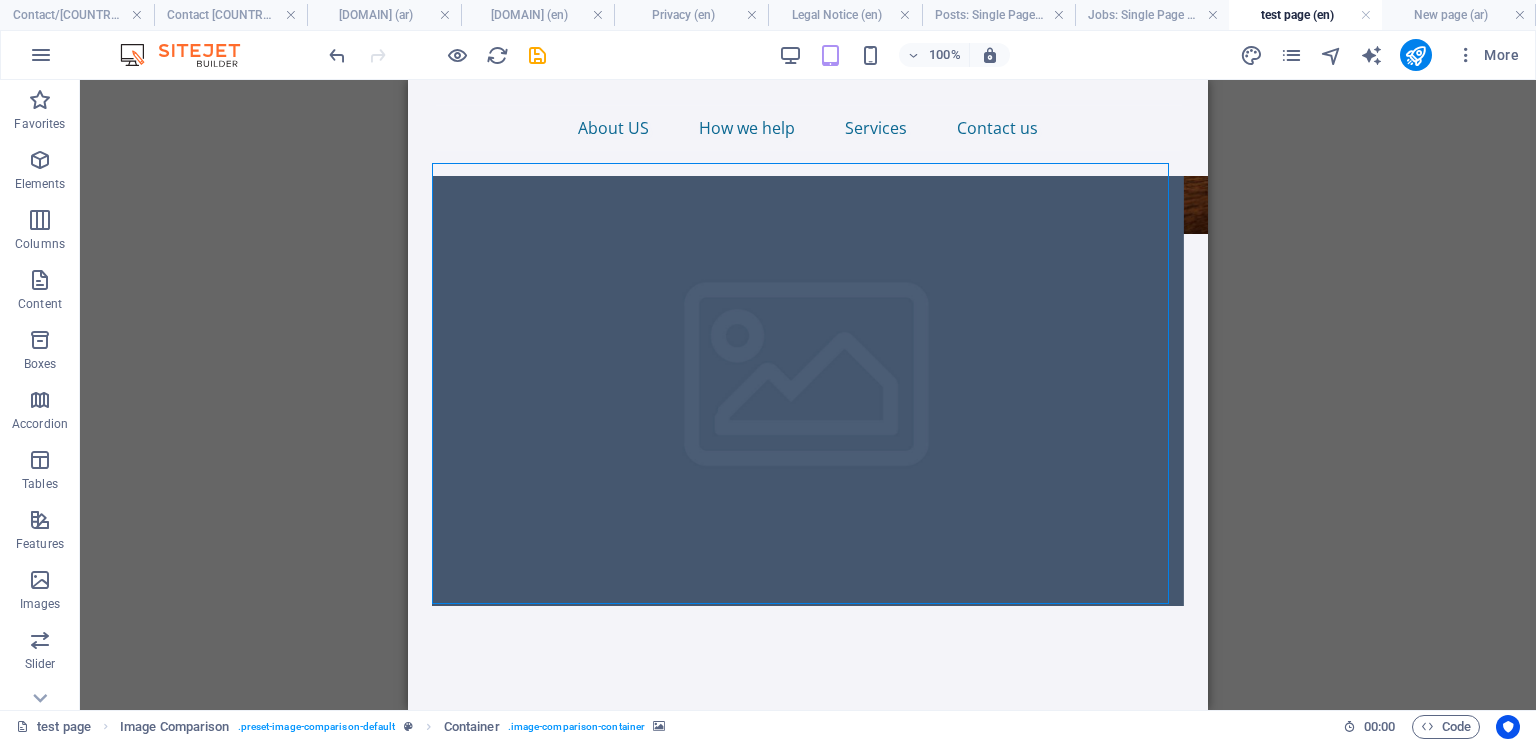 click at bounding box center (808, 385) 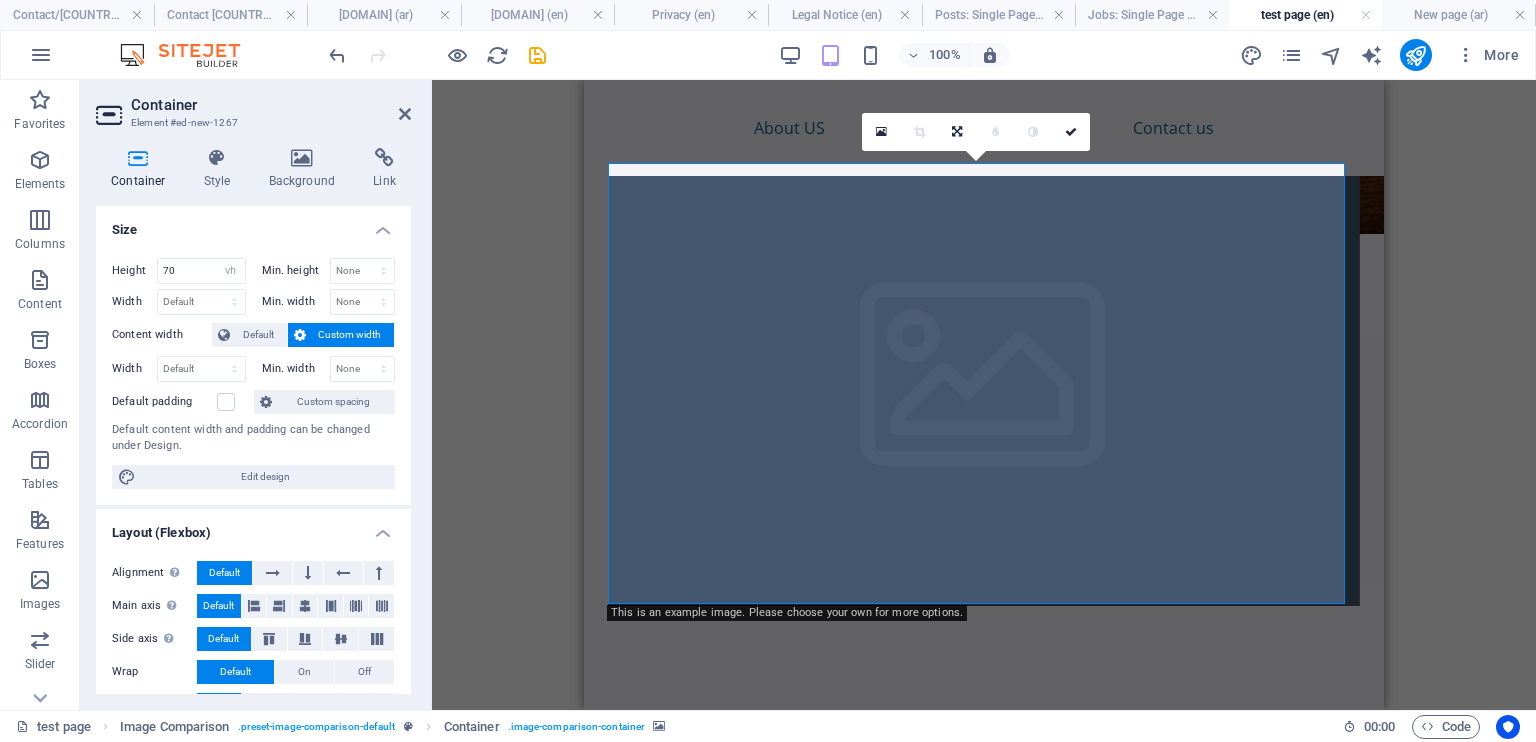 click at bounding box center (984, 385) 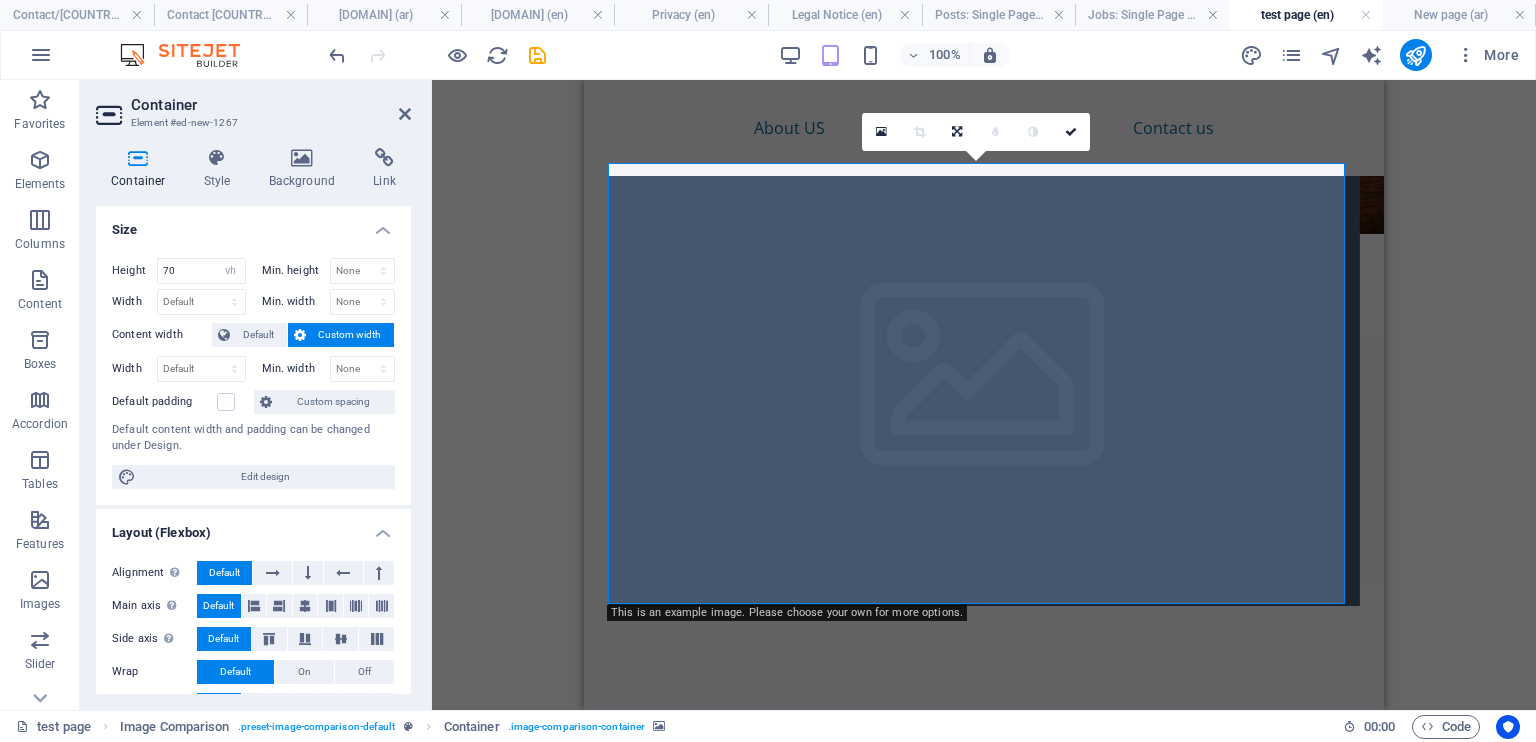 click at bounding box center (984, 385) 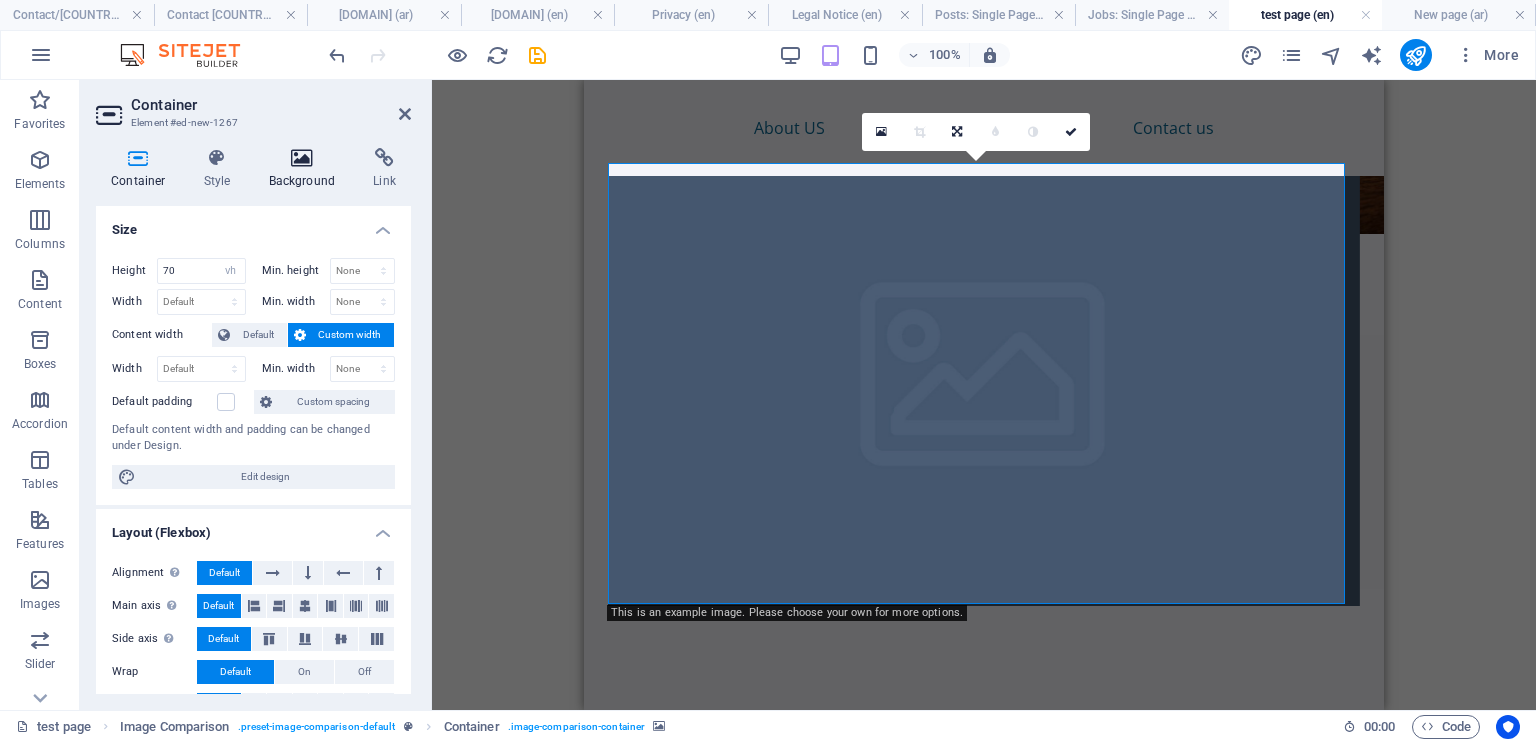 click on "Background" at bounding box center (306, 169) 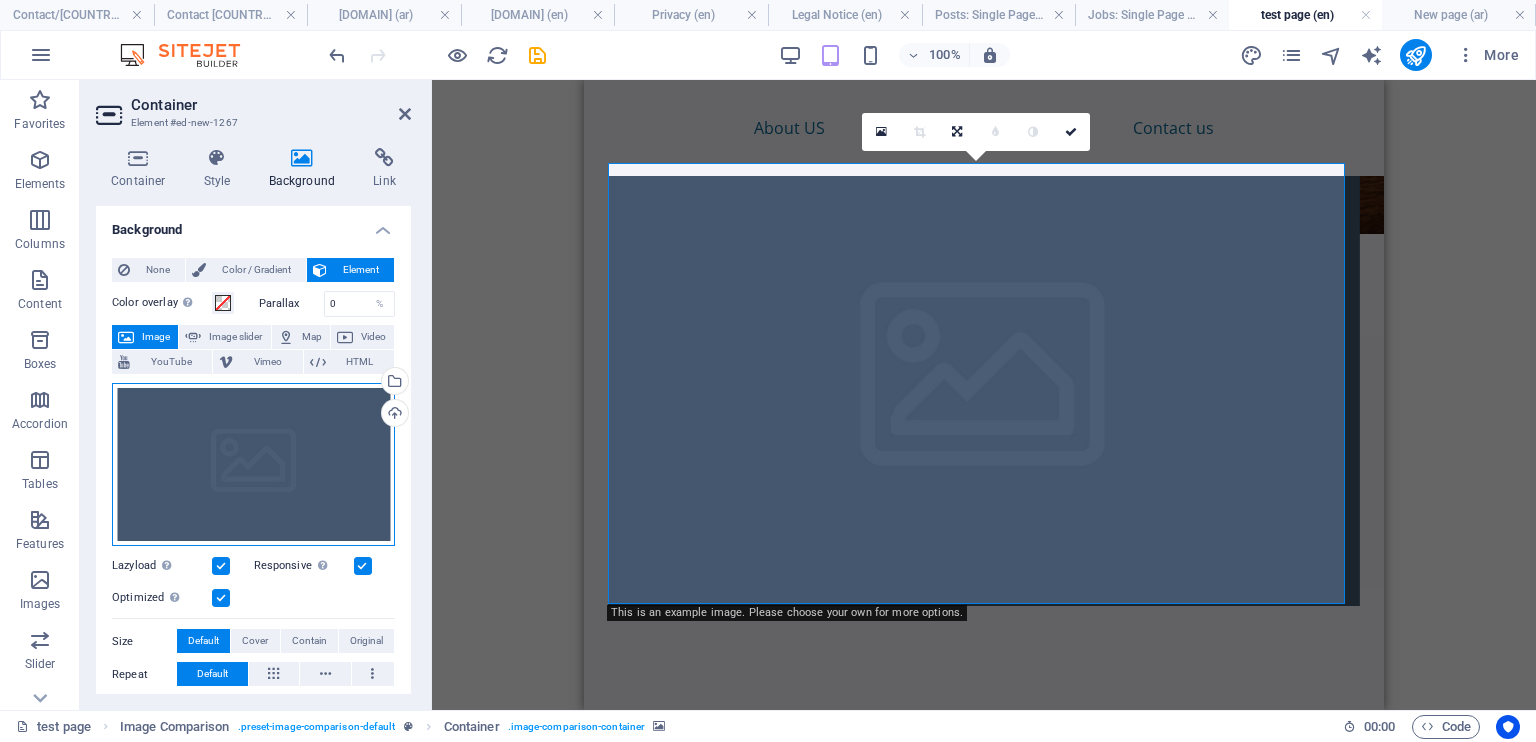 click on "Drag files here, click to choose files or select files from Files or our free stock photos & videos" at bounding box center [253, 465] 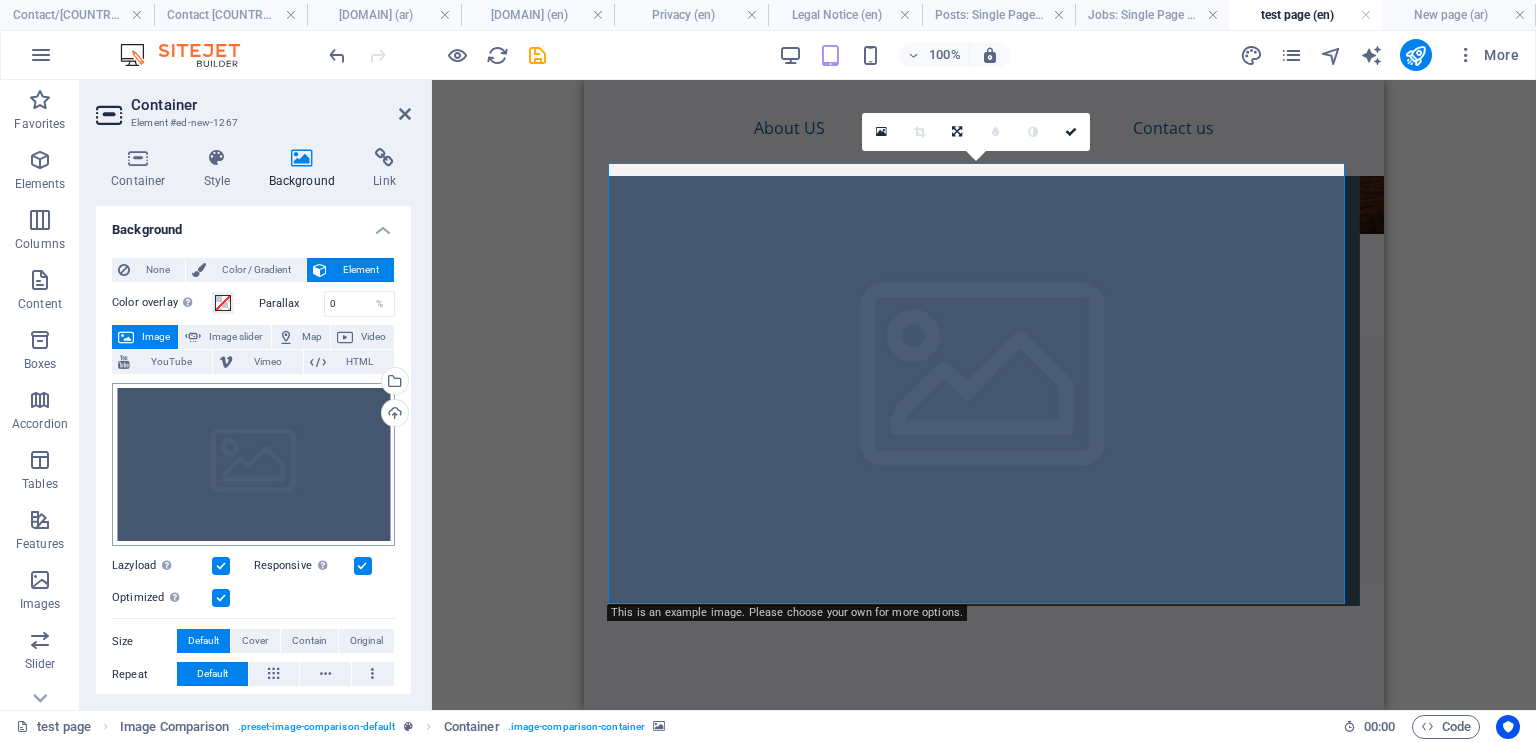 scroll, scrollTop: 868, scrollLeft: 0, axis: vertical 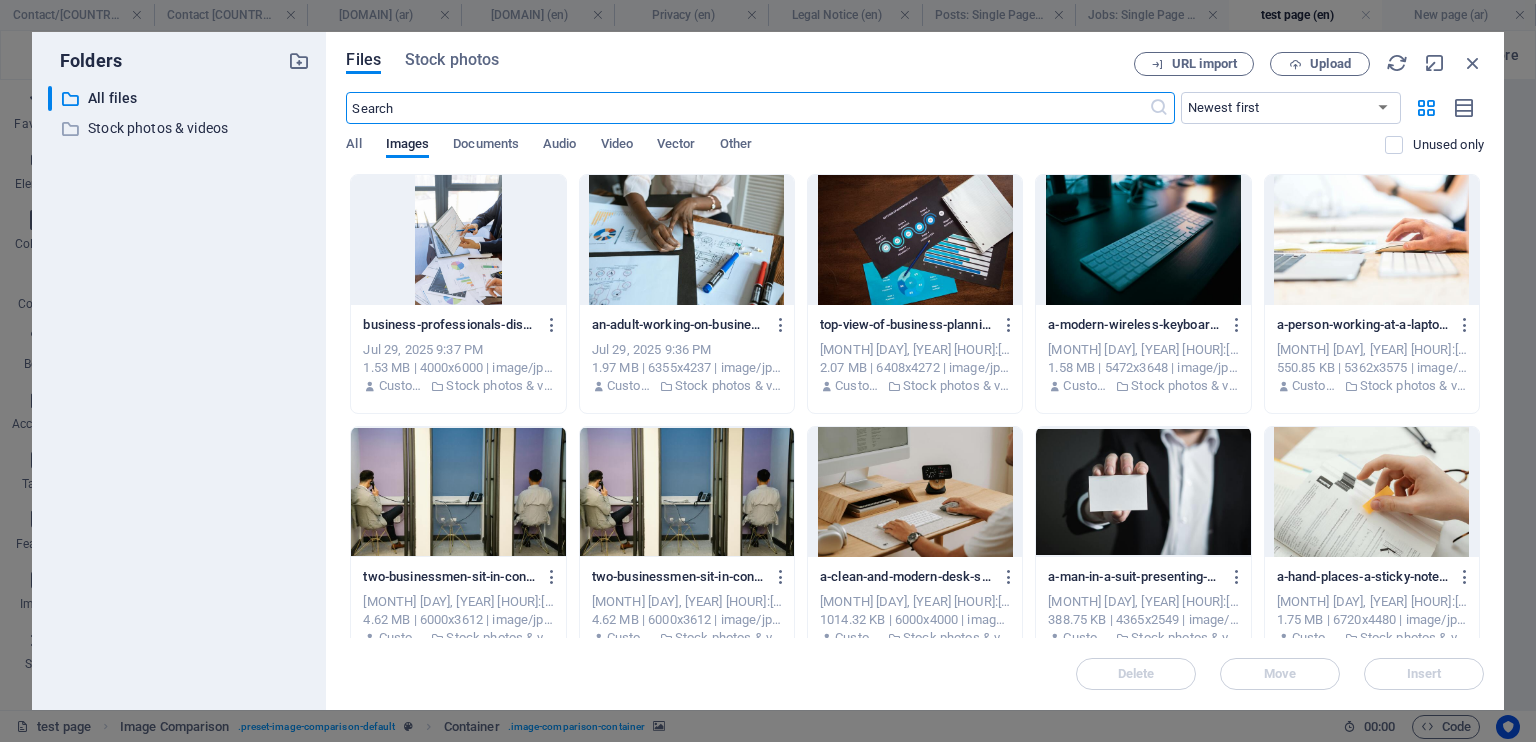 click at bounding box center (458, 240) 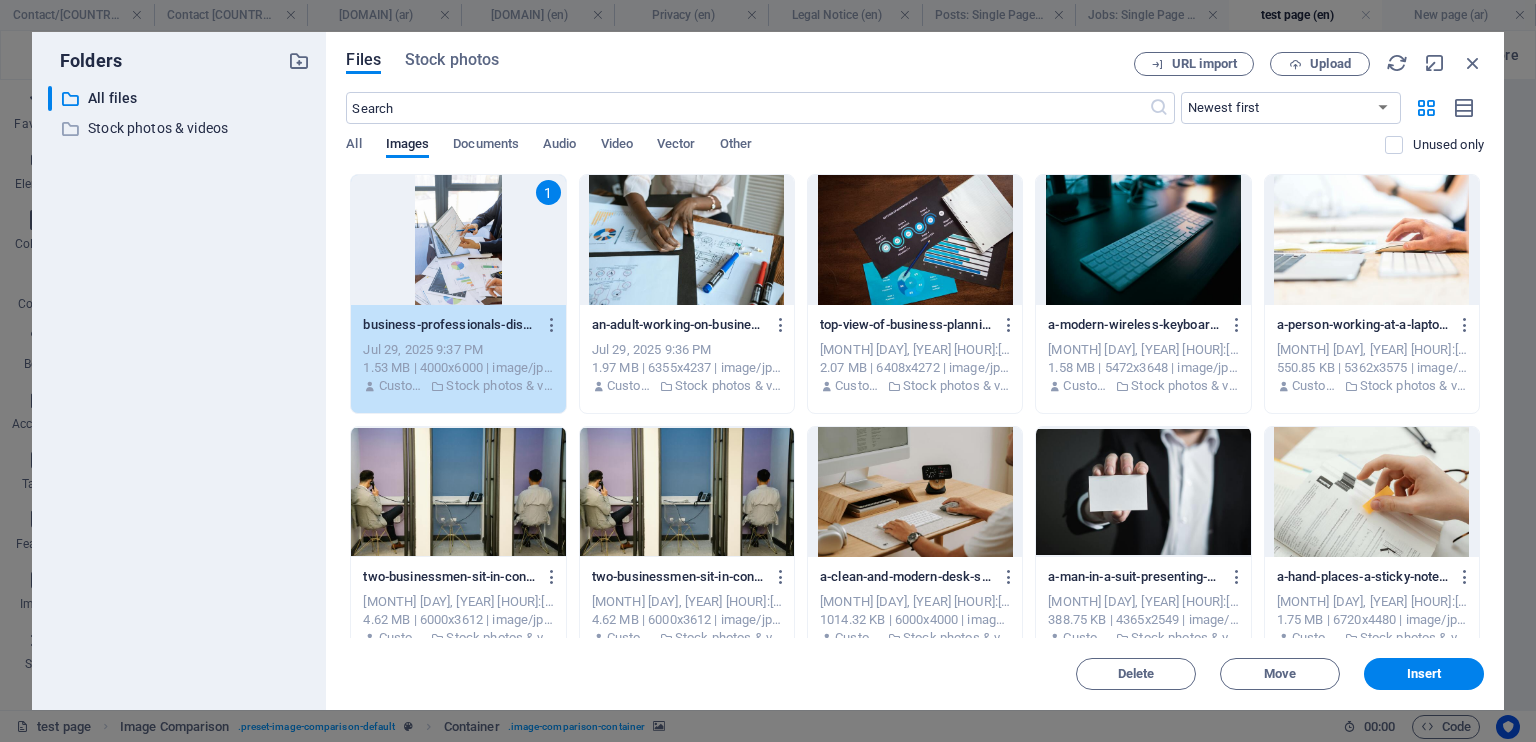 click on "1" at bounding box center (458, 240) 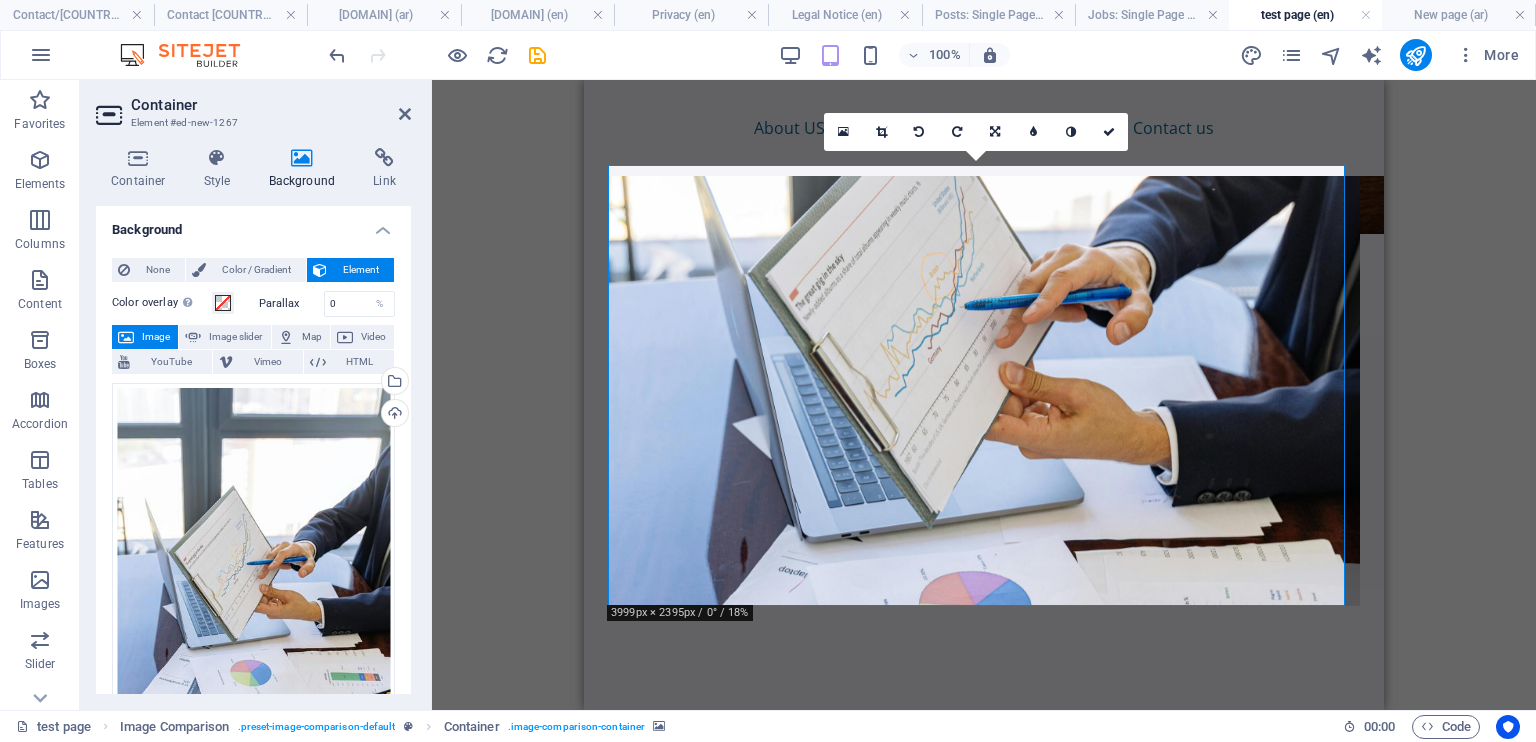 scroll, scrollTop: 894, scrollLeft: 0, axis: vertical 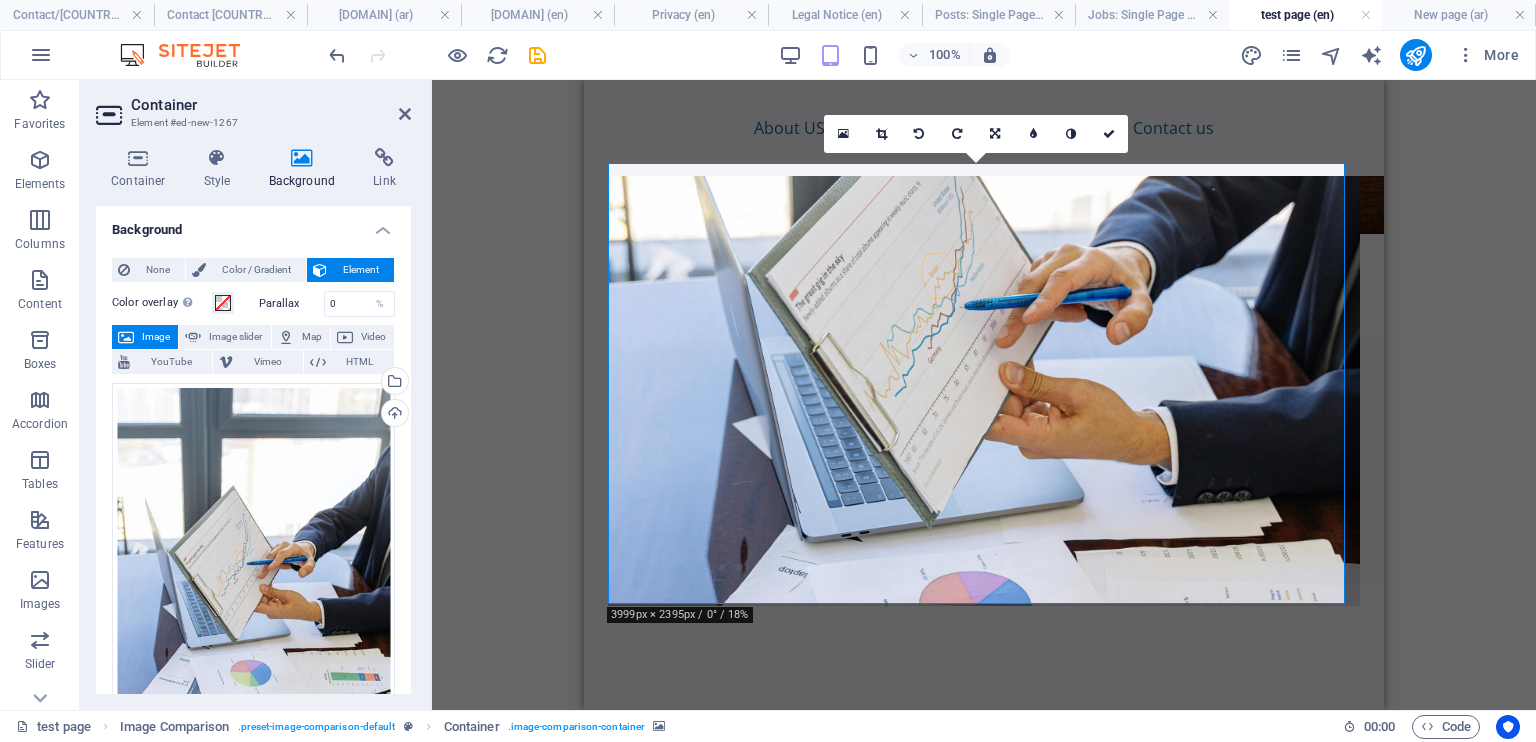 click at bounding box center [984, 385] 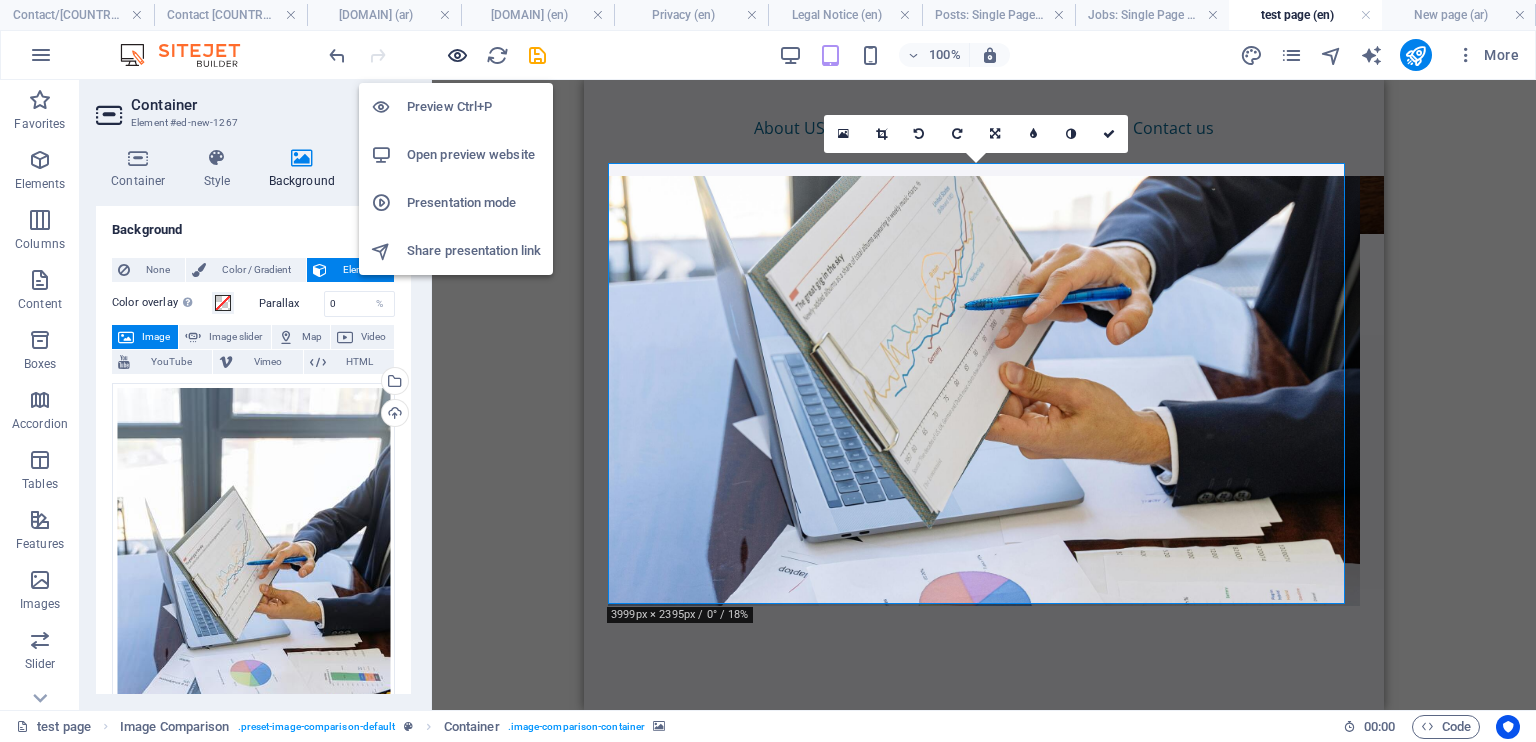 click at bounding box center [457, 55] 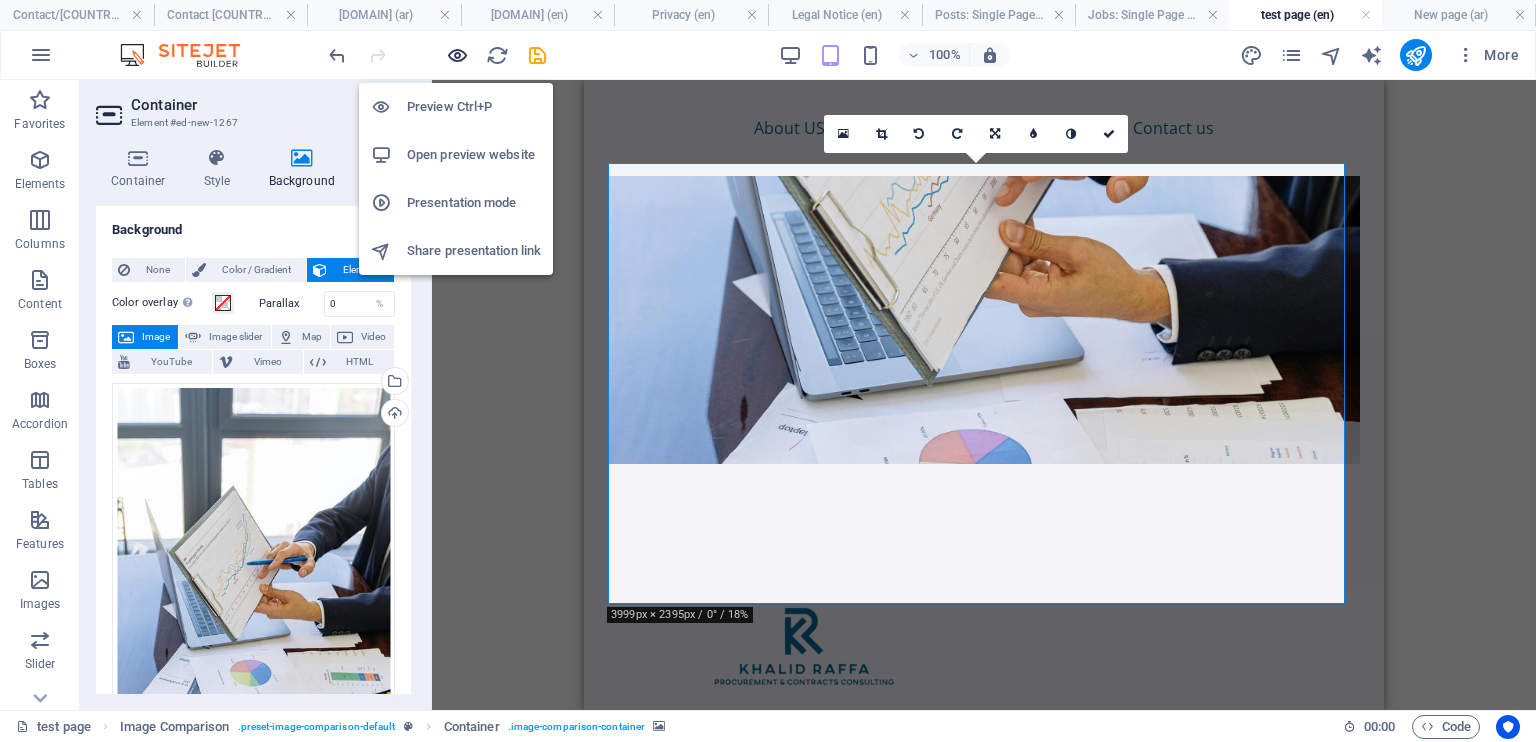 scroll, scrollTop: 753, scrollLeft: 0, axis: vertical 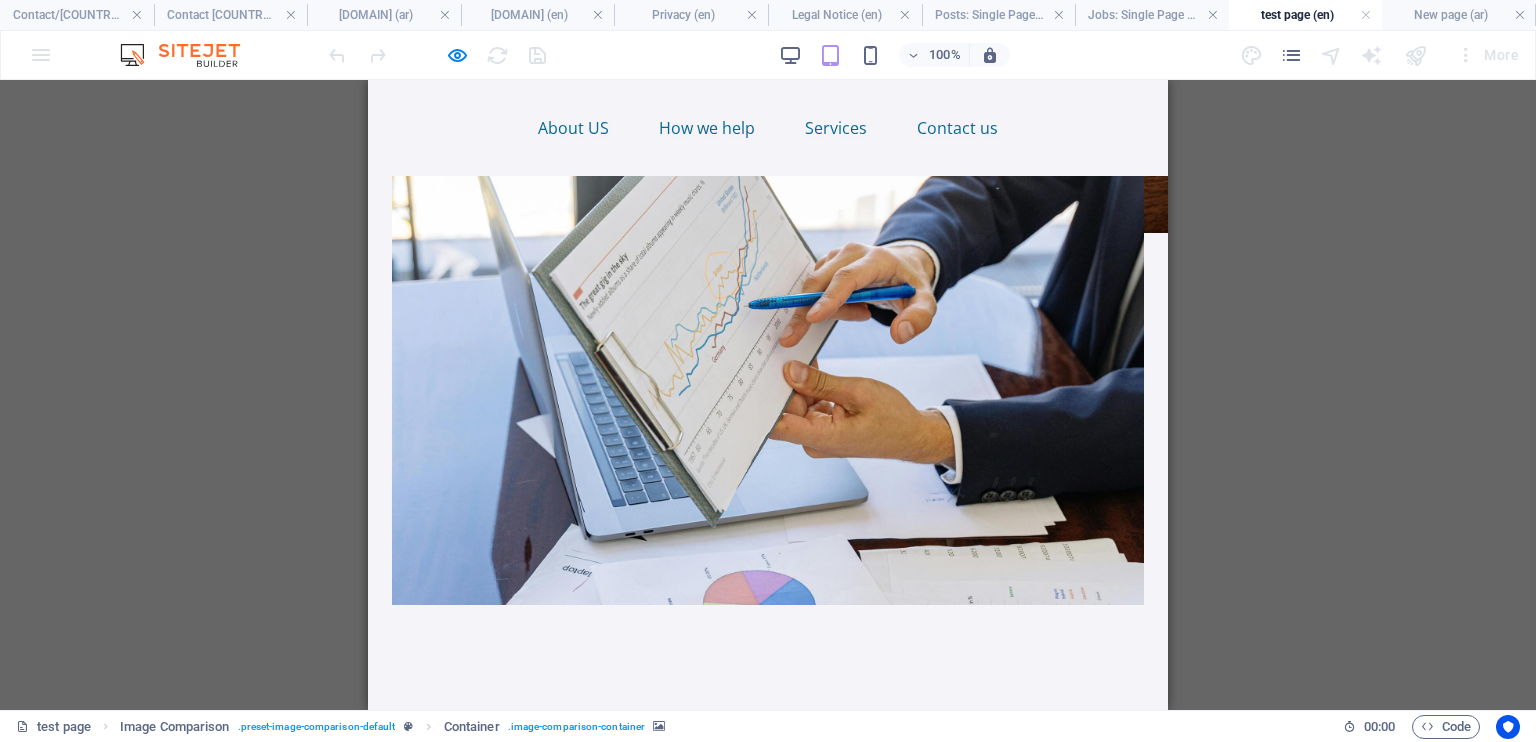 drag, startPoint x: 756, startPoint y: 387, endPoint x: 1156, endPoint y: 417, distance: 401.1234 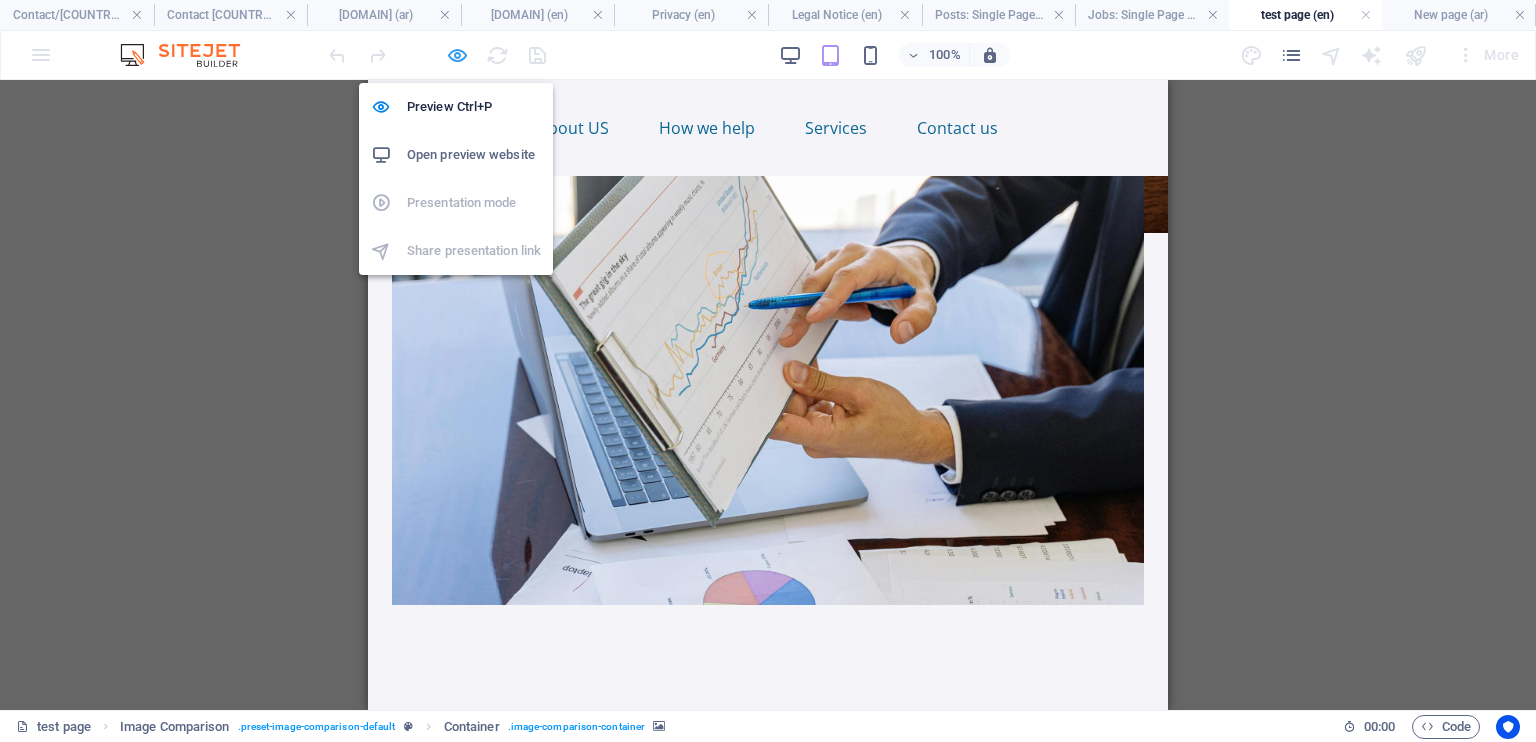 click at bounding box center [457, 55] 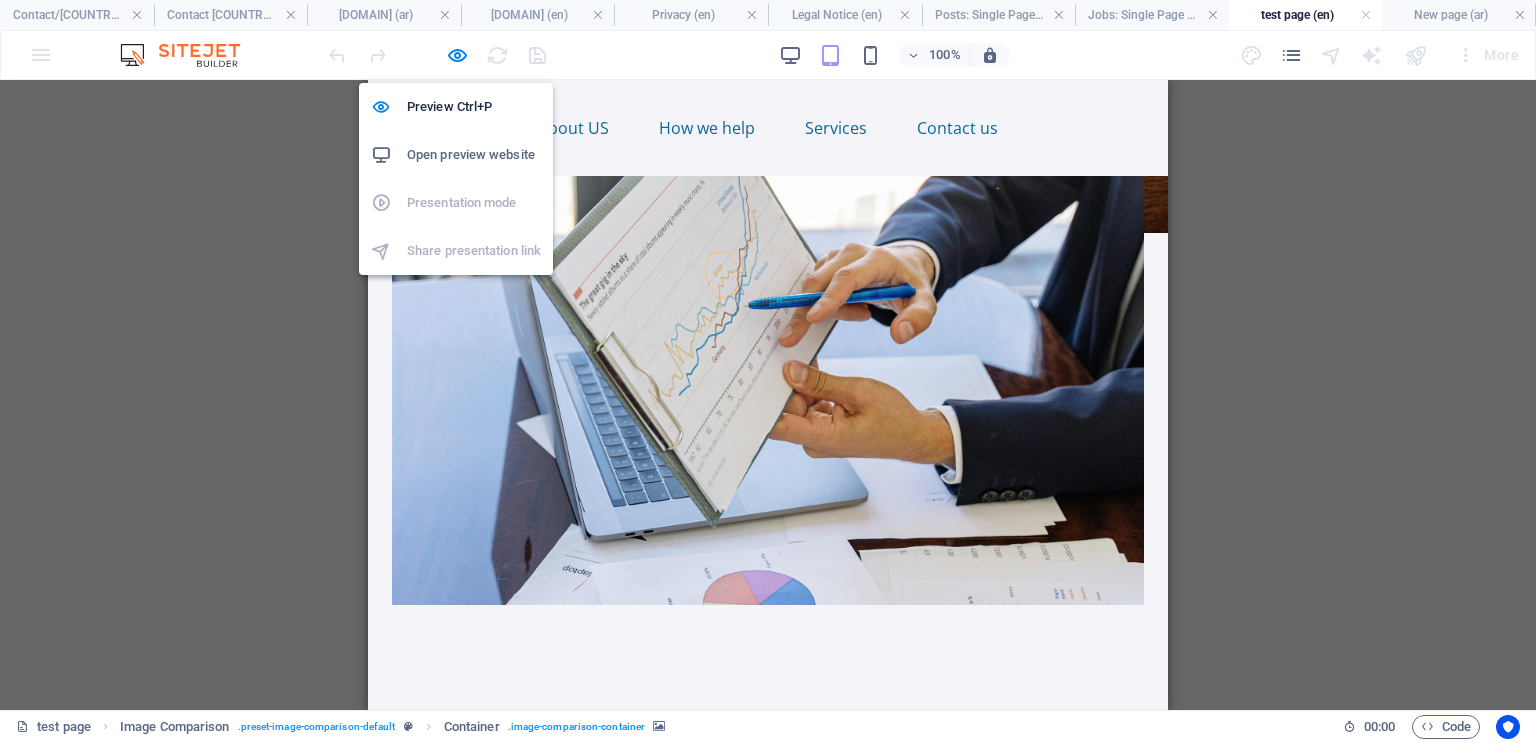 scroll, scrollTop: 894, scrollLeft: 0, axis: vertical 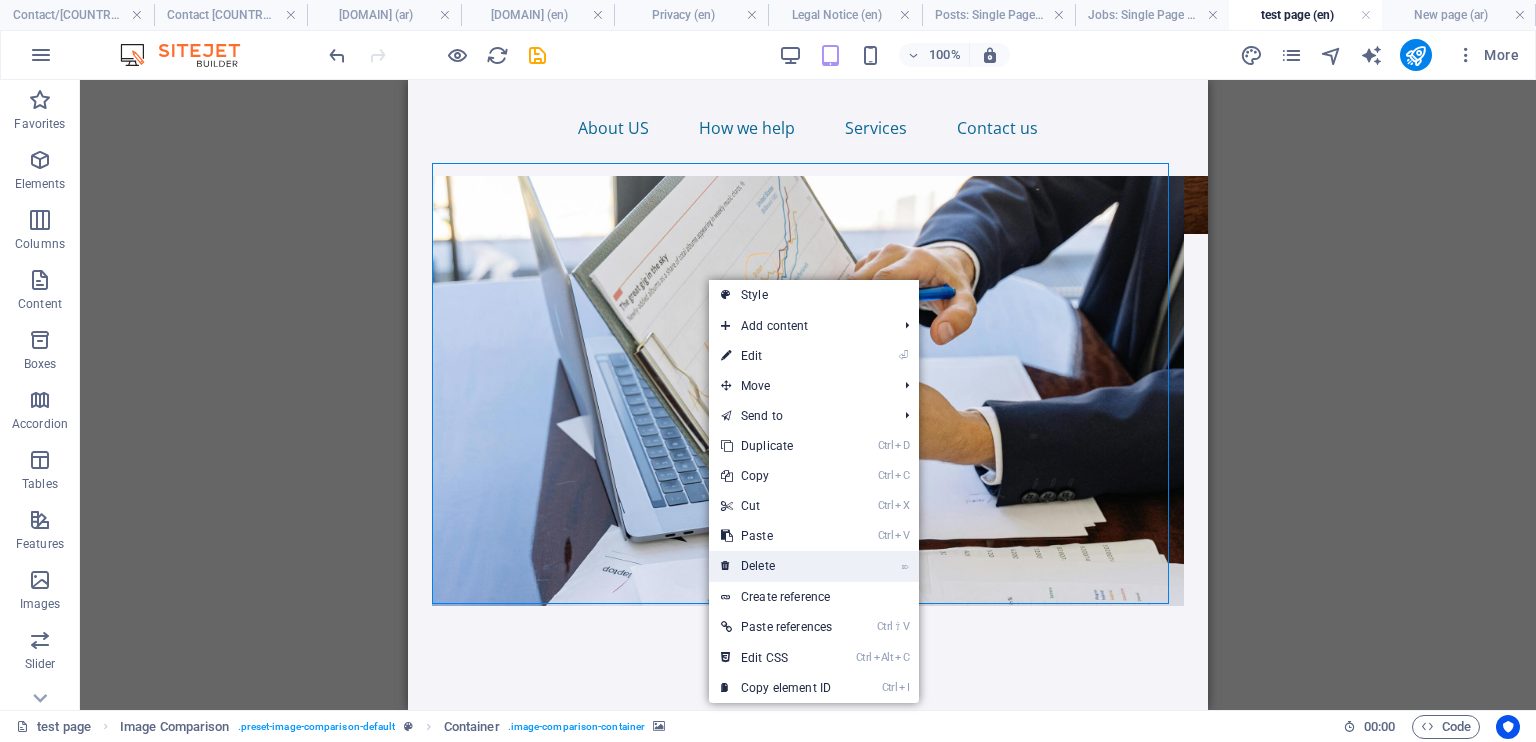 click on "⌦  Delete" at bounding box center [776, 566] 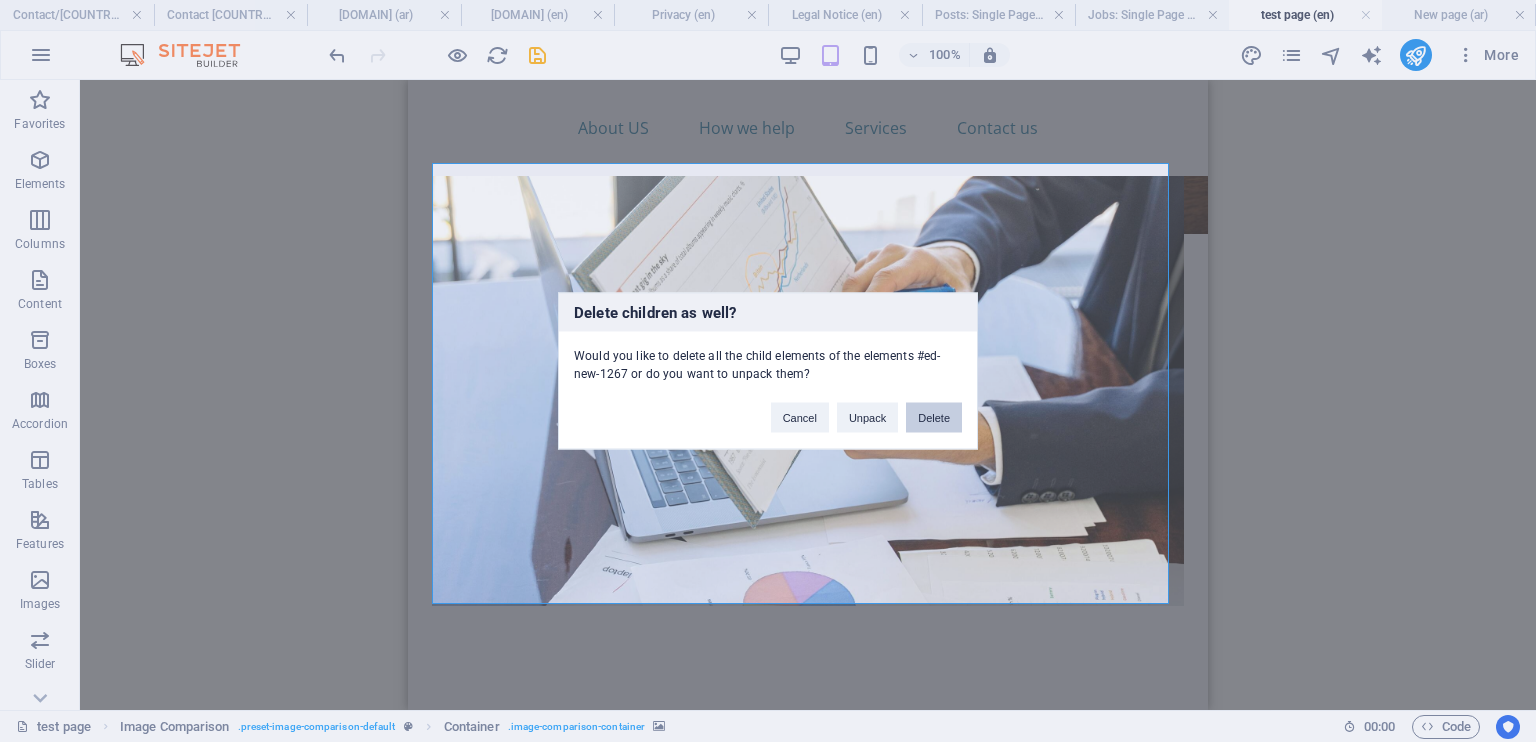 click on "Delete" at bounding box center [934, 418] 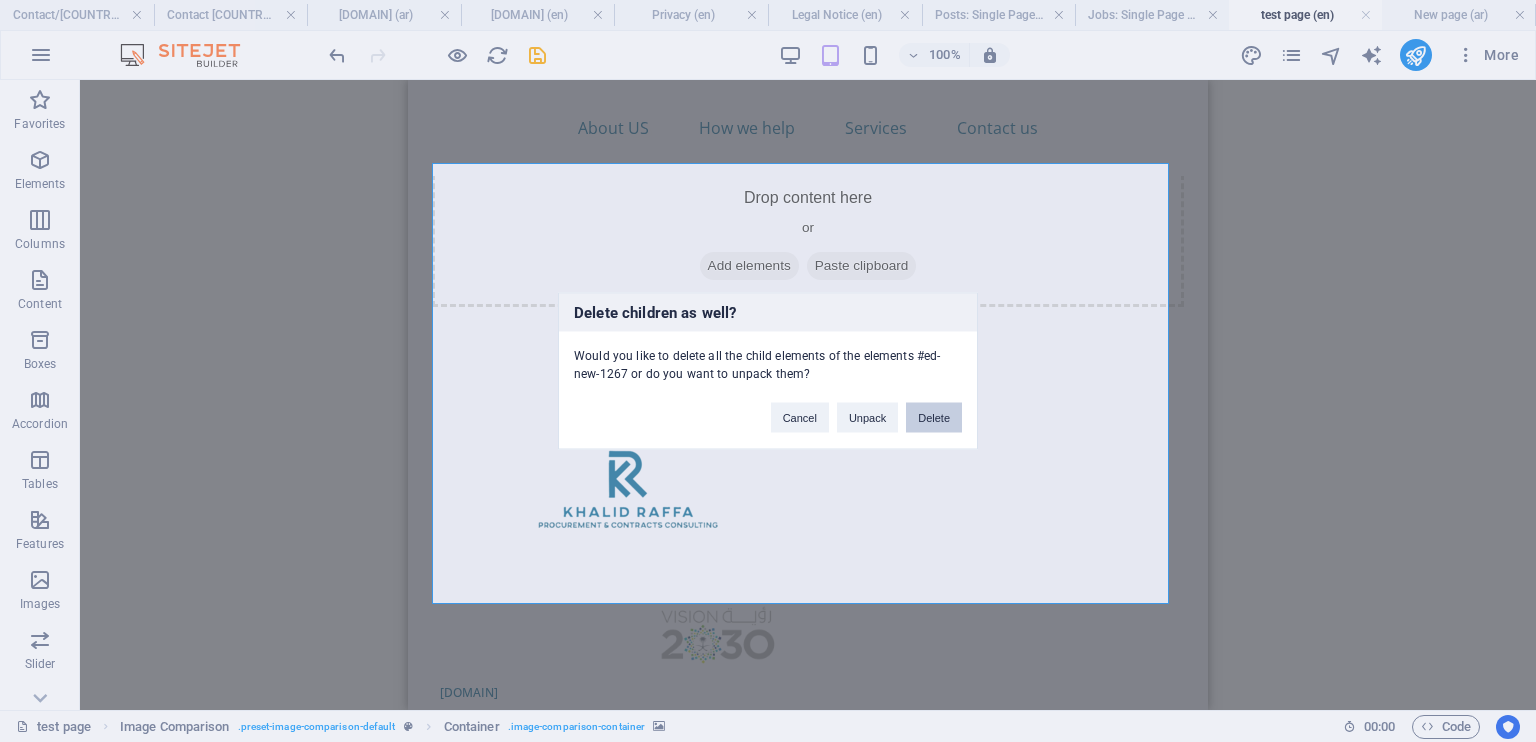 scroll, scrollTop: 836, scrollLeft: 0, axis: vertical 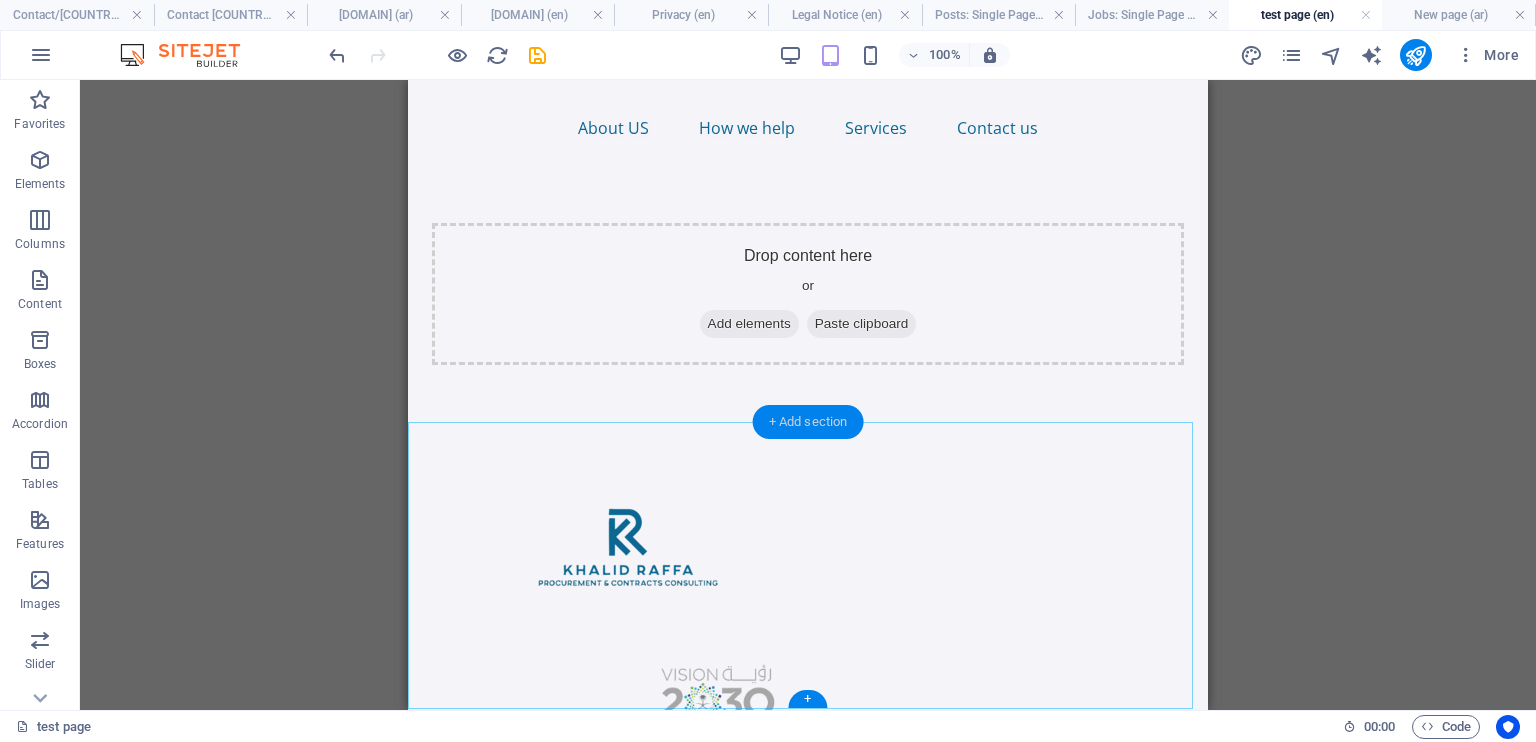 click on "+ Add section" at bounding box center [808, 422] 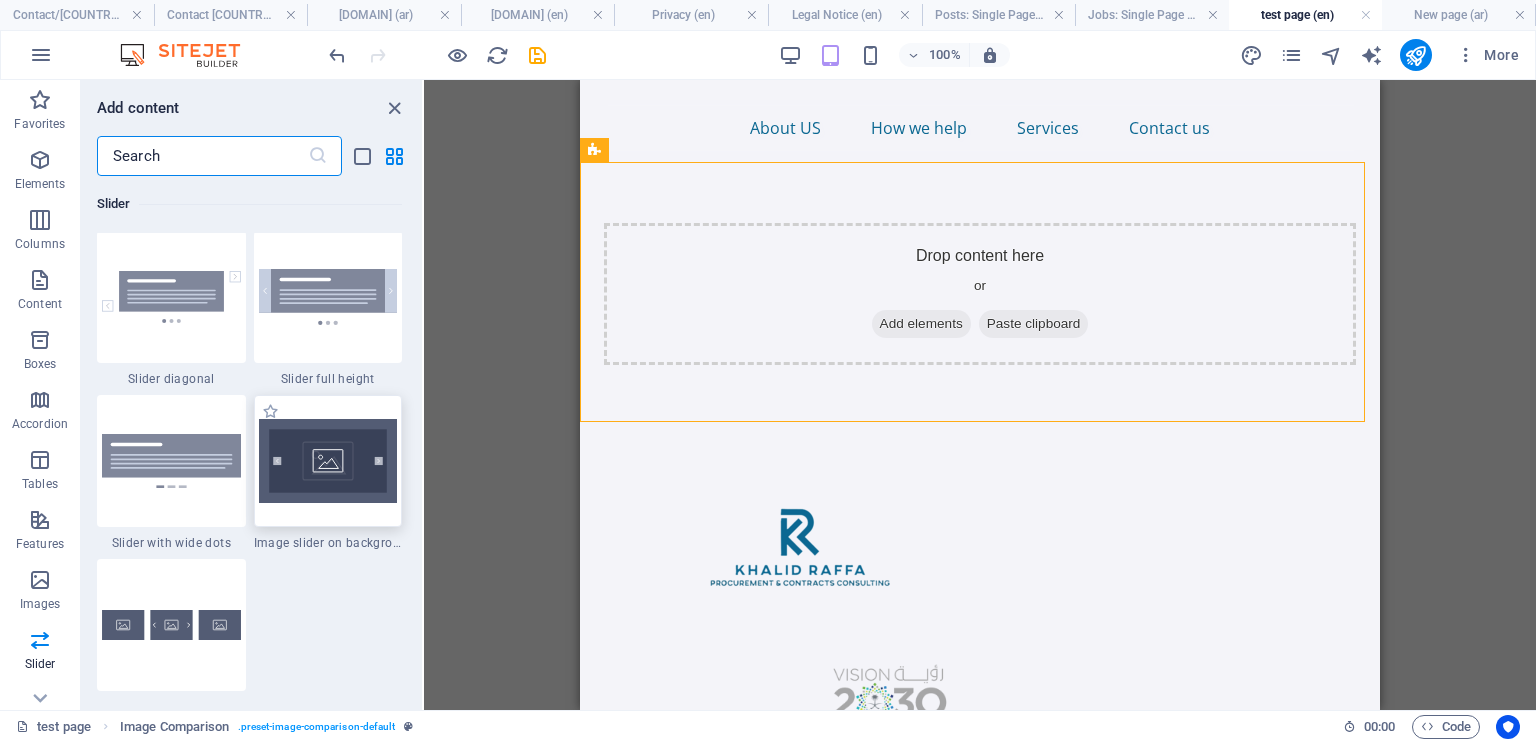 scroll, scrollTop: 11489, scrollLeft: 0, axis: vertical 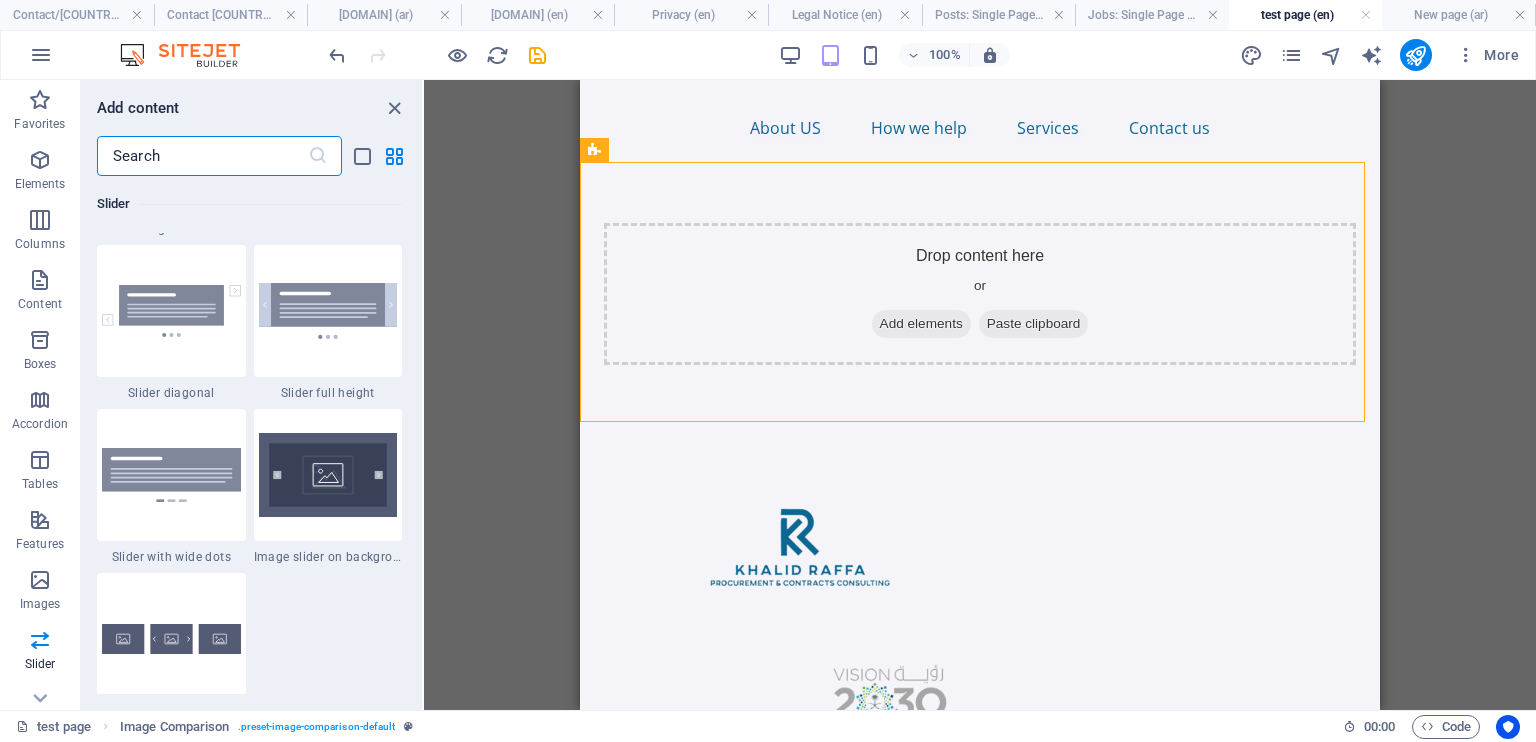 click at bounding box center (328, 475) 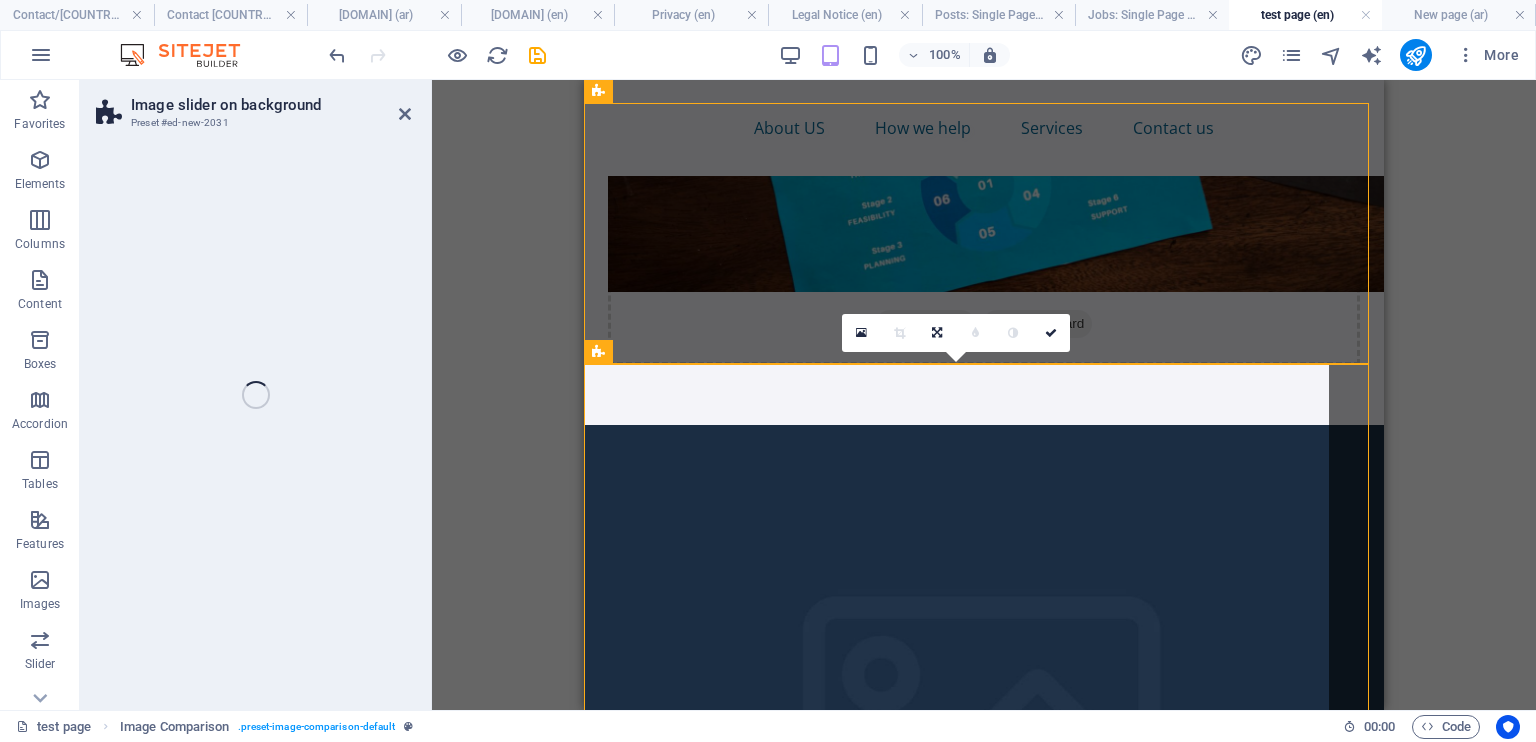 select on "rem" 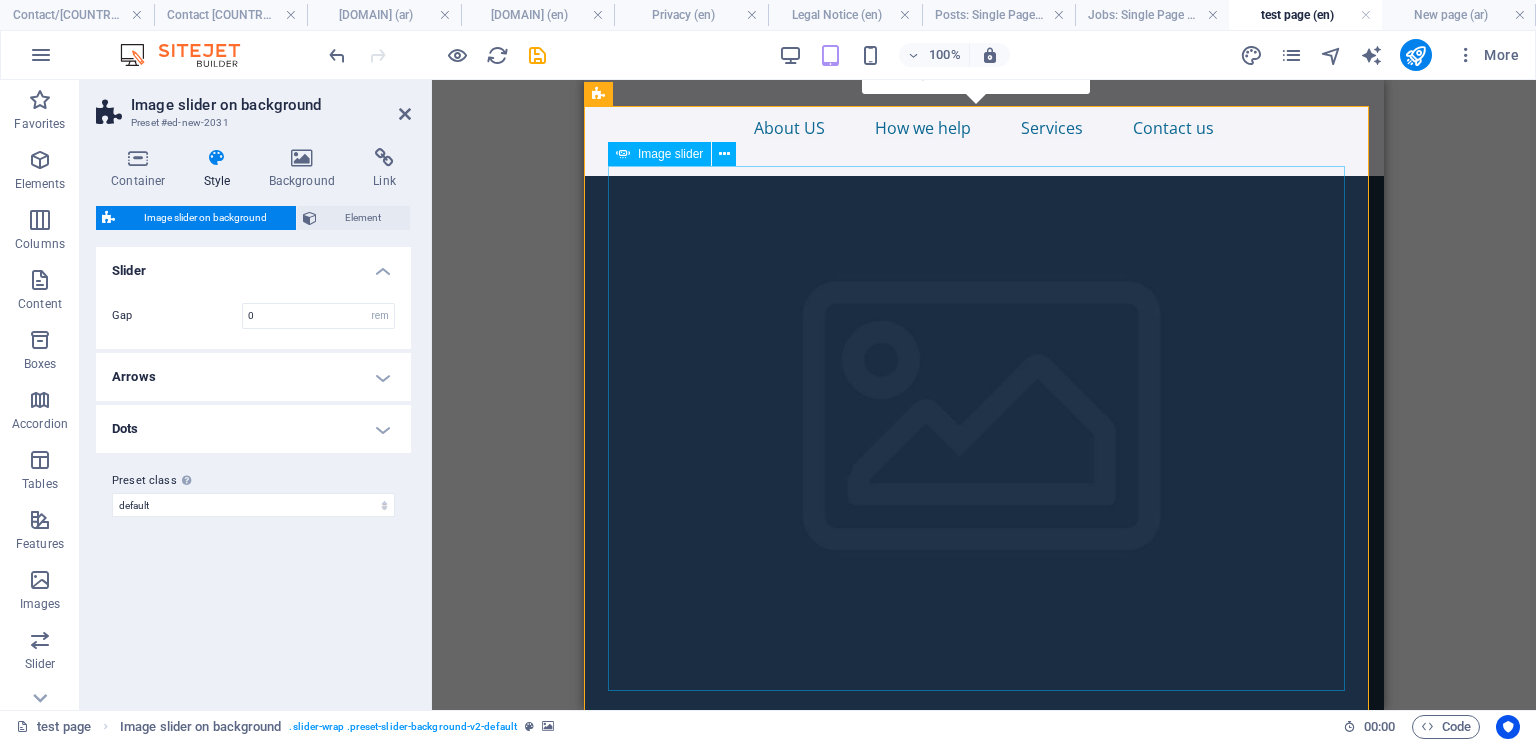 scroll, scrollTop: 1302, scrollLeft: 0, axis: vertical 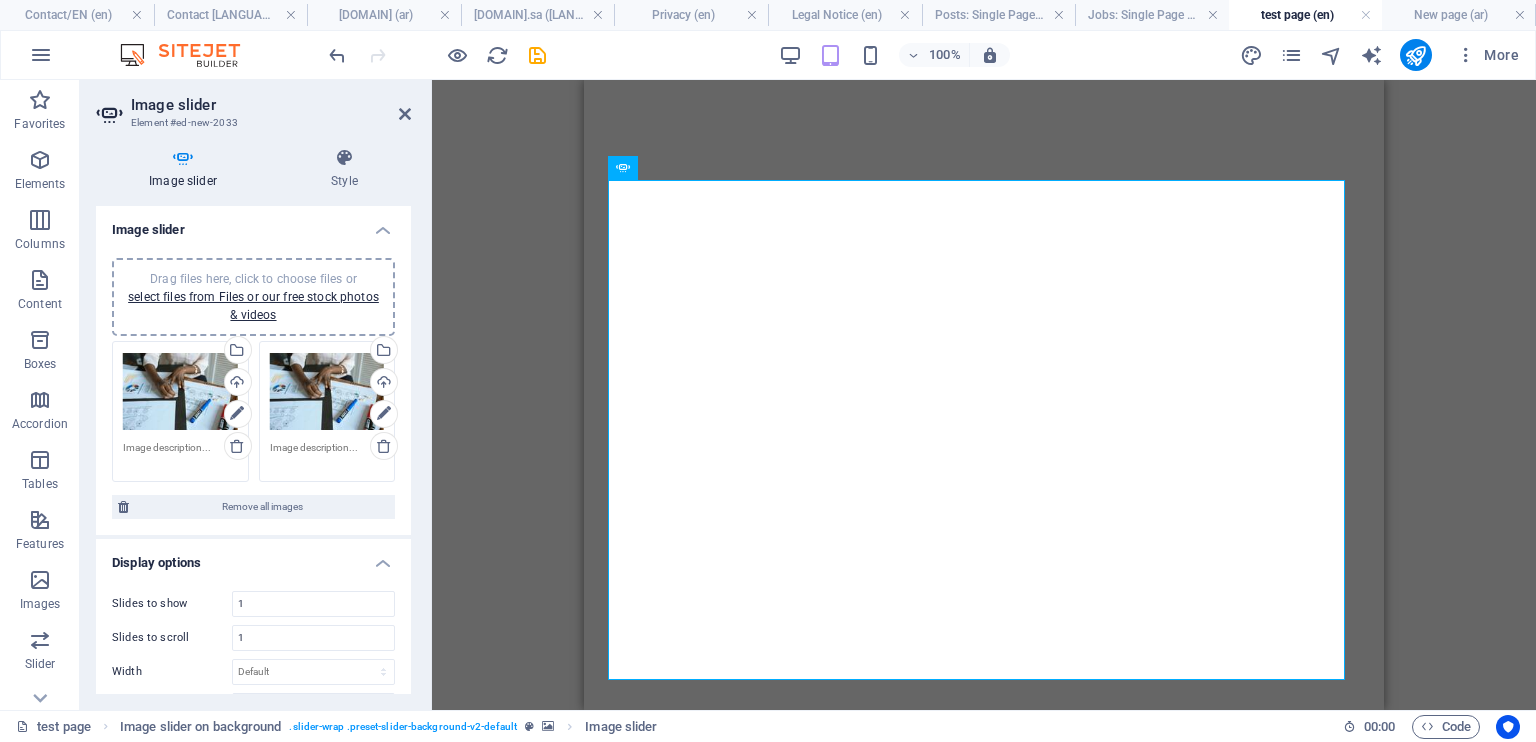 select on "px" 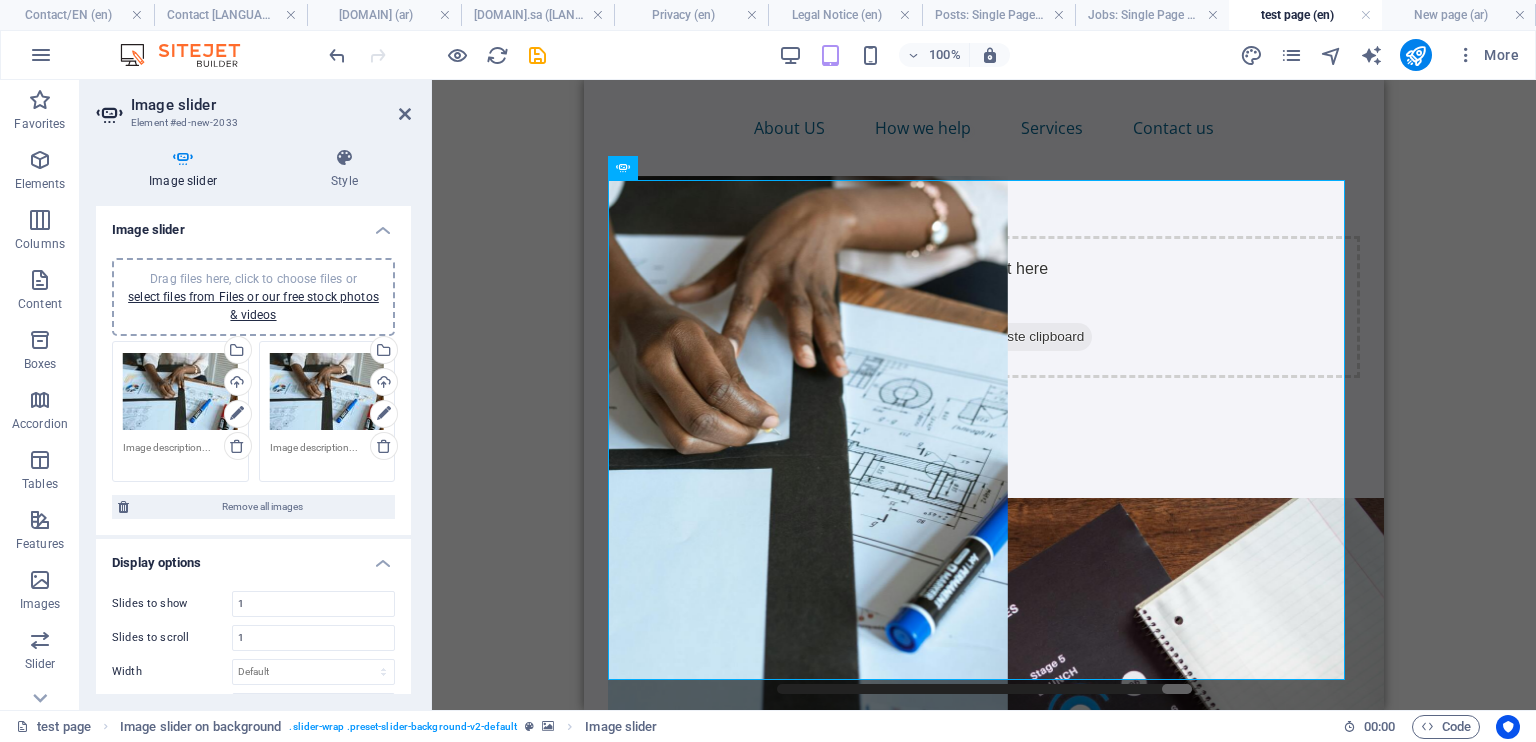 scroll, scrollTop: 0, scrollLeft: 0, axis: both 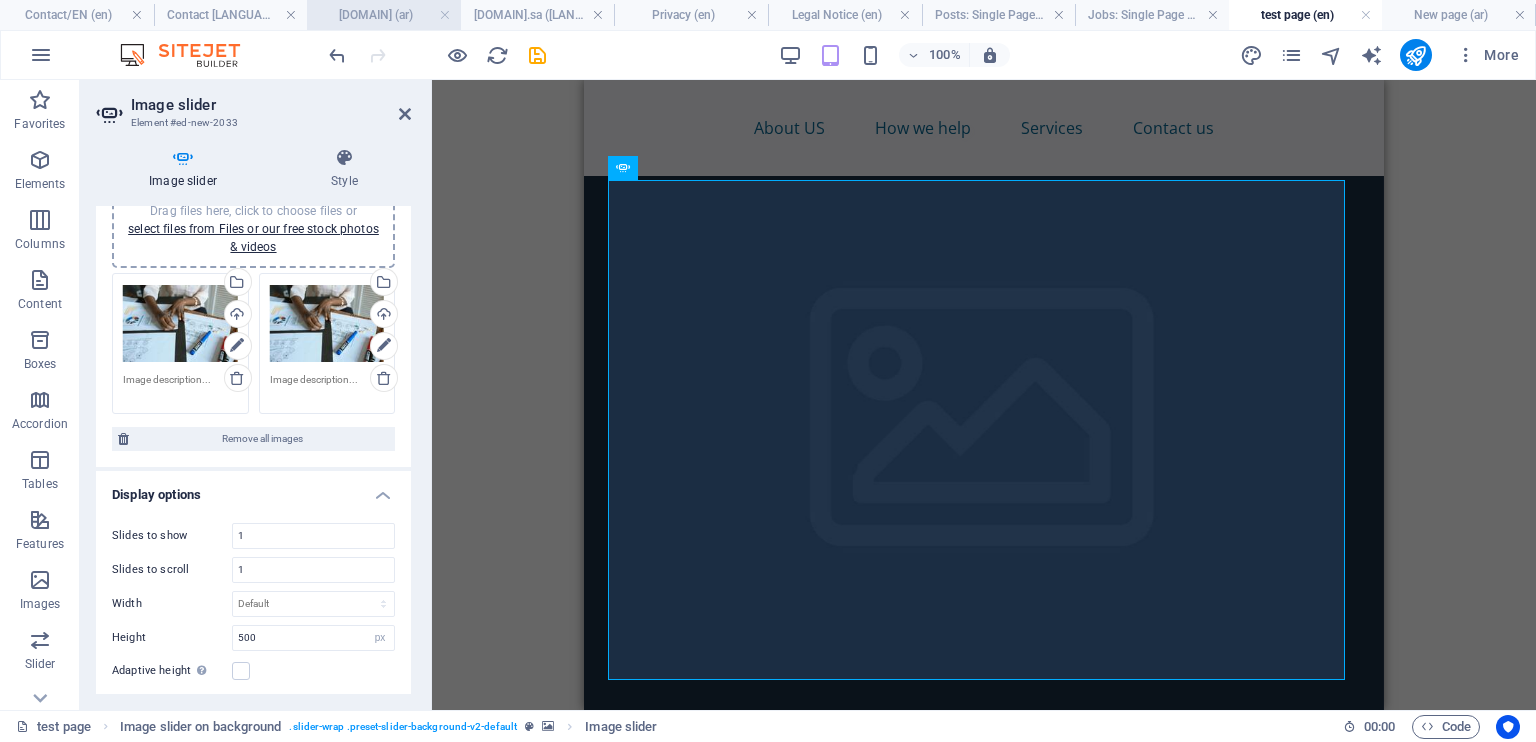 click on "[DOMAIN] (ar)" at bounding box center [384, 15] 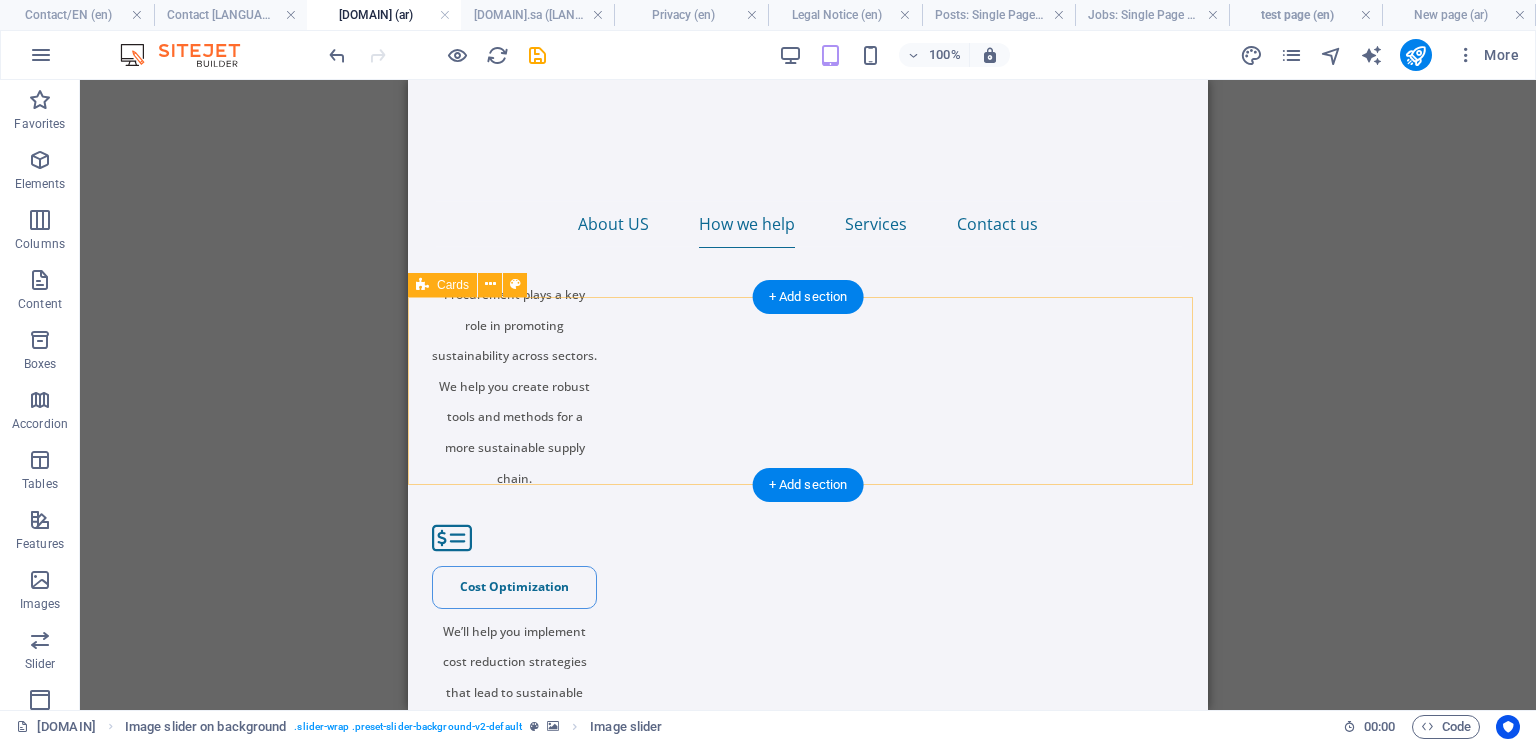 scroll, scrollTop: 1783, scrollLeft: 0, axis: vertical 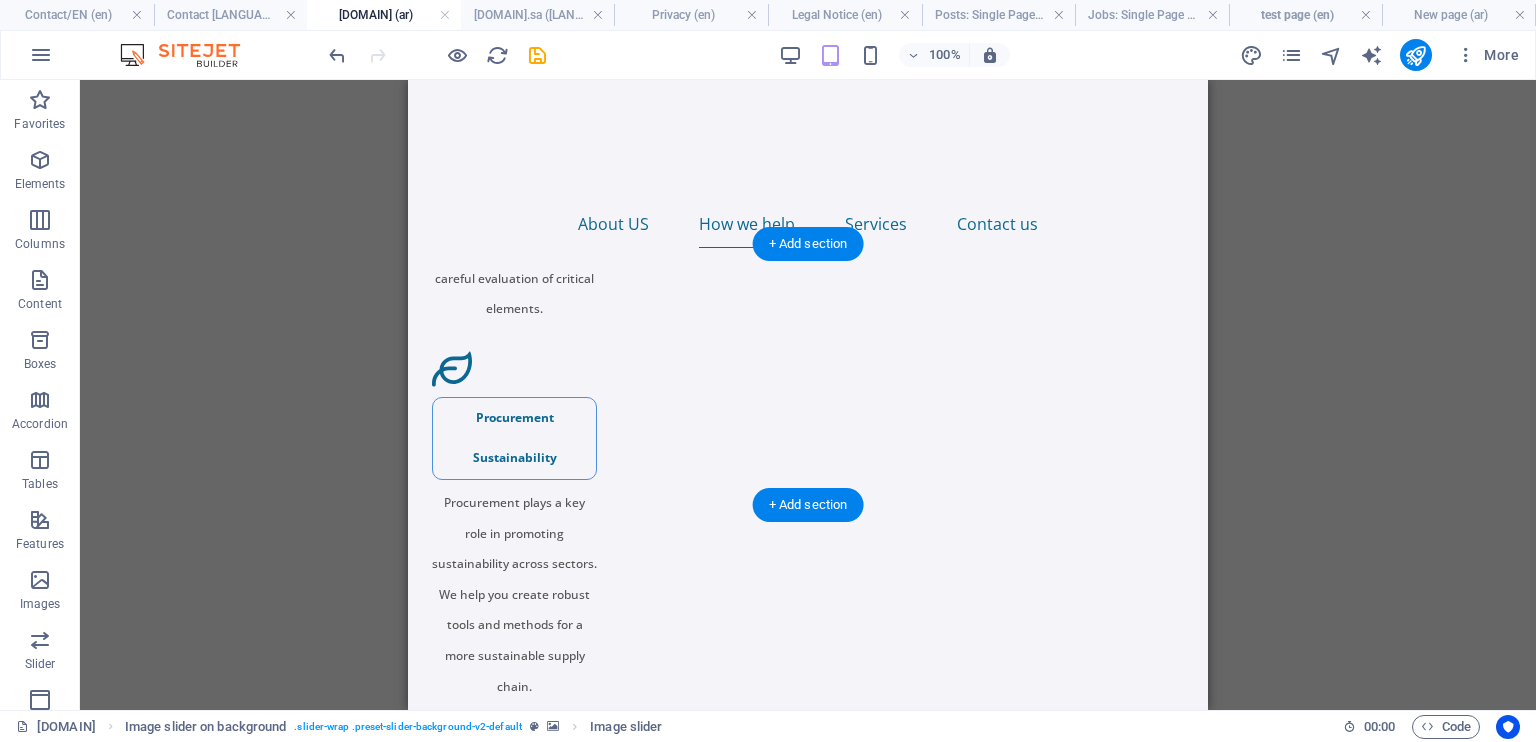 click at bounding box center [800, 1107] 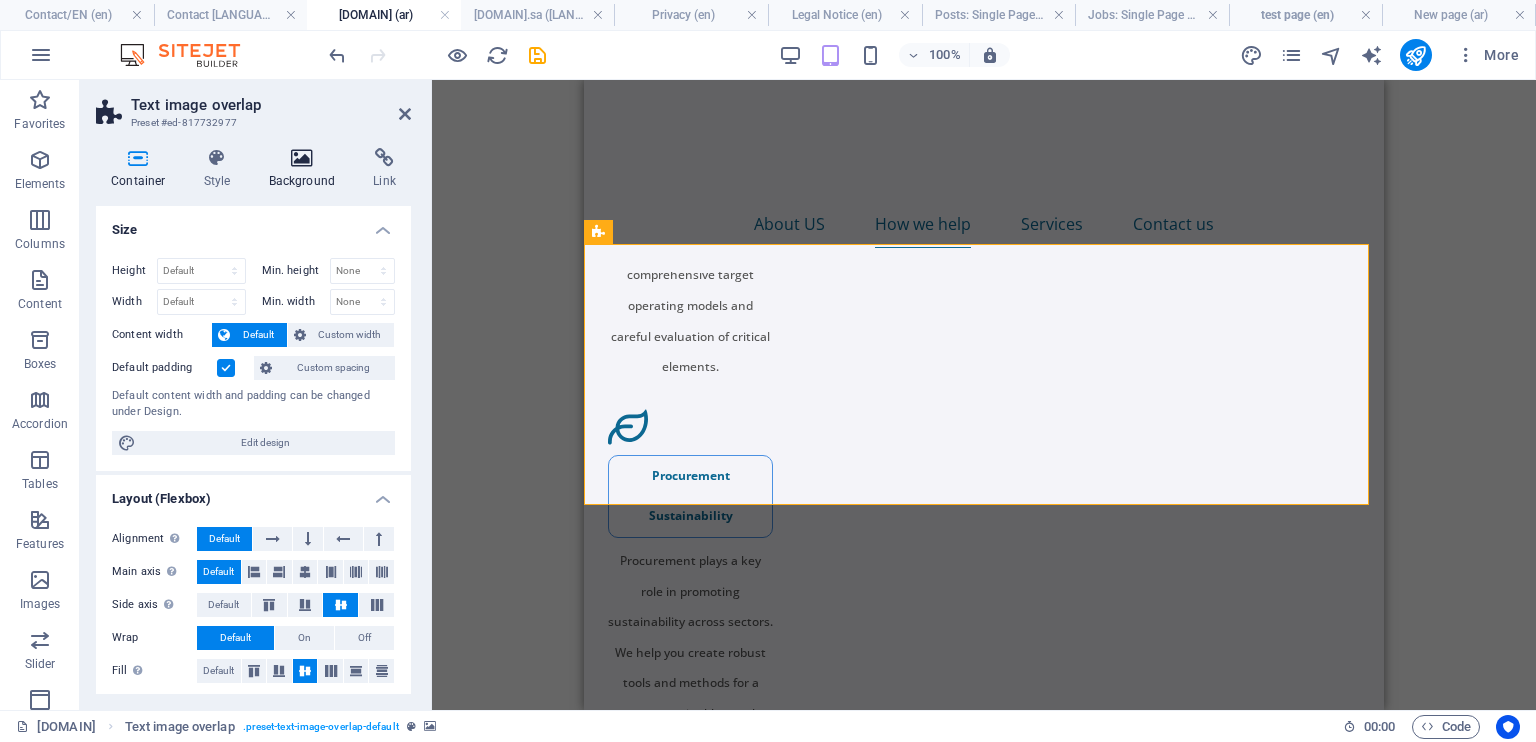 click on "Background" at bounding box center [306, 169] 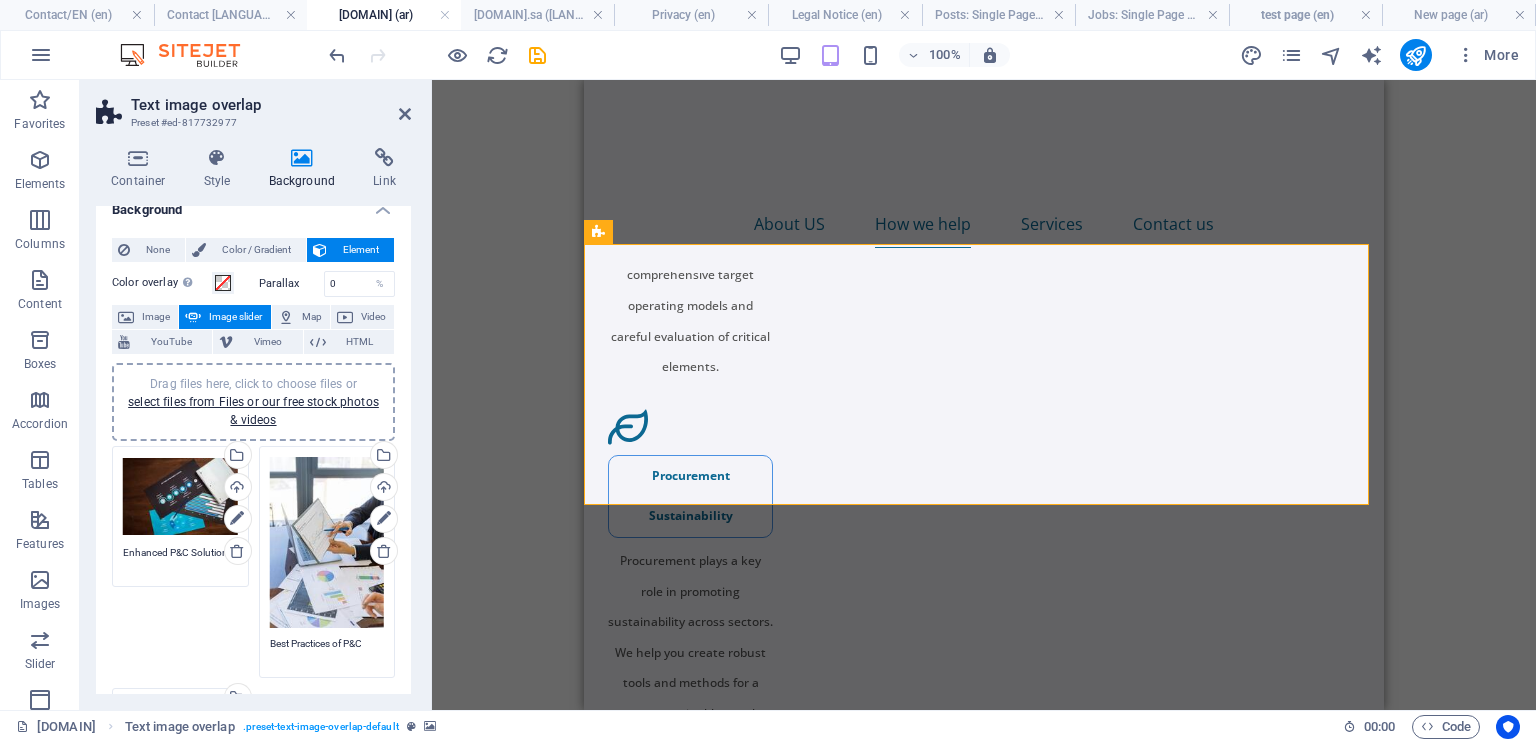 scroll, scrollTop: 0, scrollLeft: 0, axis: both 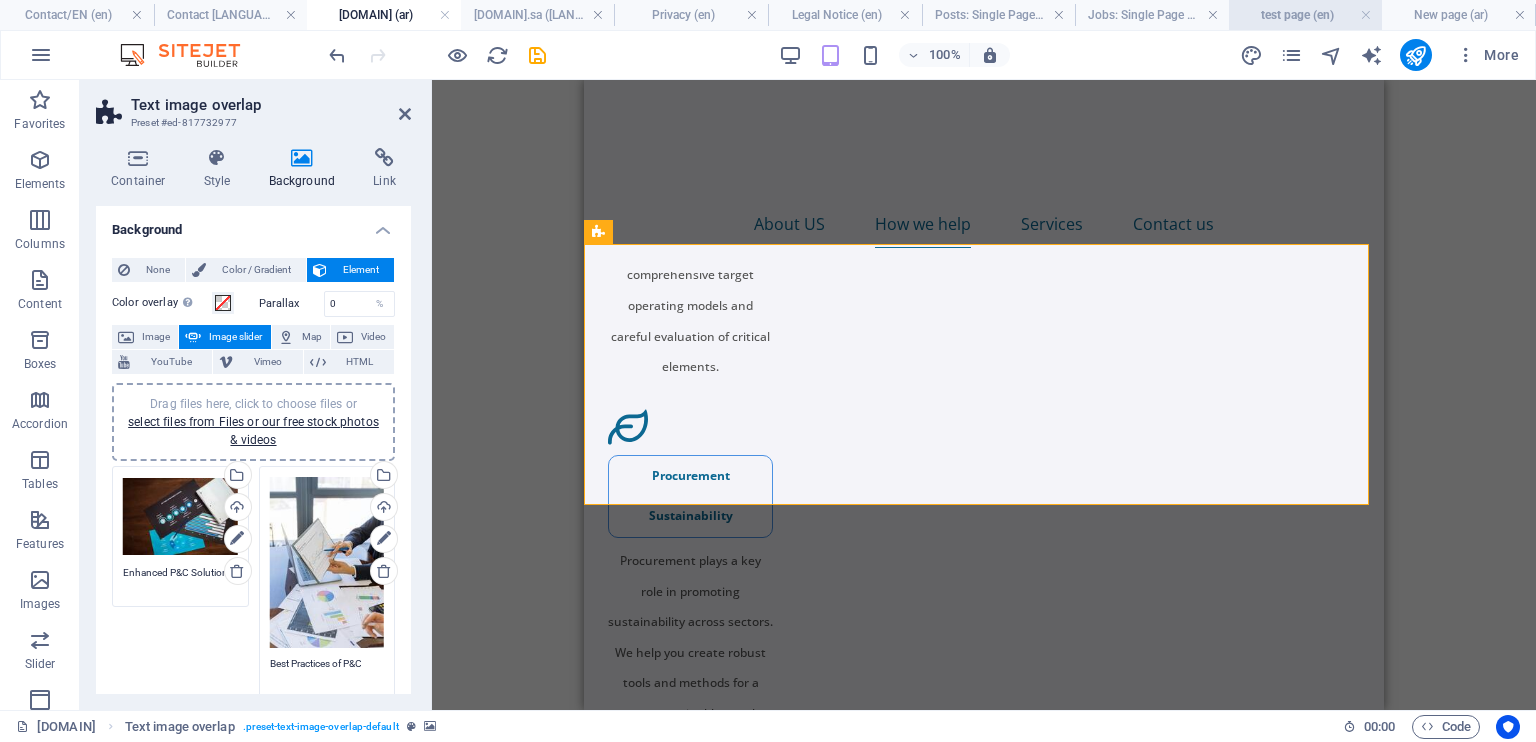 click on "test page (en)" at bounding box center [1306, 15] 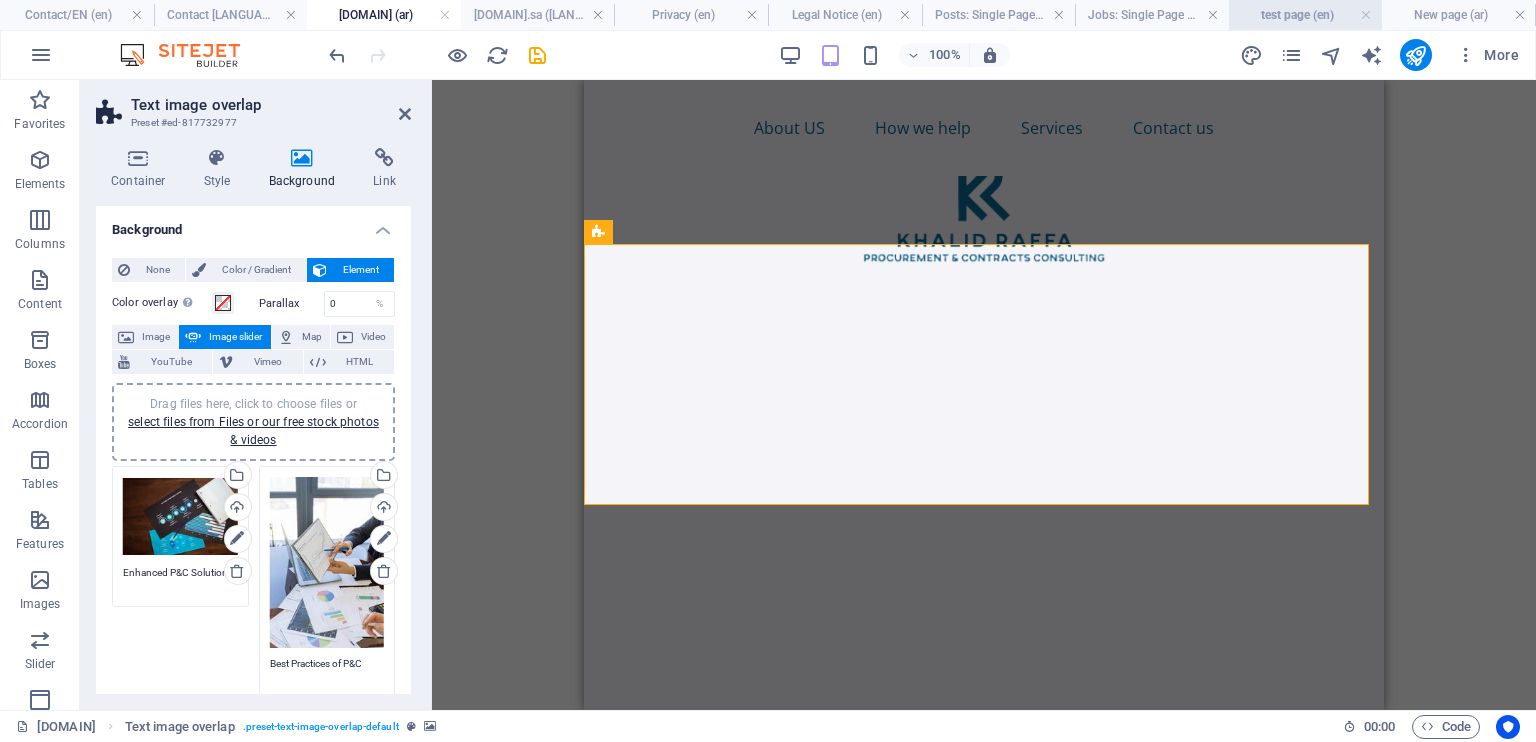 scroll, scrollTop: 1138, scrollLeft: 0, axis: vertical 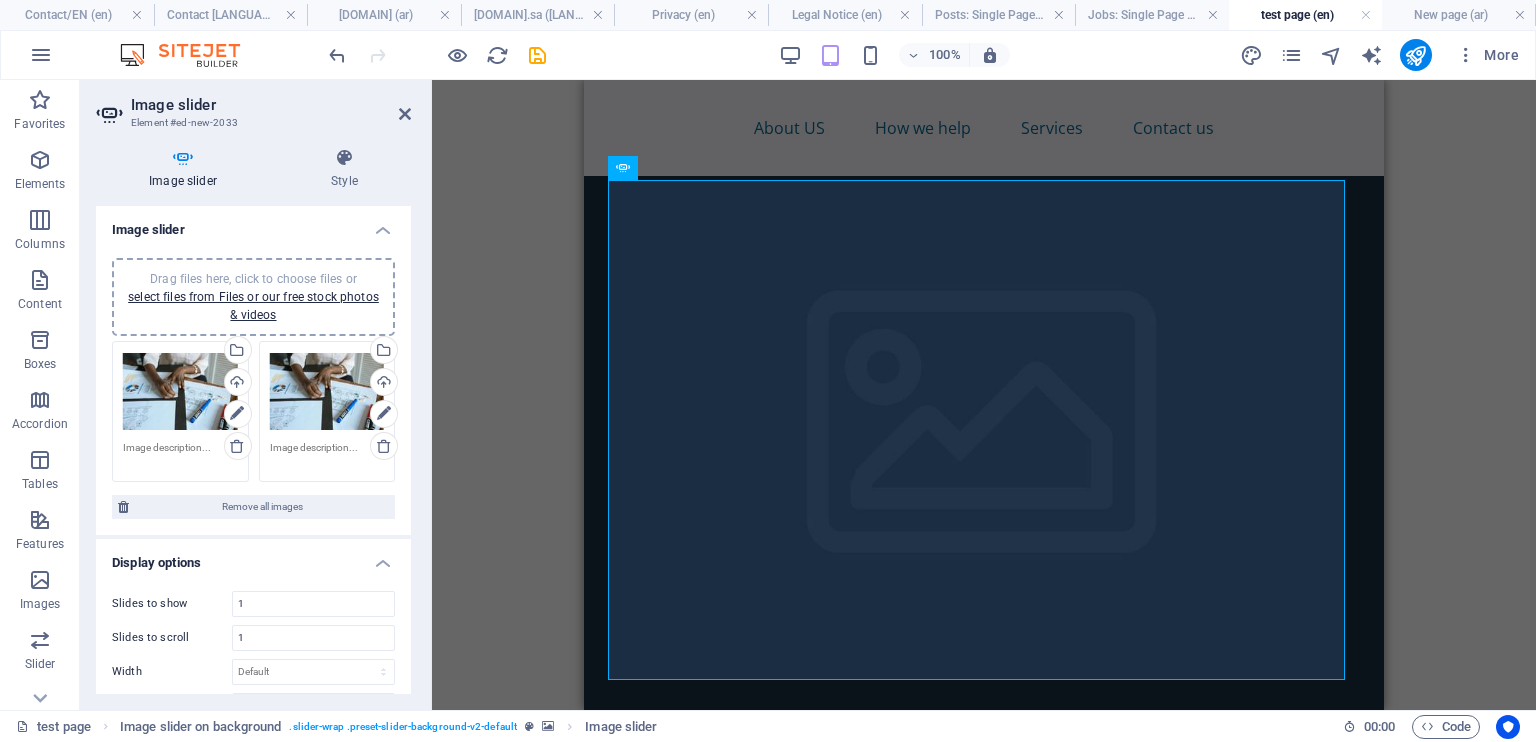 click on "Image slider" at bounding box center [253, 224] 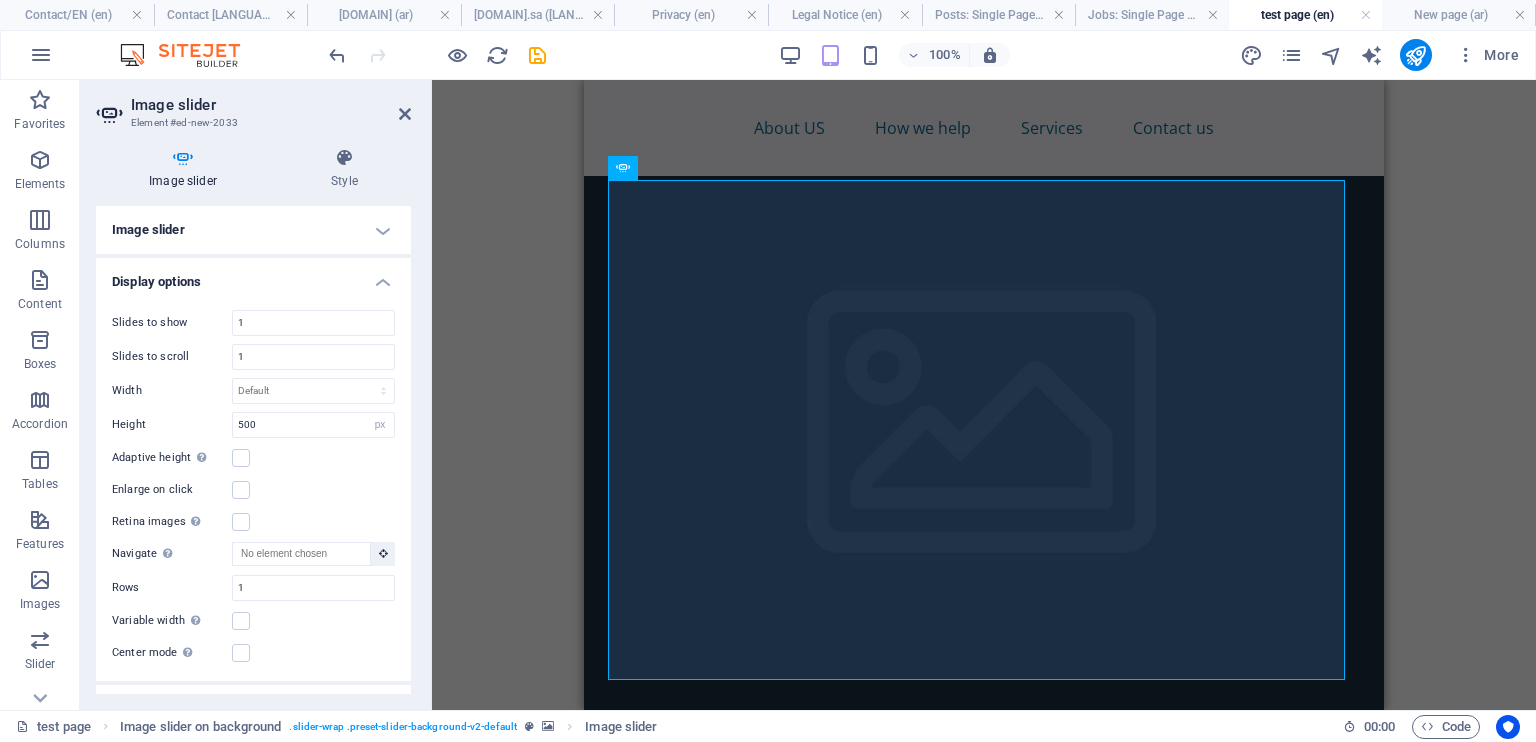 click on "Image slider" at bounding box center [253, 230] 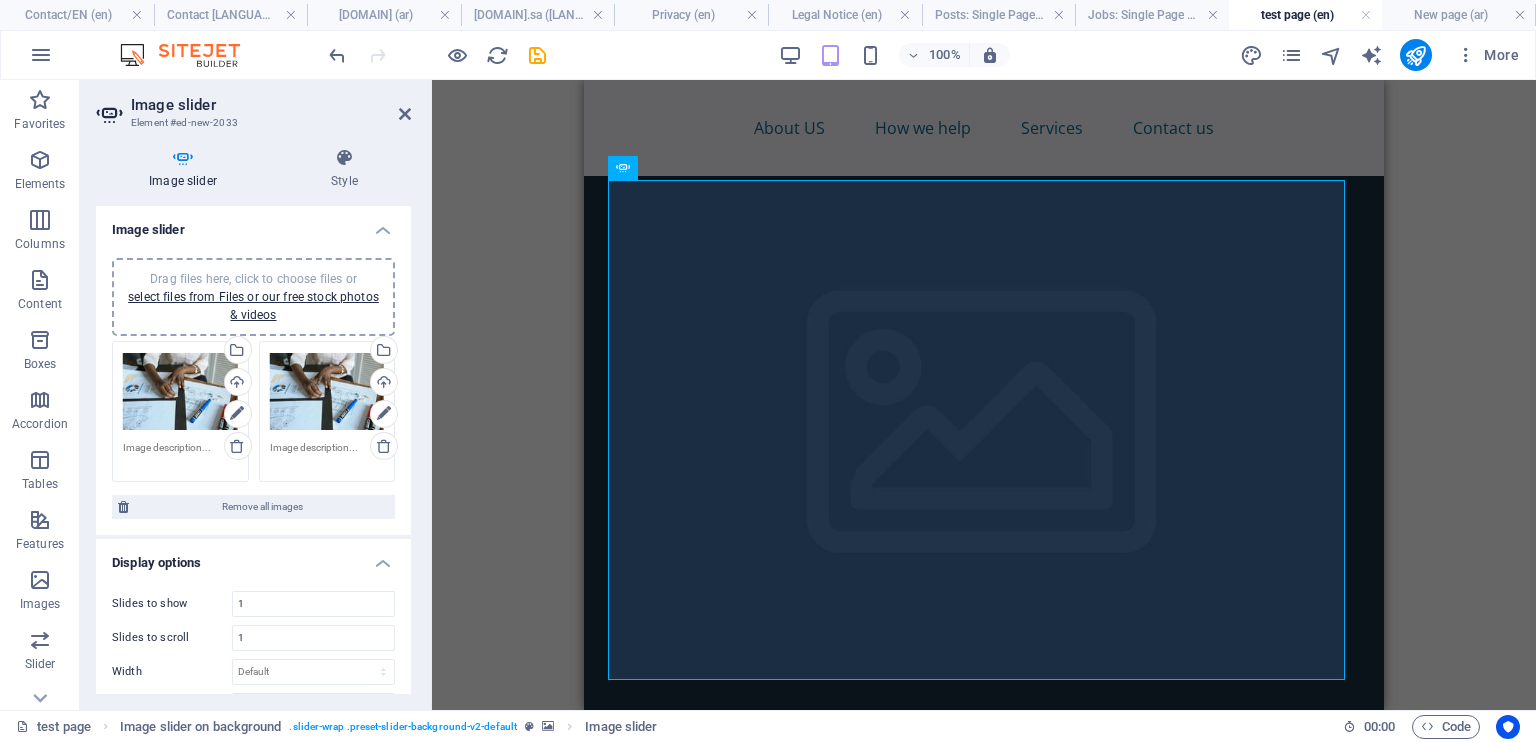 click on "Drag files here, click to choose files or select files from Files or our free stock photos & videos" at bounding box center (327, 392) 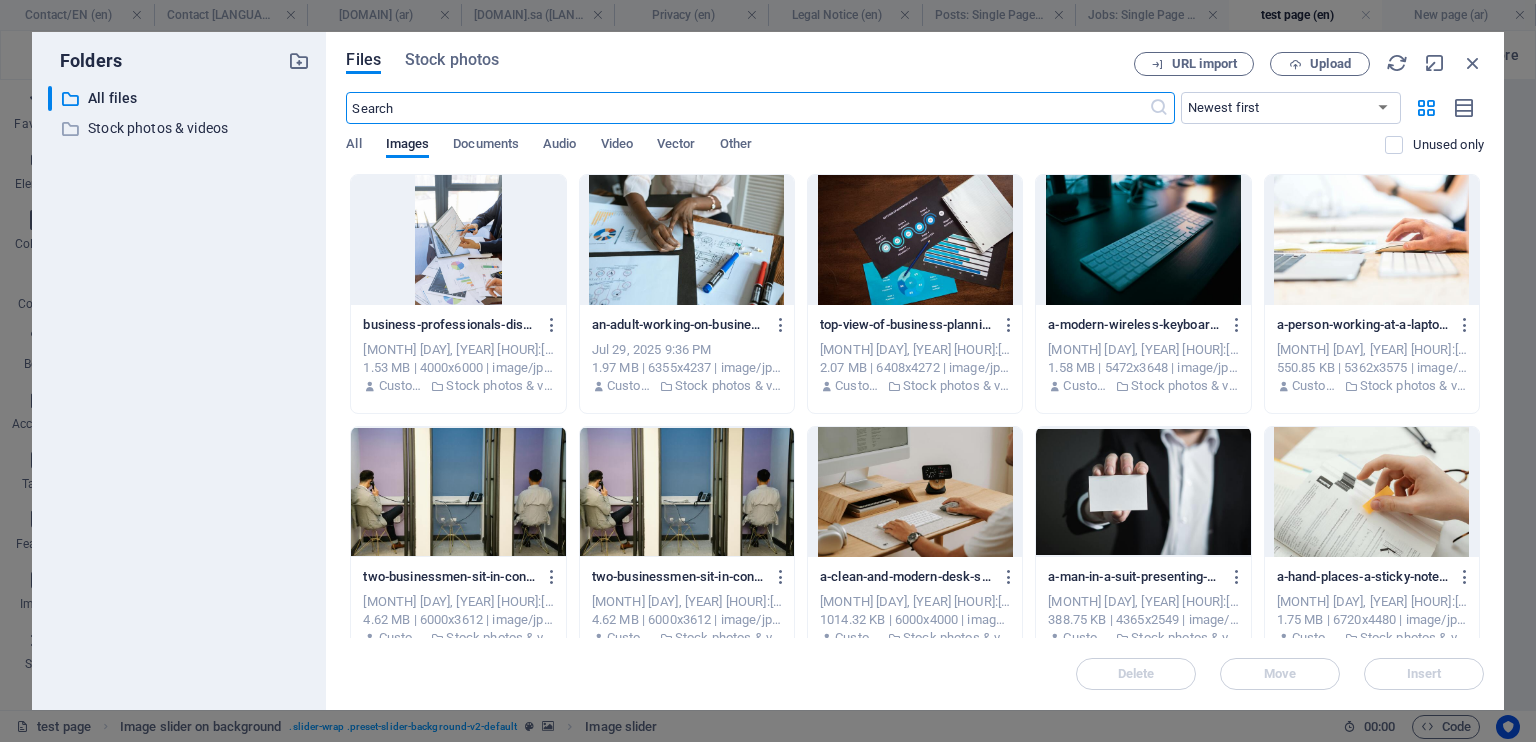 scroll, scrollTop: 1112, scrollLeft: 0, axis: vertical 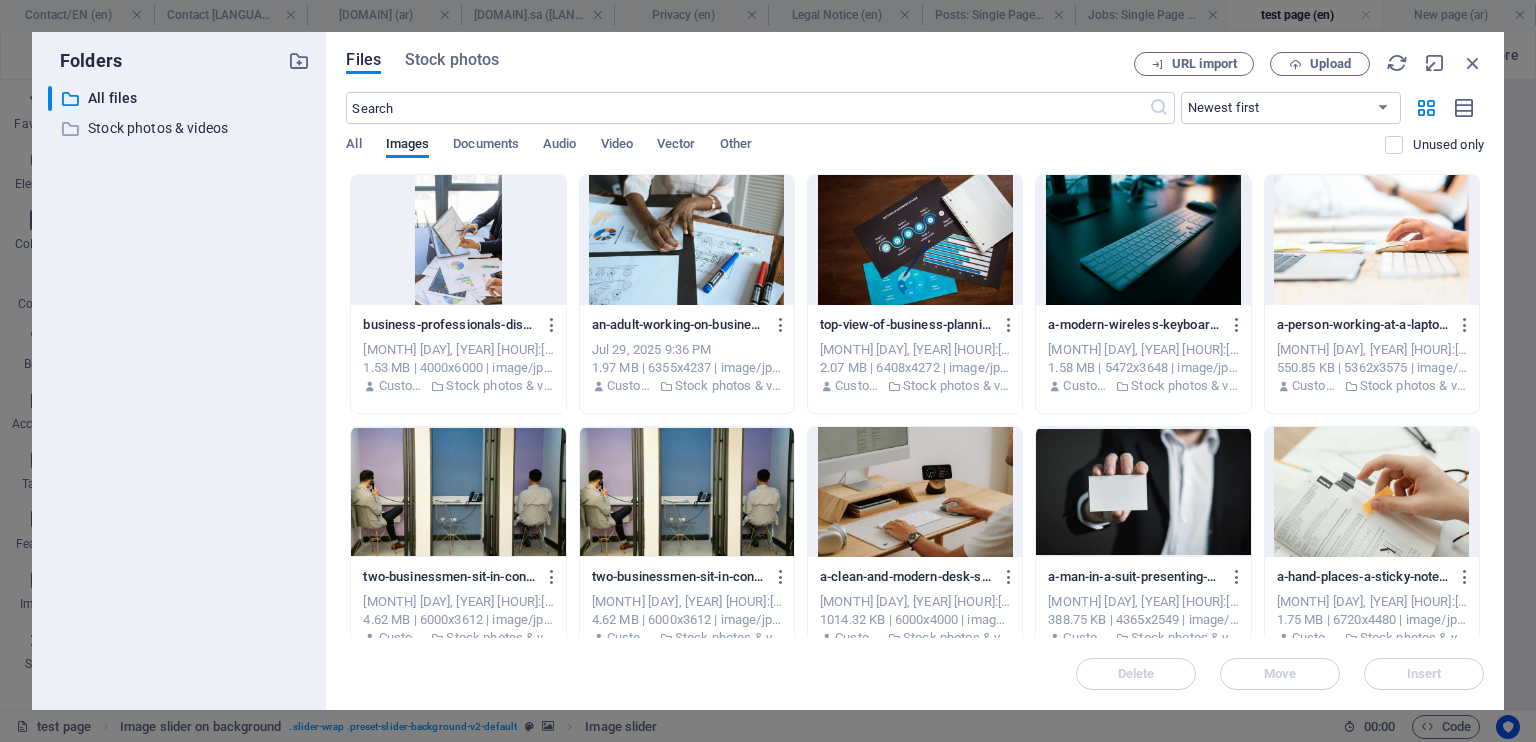 click at bounding box center [915, 240] 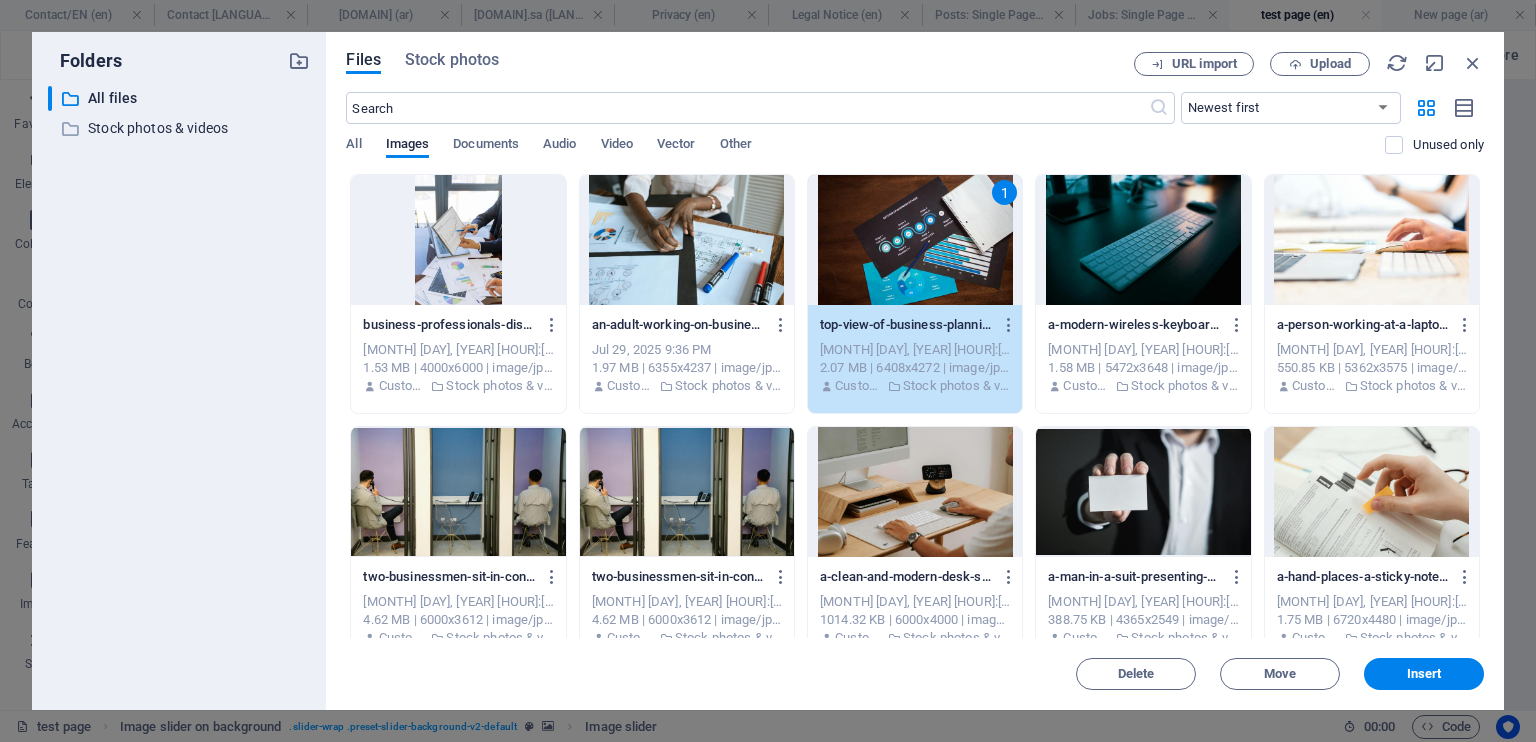 click on "1" at bounding box center (915, 240) 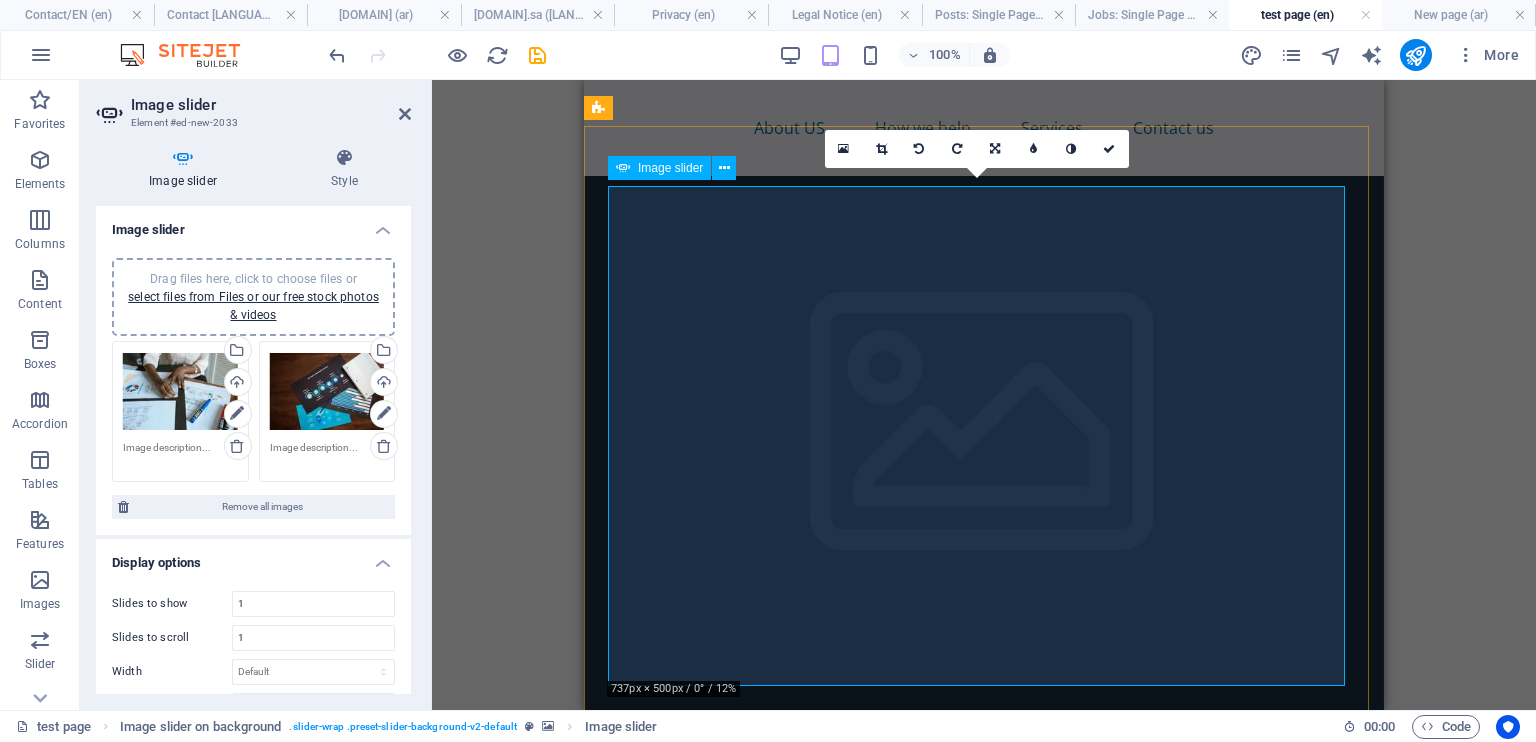 scroll, scrollTop: 1138, scrollLeft: 0, axis: vertical 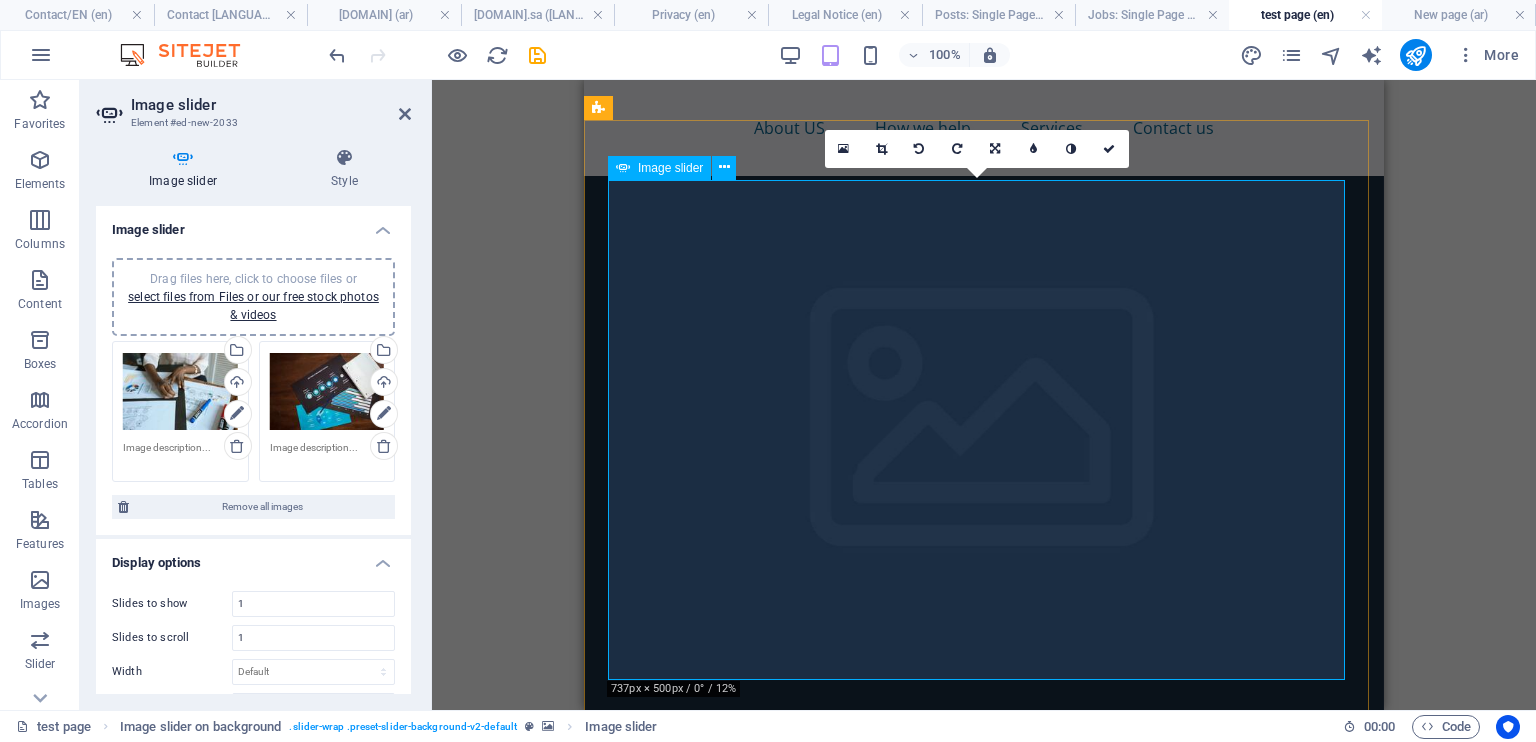 click at bounding box center (984, 823) 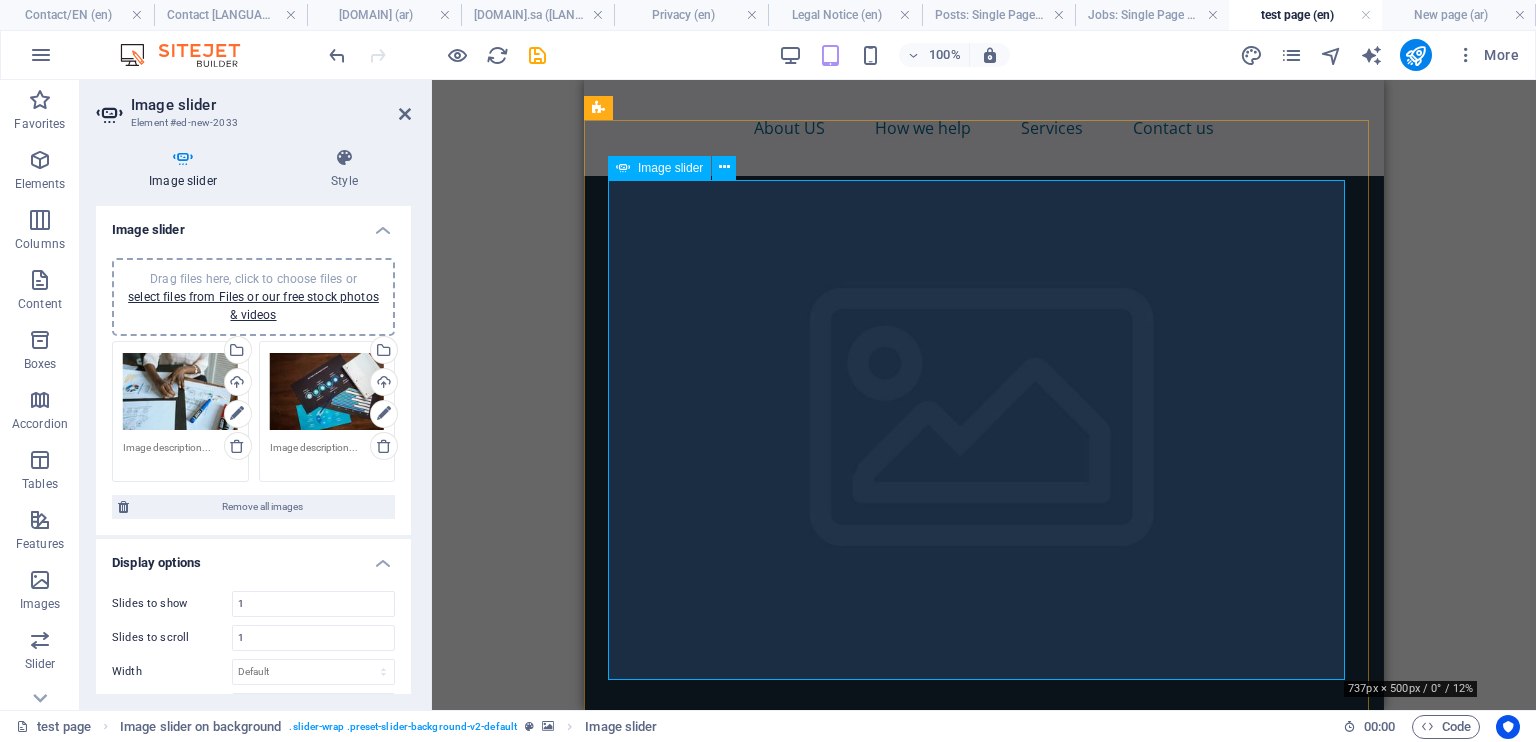 click at bounding box center [984, 823] 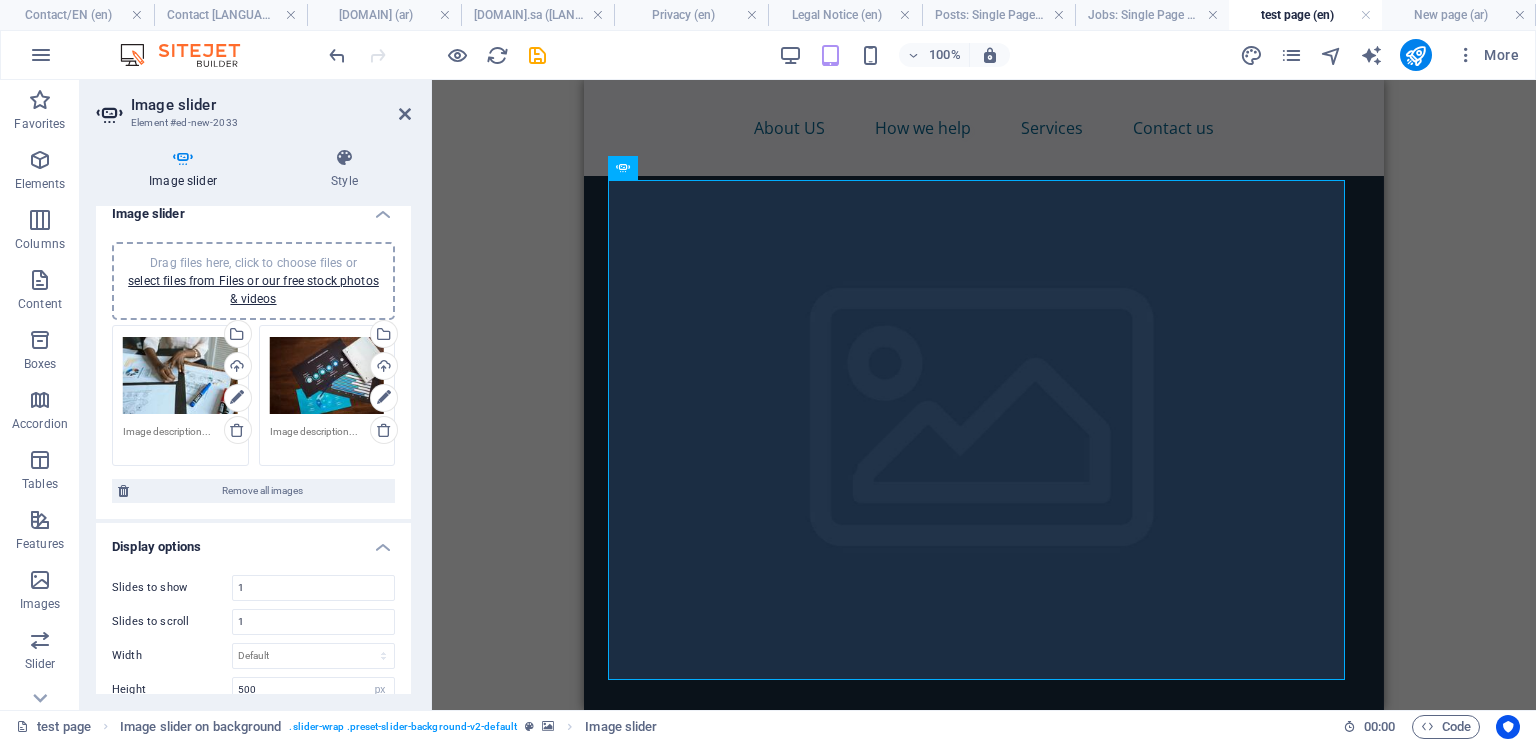 scroll, scrollTop: 0, scrollLeft: 0, axis: both 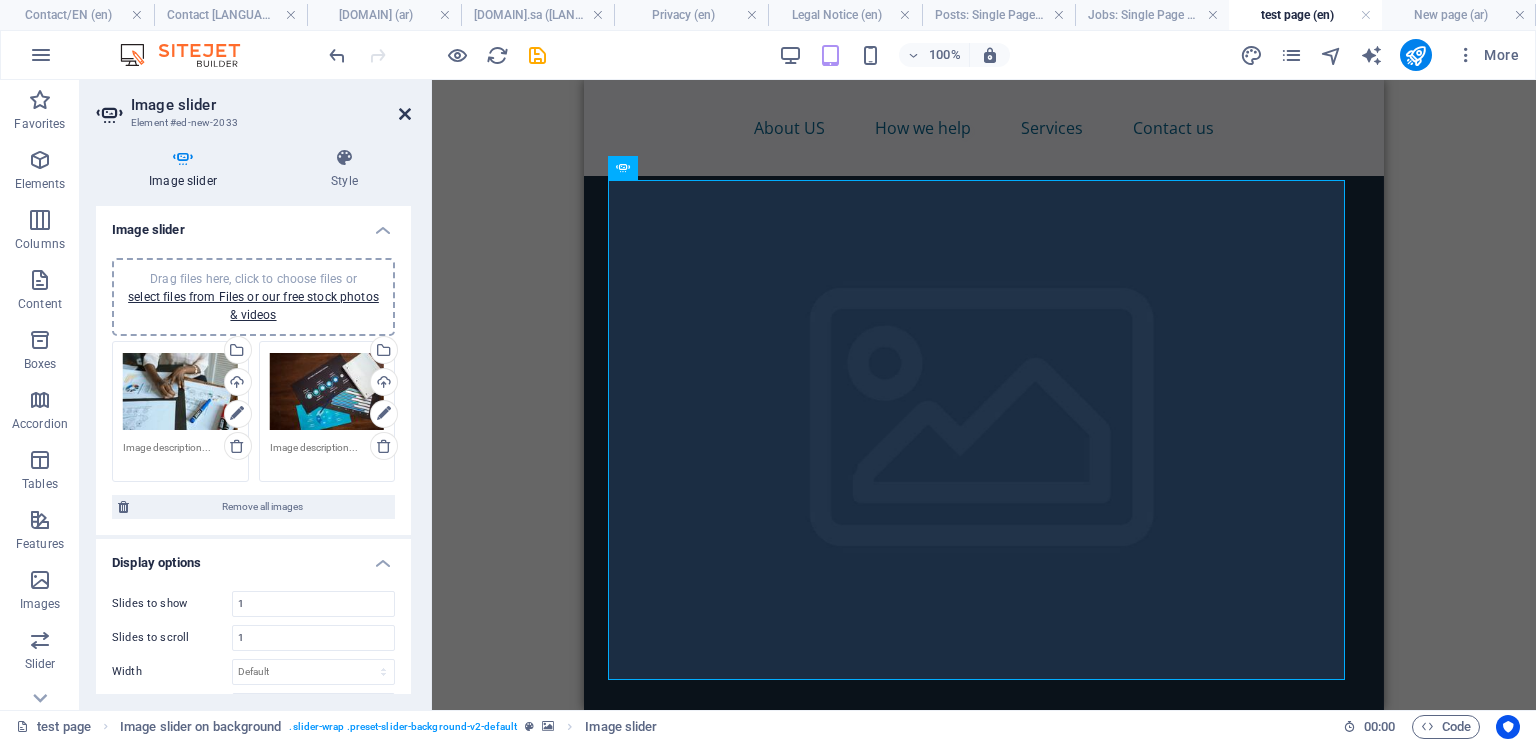 click at bounding box center (405, 114) 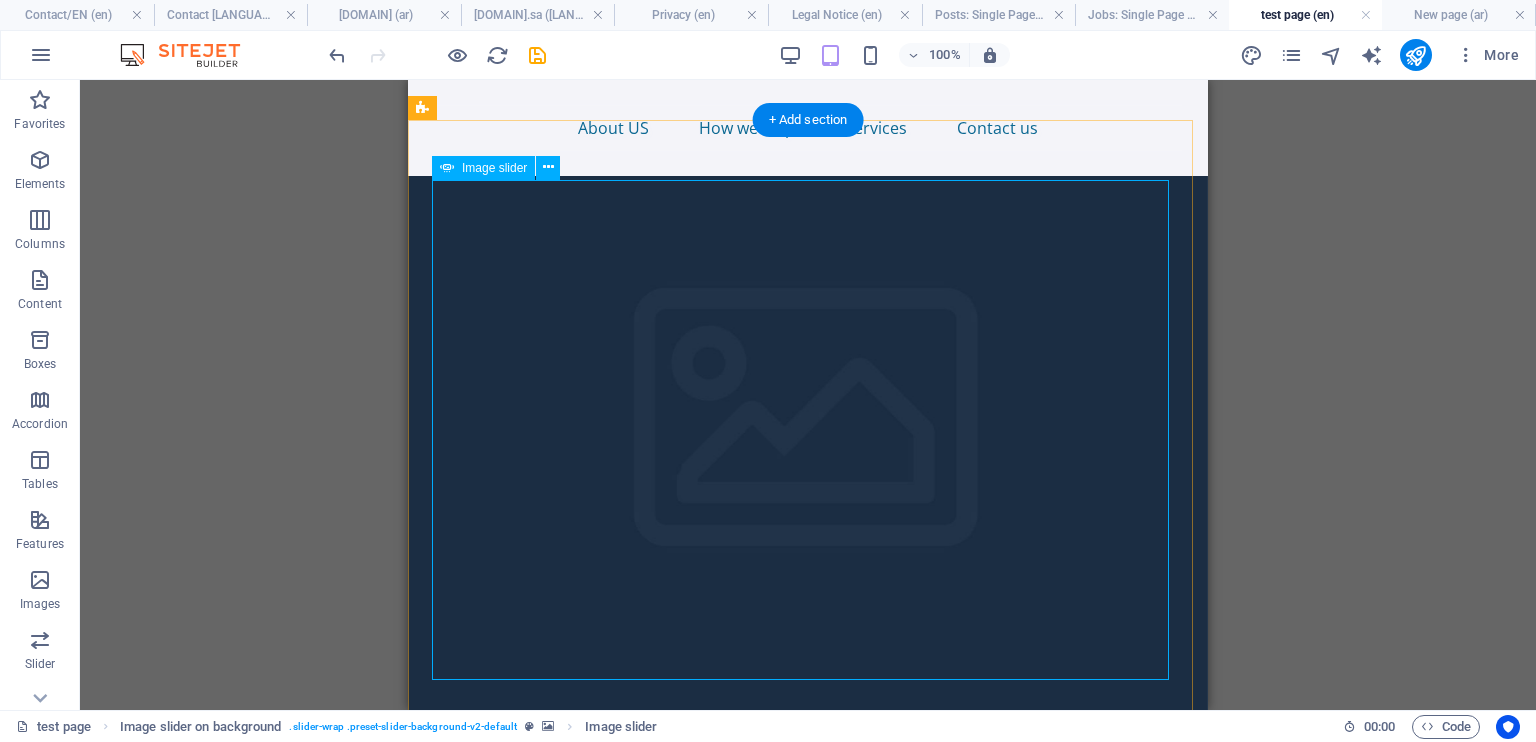 scroll, scrollTop: 1456, scrollLeft: 0, axis: vertical 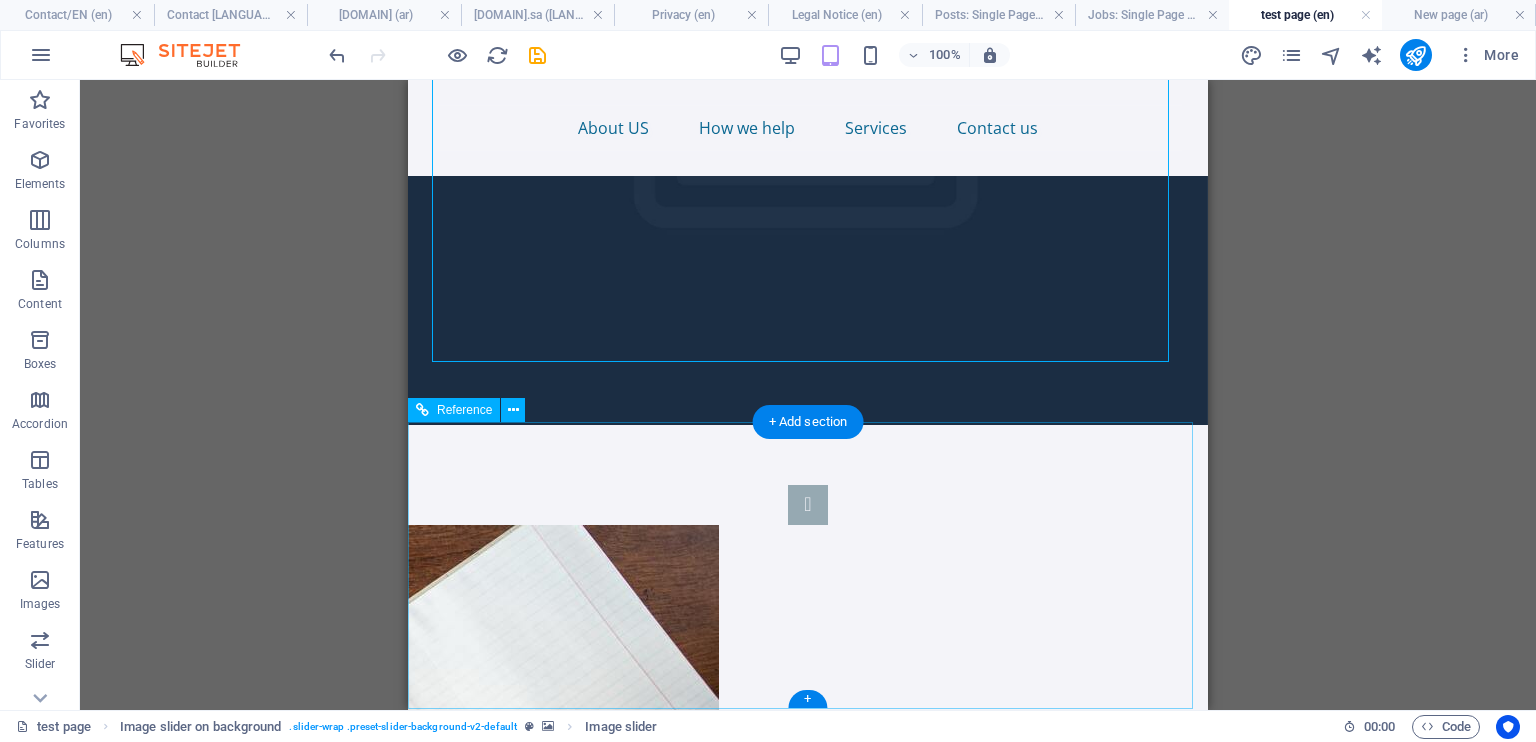 click at bounding box center (628, 1317) 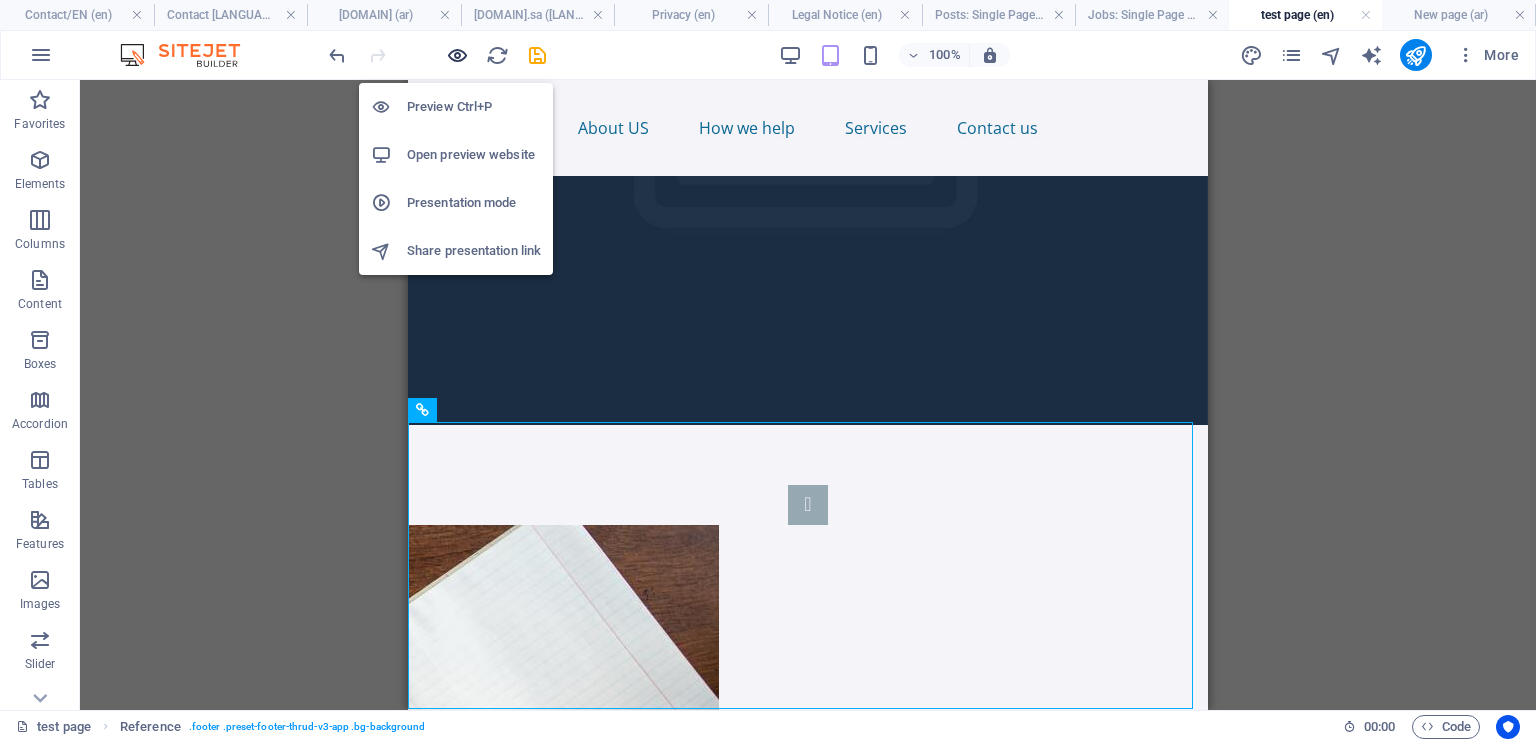 click at bounding box center [457, 55] 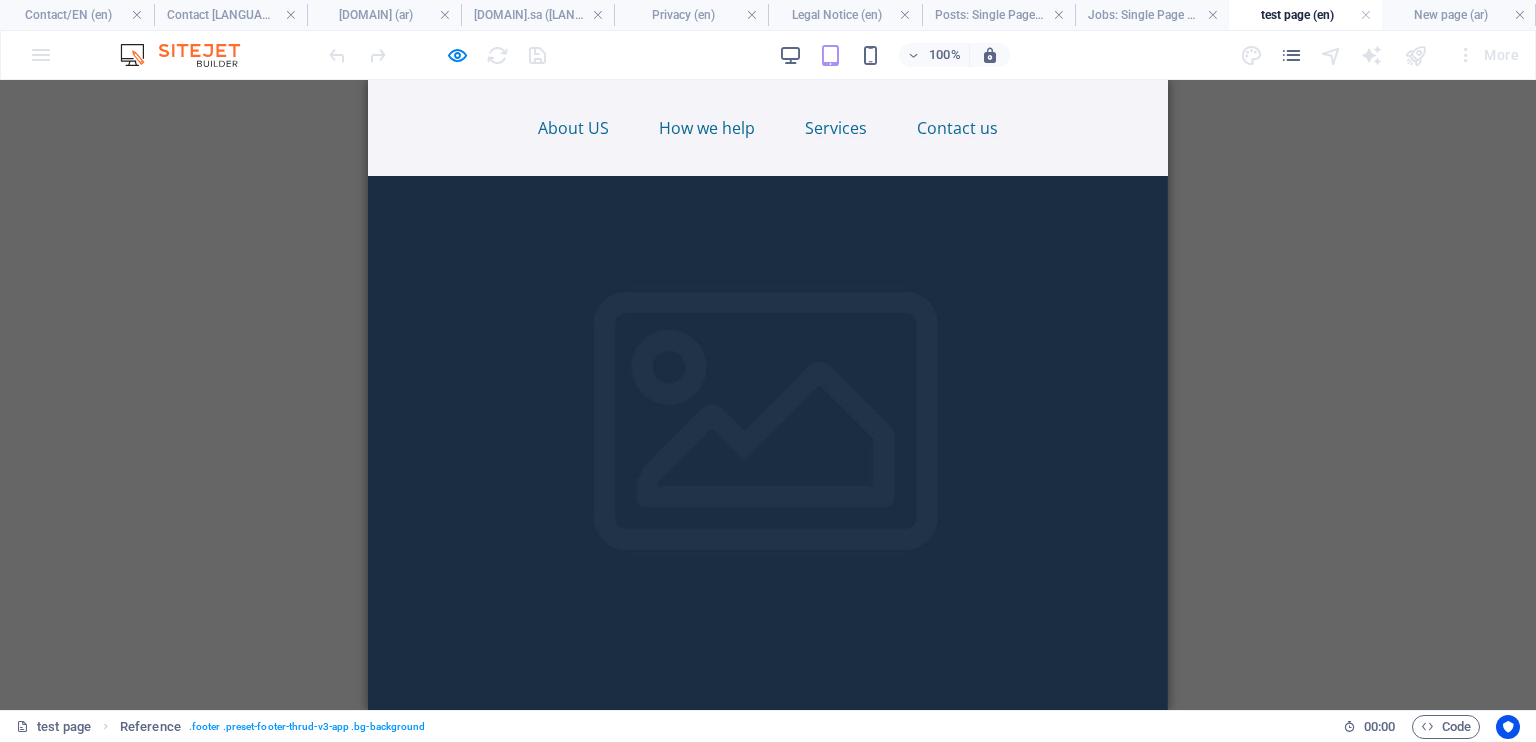 scroll, scrollTop: 848, scrollLeft: 0, axis: vertical 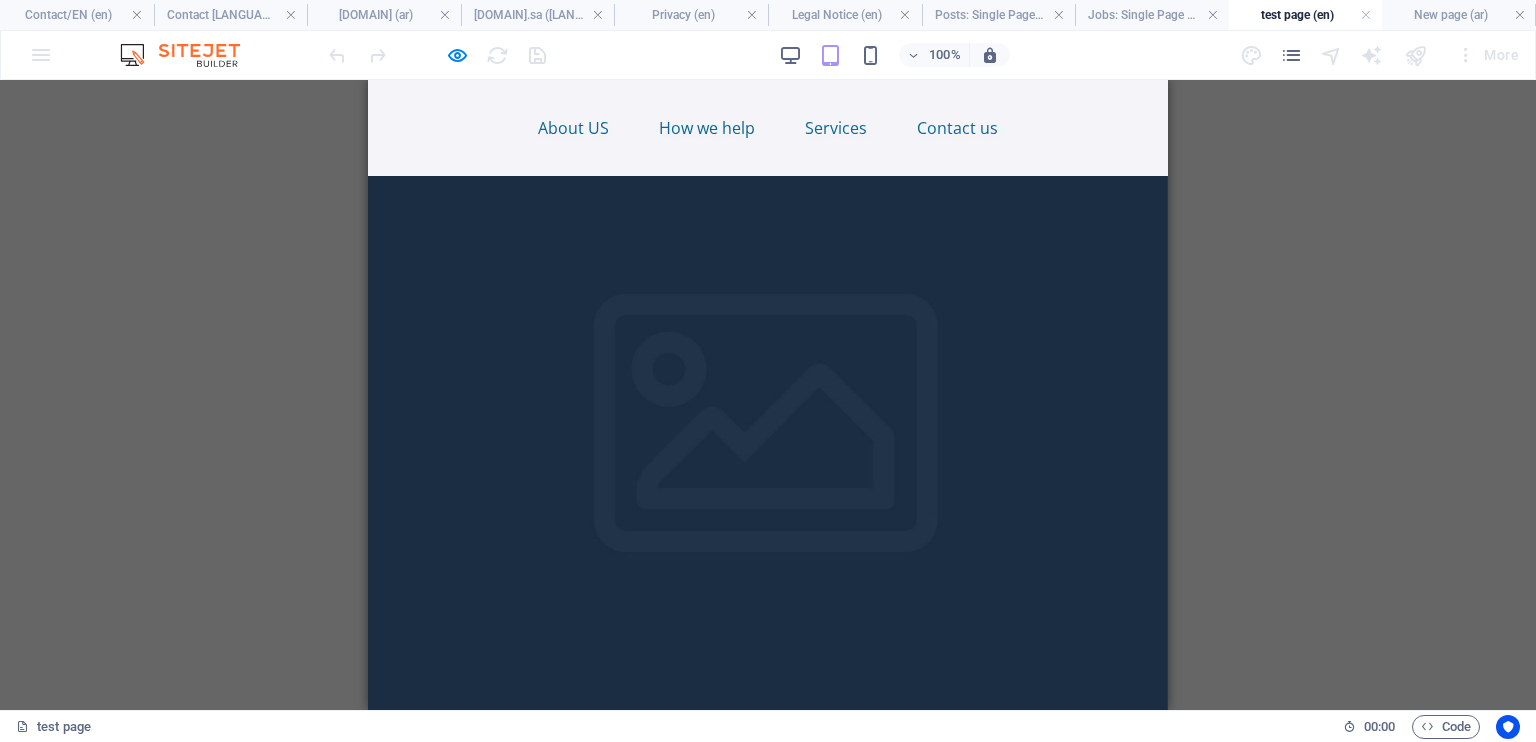 click at bounding box center (768, 3601) 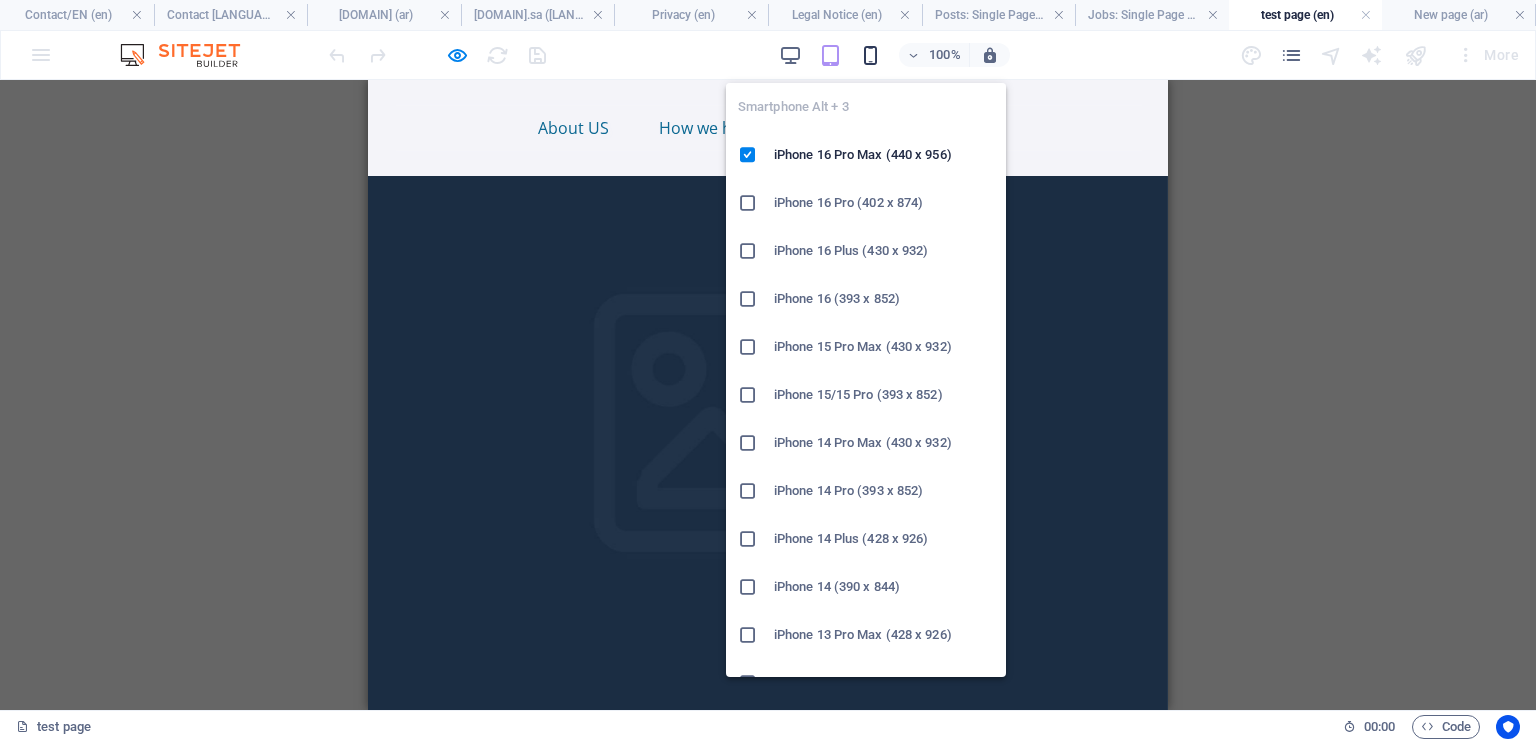 click at bounding box center [870, 55] 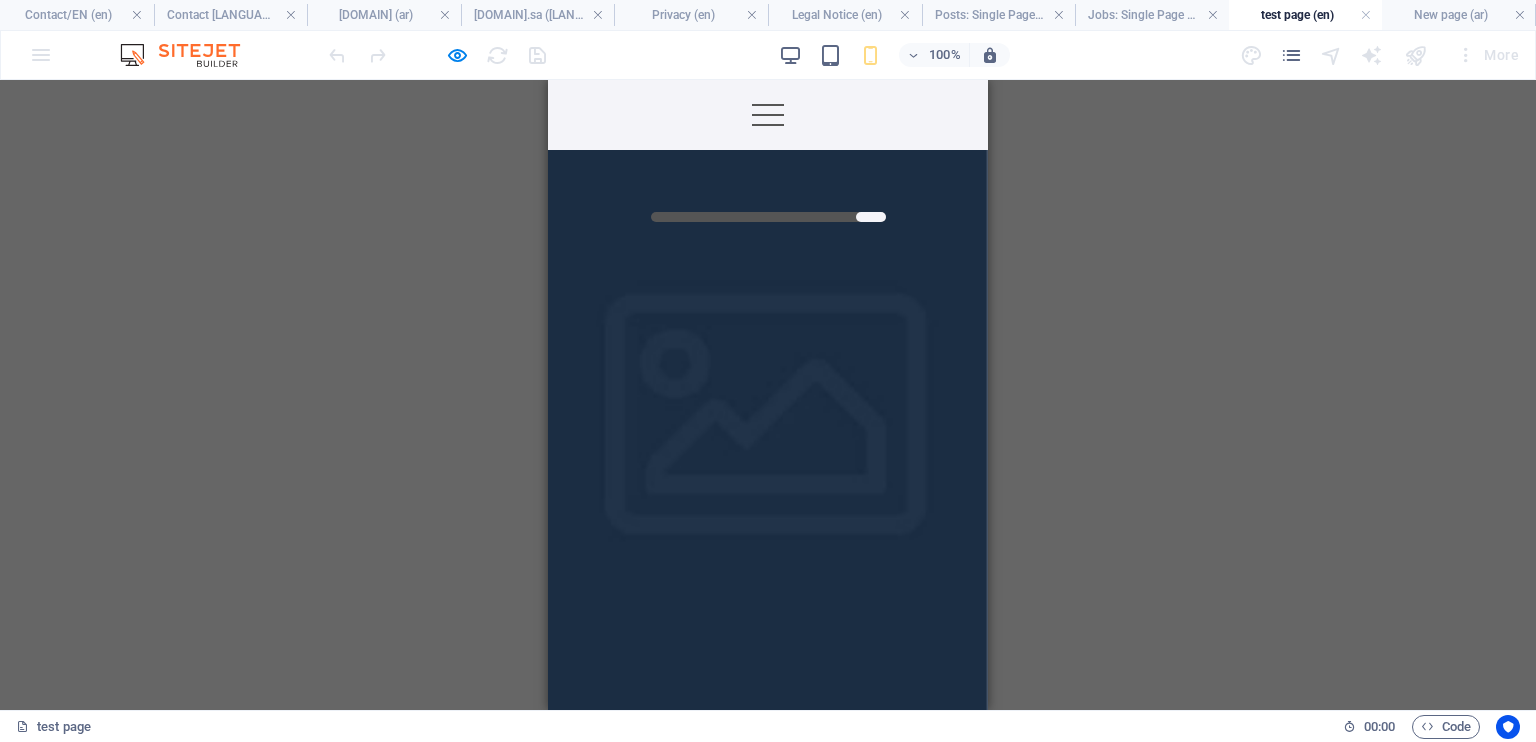 scroll, scrollTop: 460, scrollLeft: 0, axis: vertical 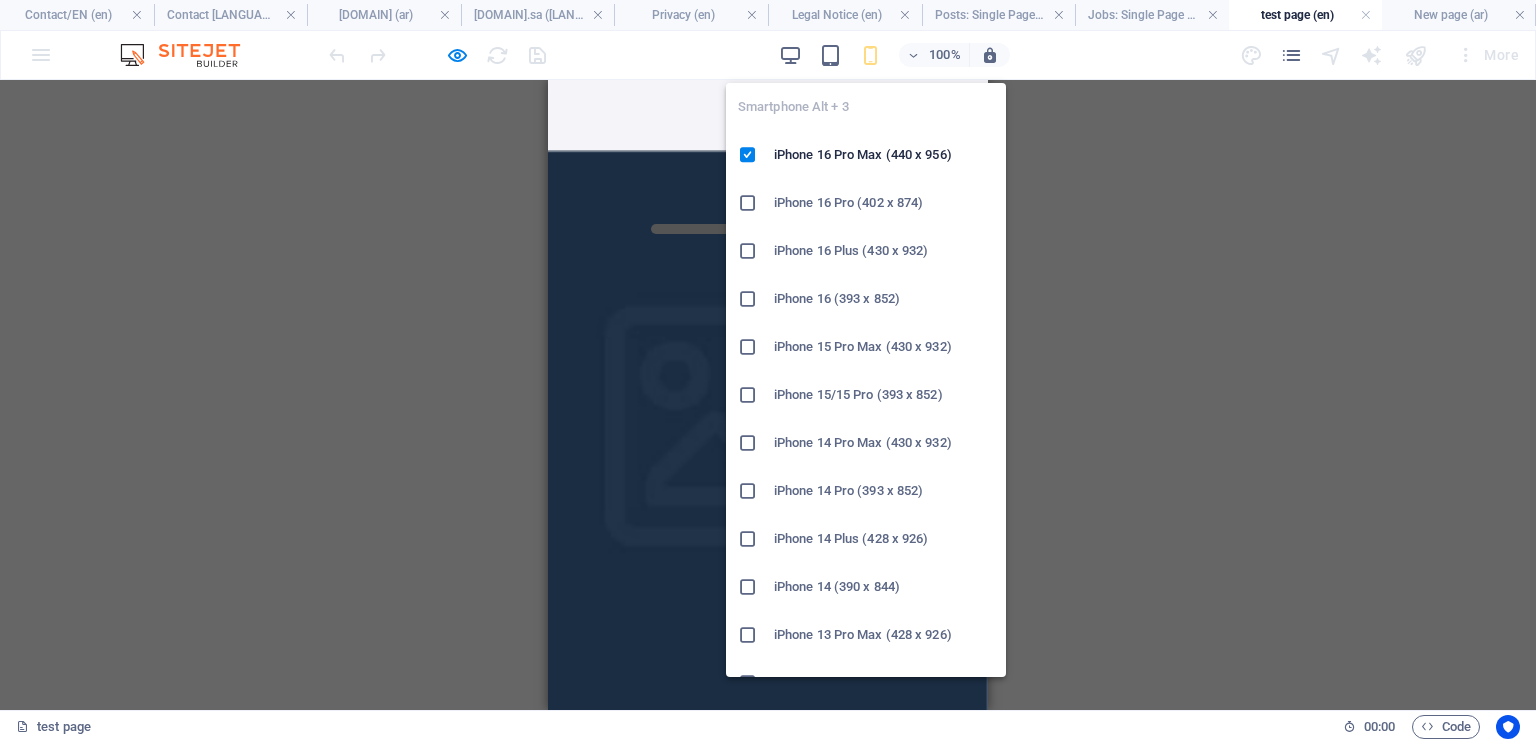 click at bounding box center [870, 55] 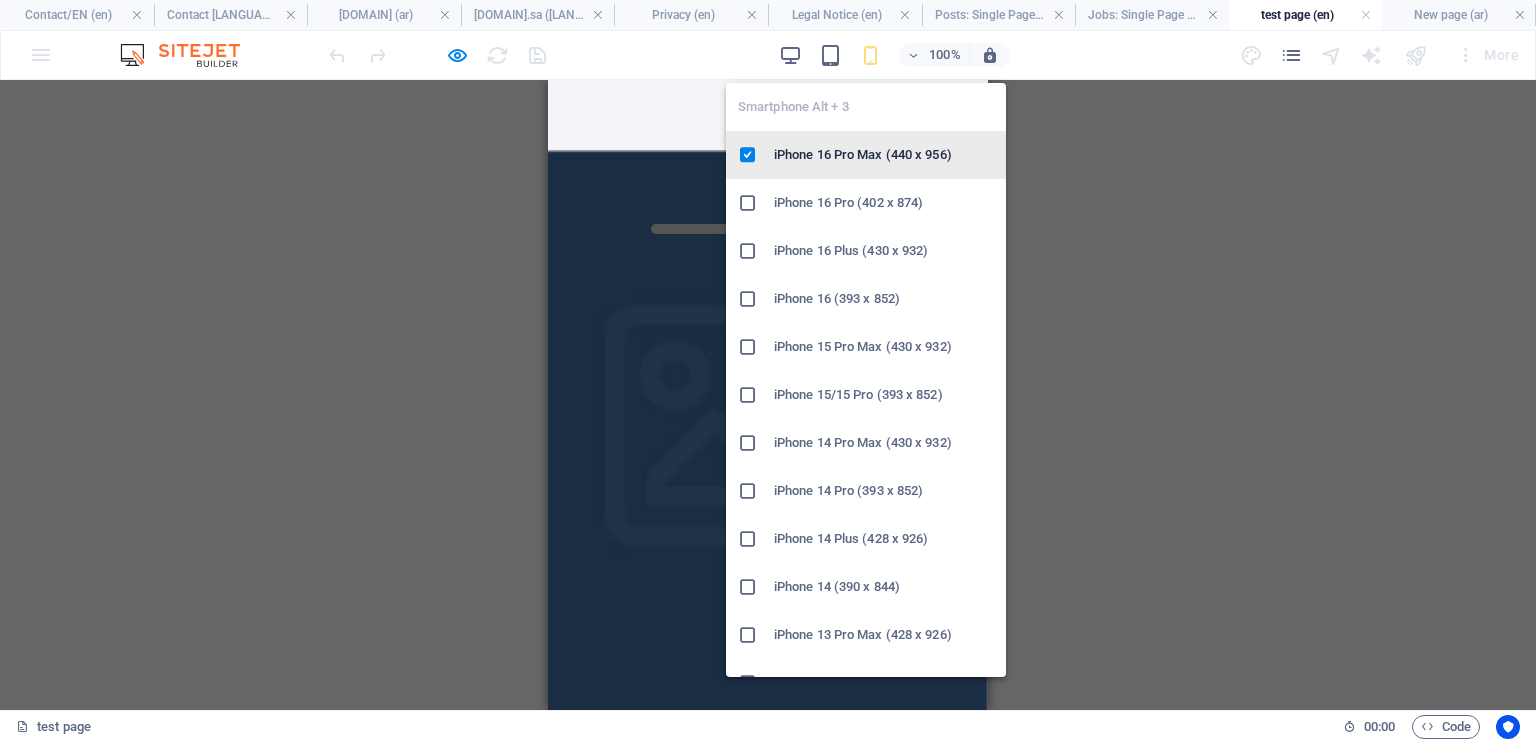 click at bounding box center [748, 155] 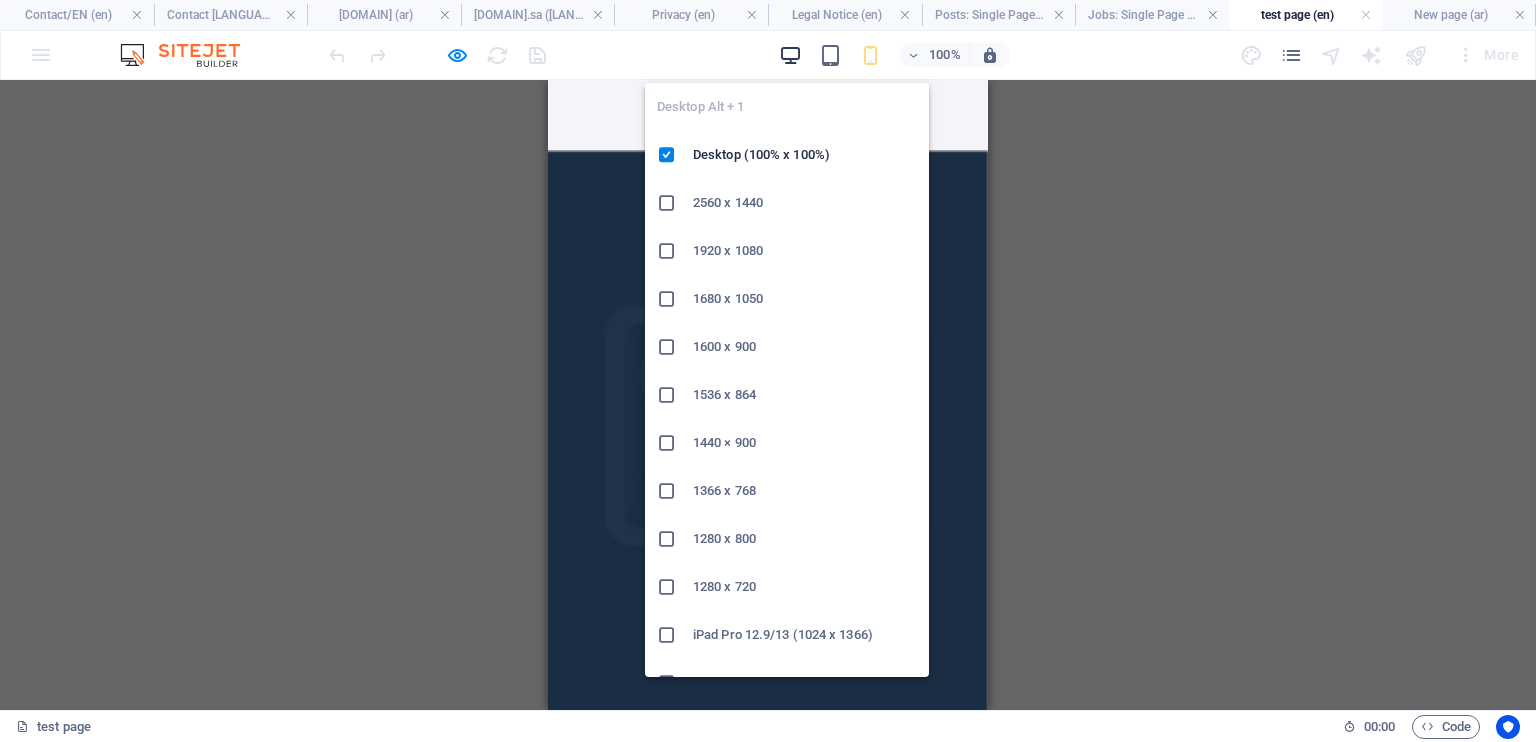 click at bounding box center (790, 55) 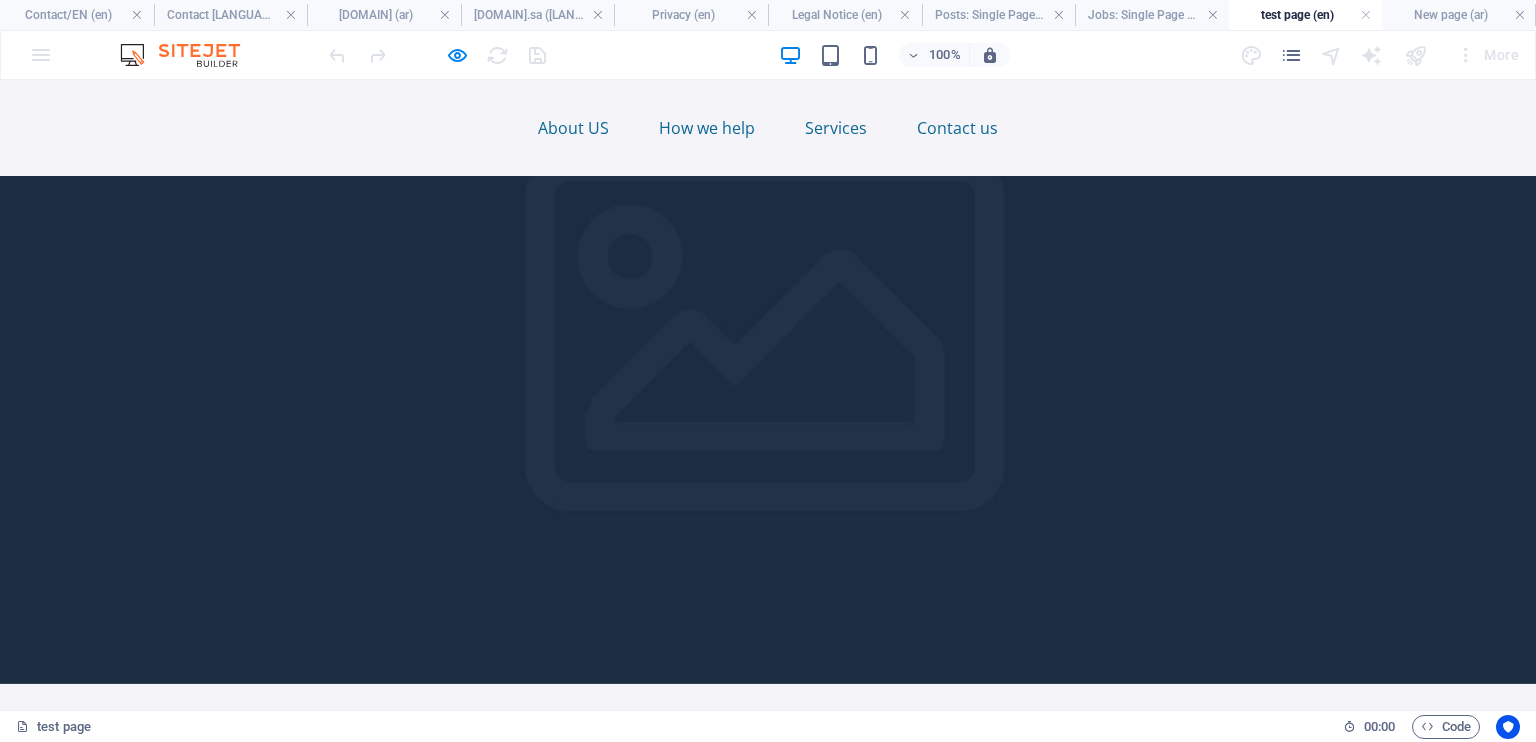 scroll, scrollTop: 1072, scrollLeft: 0, axis: vertical 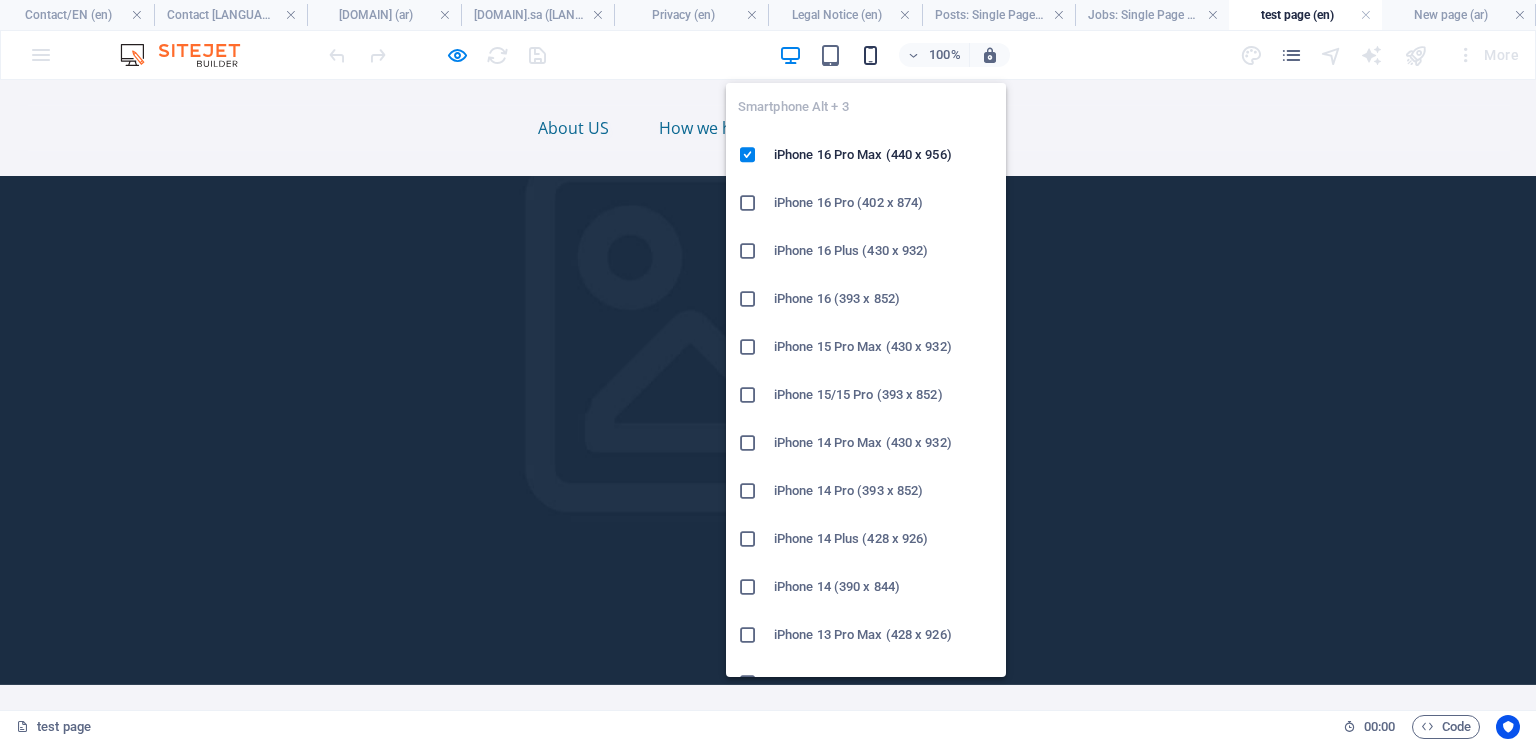 click at bounding box center [870, 55] 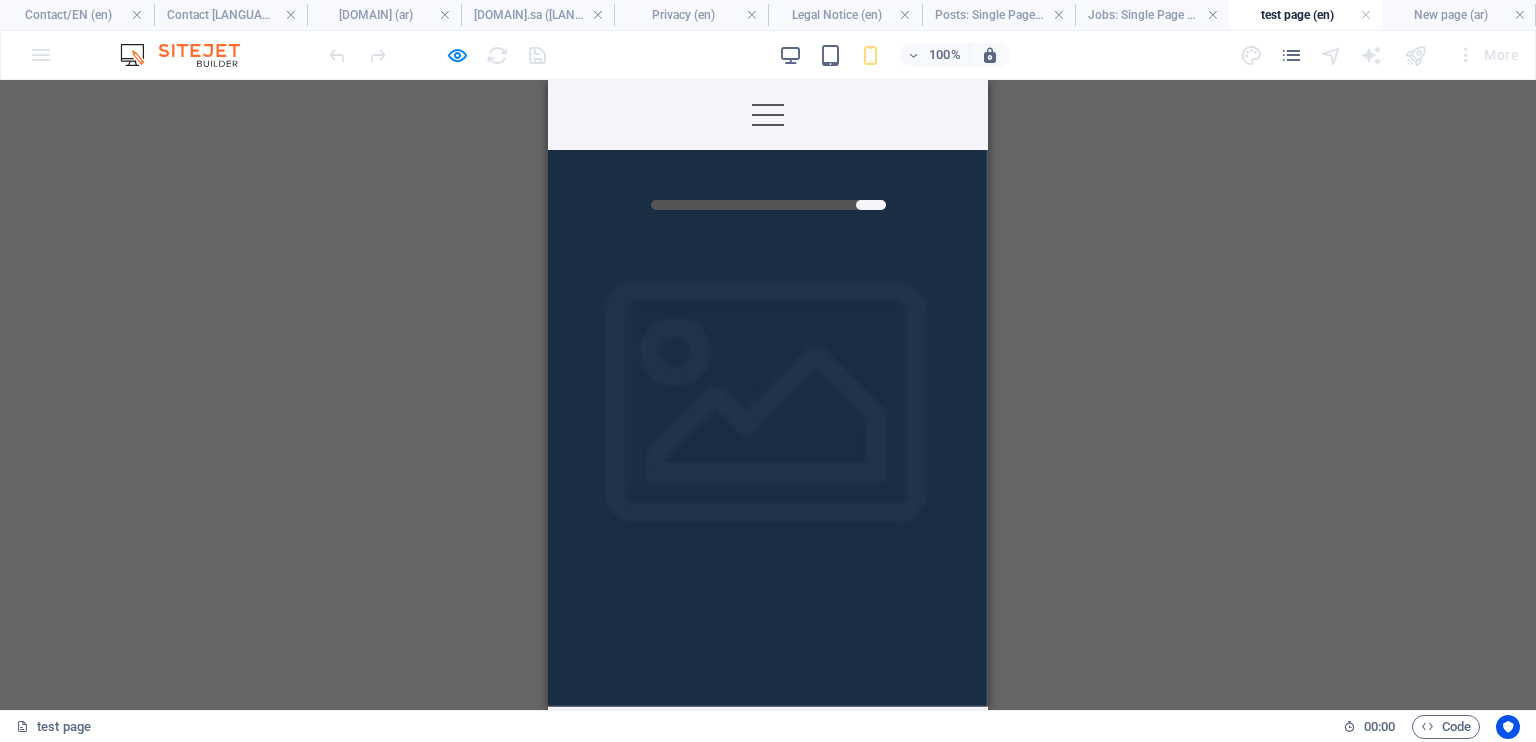 scroll, scrollTop: 485, scrollLeft: 0, axis: vertical 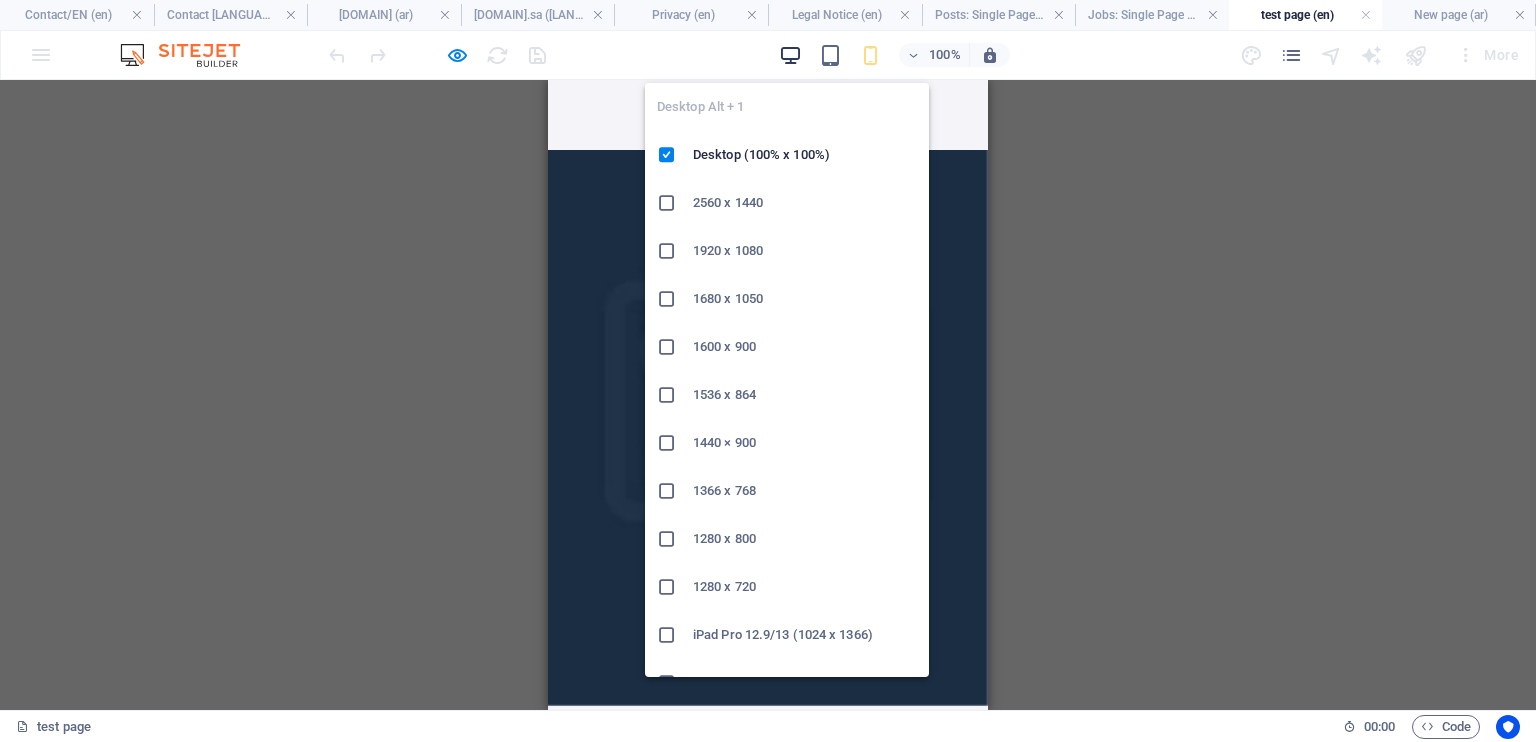 click at bounding box center (790, 55) 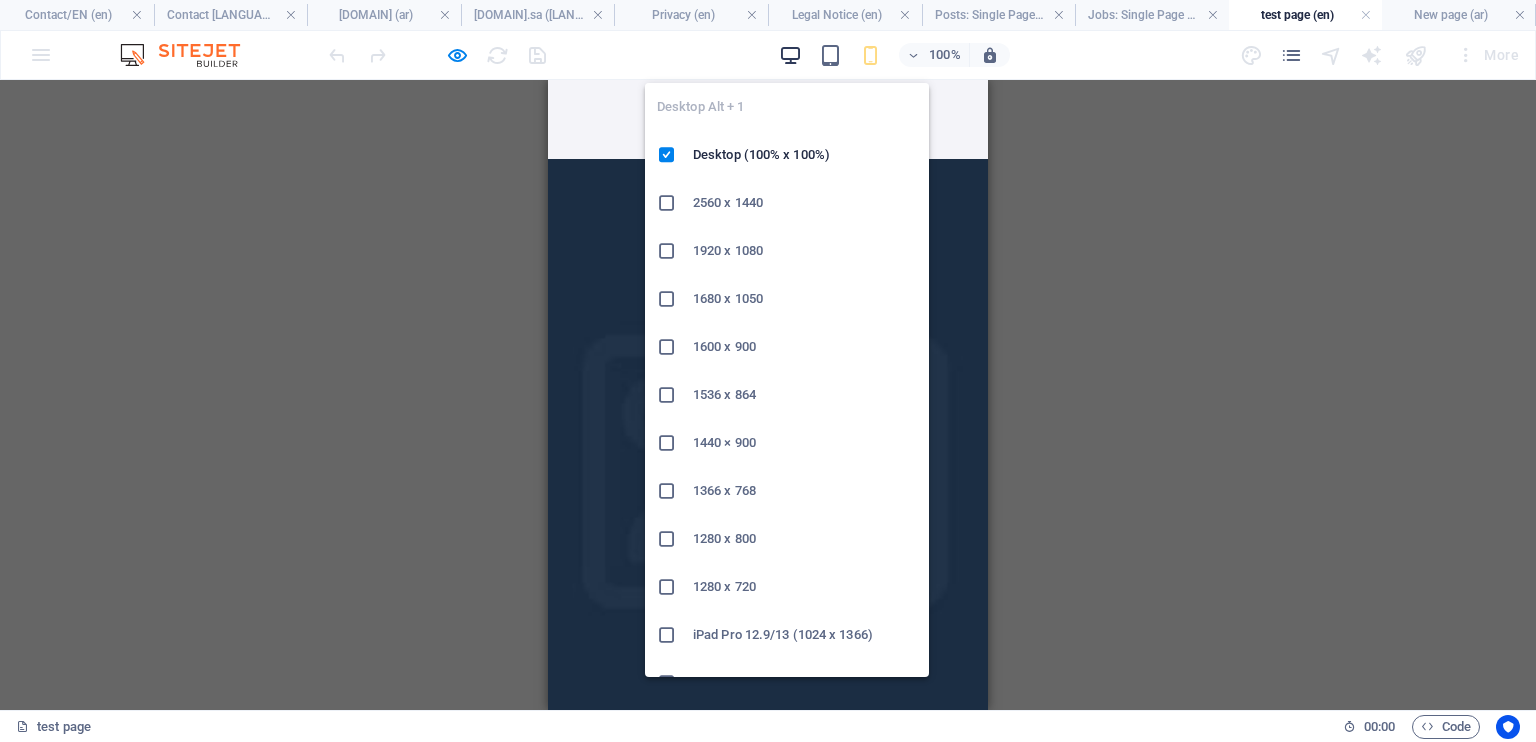 scroll, scrollTop: 521, scrollLeft: 0, axis: vertical 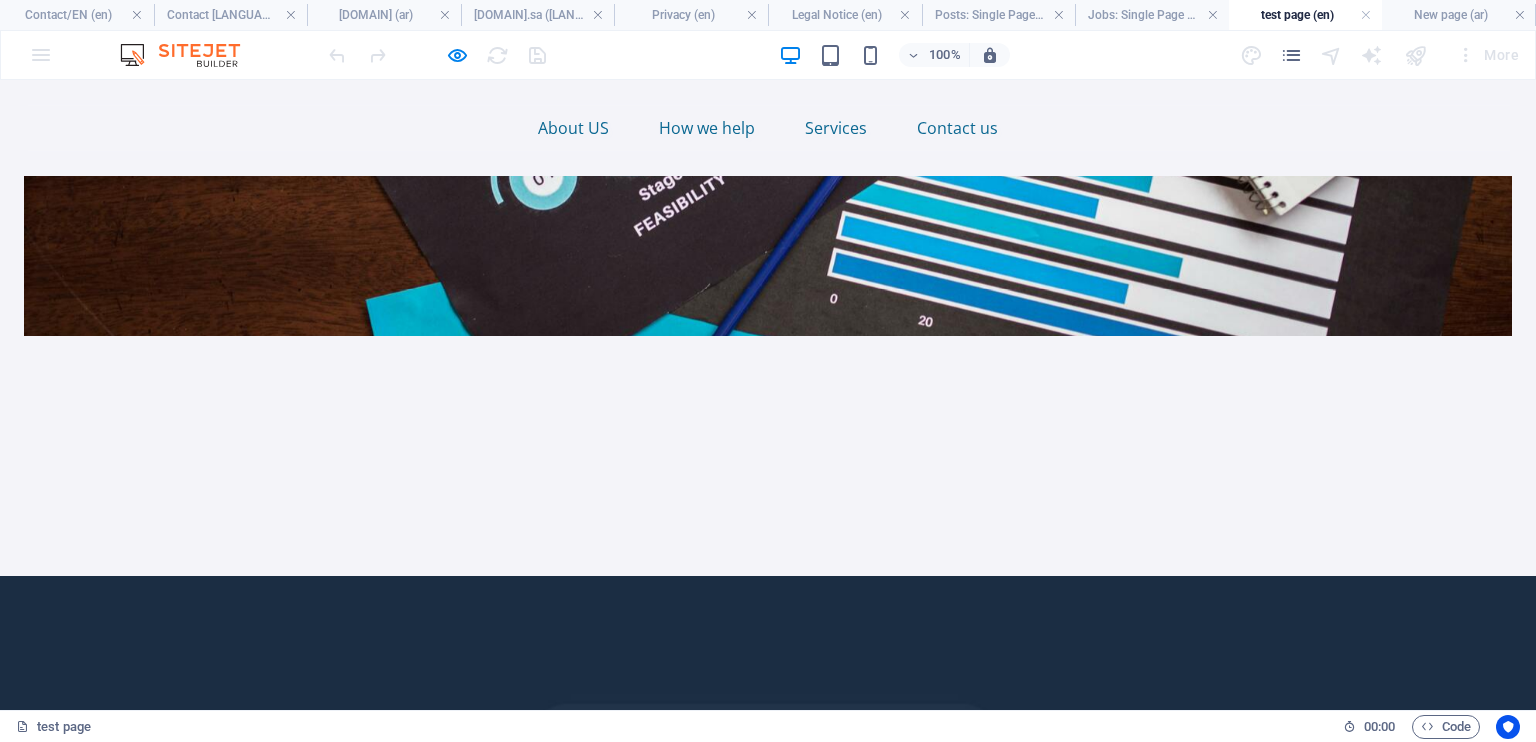 click on "Drop content here or  Add elements  Paste clipboard" at bounding box center (768, 496) 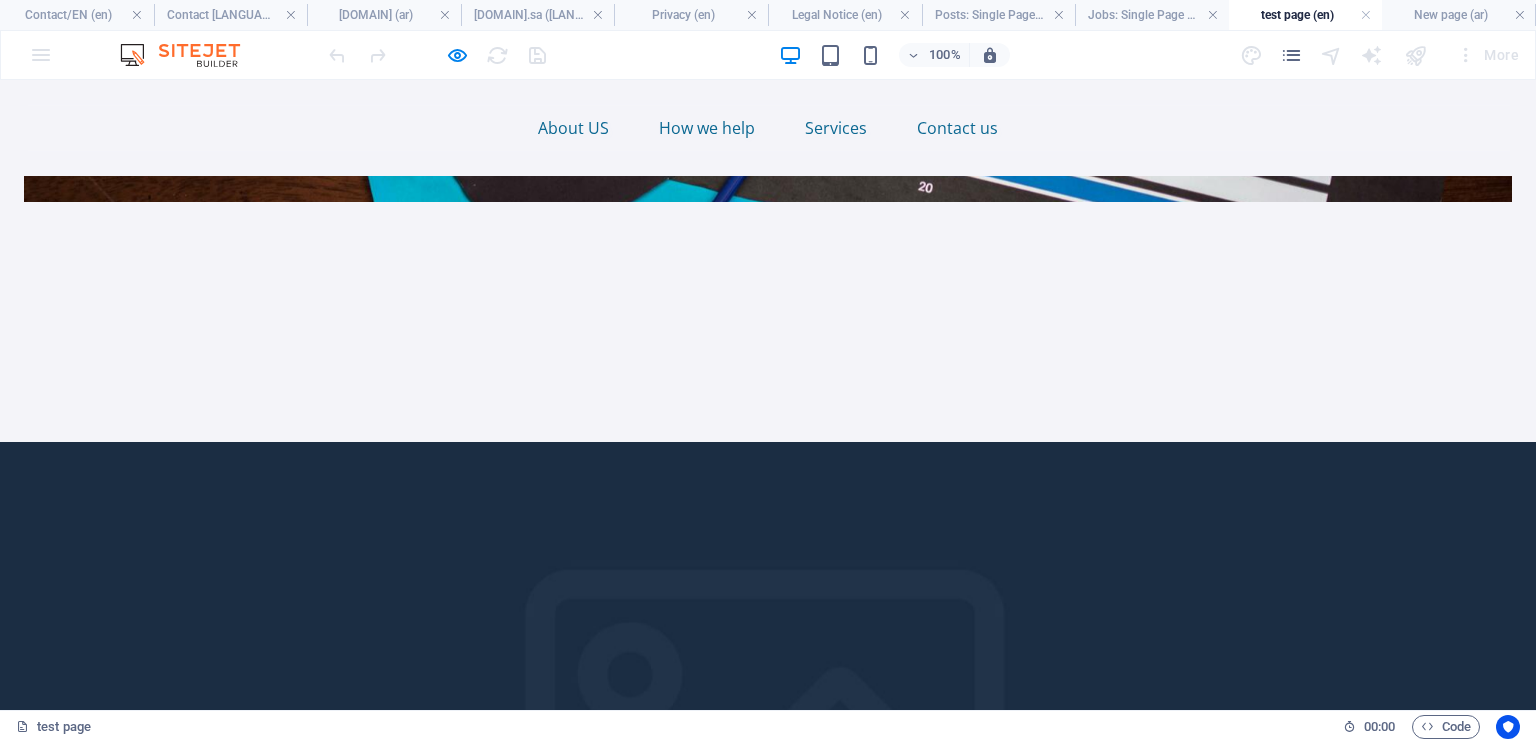 scroll, scrollTop: 658, scrollLeft: 0, axis: vertical 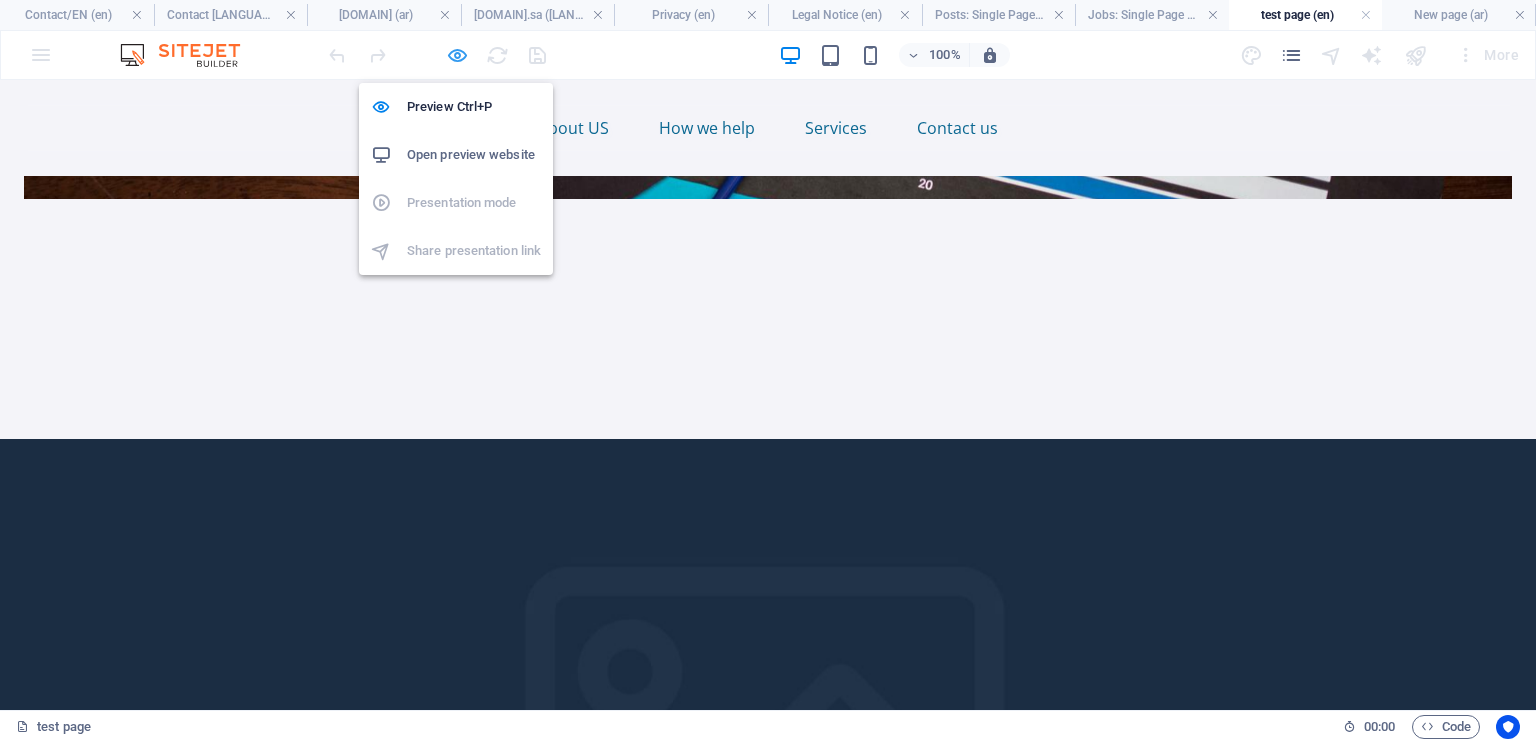click at bounding box center [457, 55] 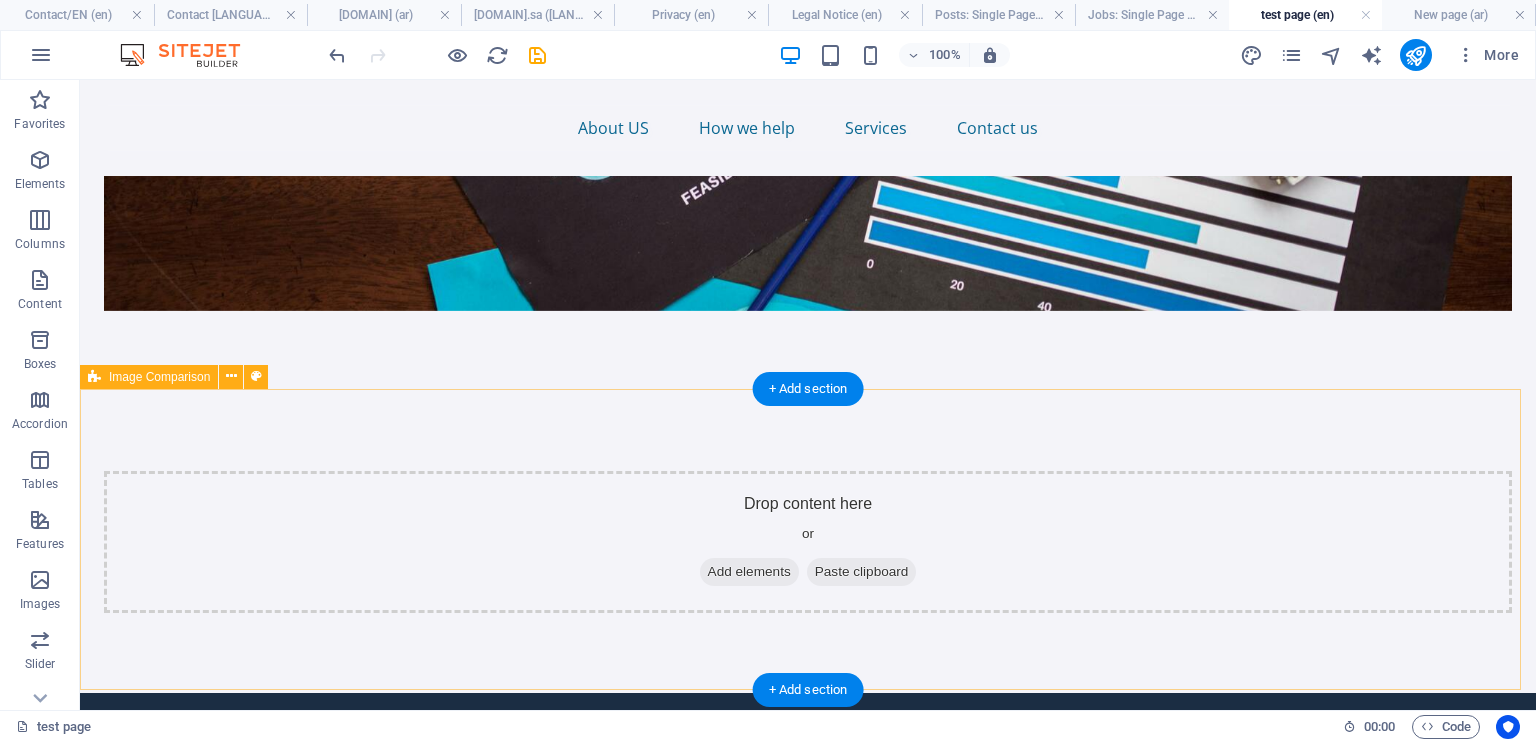 scroll, scrollTop: 689, scrollLeft: 0, axis: vertical 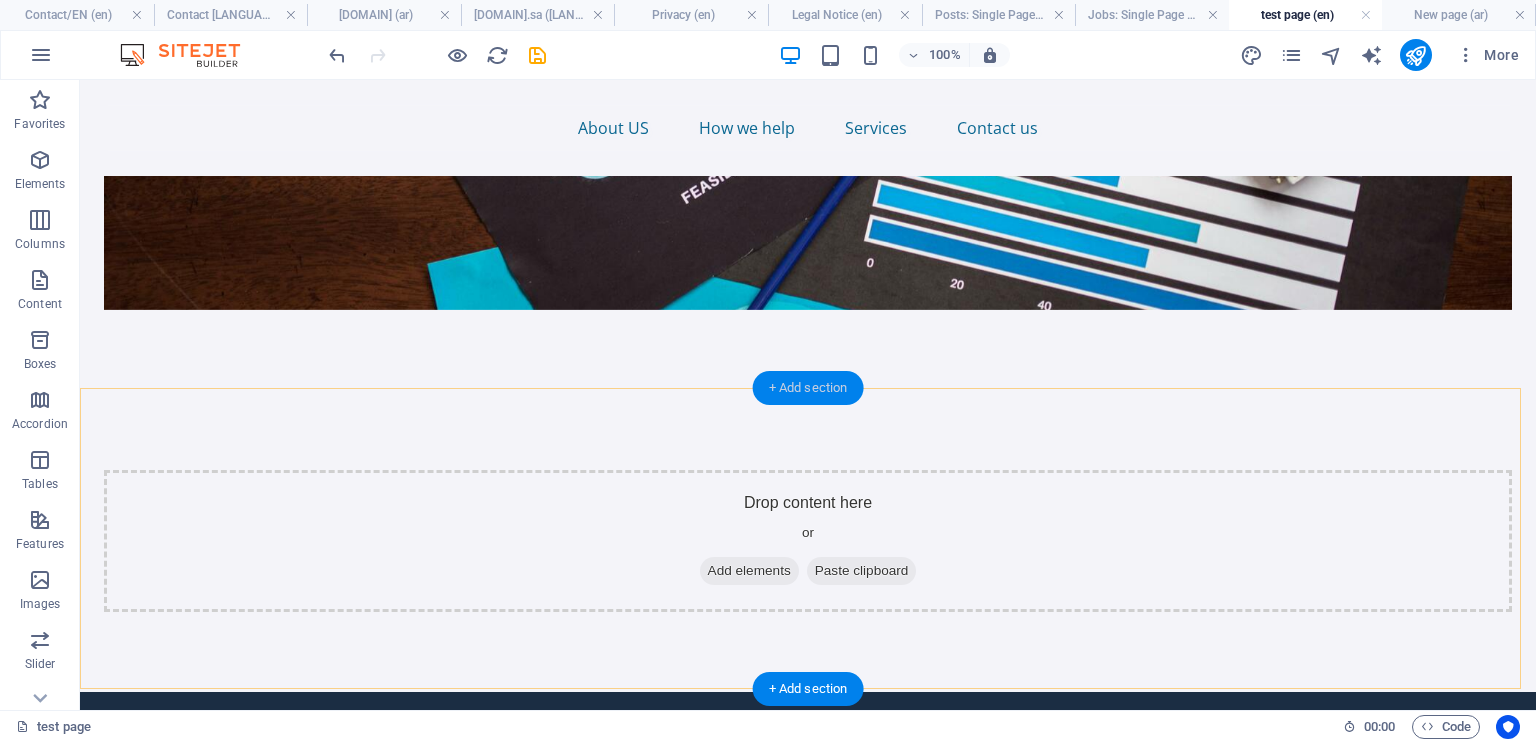 click on "+ Add section" at bounding box center [808, 388] 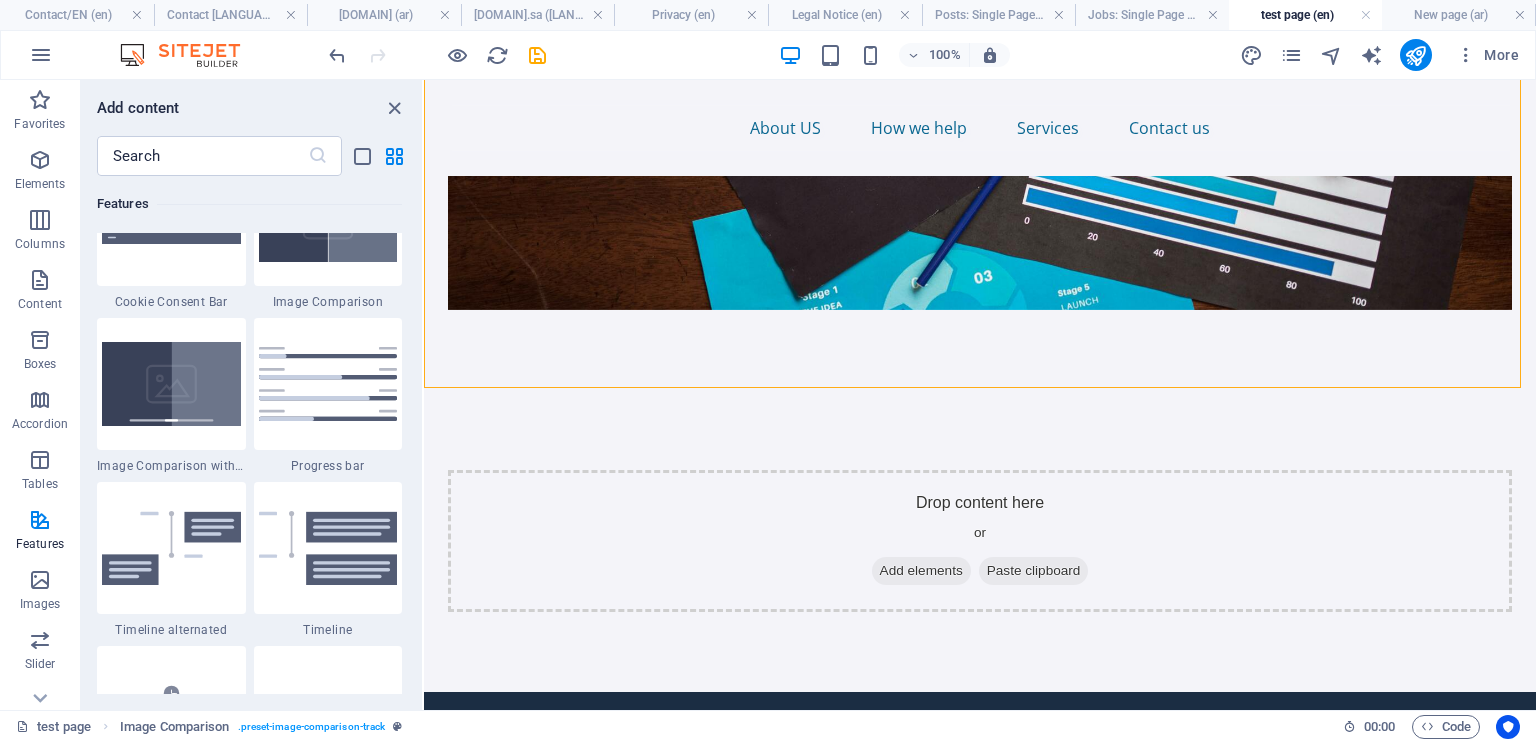 scroll, scrollTop: 8203, scrollLeft: 0, axis: vertical 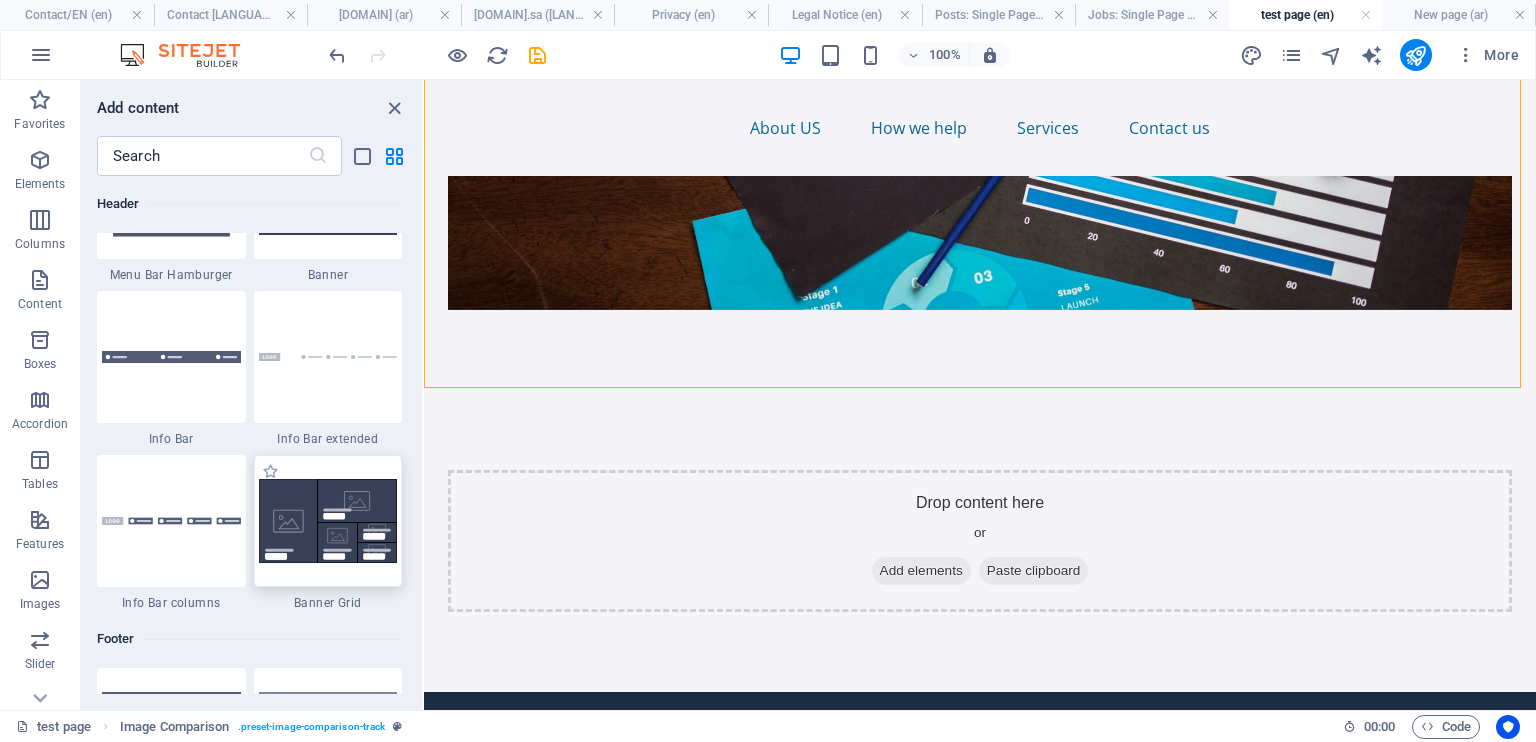 click at bounding box center (328, 521) 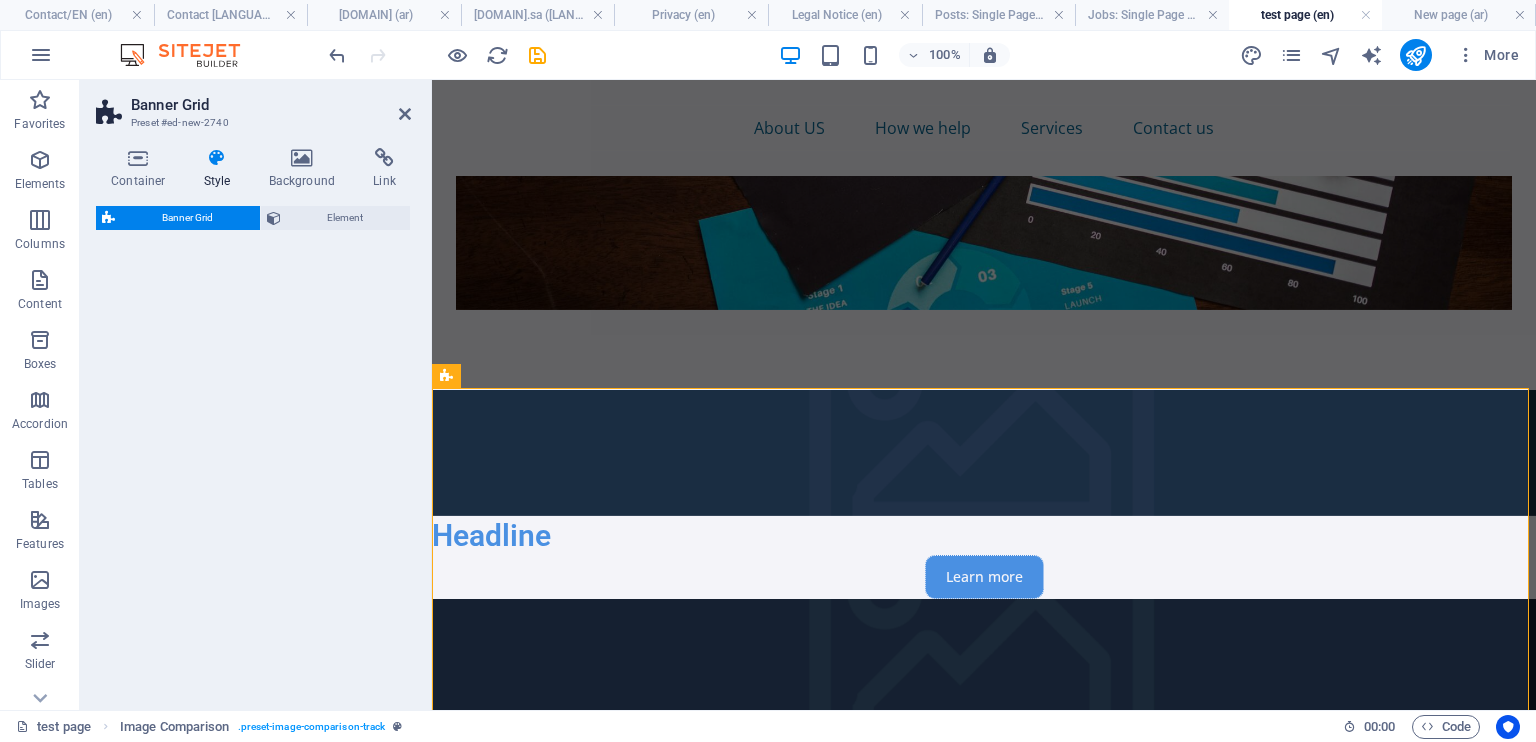 select on "vh" 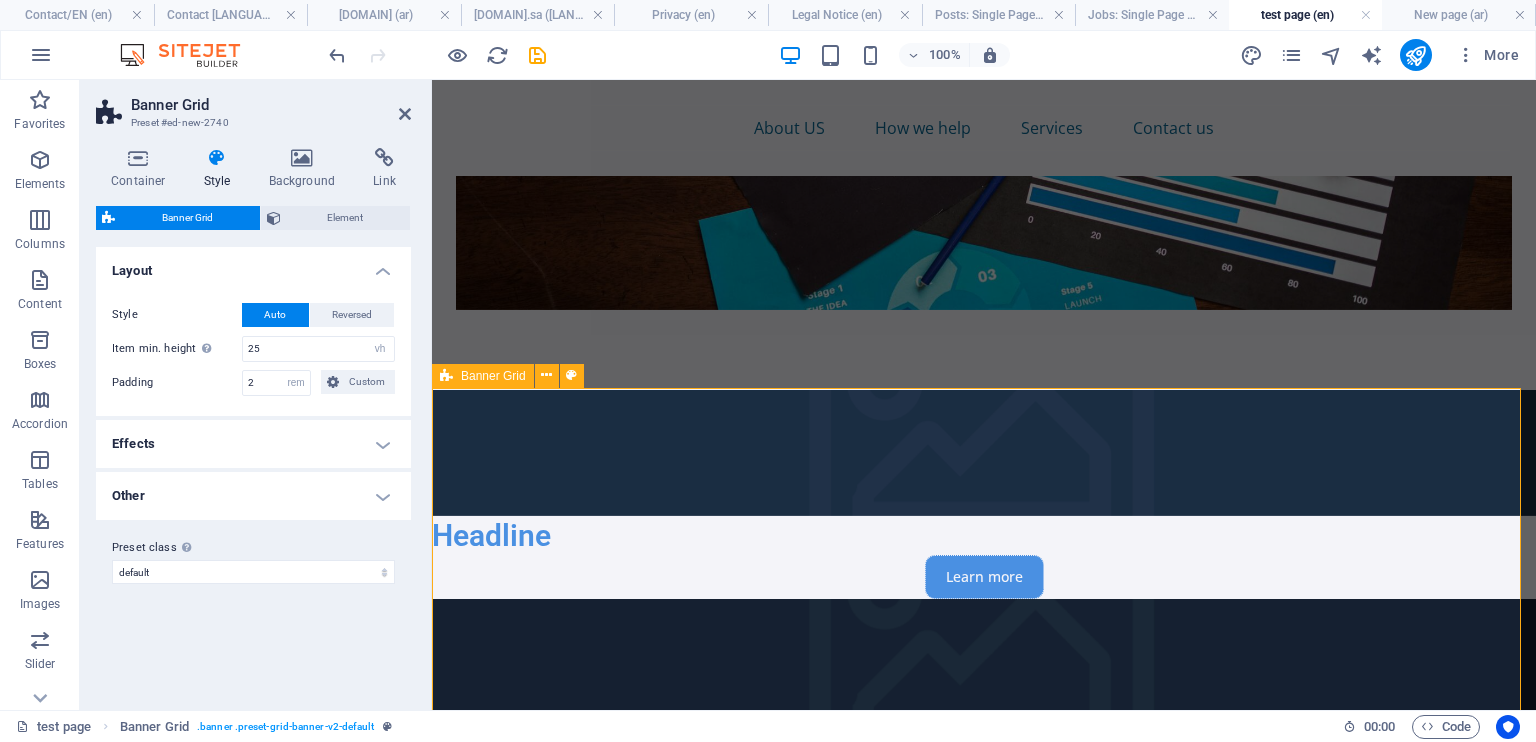 click on "Headline Learn more Headline Learn more Headline Learn more Headline Learn more Headline Learn more" at bounding box center (984, 912) 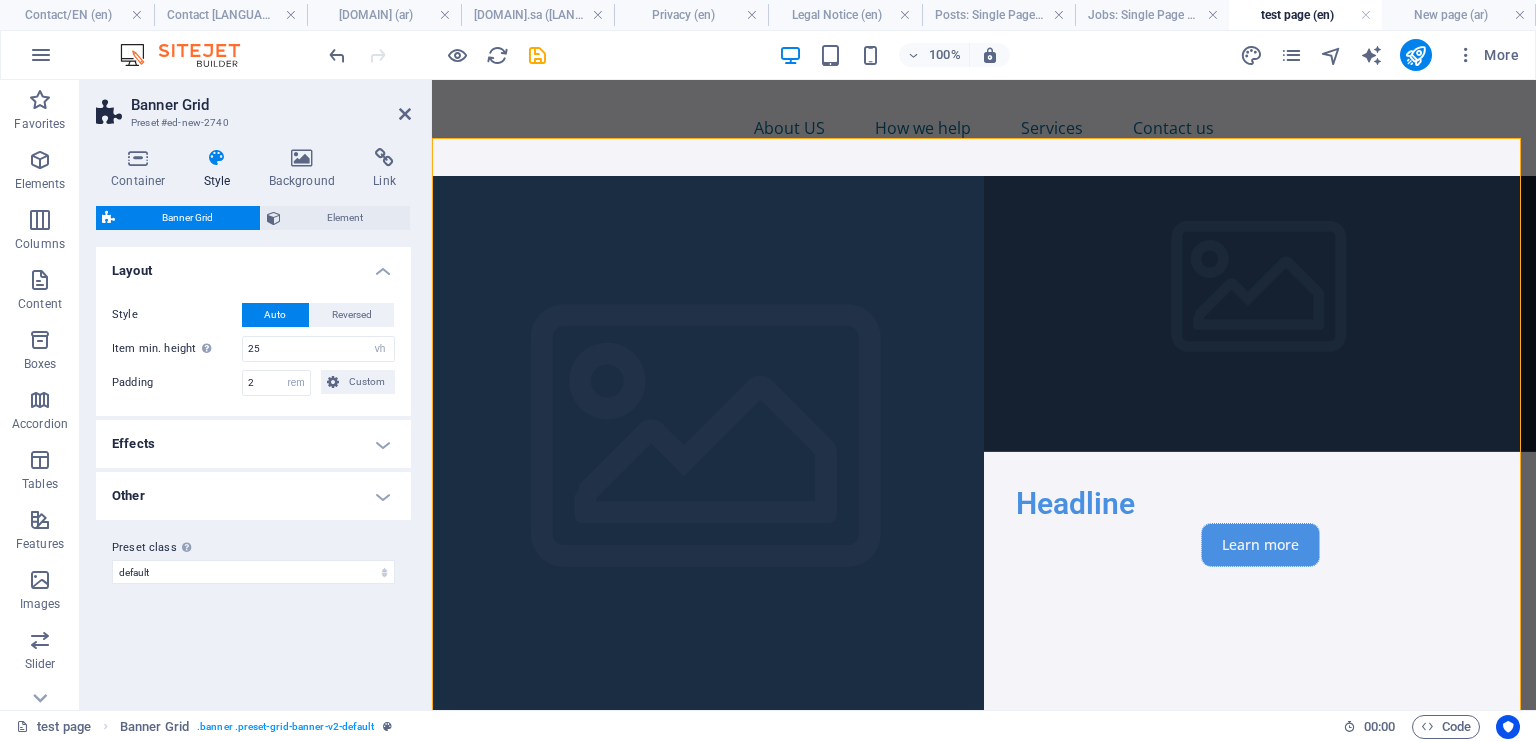 scroll, scrollTop: 937, scrollLeft: 0, axis: vertical 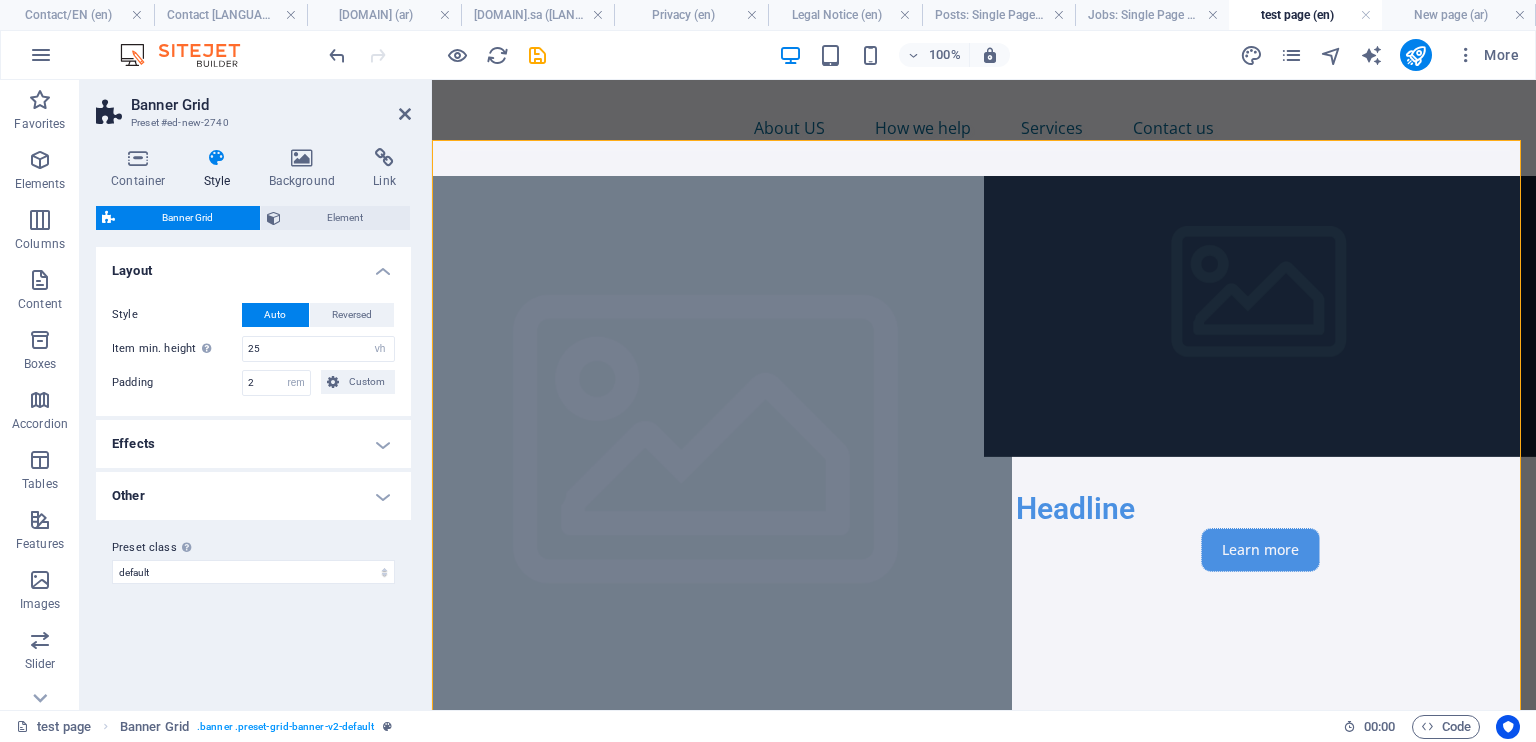 click at bounding box center [707, 457] 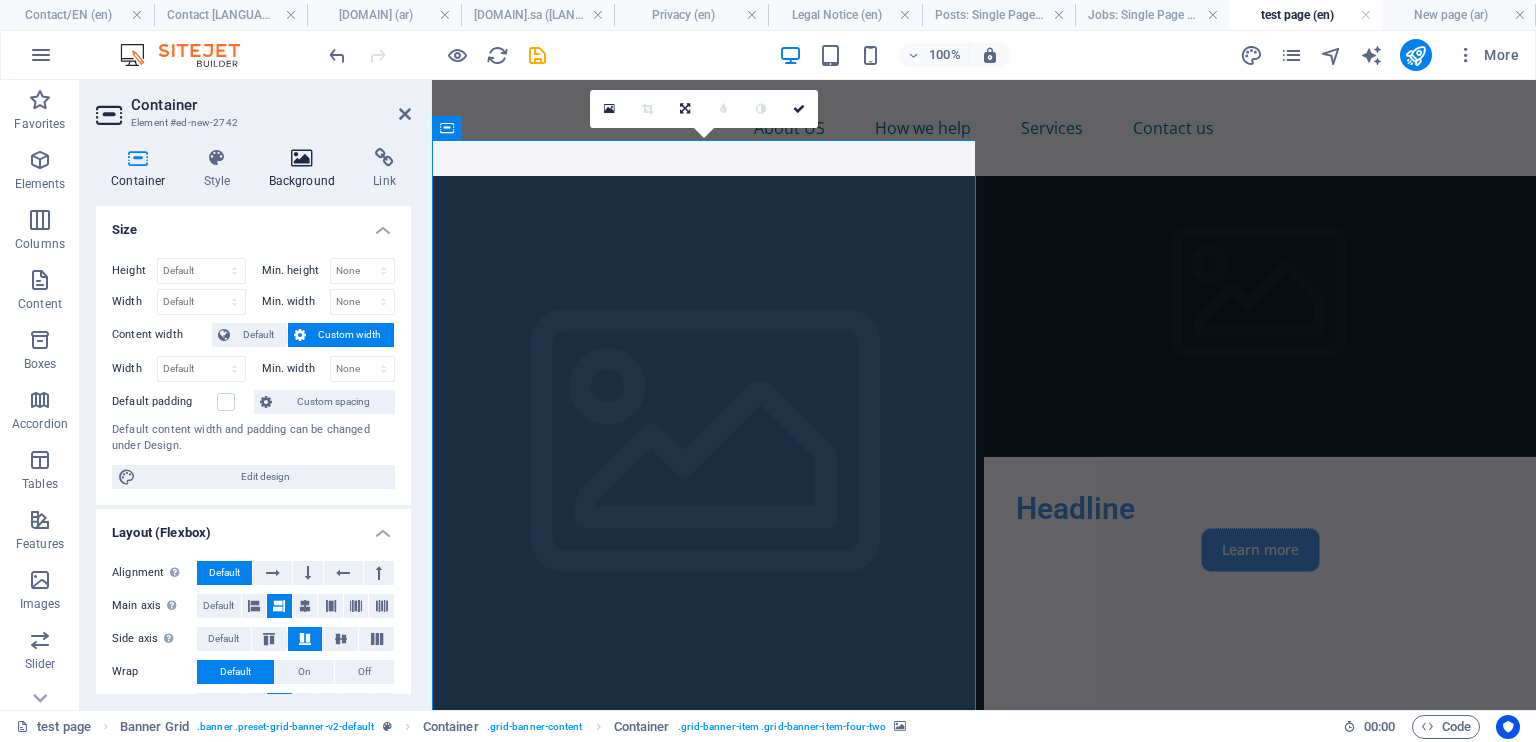 click on "Background" at bounding box center [306, 169] 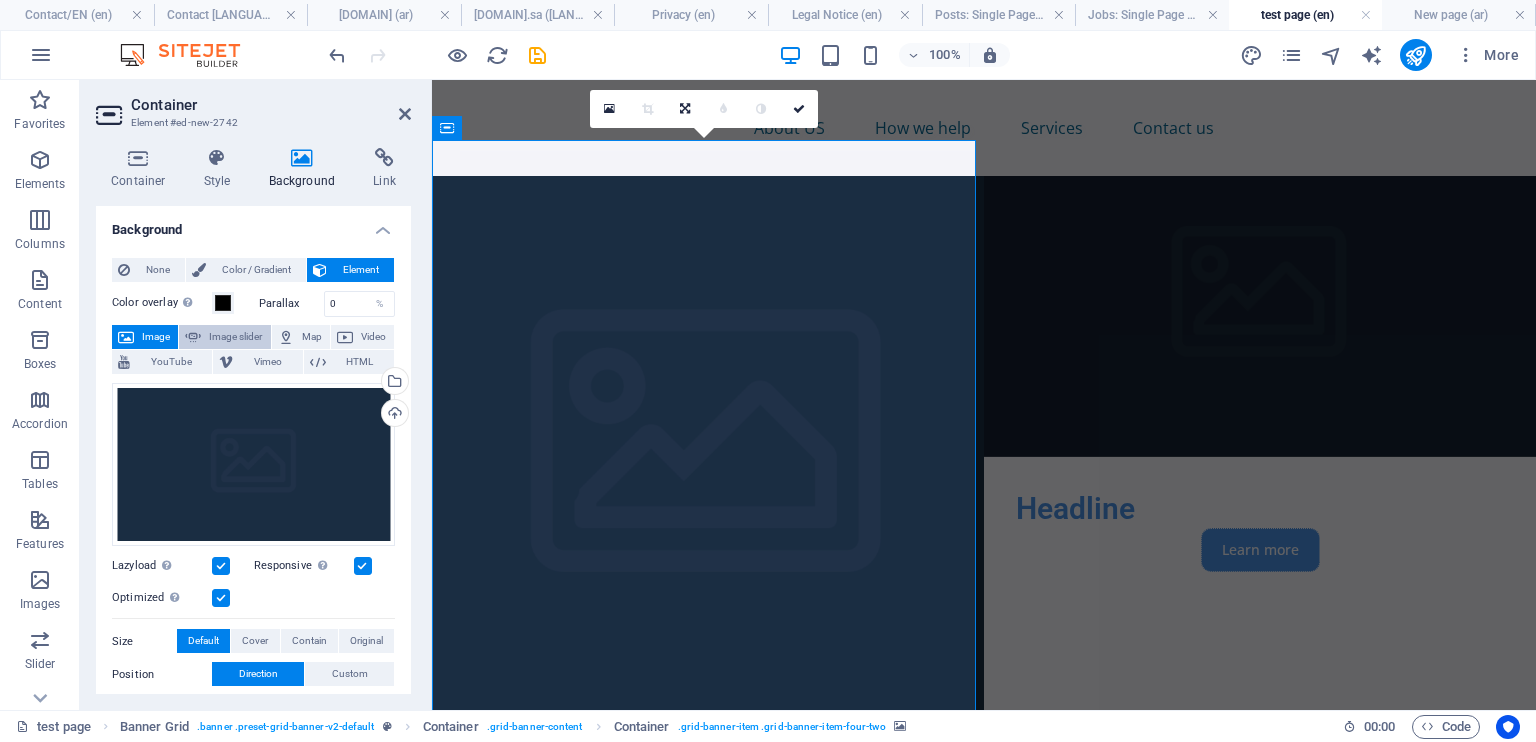 click on "Image slider" at bounding box center (235, 337) 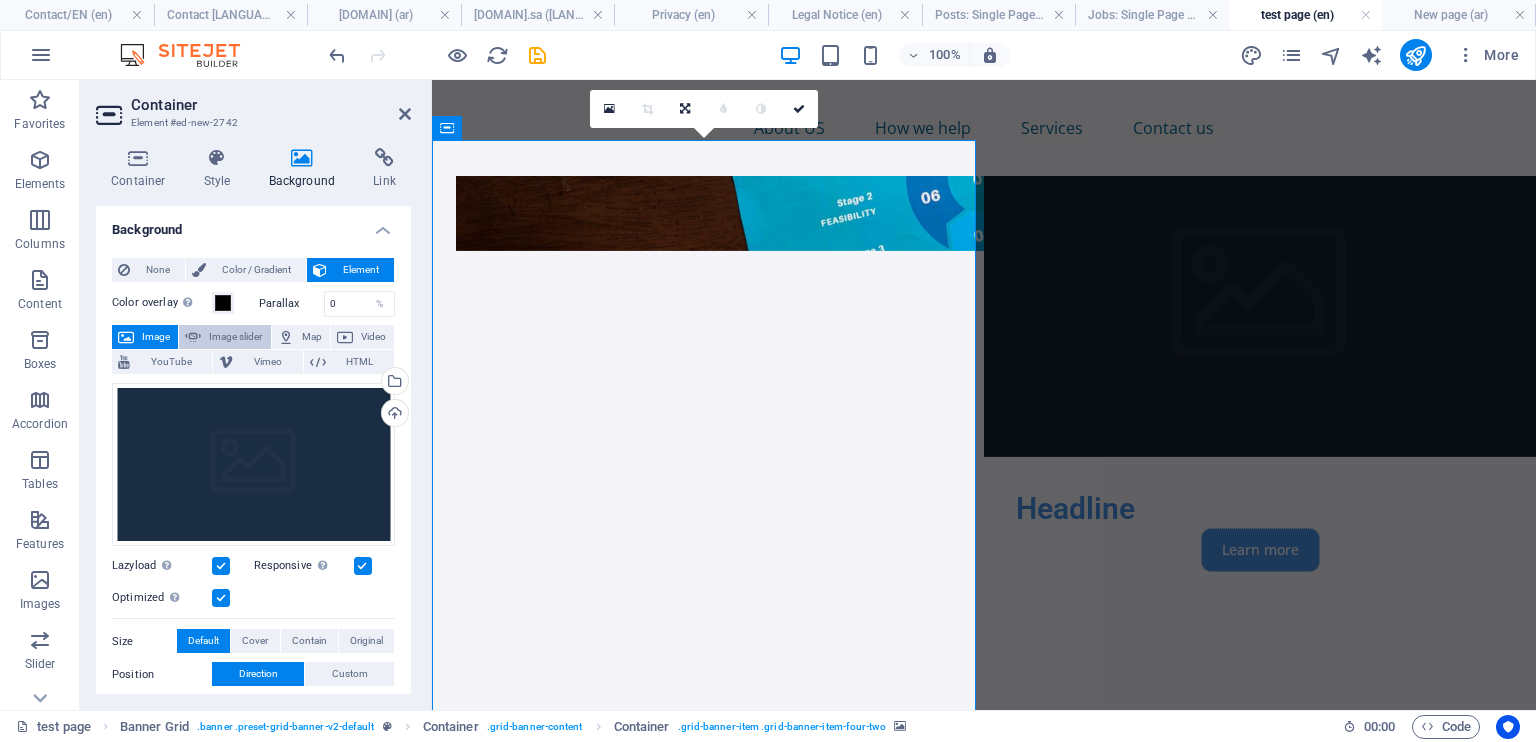 select on "ms" 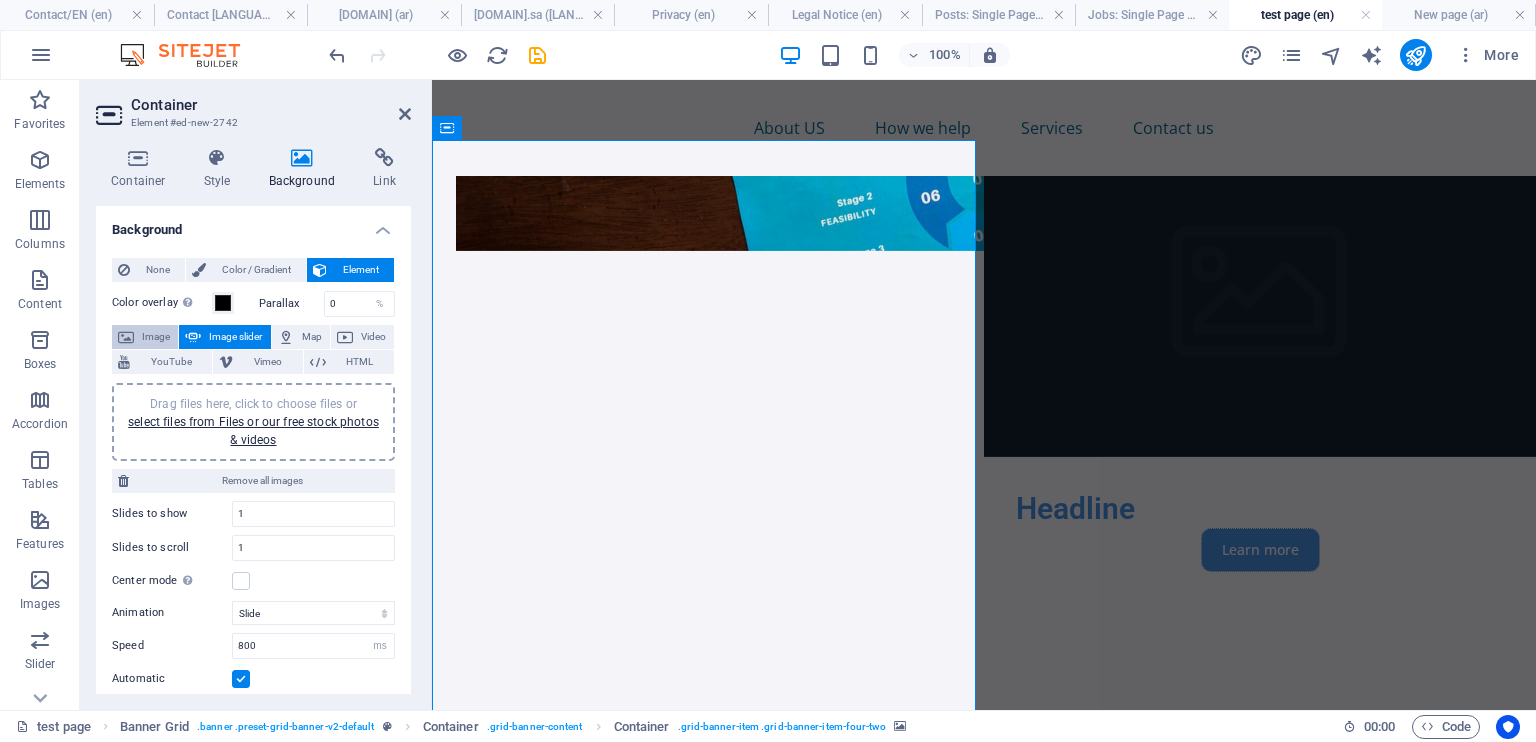 click on "Image" at bounding box center [156, 337] 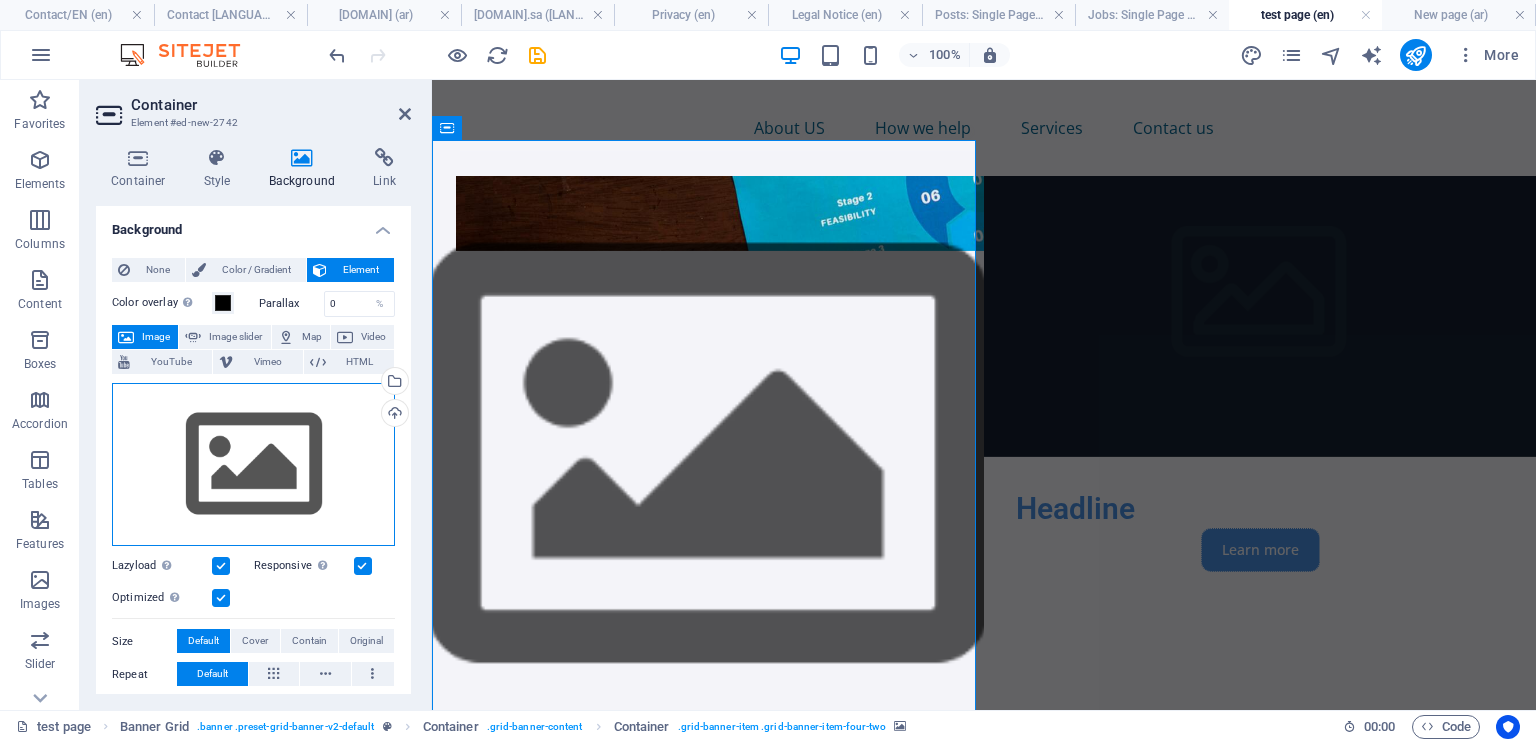 click on "Drag files here, click to choose files or select files from Files or our free stock photos & videos" at bounding box center [253, 465] 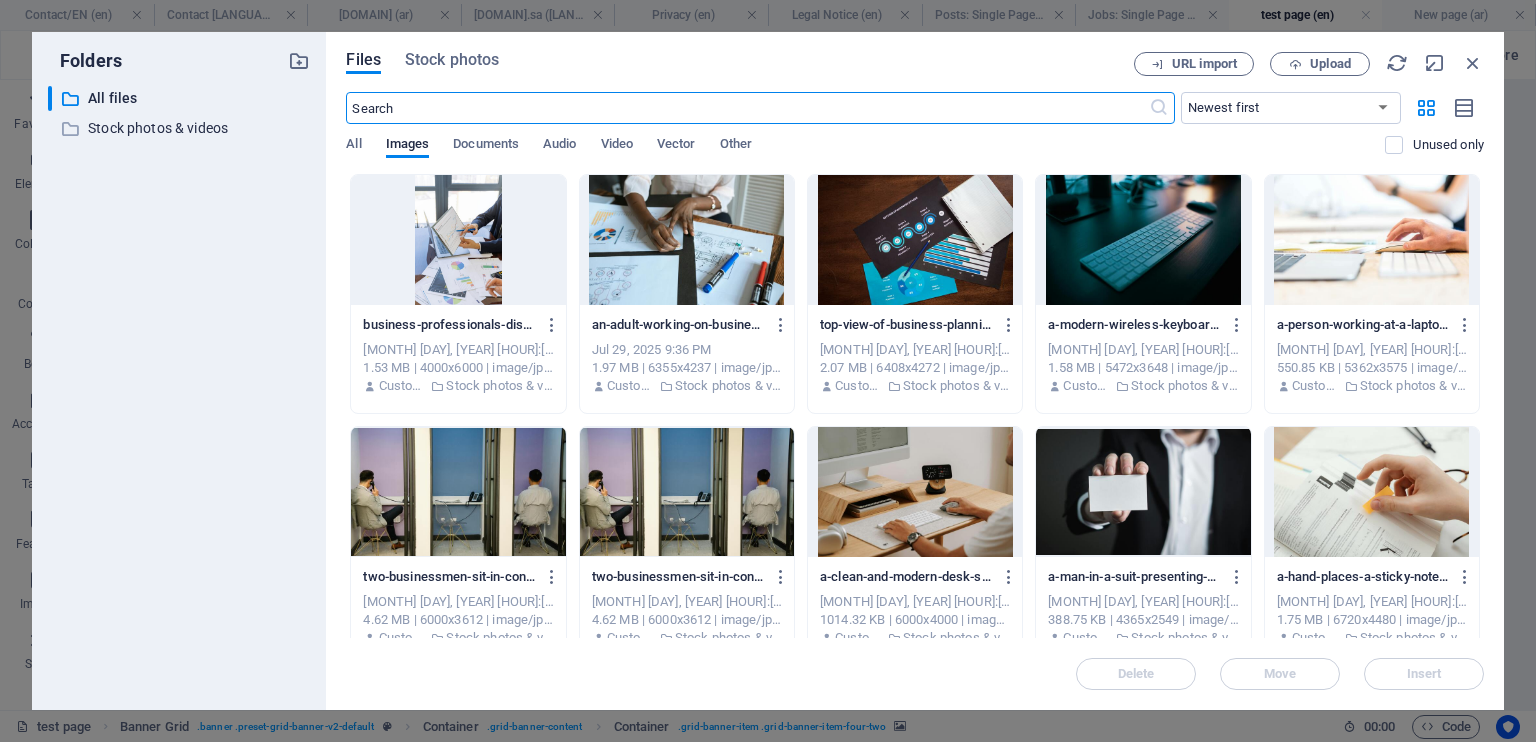 scroll, scrollTop: 911, scrollLeft: 0, axis: vertical 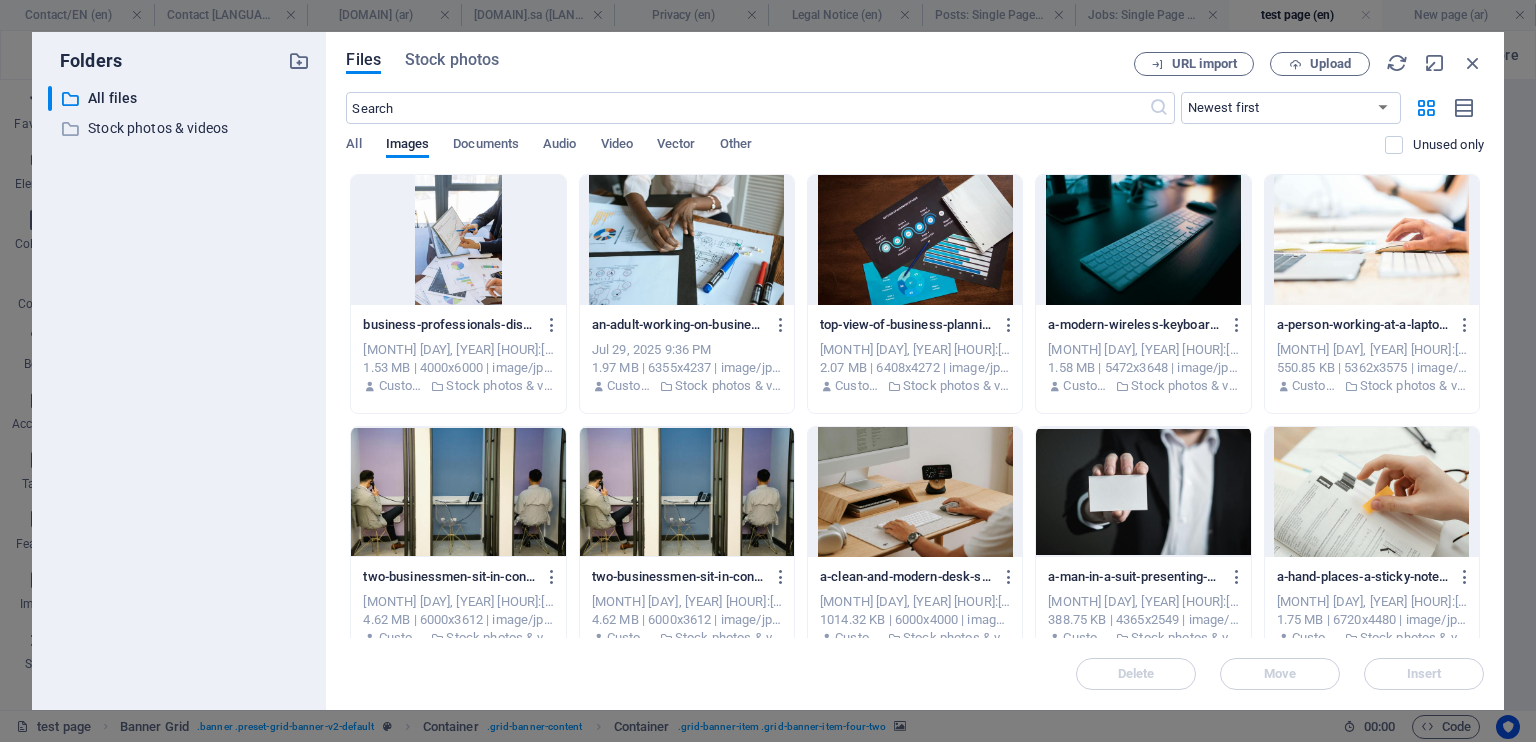 click at bounding box center [687, 240] 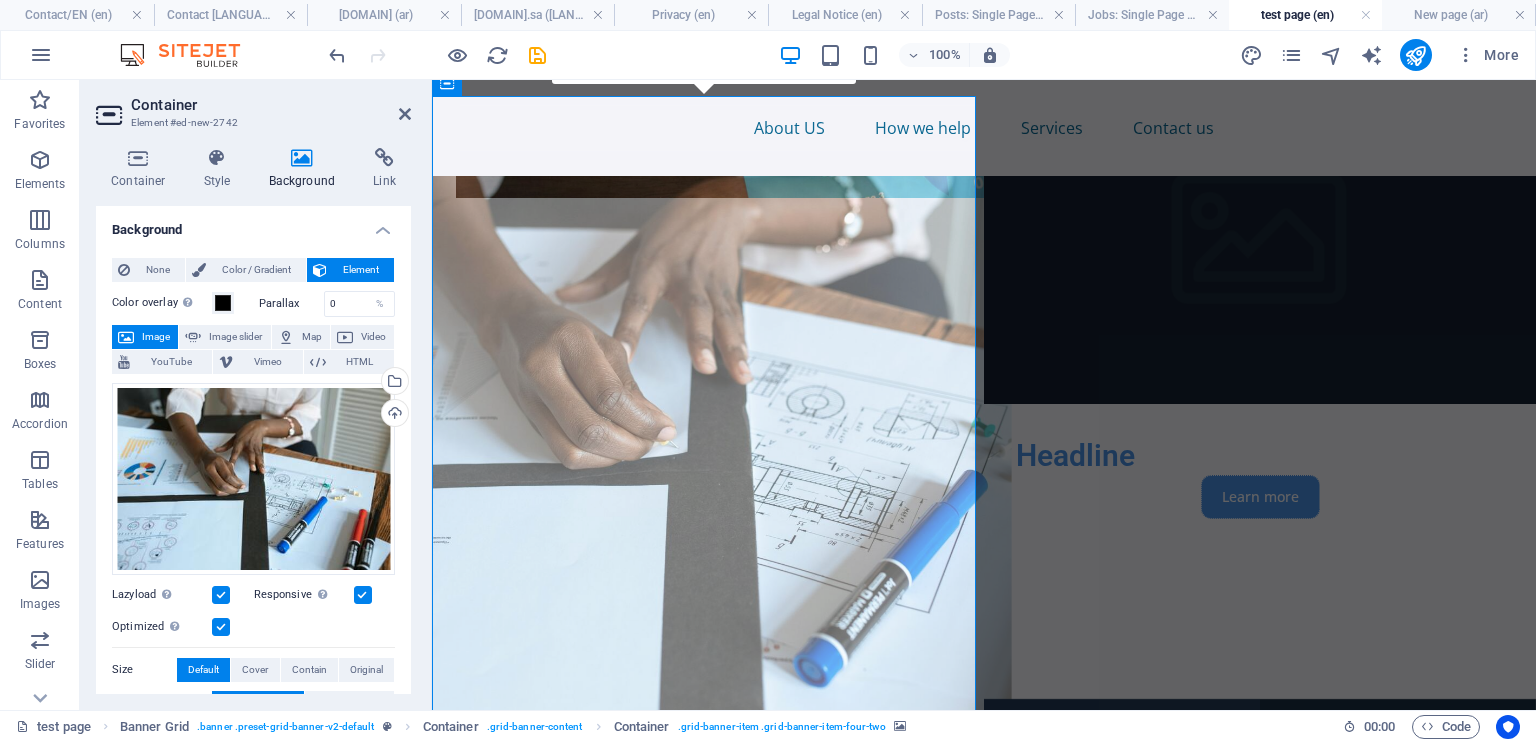 scroll, scrollTop: 980, scrollLeft: 0, axis: vertical 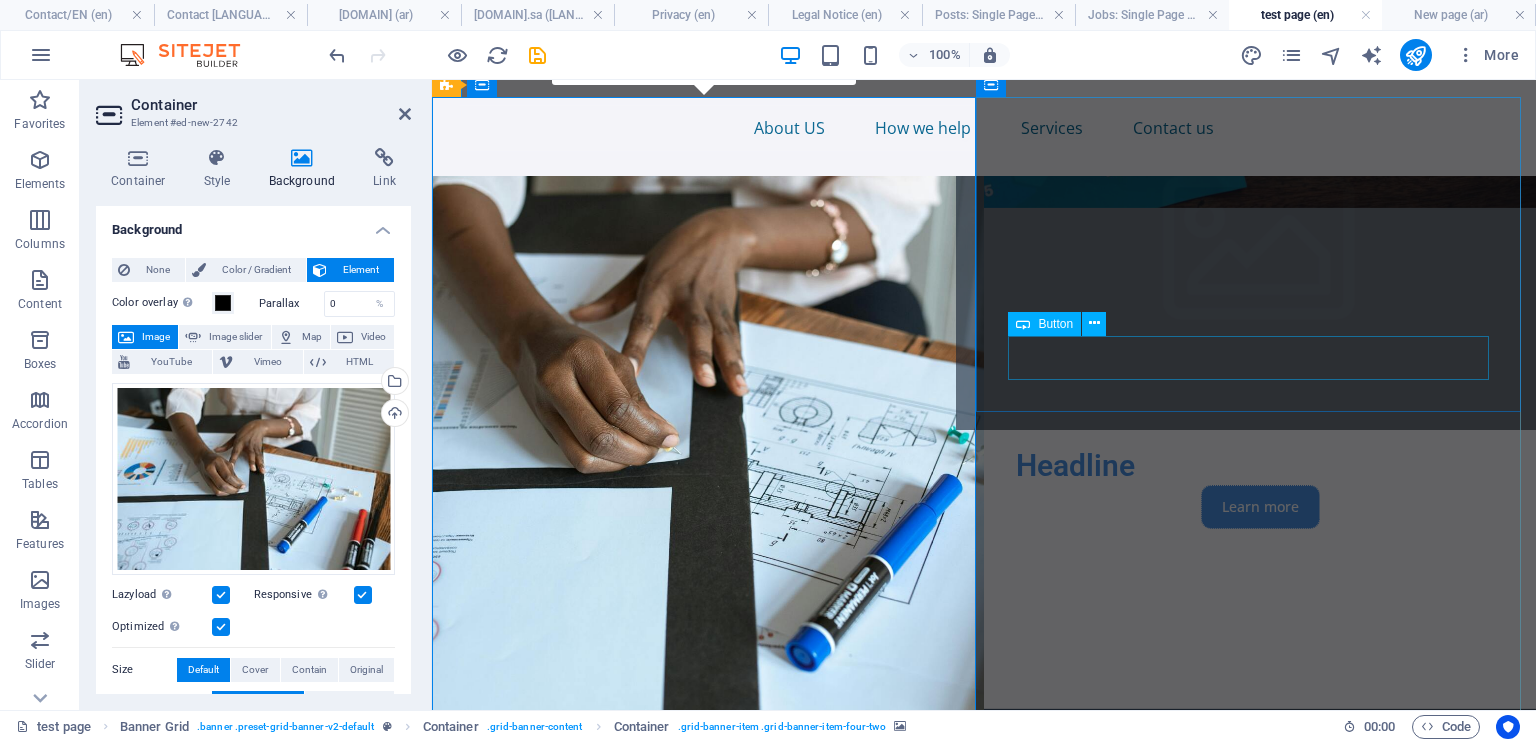 click on "Learn more" at bounding box center (1260, 507) 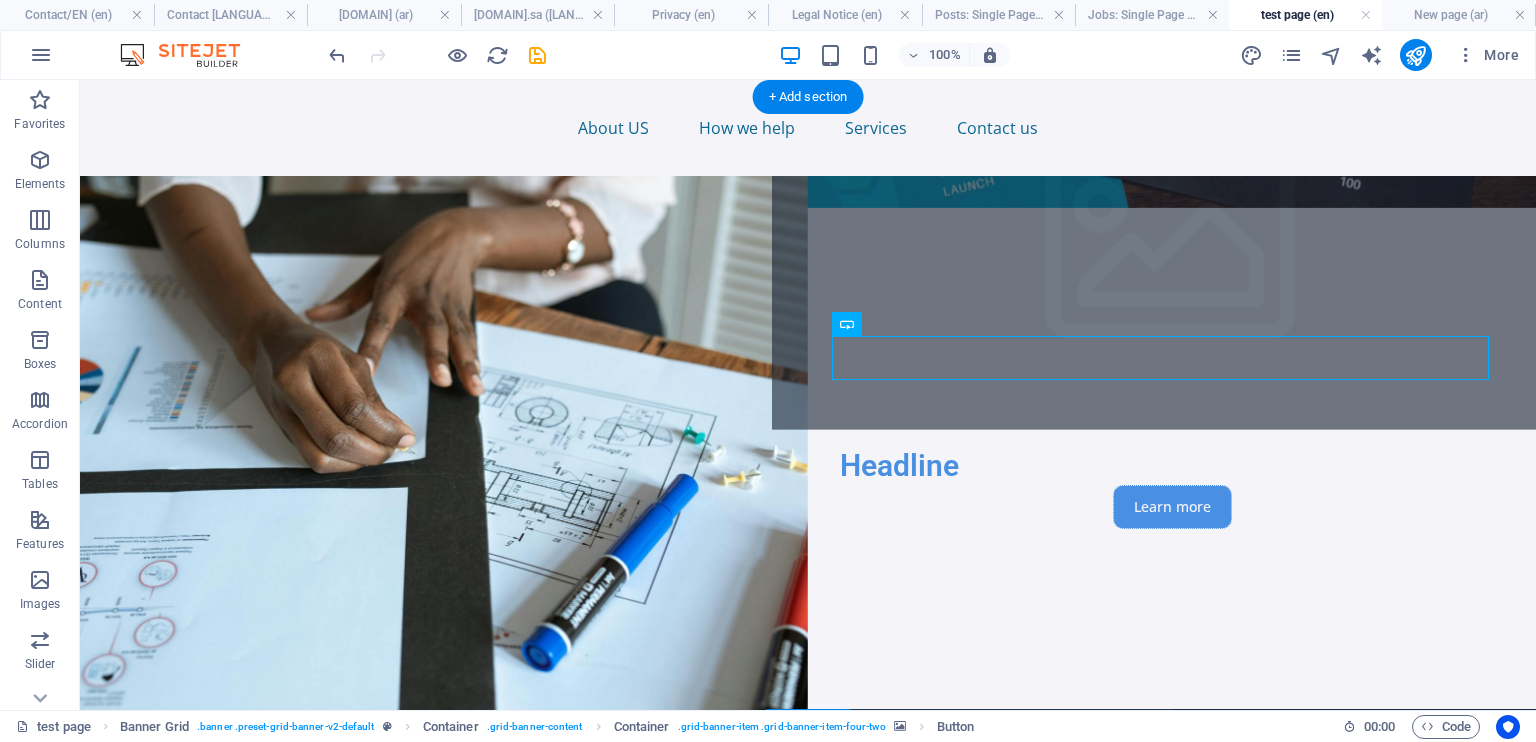 click at bounding box center [1172, 256] 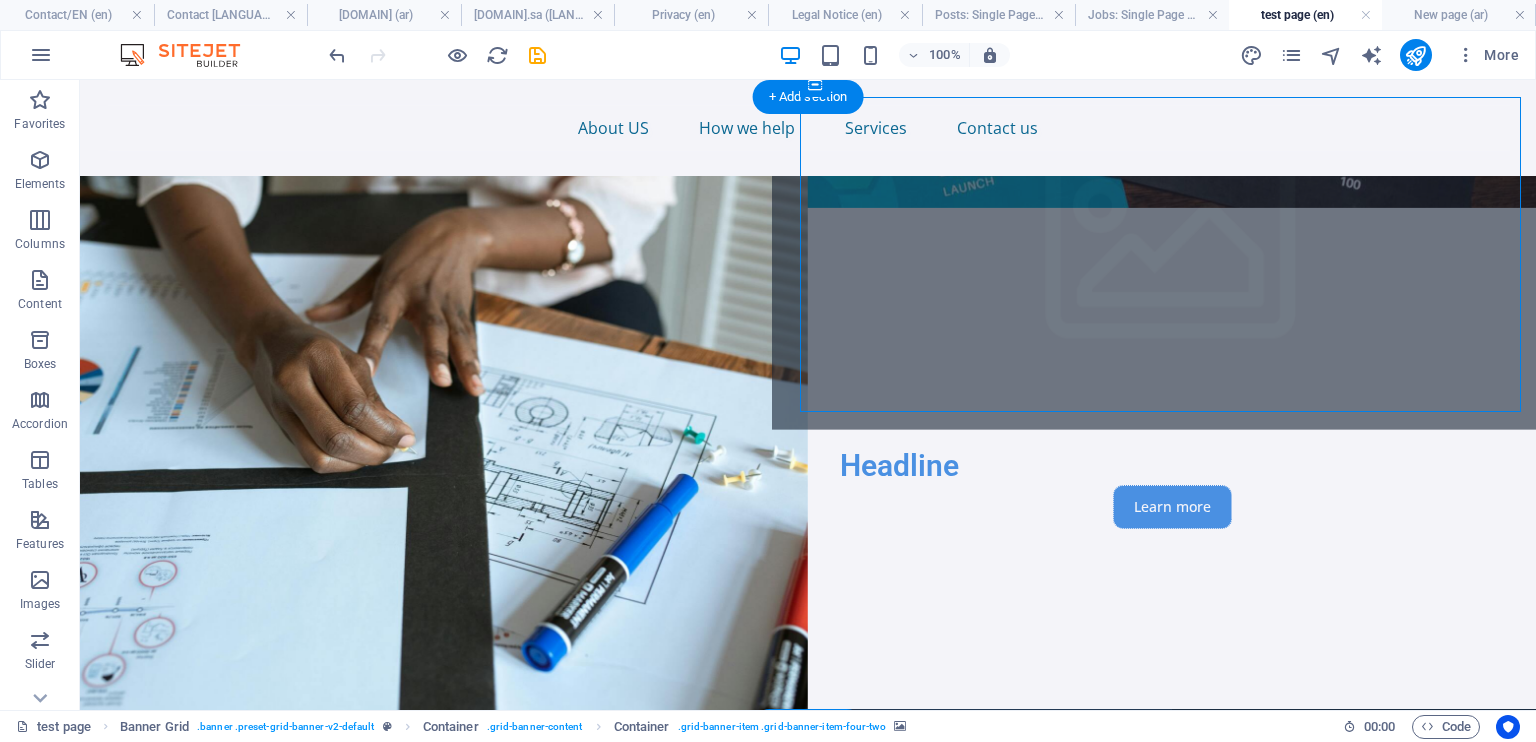 click at bounding box center [1172, 256] 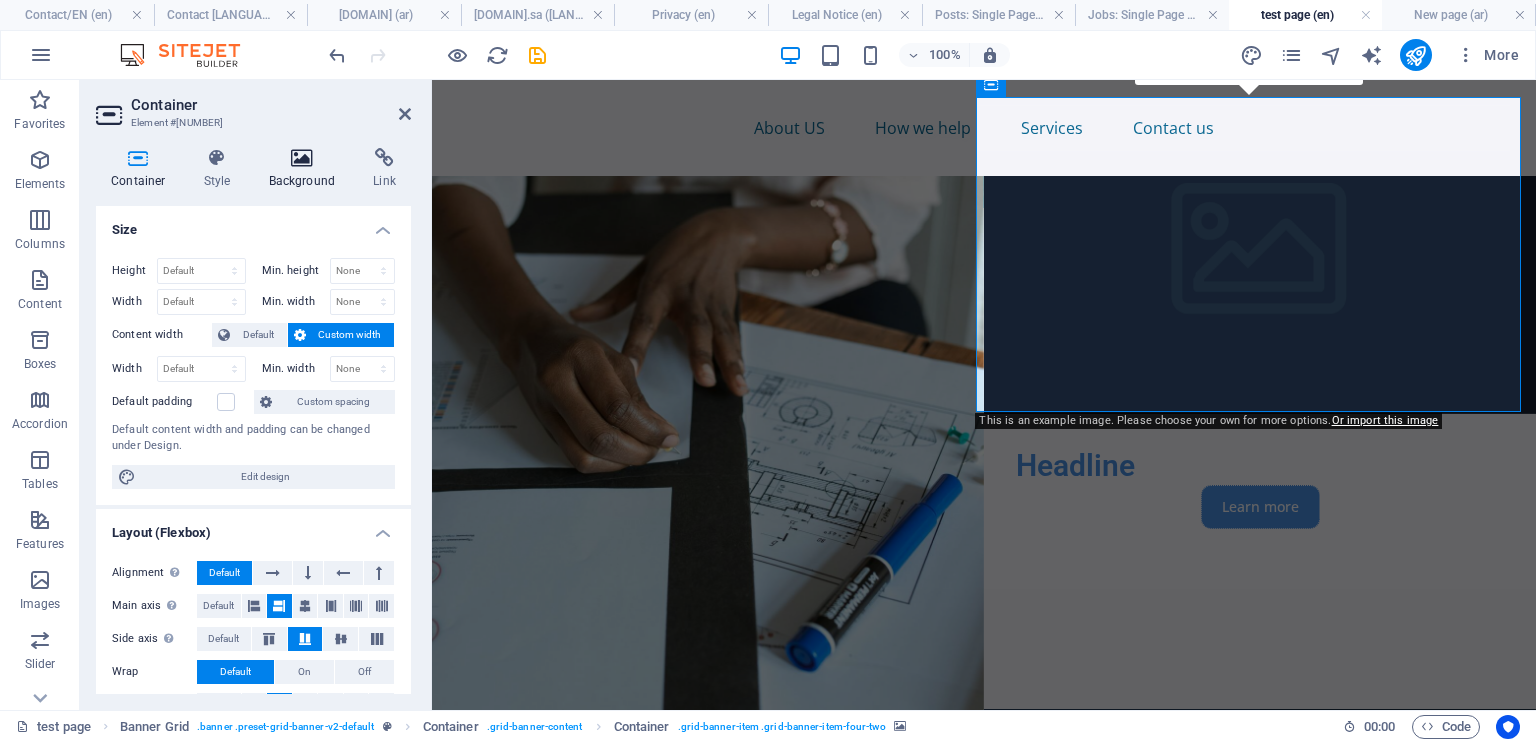 click on "Background" at bounding box center [306, 169] 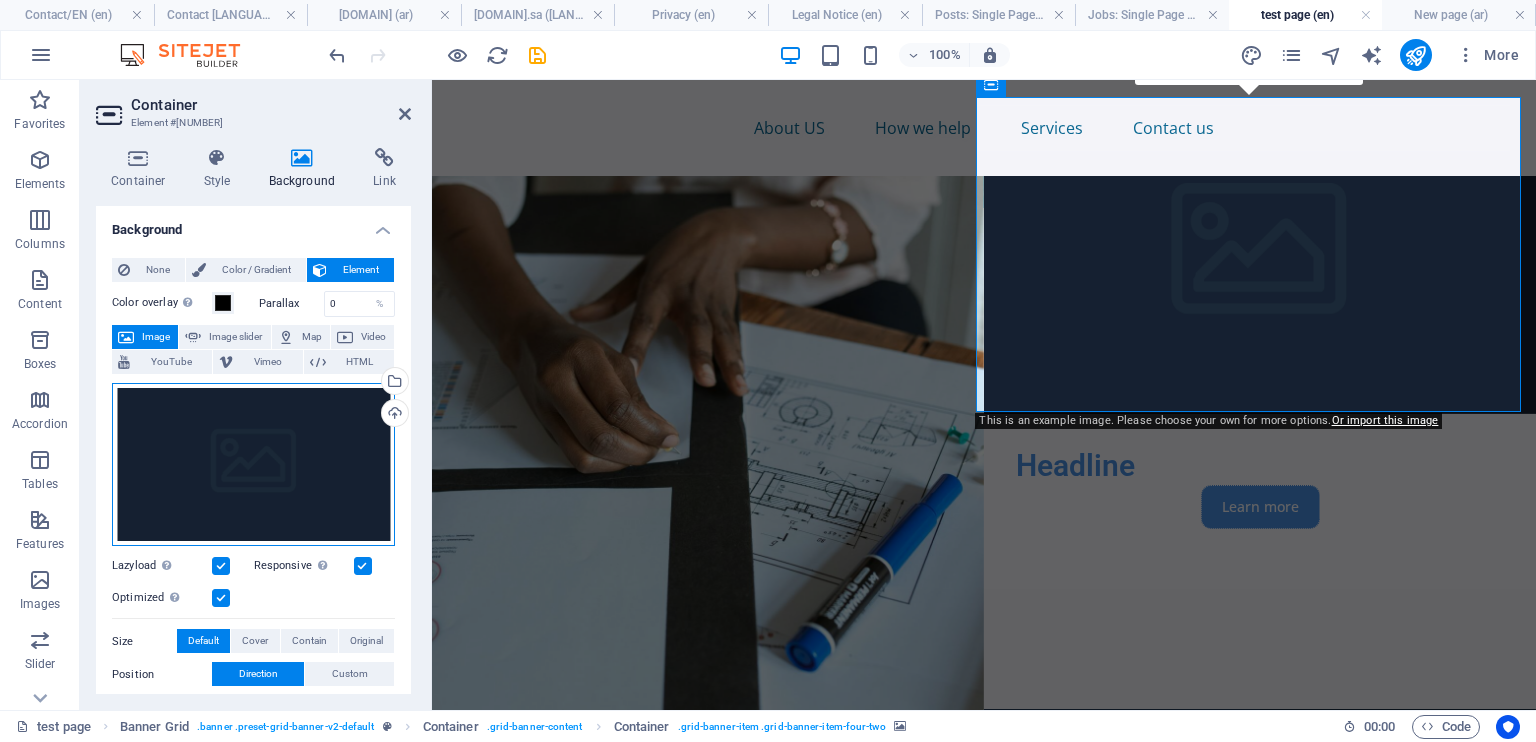 click on "Drag files here, click to choose files or select files from Files or our free stock photos & videos" at bounding box center [253, 465] 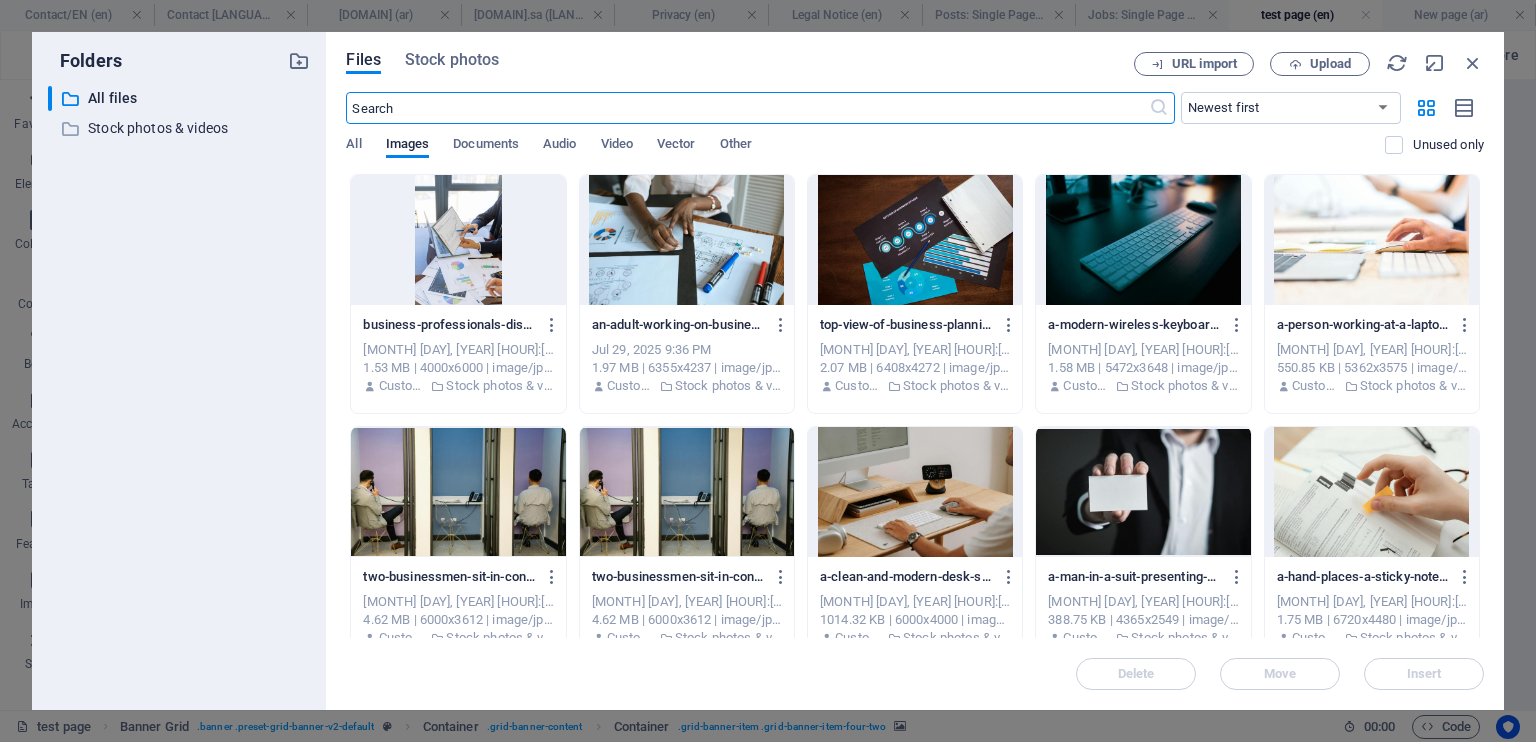 click at bounding box center [915, 240] 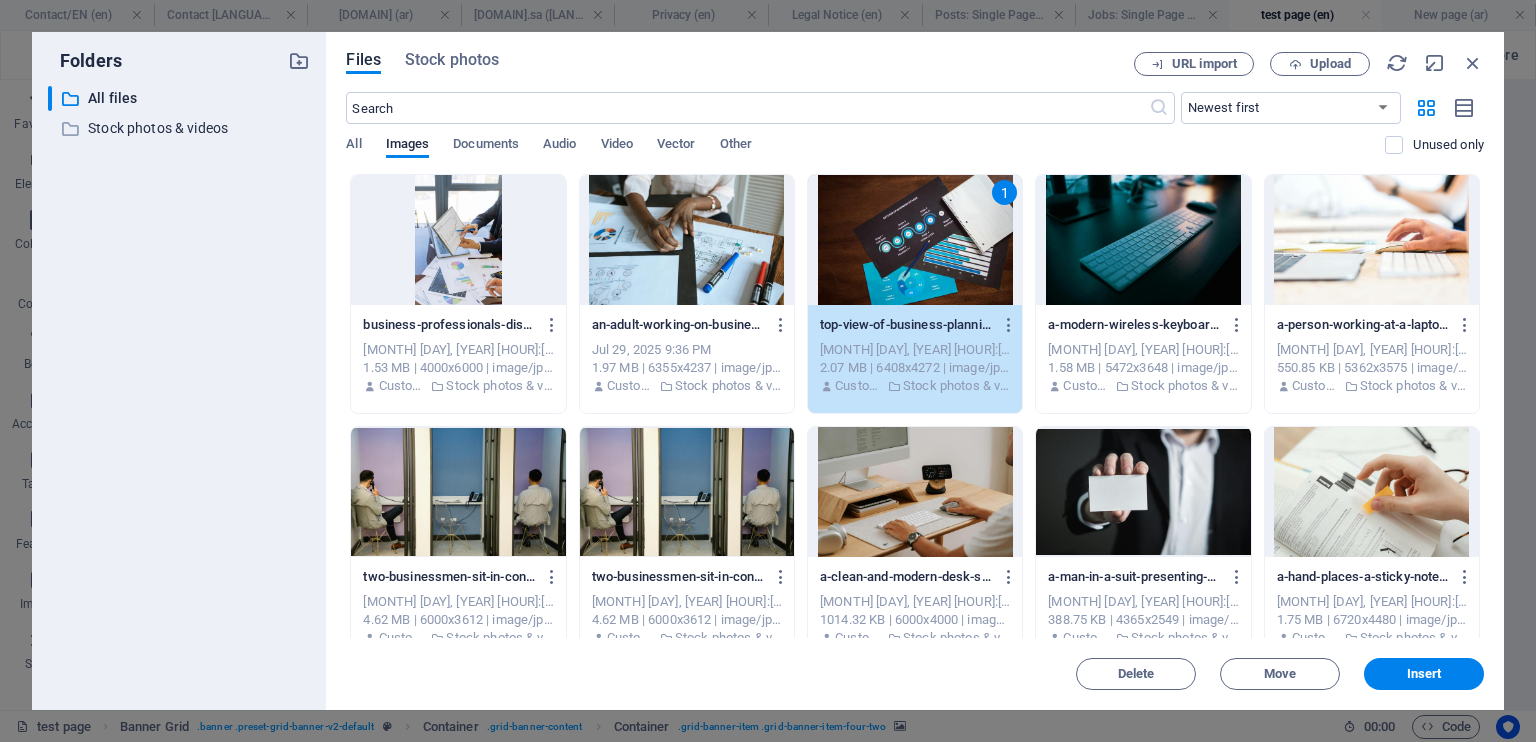 click on "1" at bounding box center (915, 240) 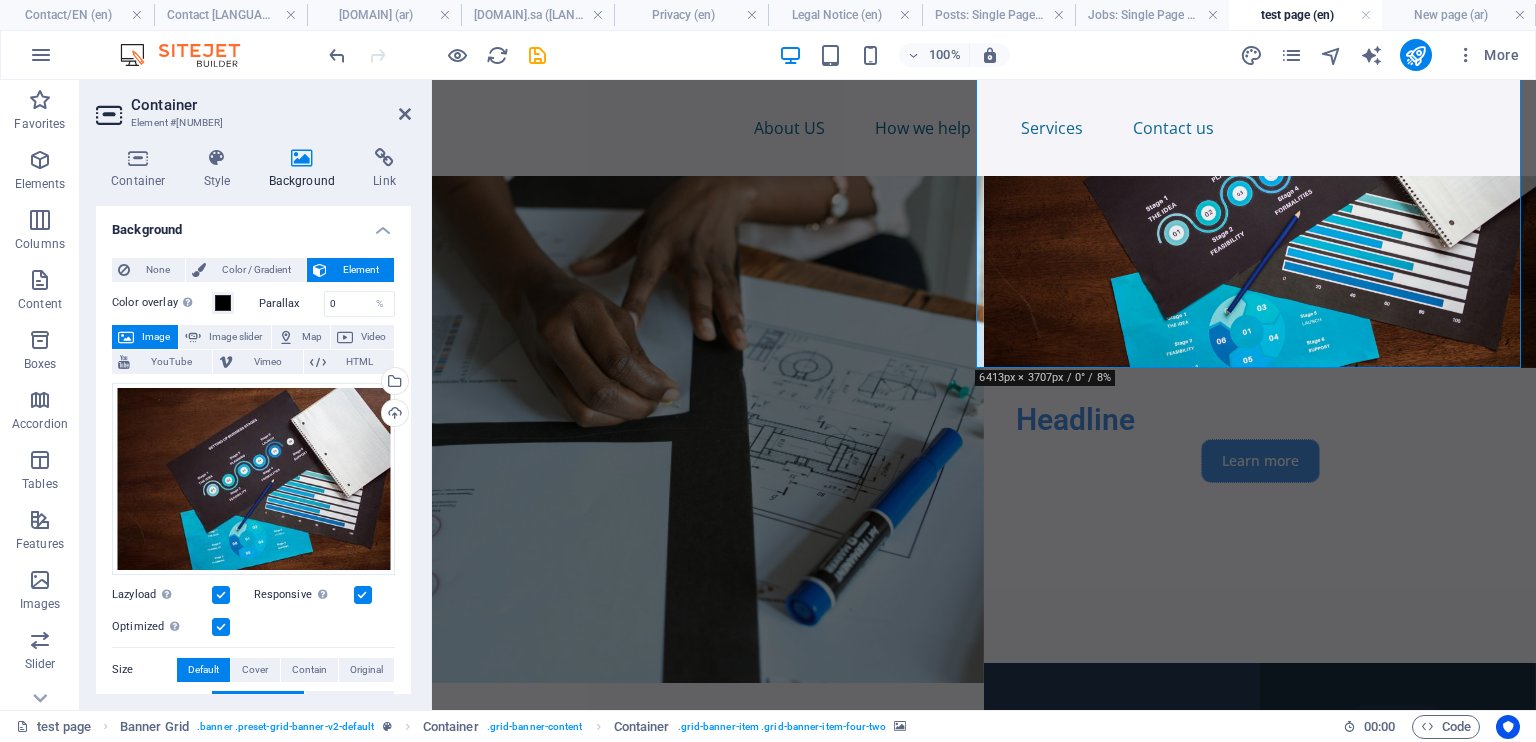 scroll, scrollTop: 1024, scrollLeft: 0, axis: vertical 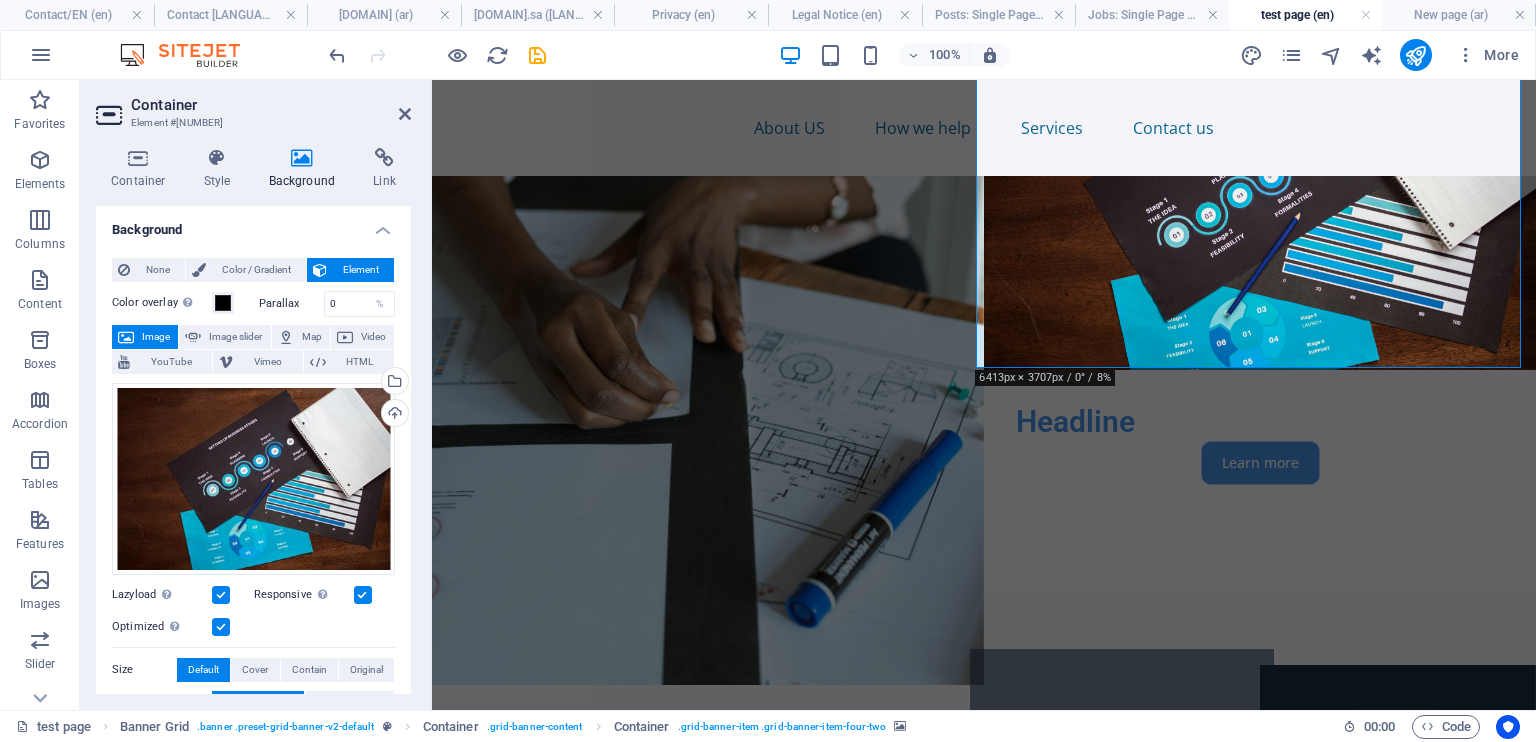 click at bounding box center (1122, 822) 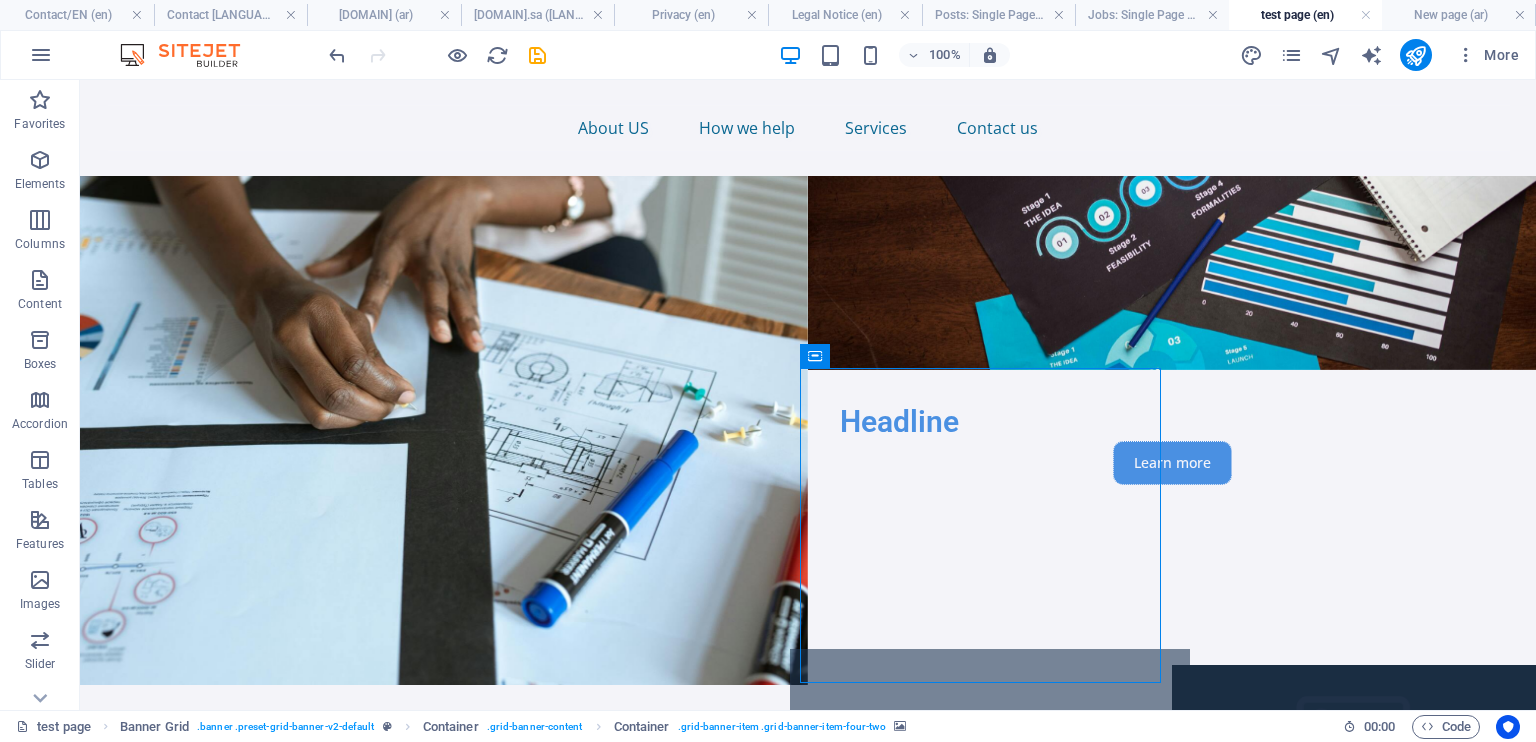 click at bounding box center (990, 822) 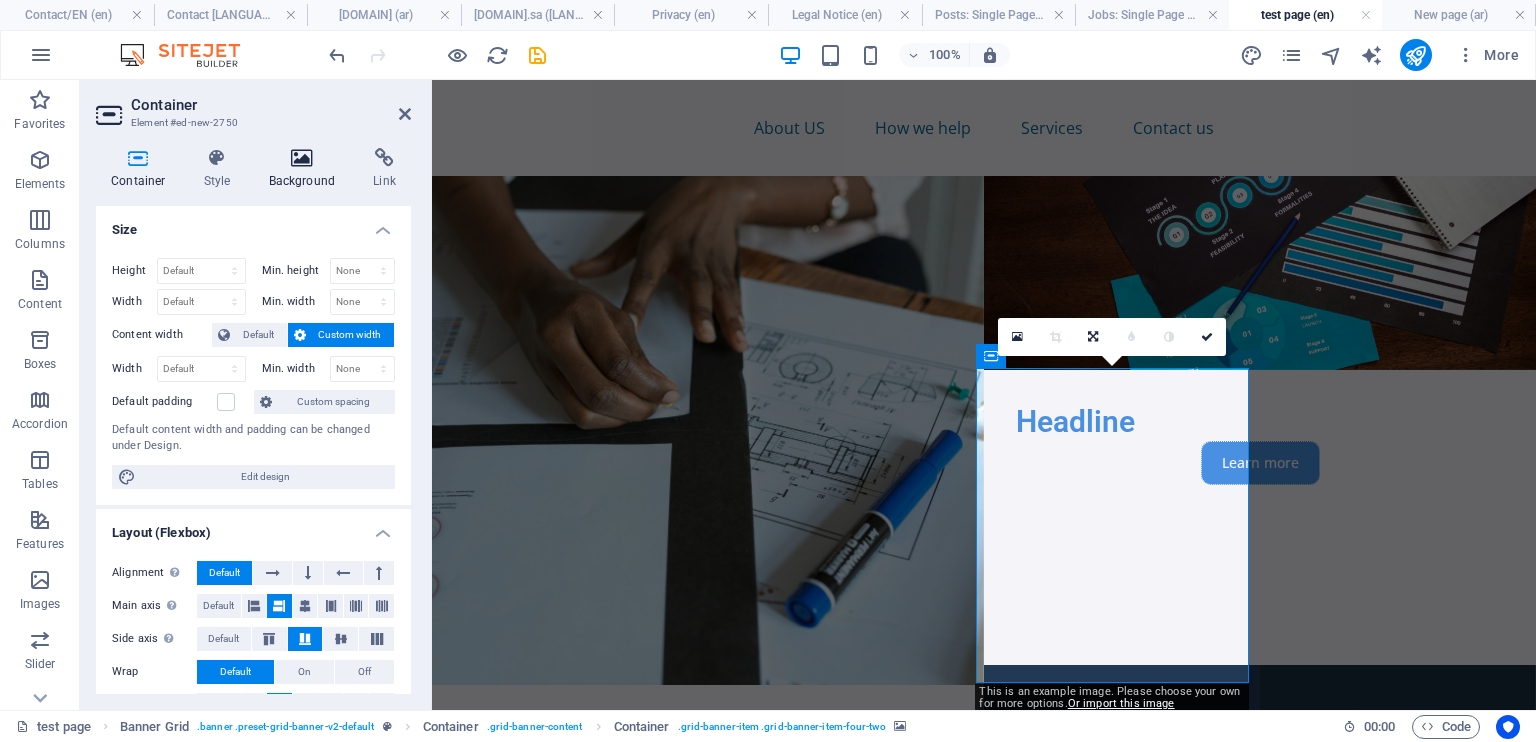 click on "Background" at bounding box center (306, 169) 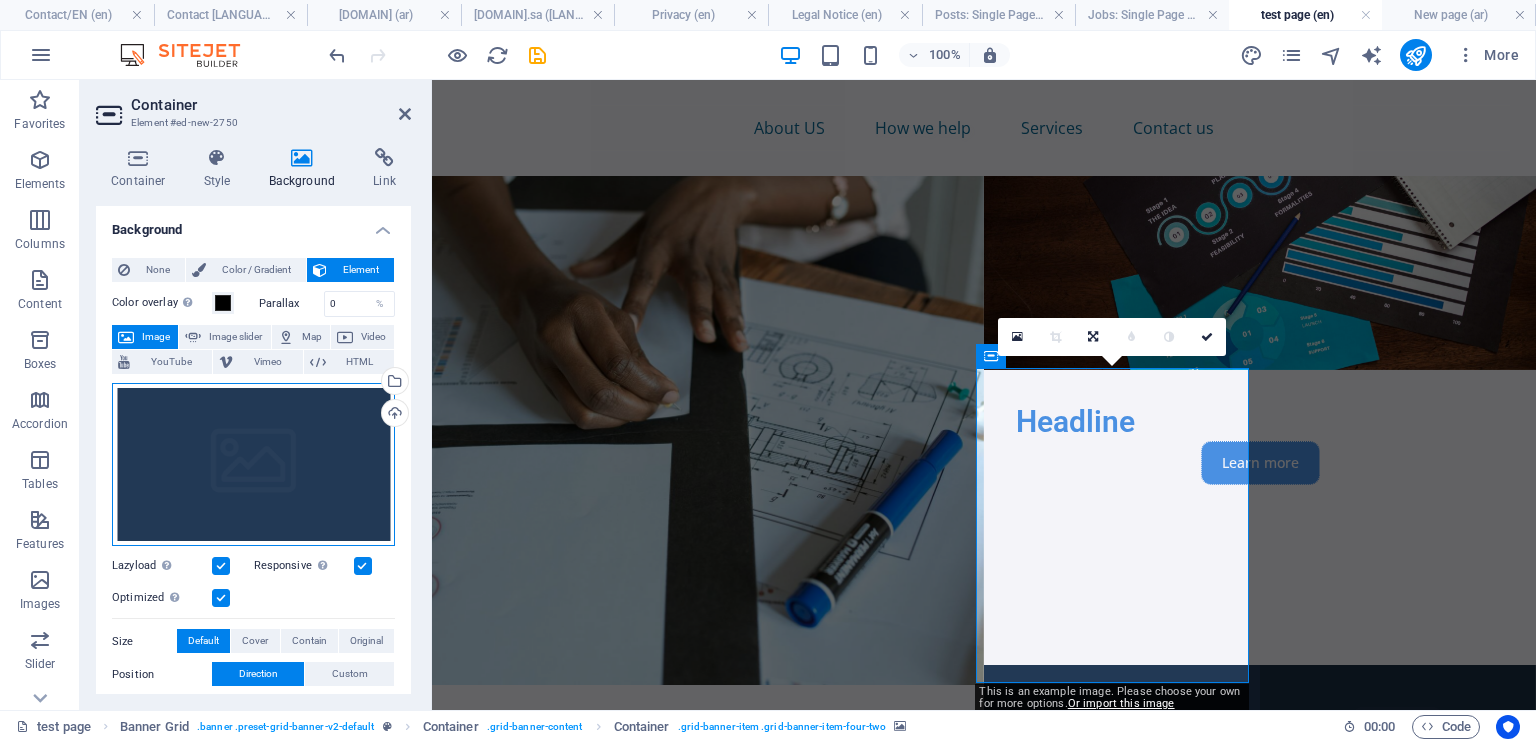 click on "Drag files here, click to choose files or select files from Files or our free stock photos & videos" at bounding box center [253, 465] 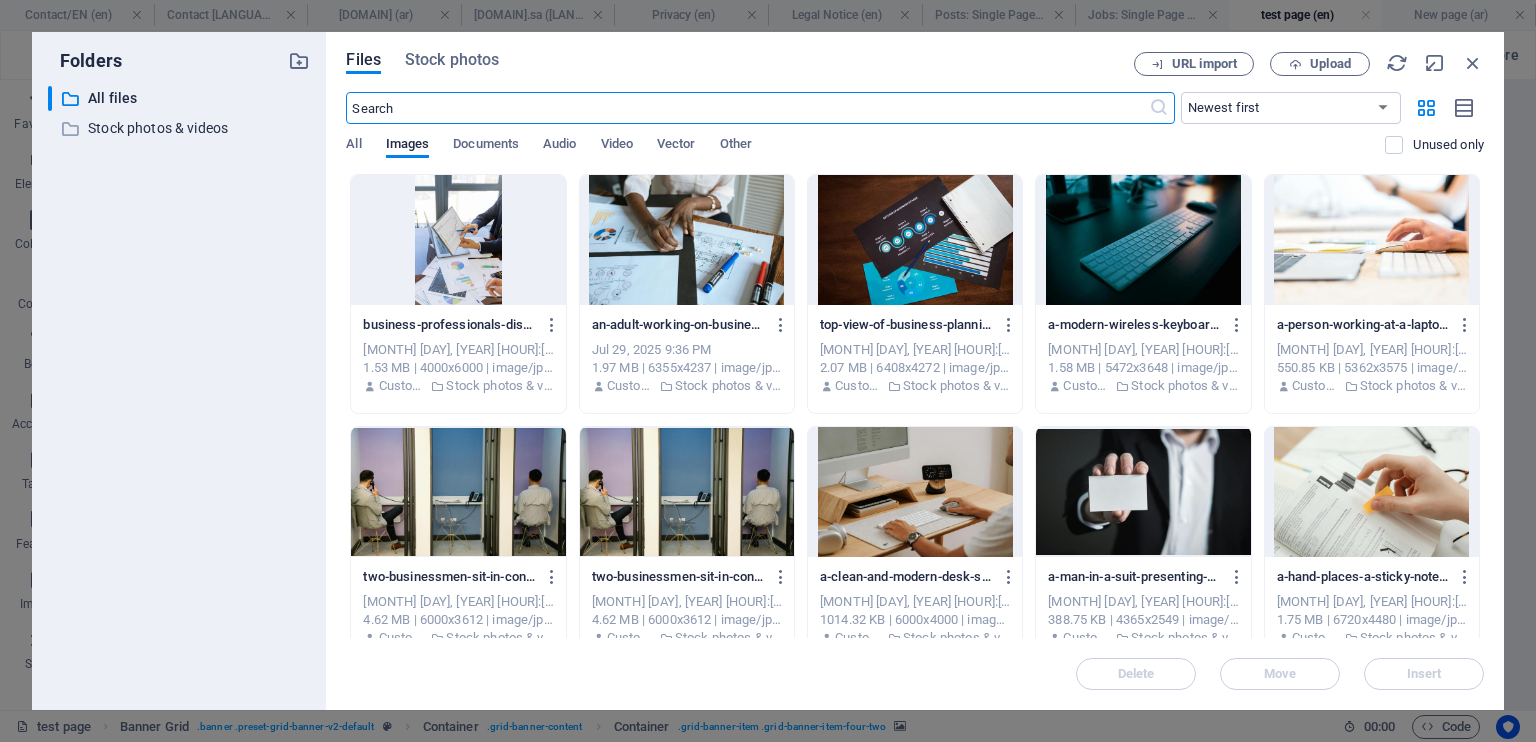 scroll, scrollTop: 997, scrollLeft: 0, axis: vertical 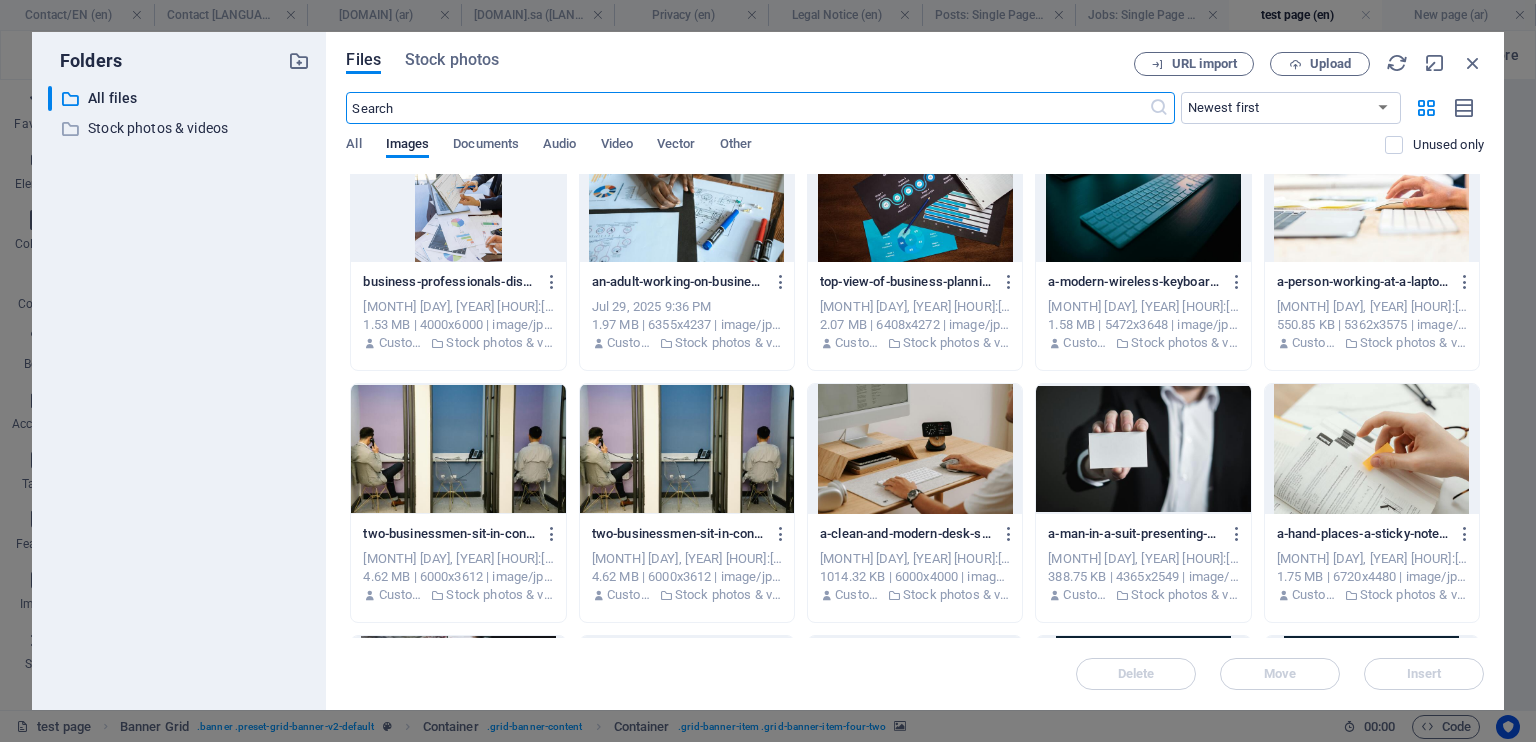 click at bounding box center [1372, 449] 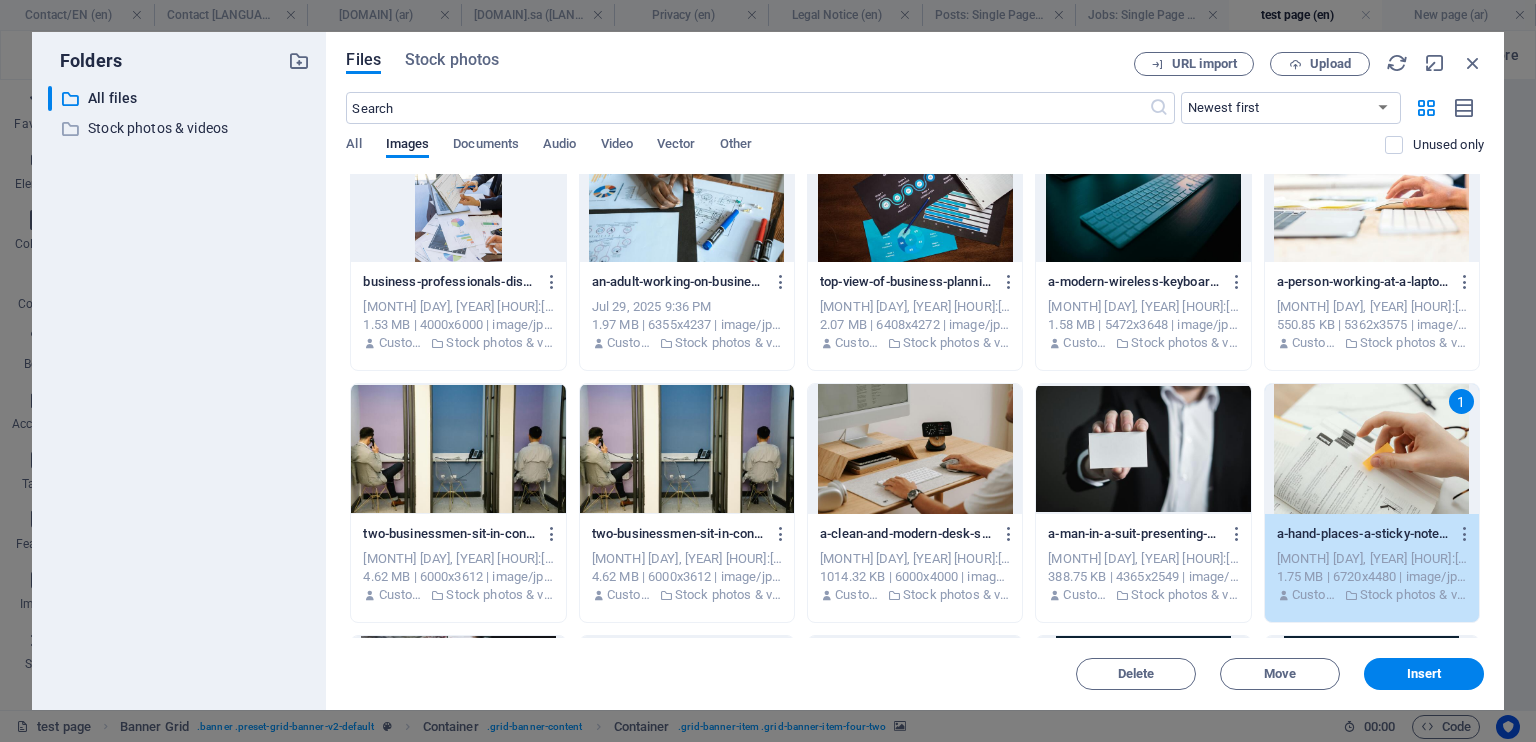 click on "1" at bounding box center [1372, 449] 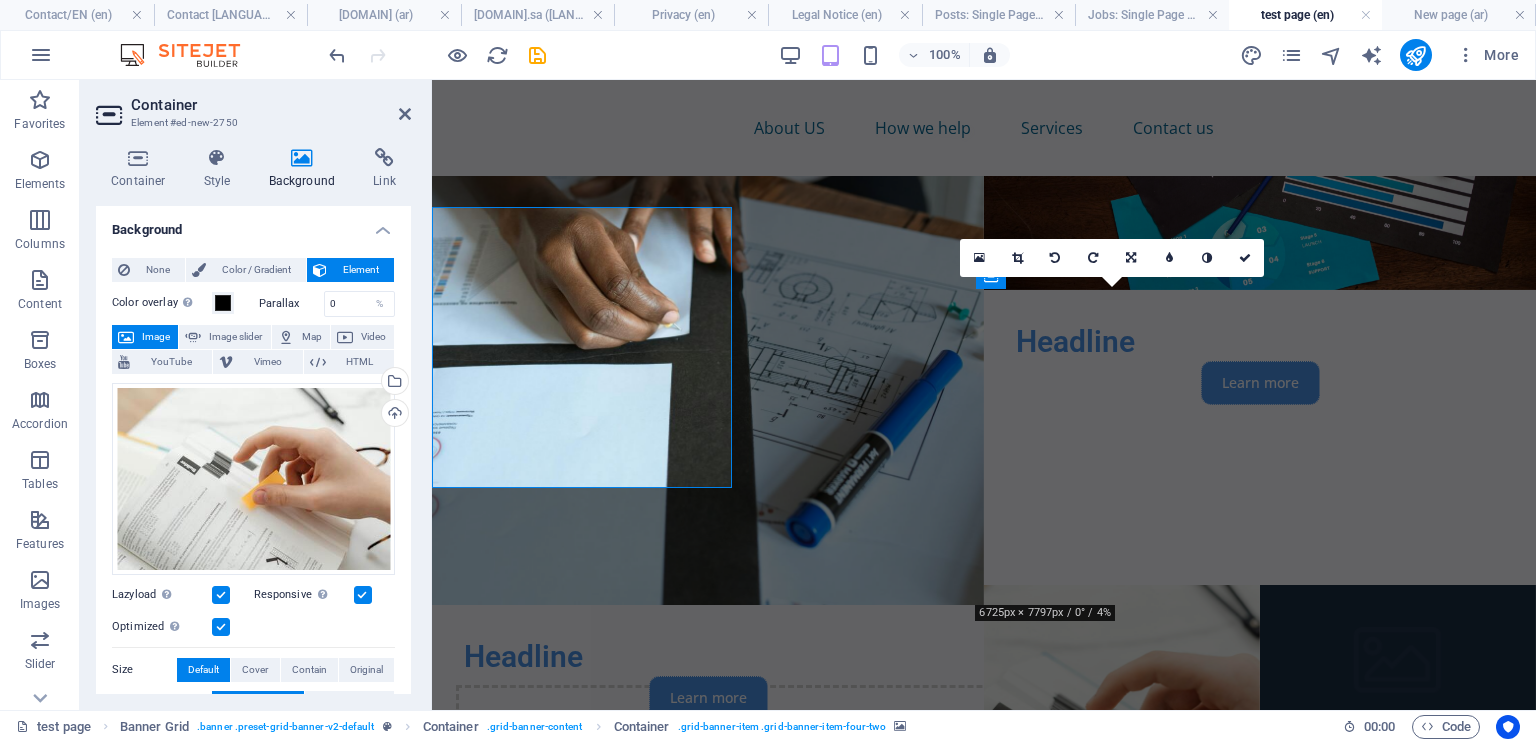 scroll, scrollTop: 1104, scrollLeft: 0, axis: vertical 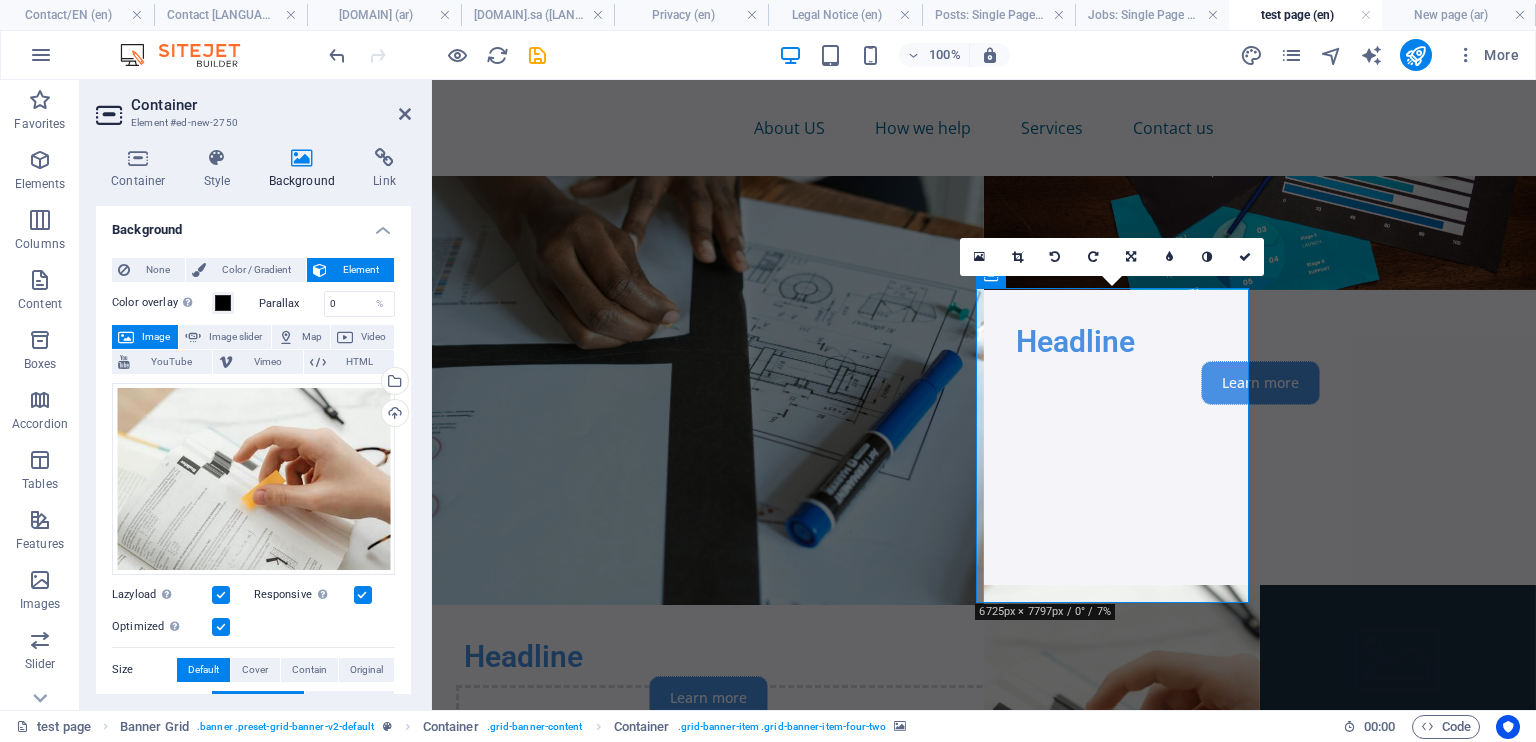 click at bounding box center [1398, 969] 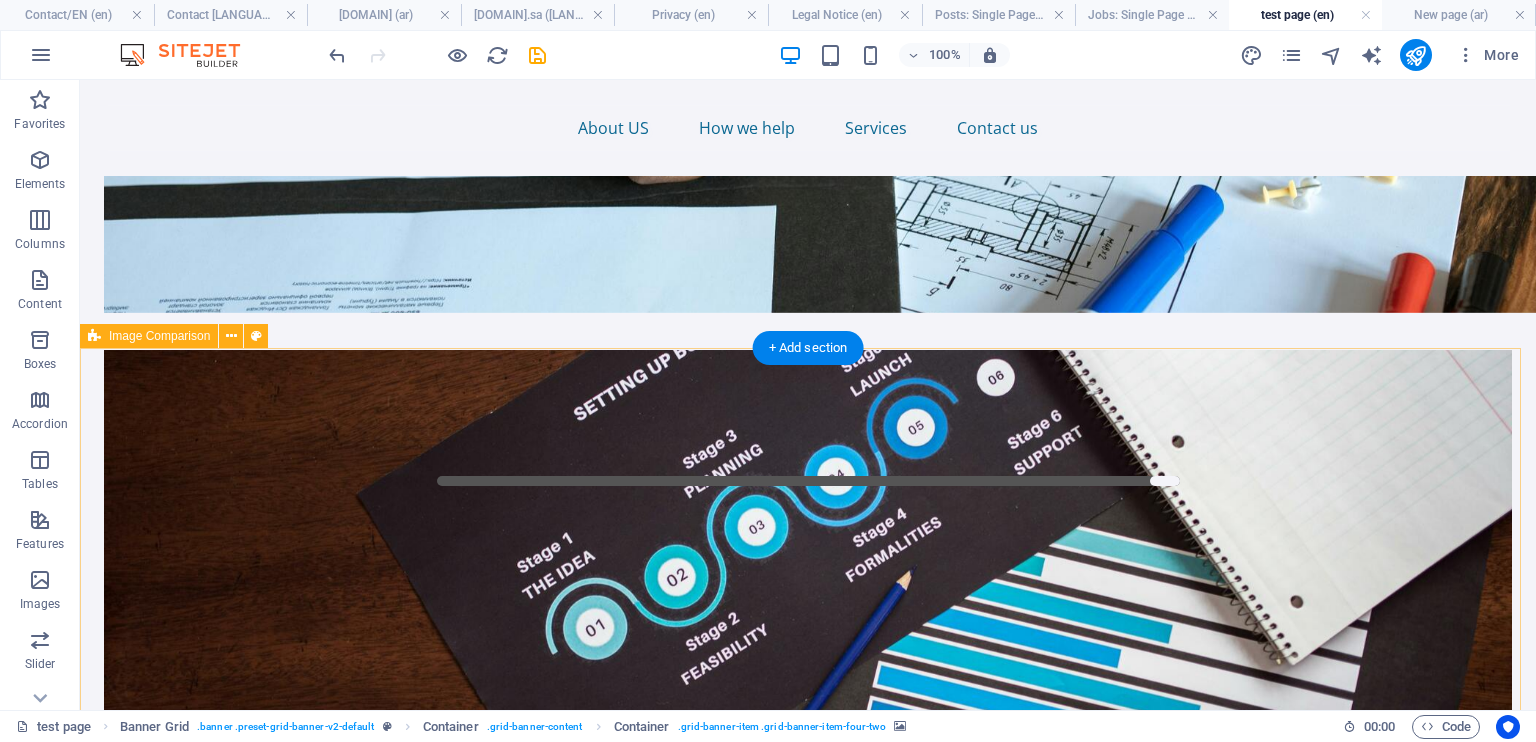 scroll, scrollTop: 0, scrollLeft: 0, axis: both 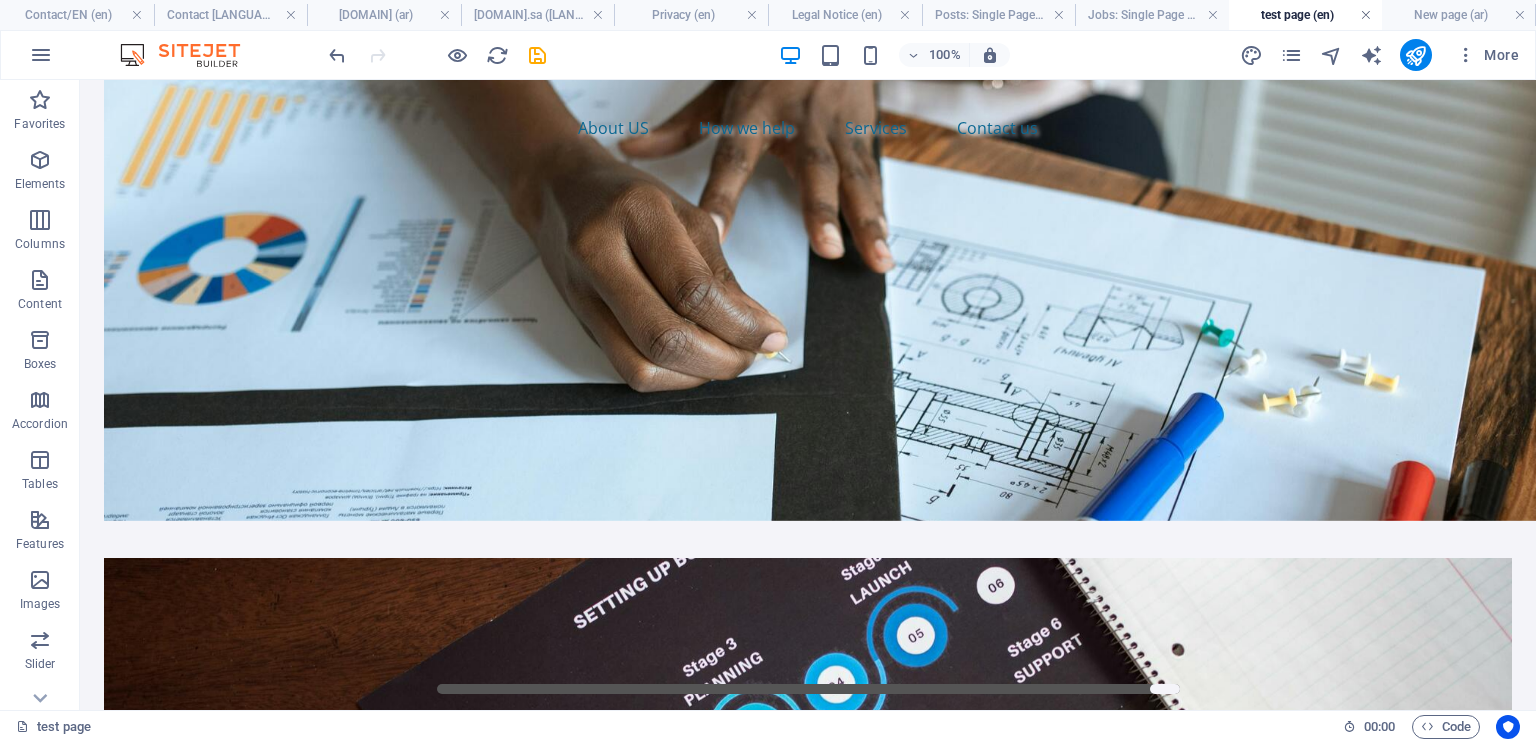click at bounding box center (1366, 15) 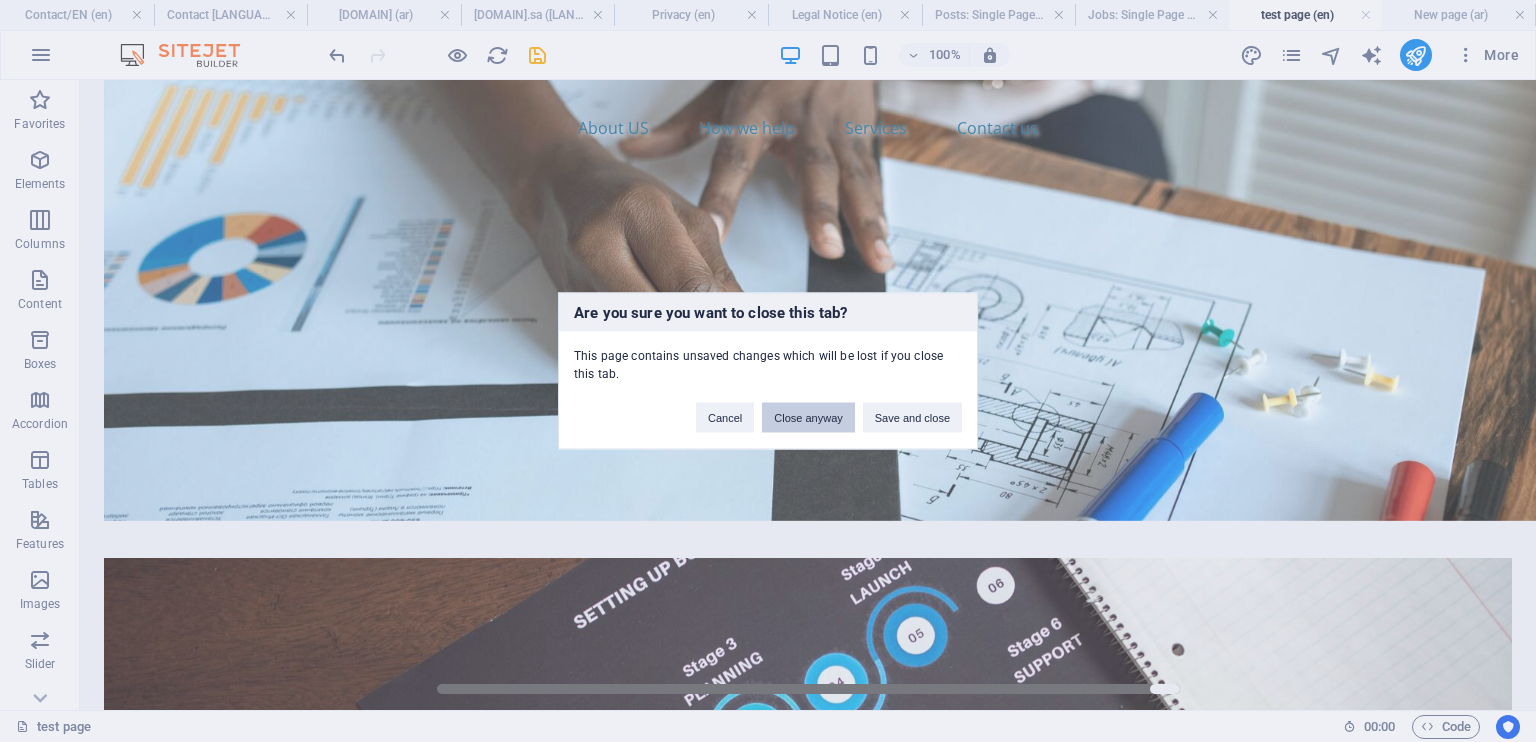 click on "Close anyway" at bounding box center [808, 418] 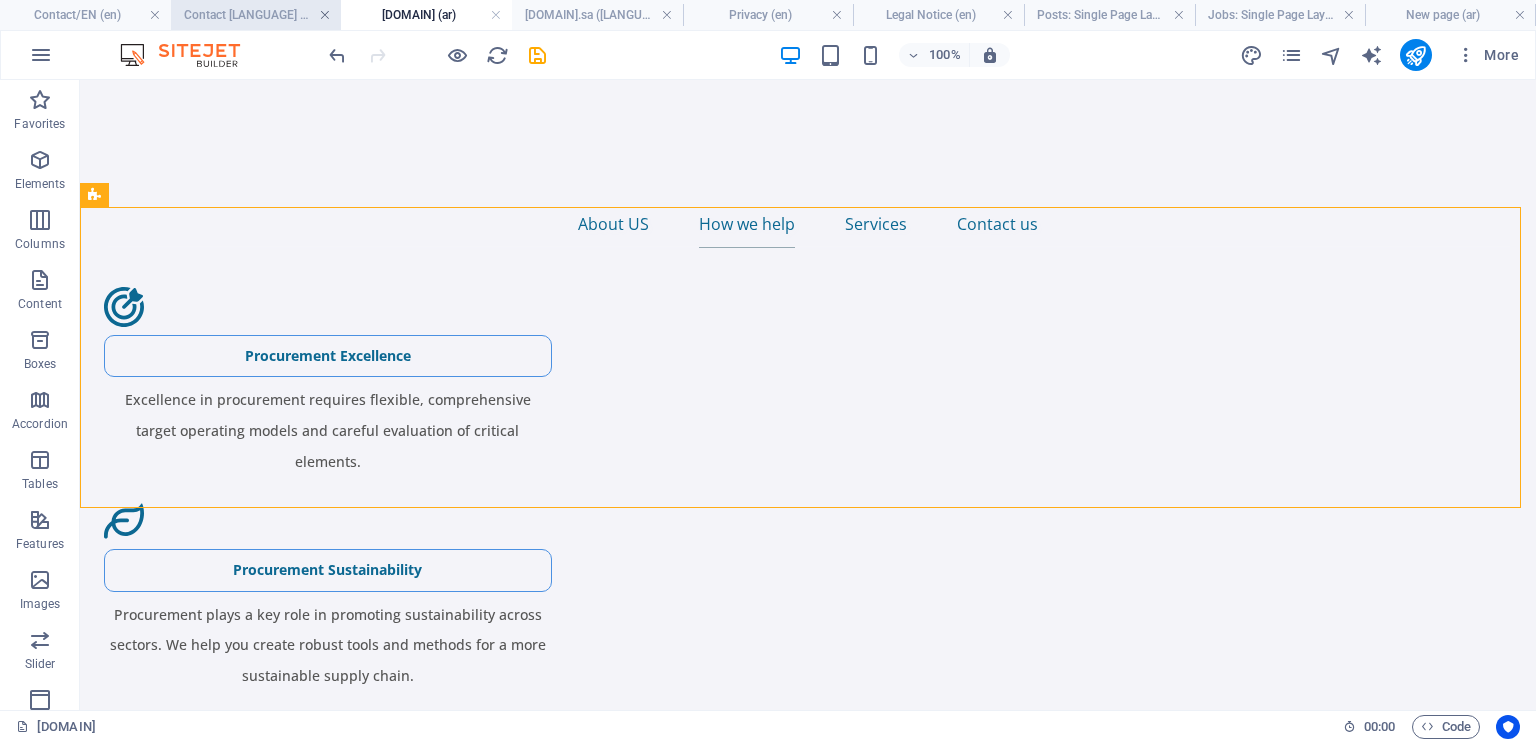 click at bounding box center [325, 15] 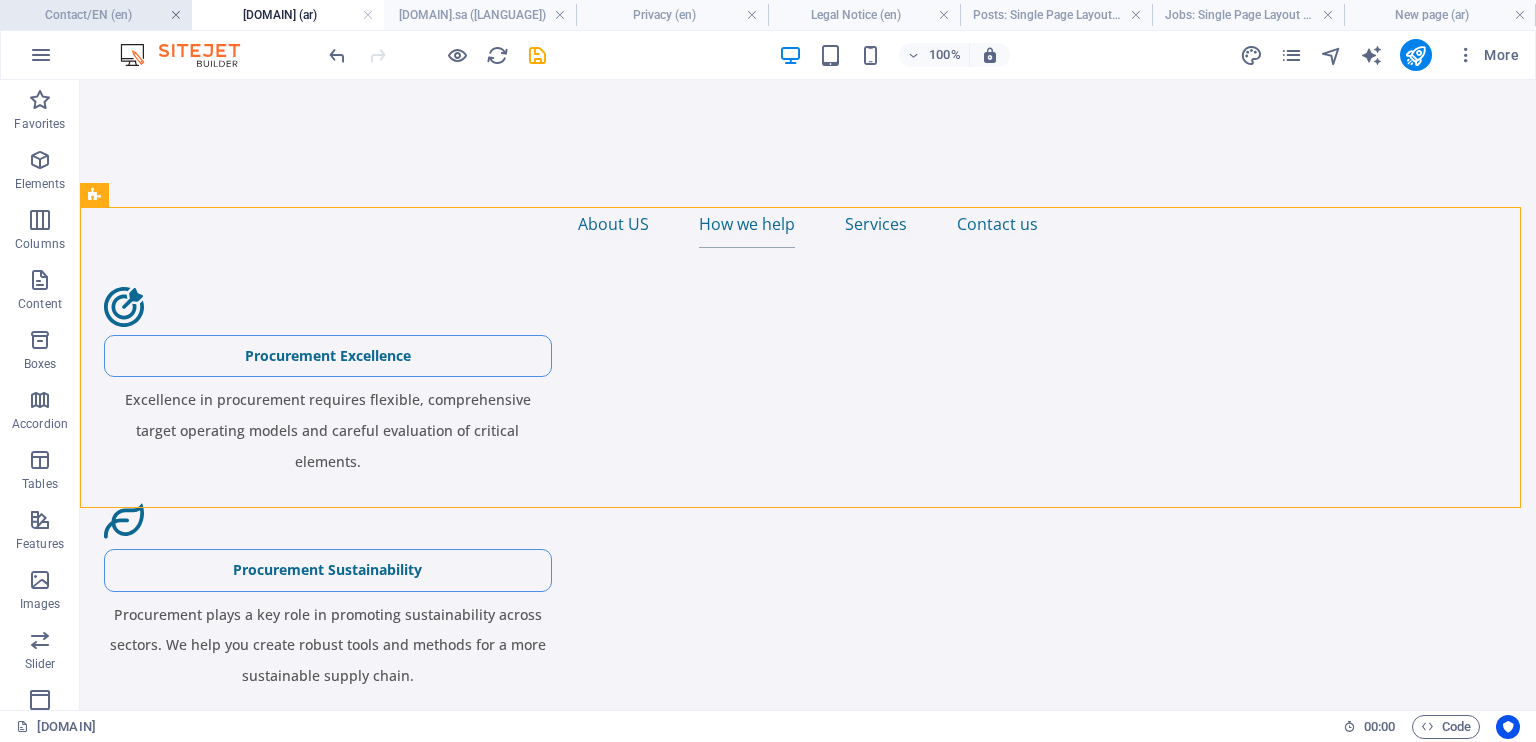 click at bounding box center (176, 15) 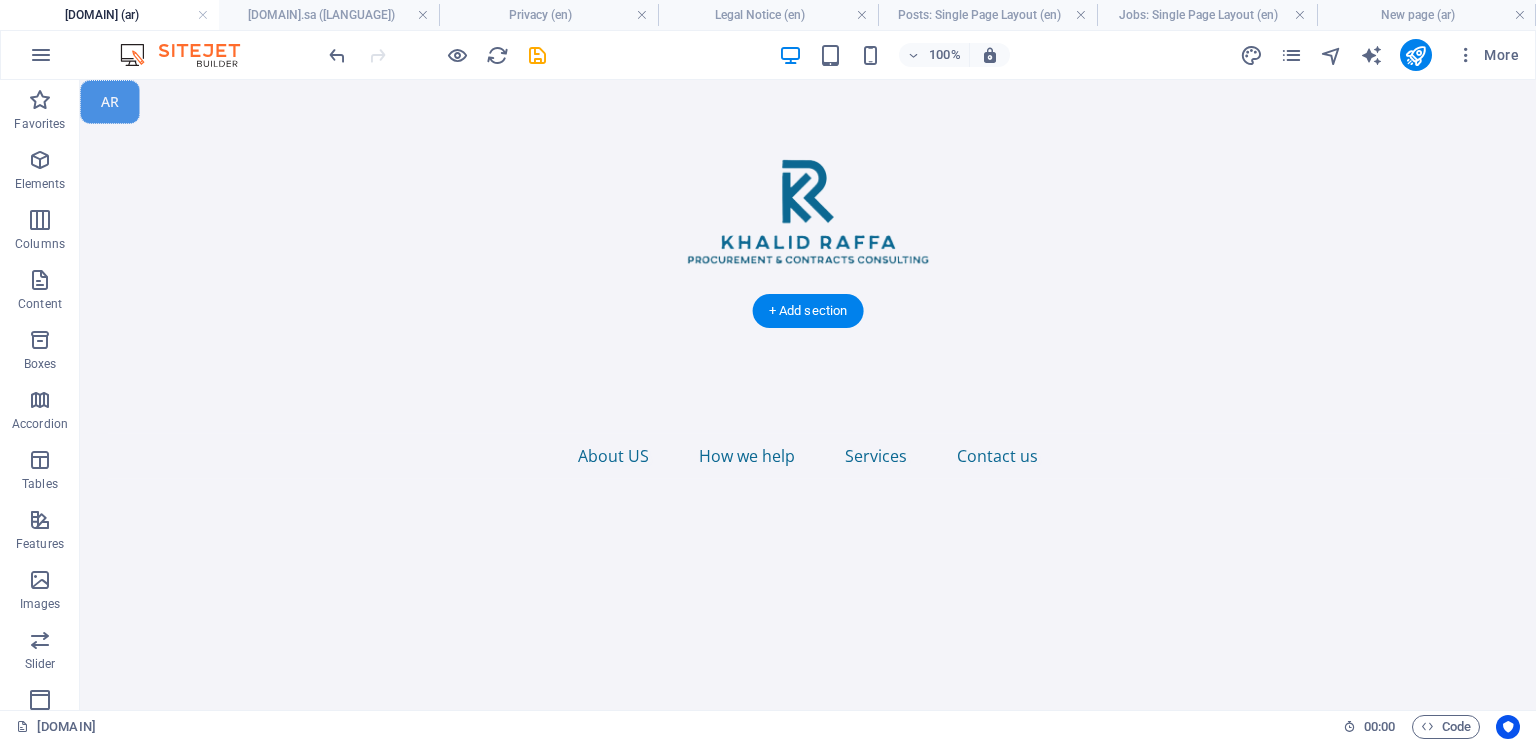scroll, scrollTop: 52, scrollLeft: 0, axis: vertical 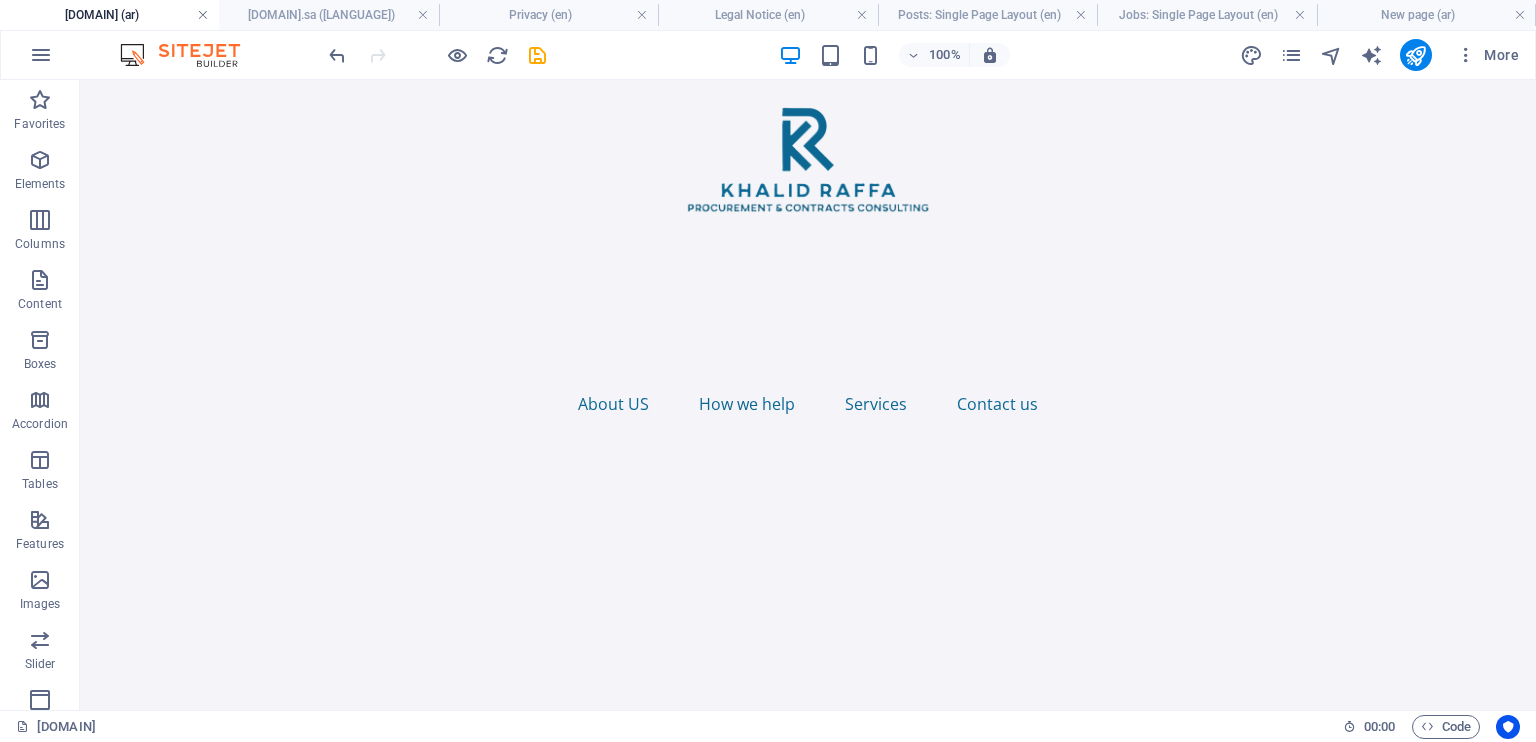 click at bounding box center [203, 15] 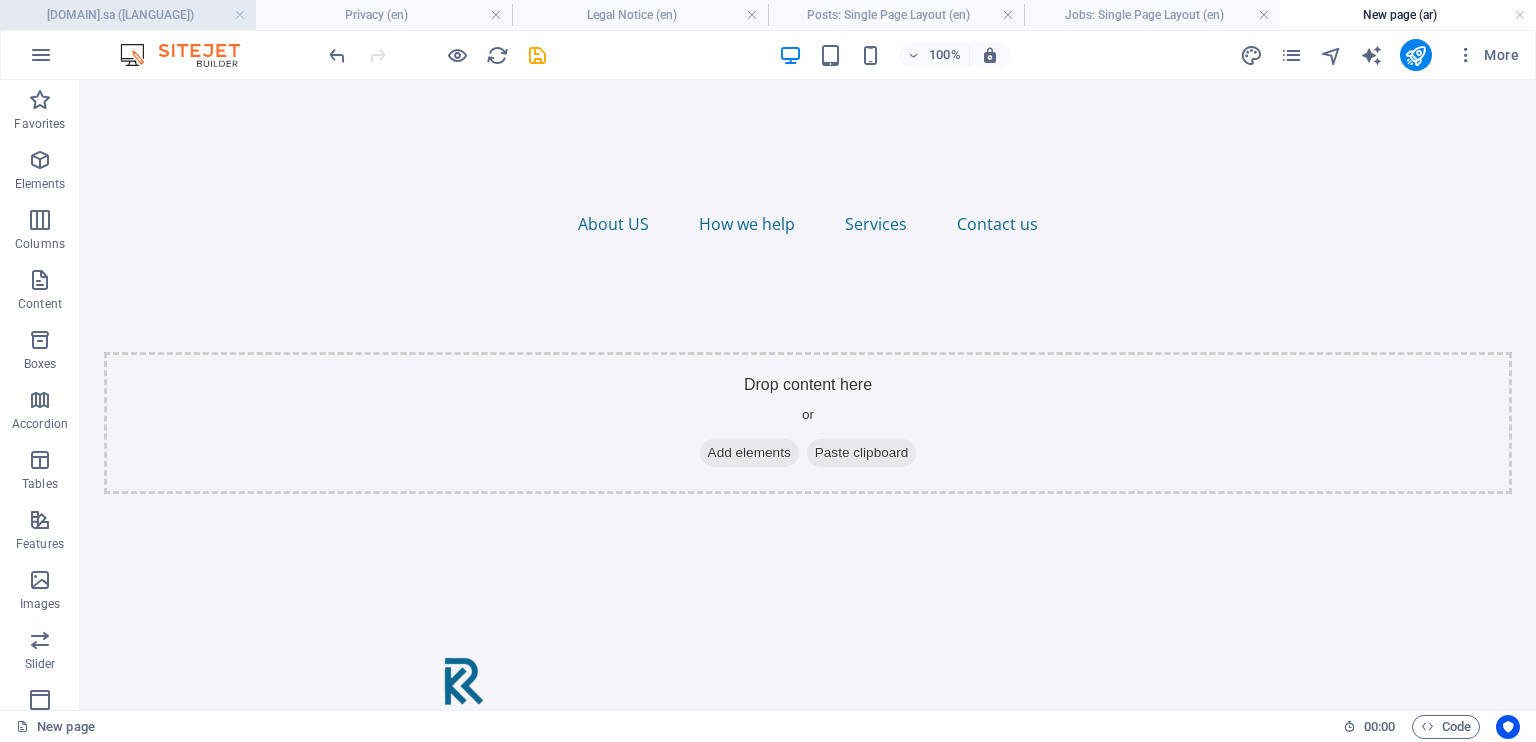 click on "[DOMAIN] (en)" at bounding box center (128, 15) 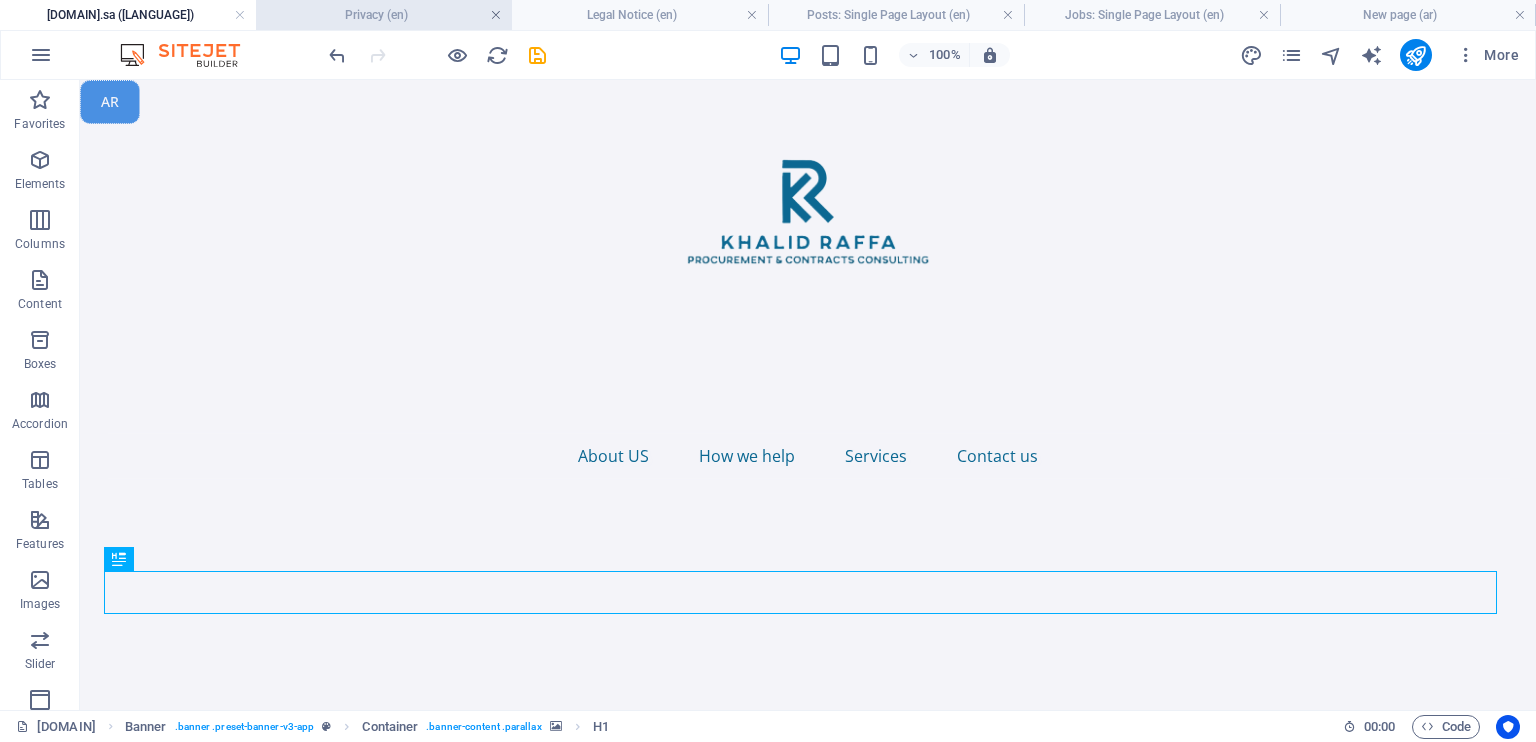 click at bounding box center [496, 15] 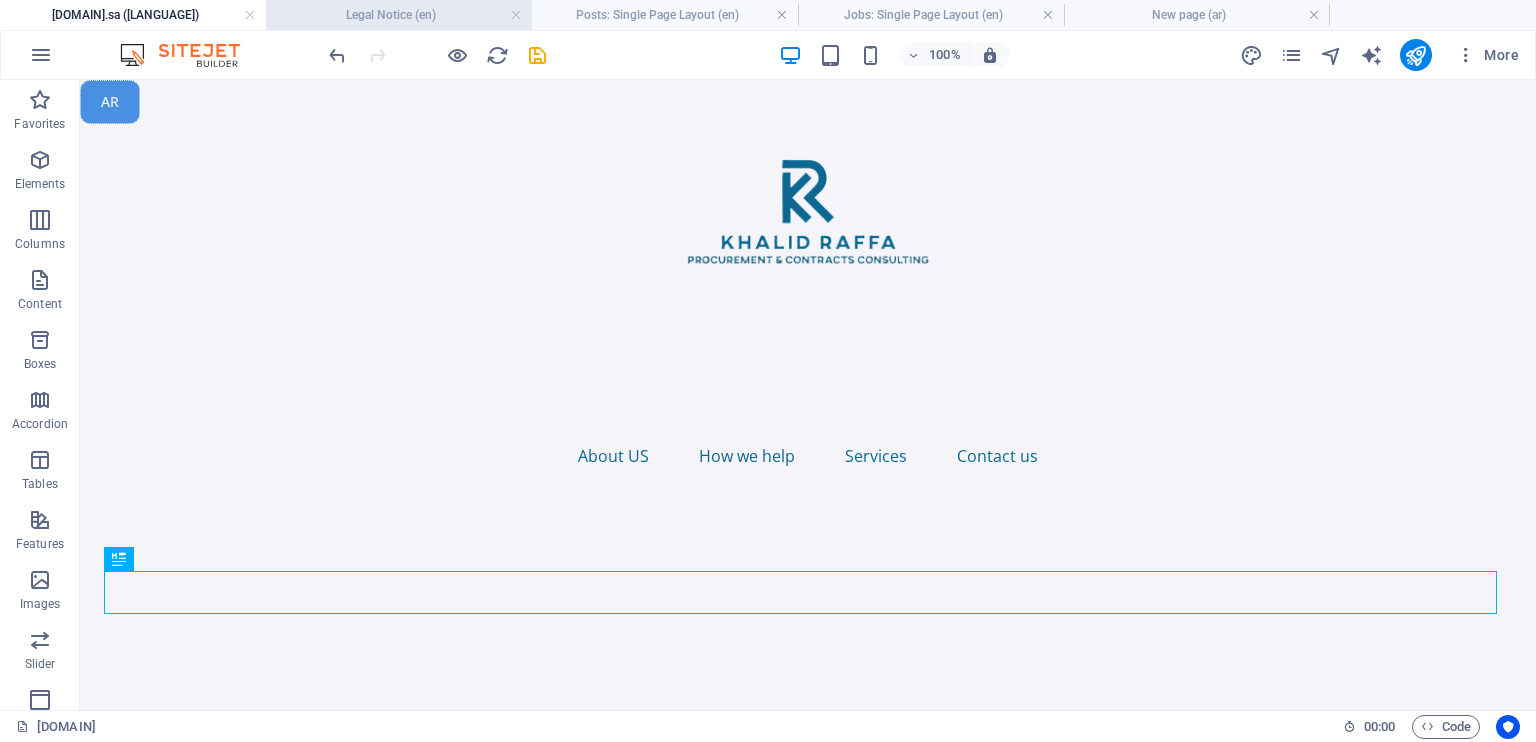 click on "Legal Notice (en)" at bounding box center (399, 15) 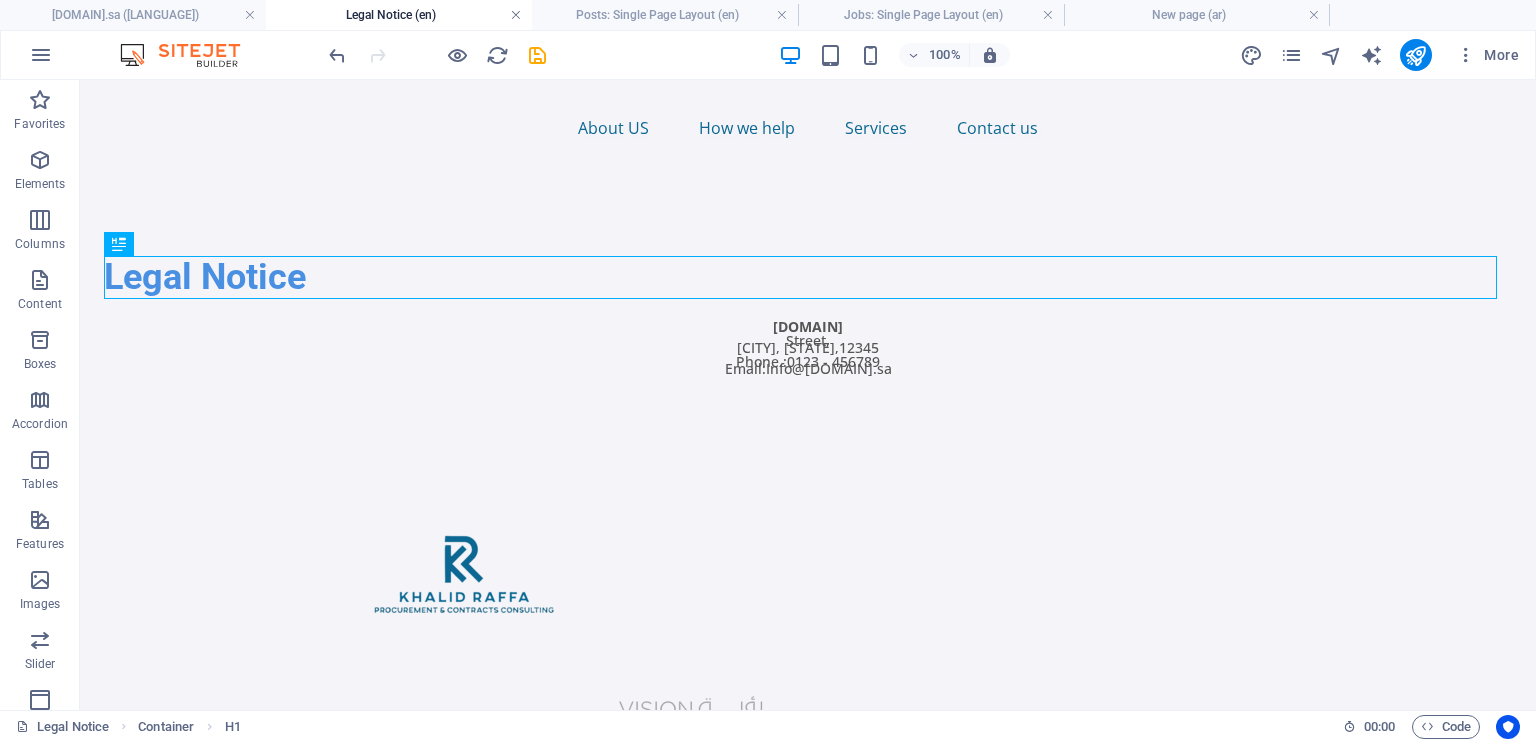 click at bounding box center [516, 15] 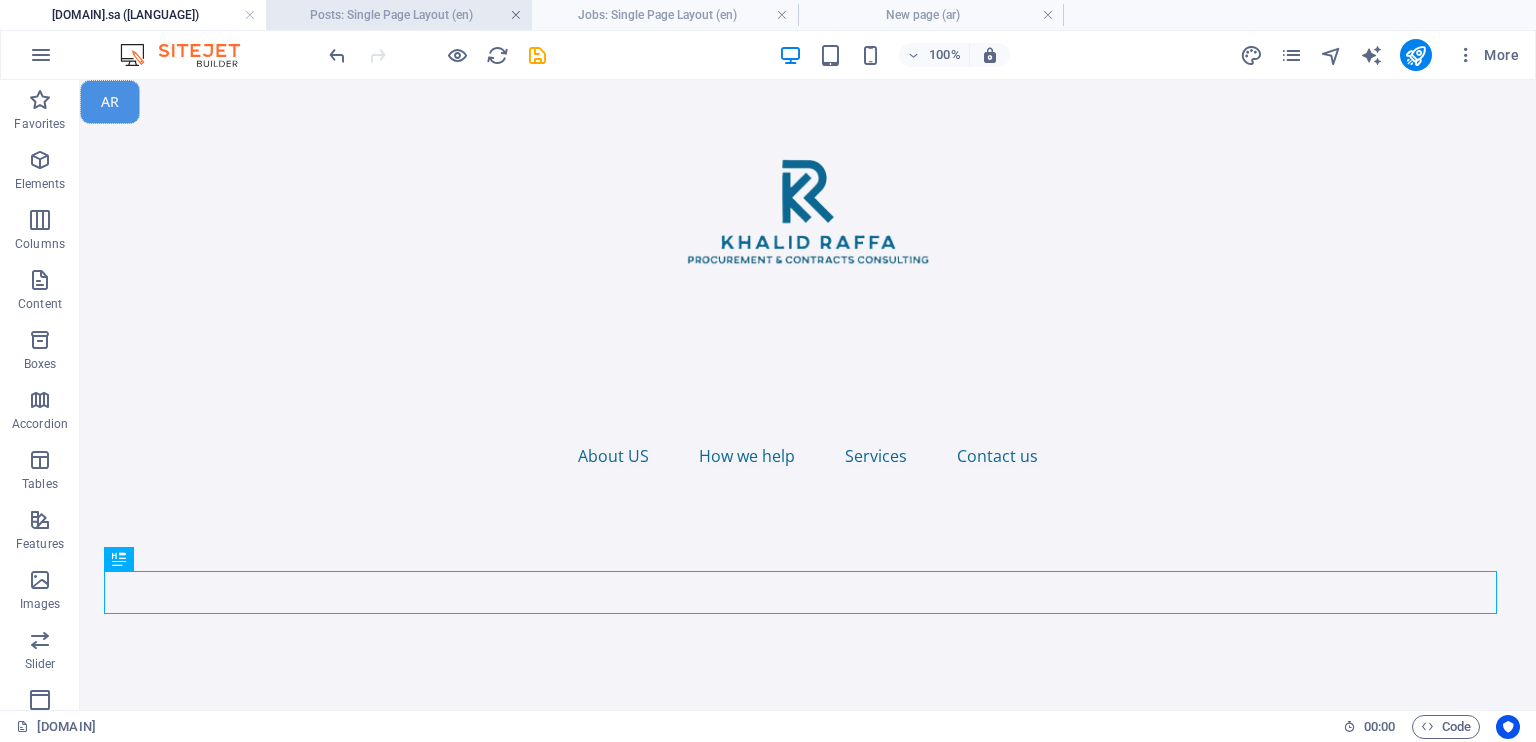 click at bounding box center (516, 15) 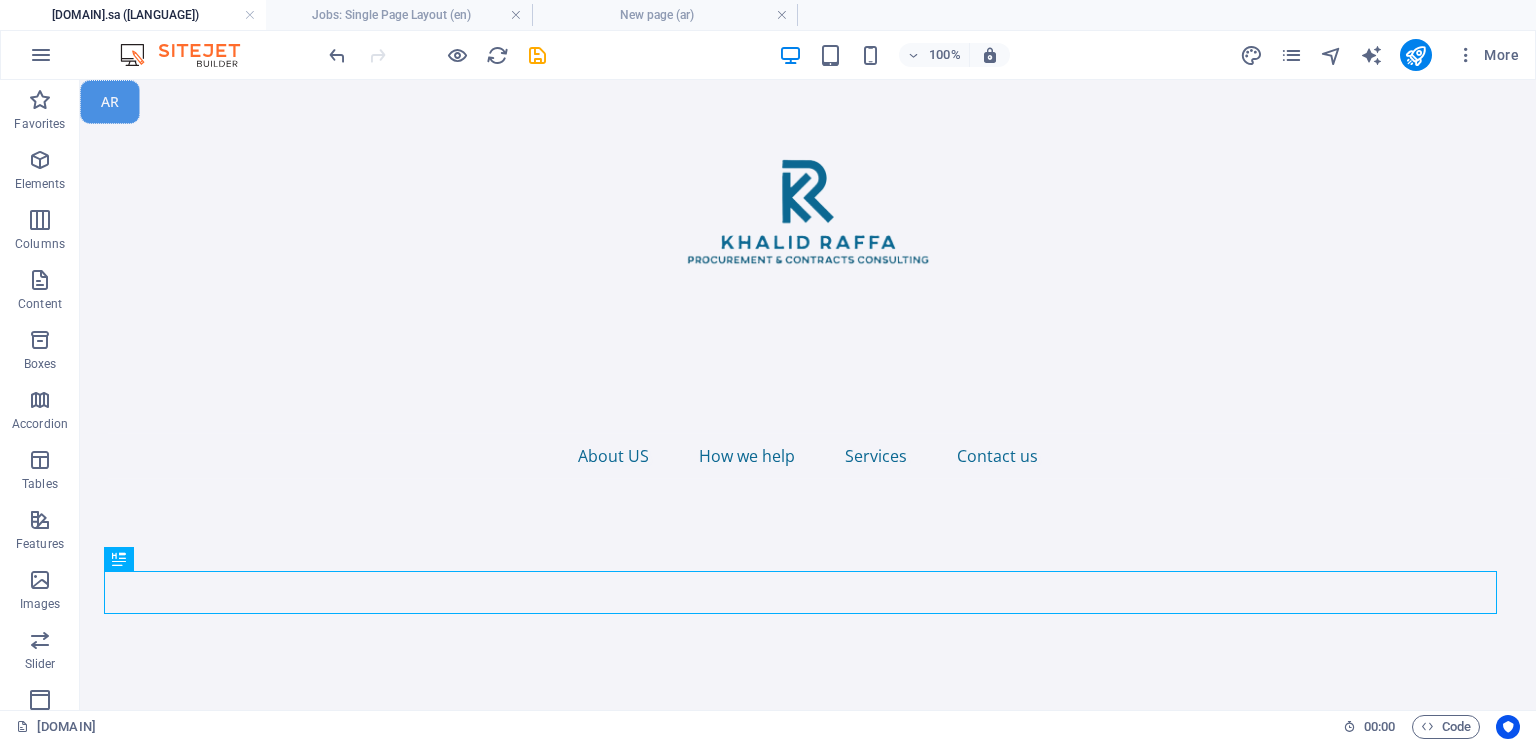 click at bounding box center [516, 15] 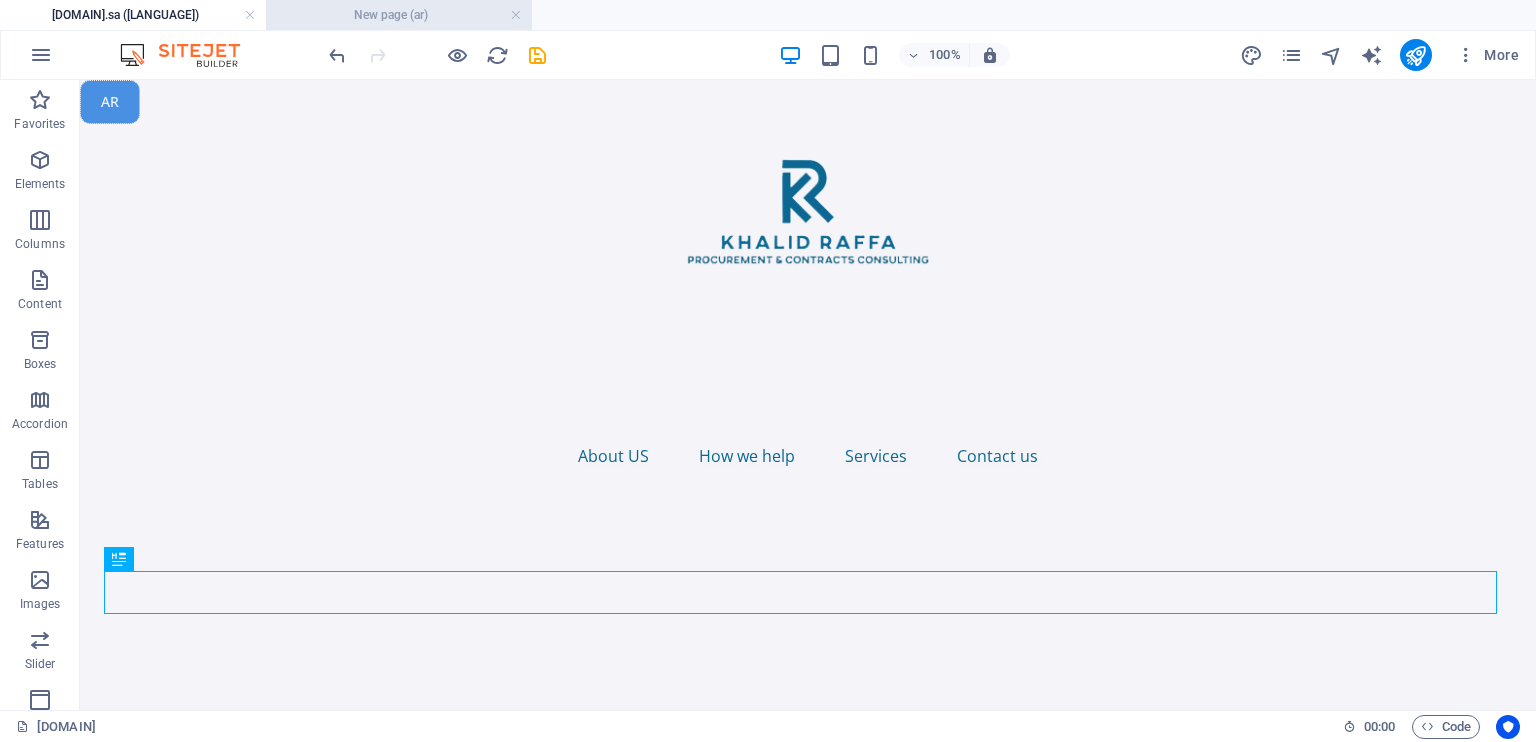 click on "New page (ar)" at bounding box center [399, 15] 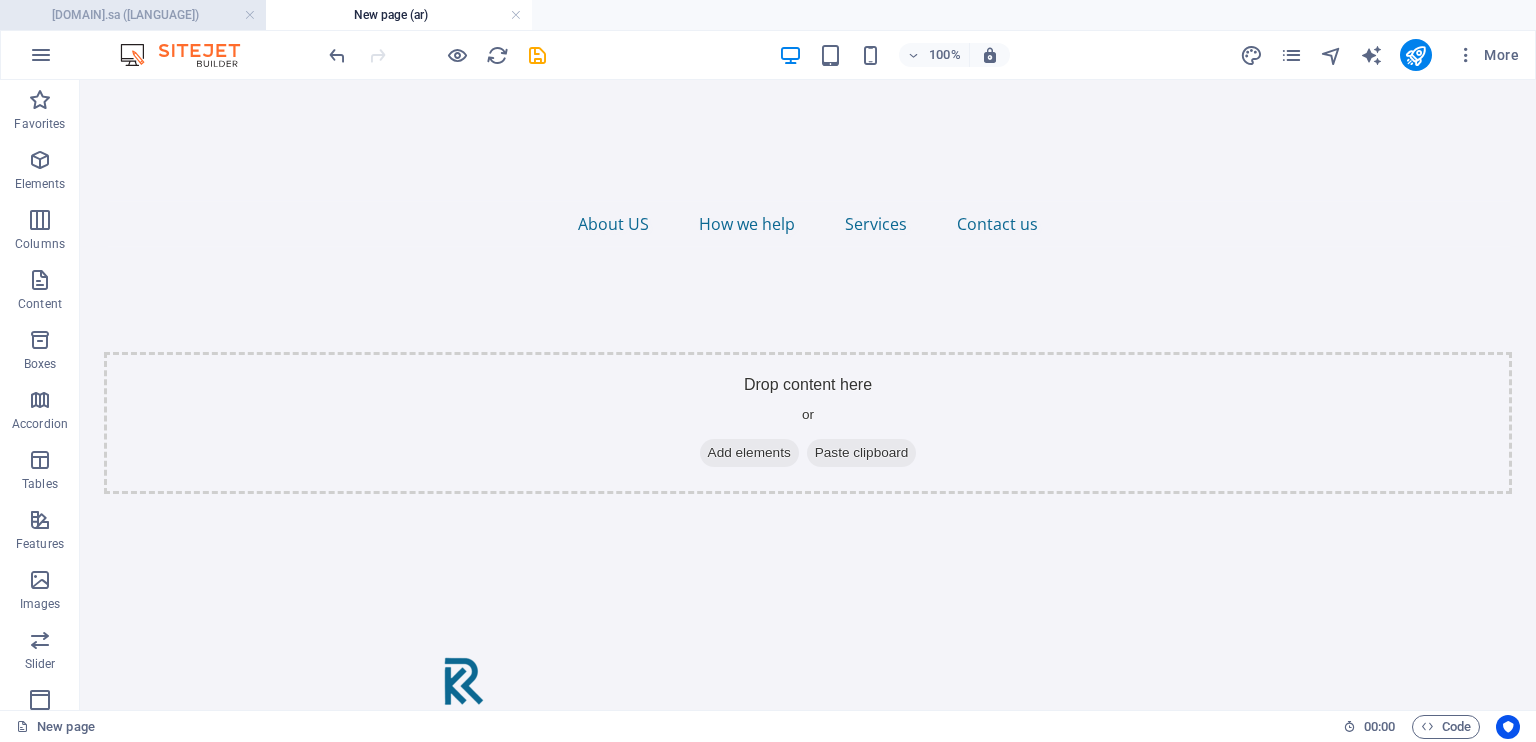 click on "[DOMAIN] (en)" at bounding box center (133, 15) 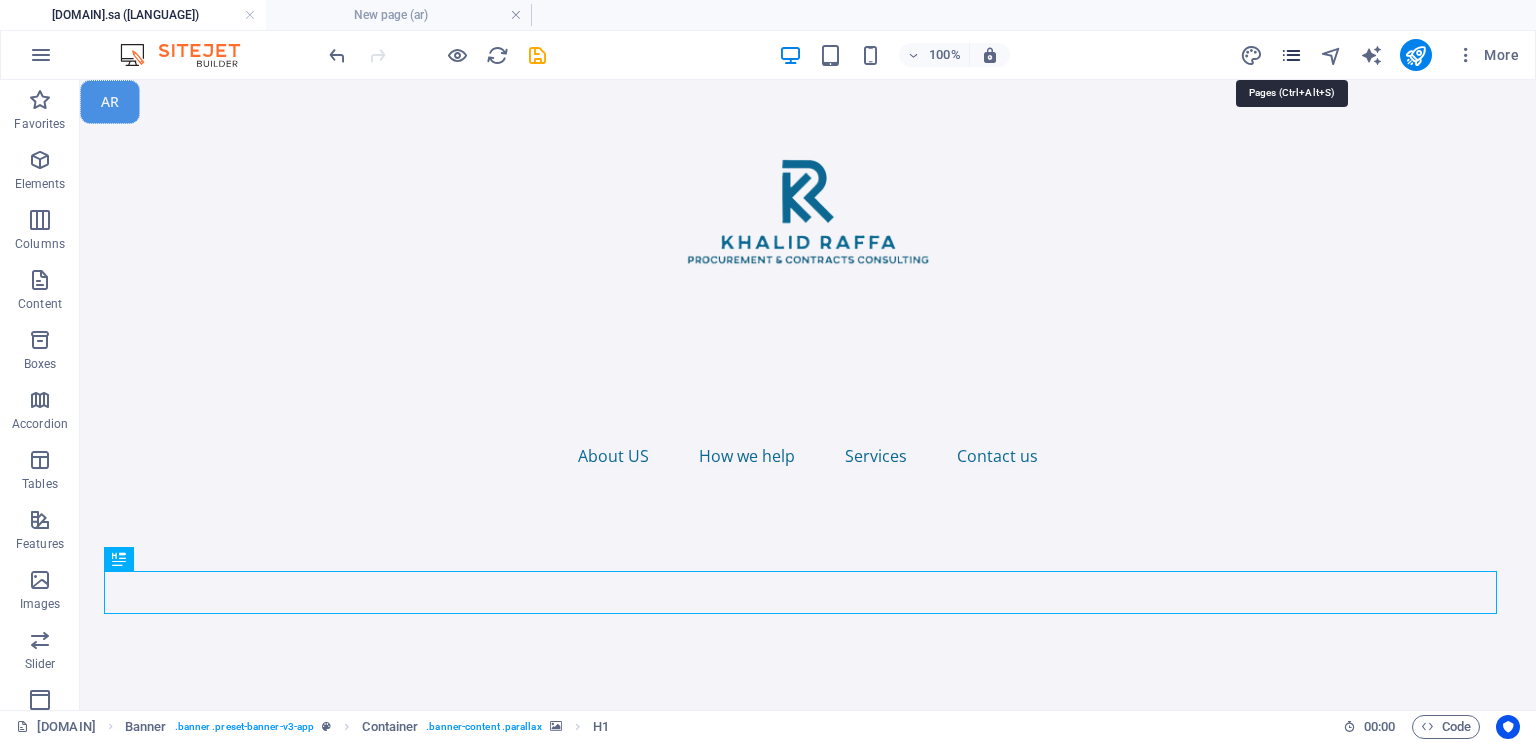 click at bounding box center (1291, 55) 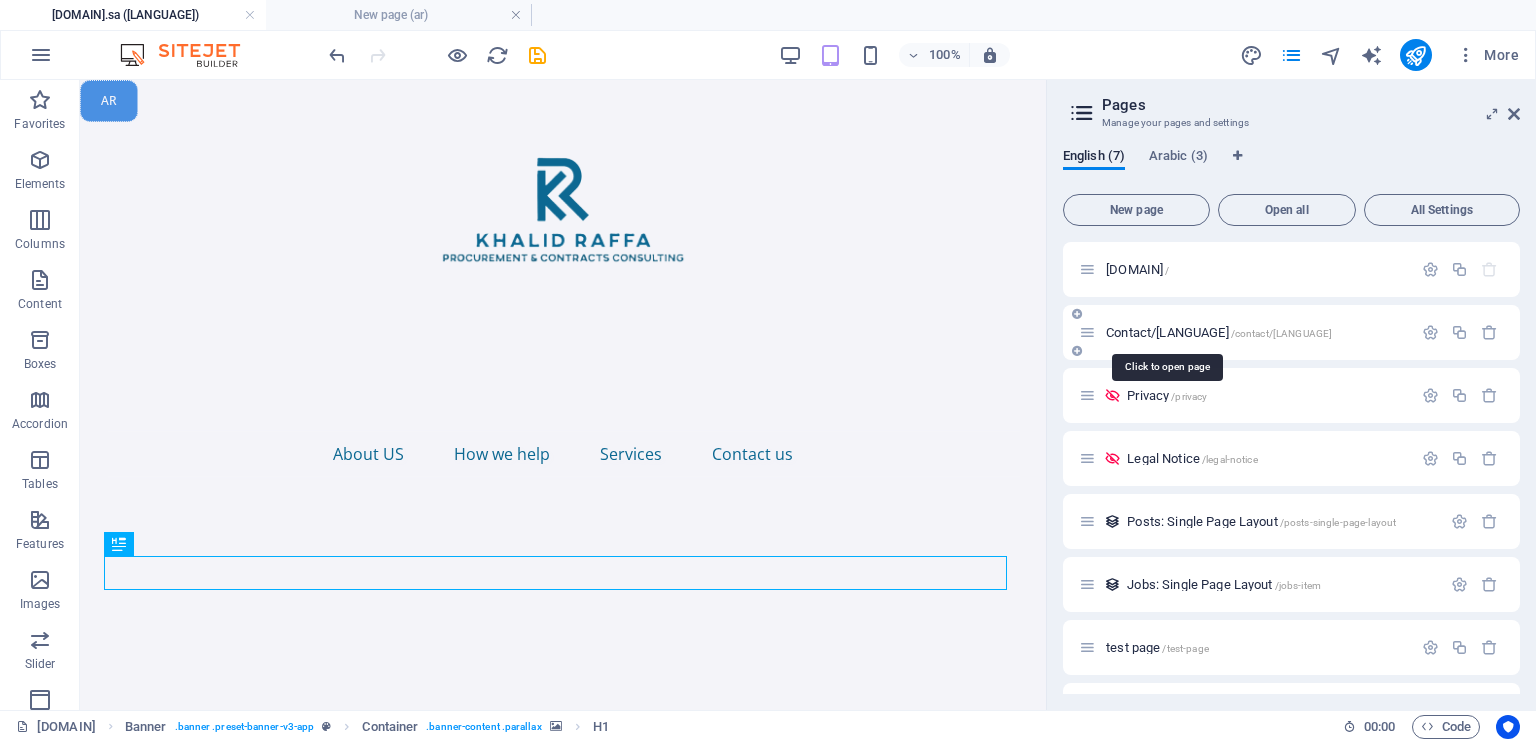 click on "Contact/EN /contact/en" at bounding box center [1219, 332] 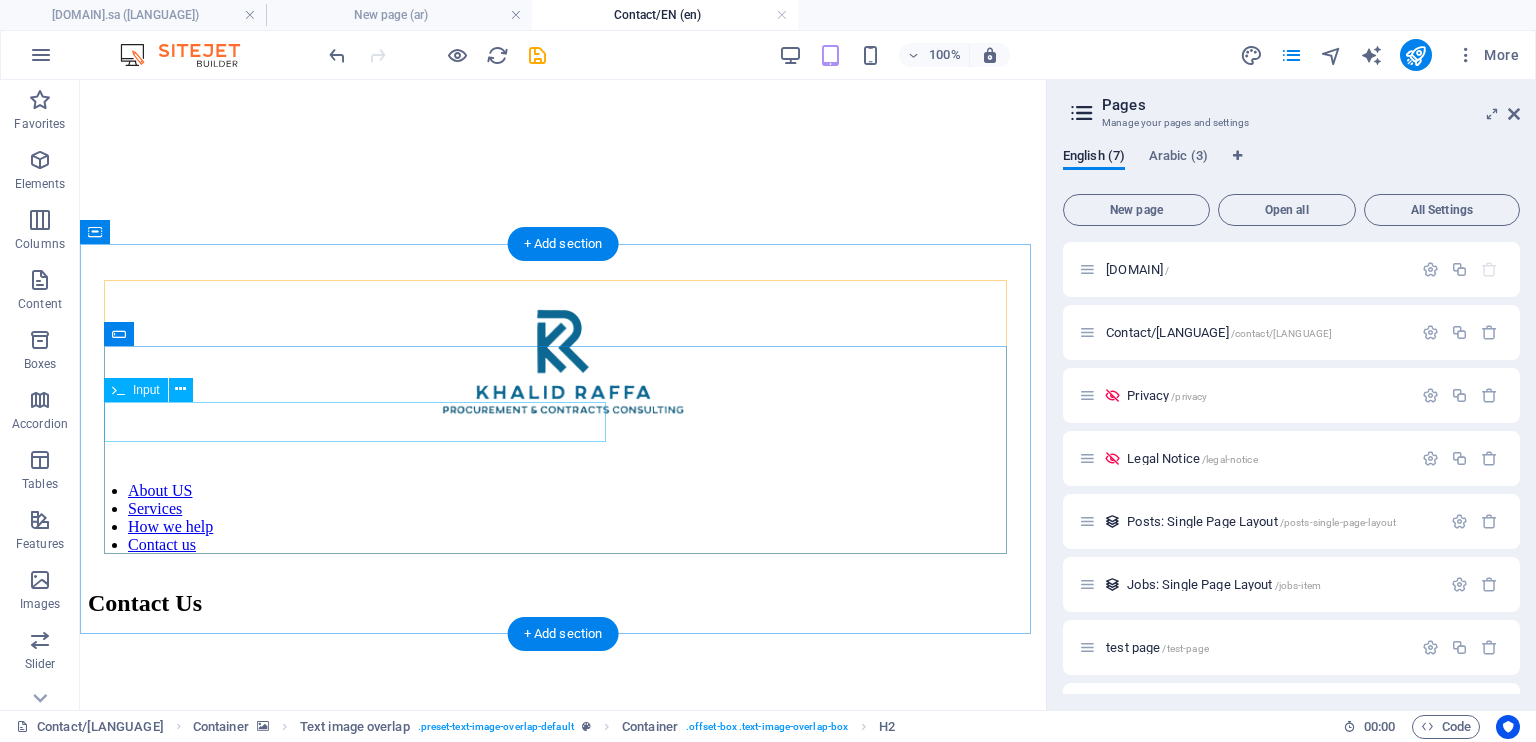 scroll, scrollTop: 524, scrollLeft: 0, axis: vertical 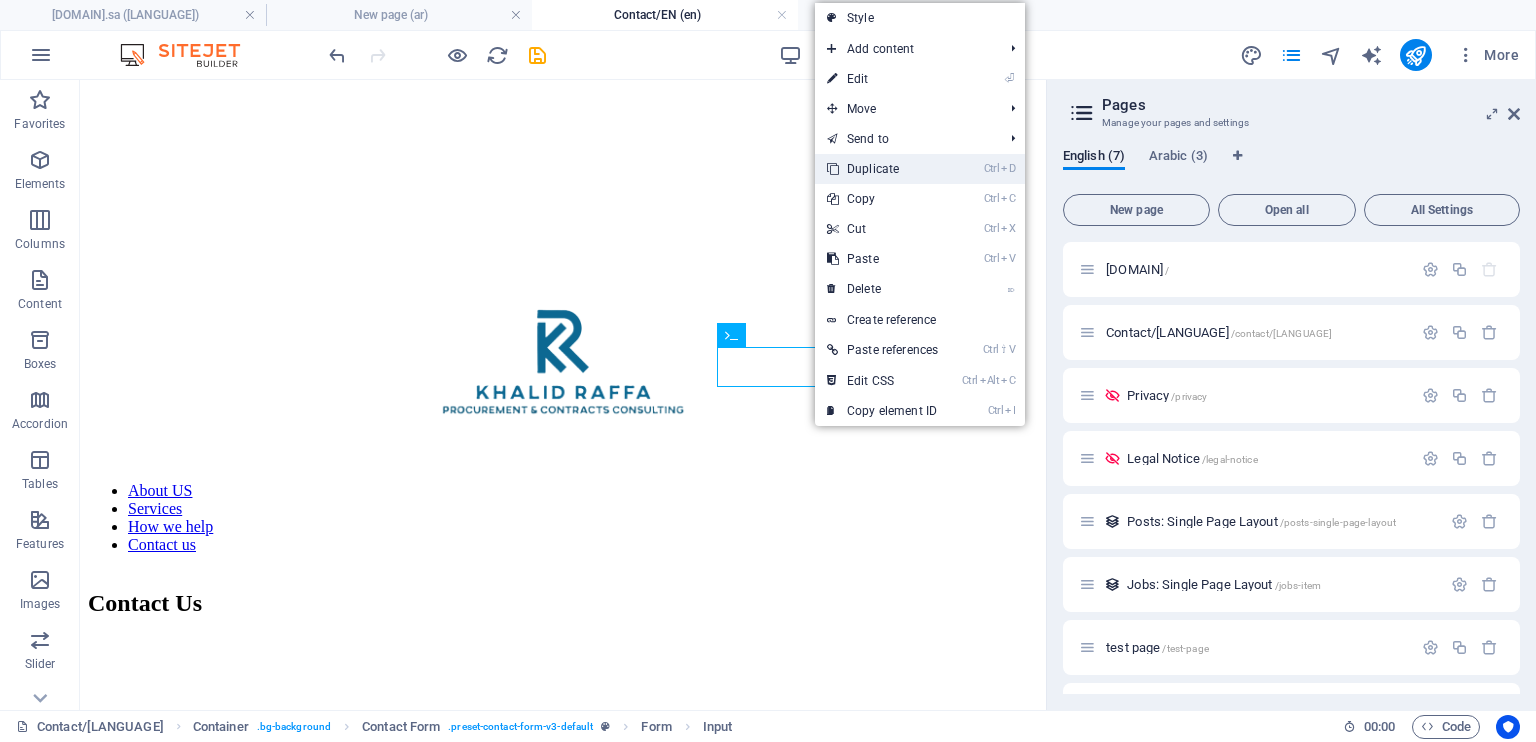 click on "Ctrl D  Duplicate" at bounding box center [882, 169] 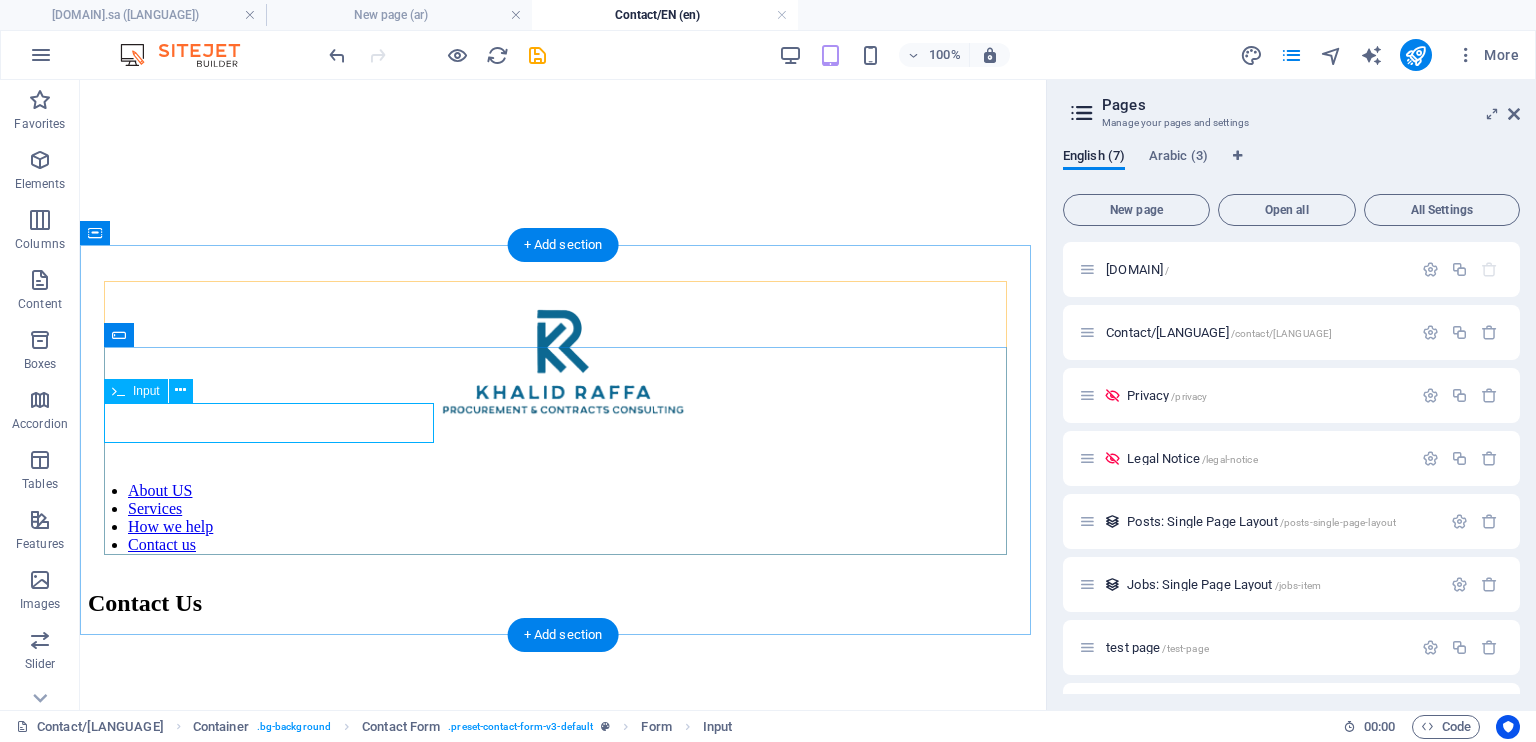 click 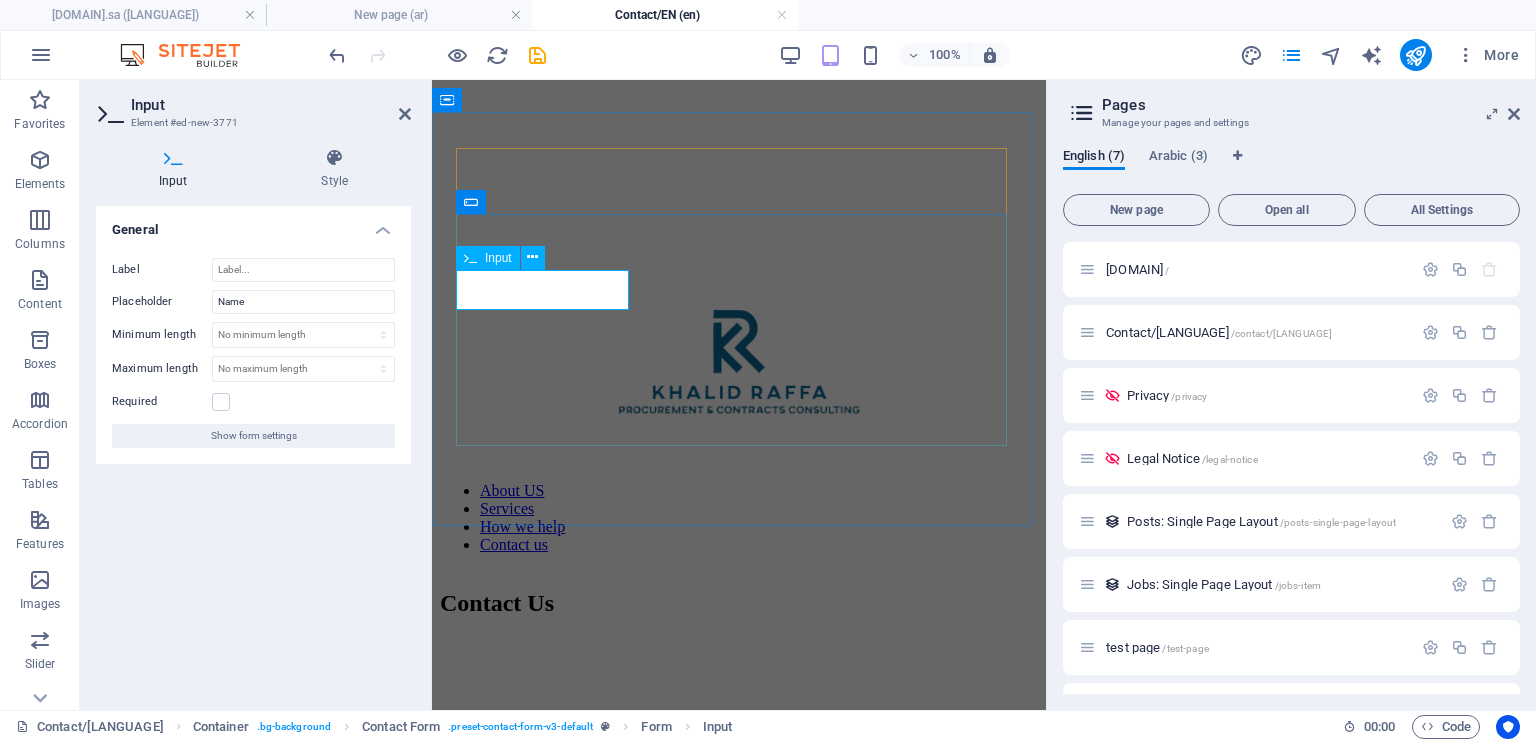 click 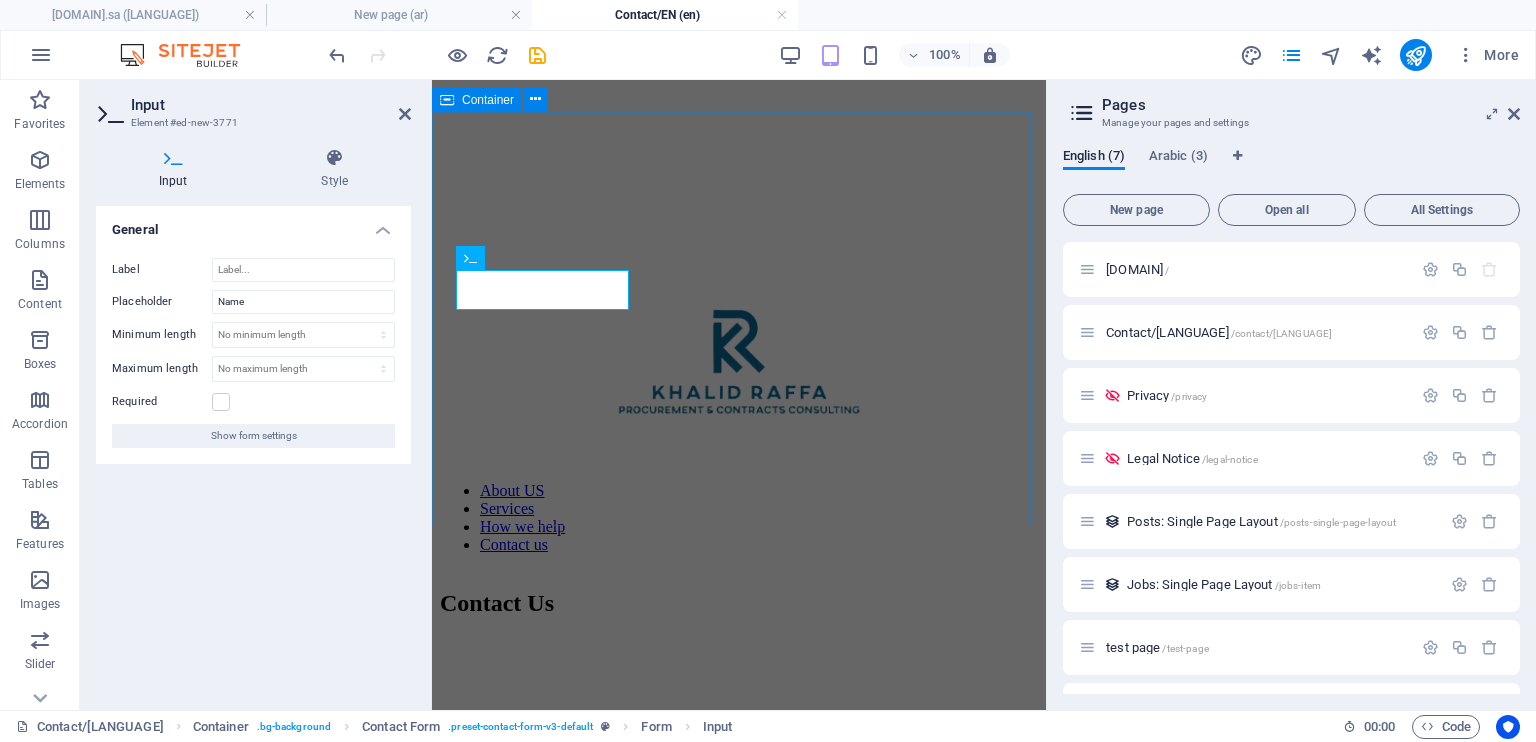 drag, startPoint x: 525, startPoint y: 288, endPoint x: 444, endPoint y: 277, distance: 81.7435 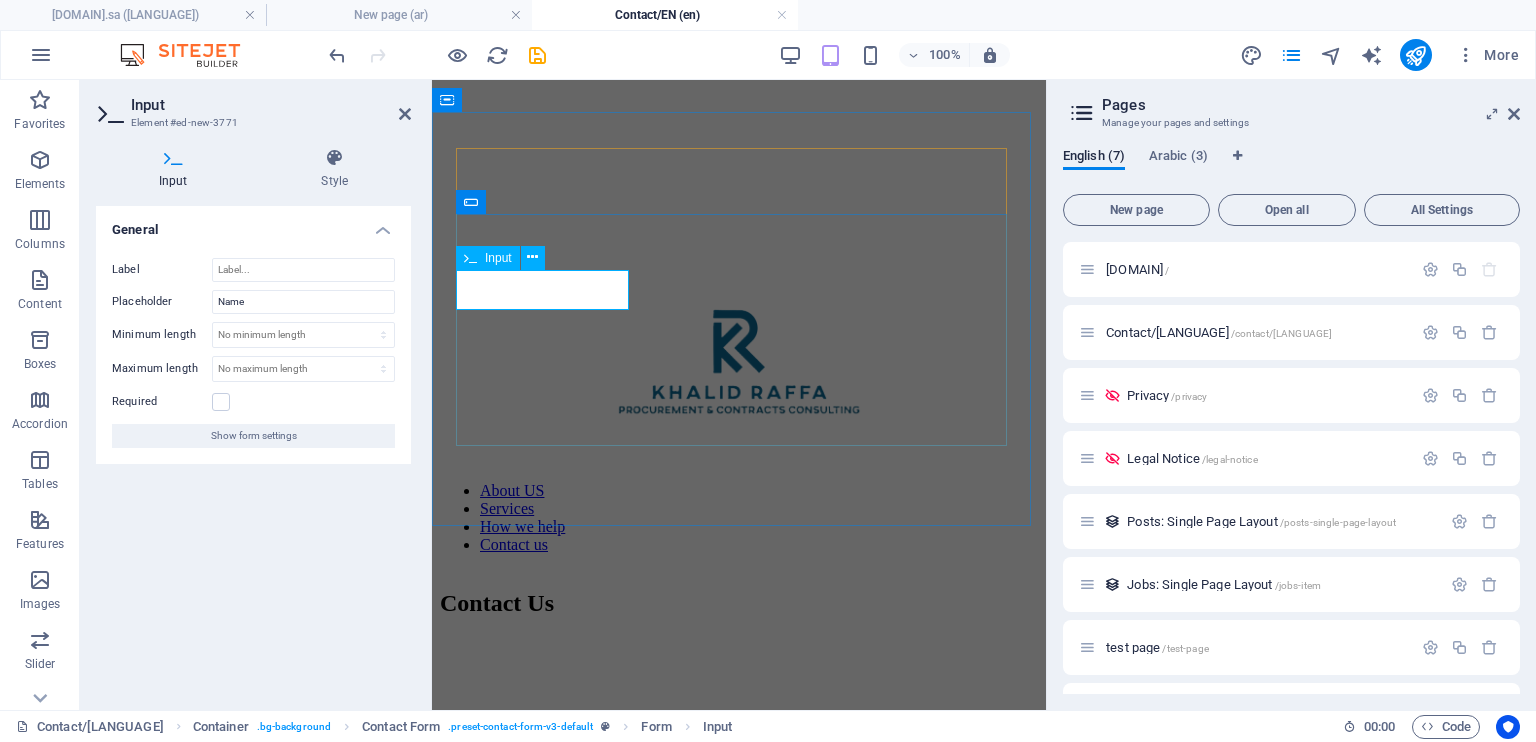 drag, startPoint x: 466, startPoint y: 282, endPoint x: 511, endPoint y: 288, distance: 45.39824 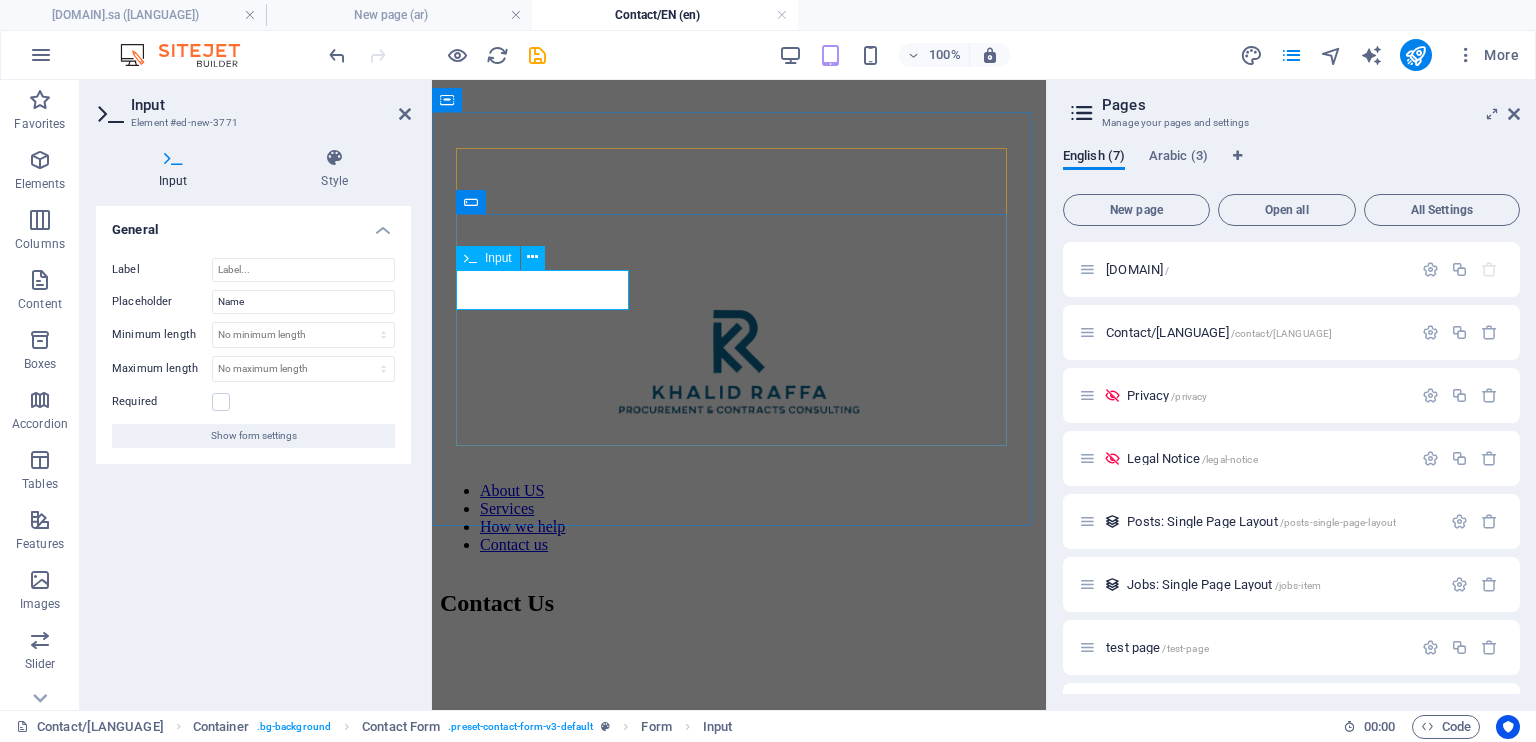 click 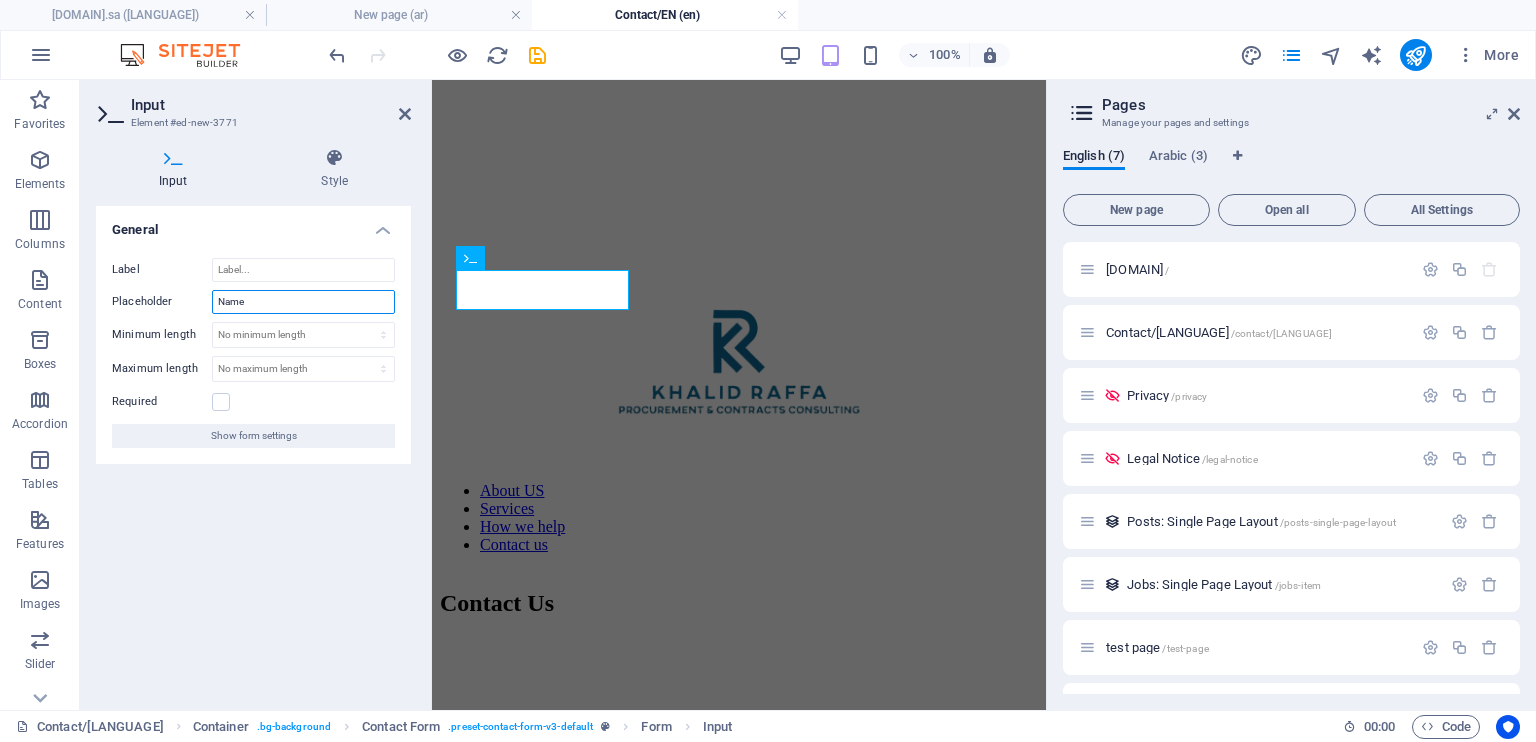 drag, startPoint x: 265, startPoint y: 302, endPoint x: 193, endPoint y: 297, distance: 72.1734 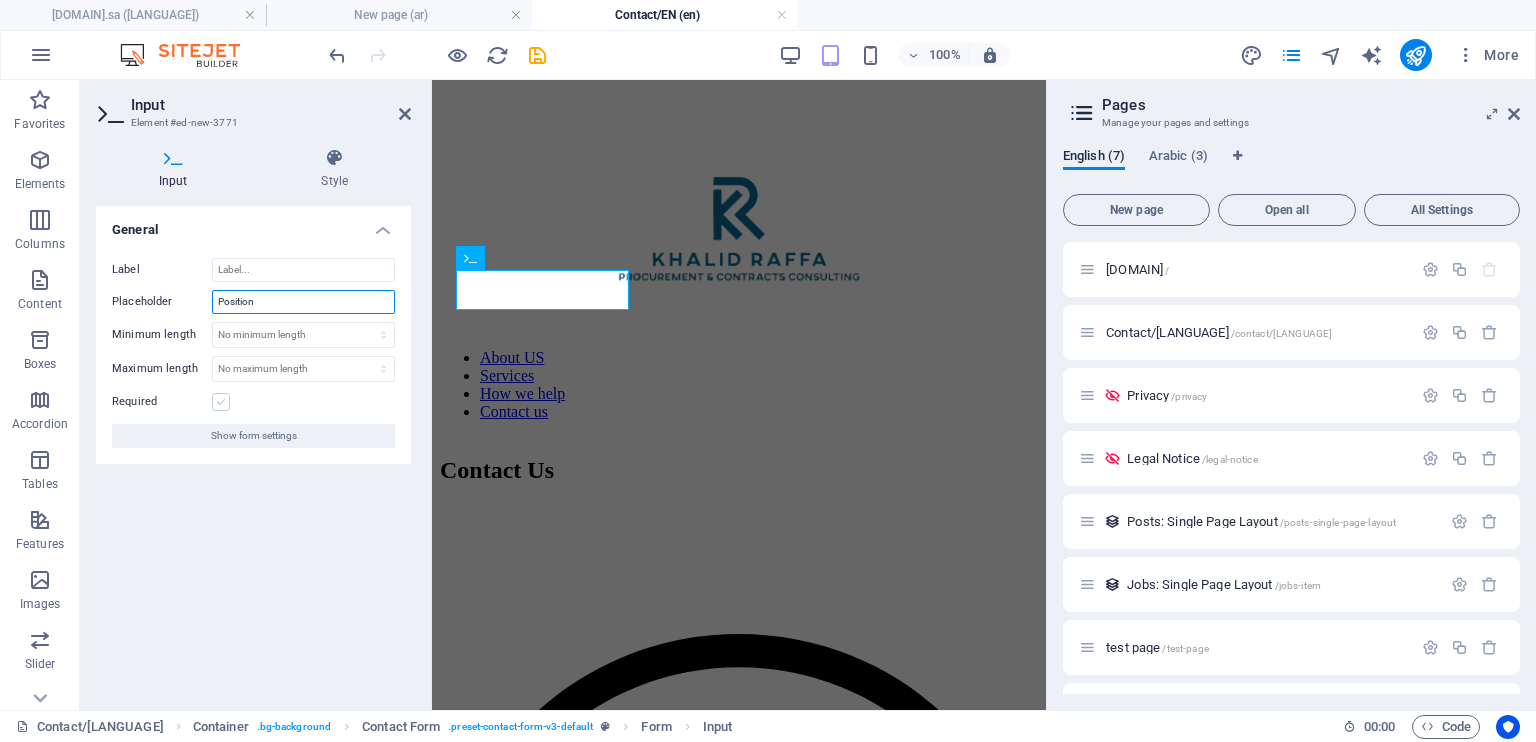 type on "Position" 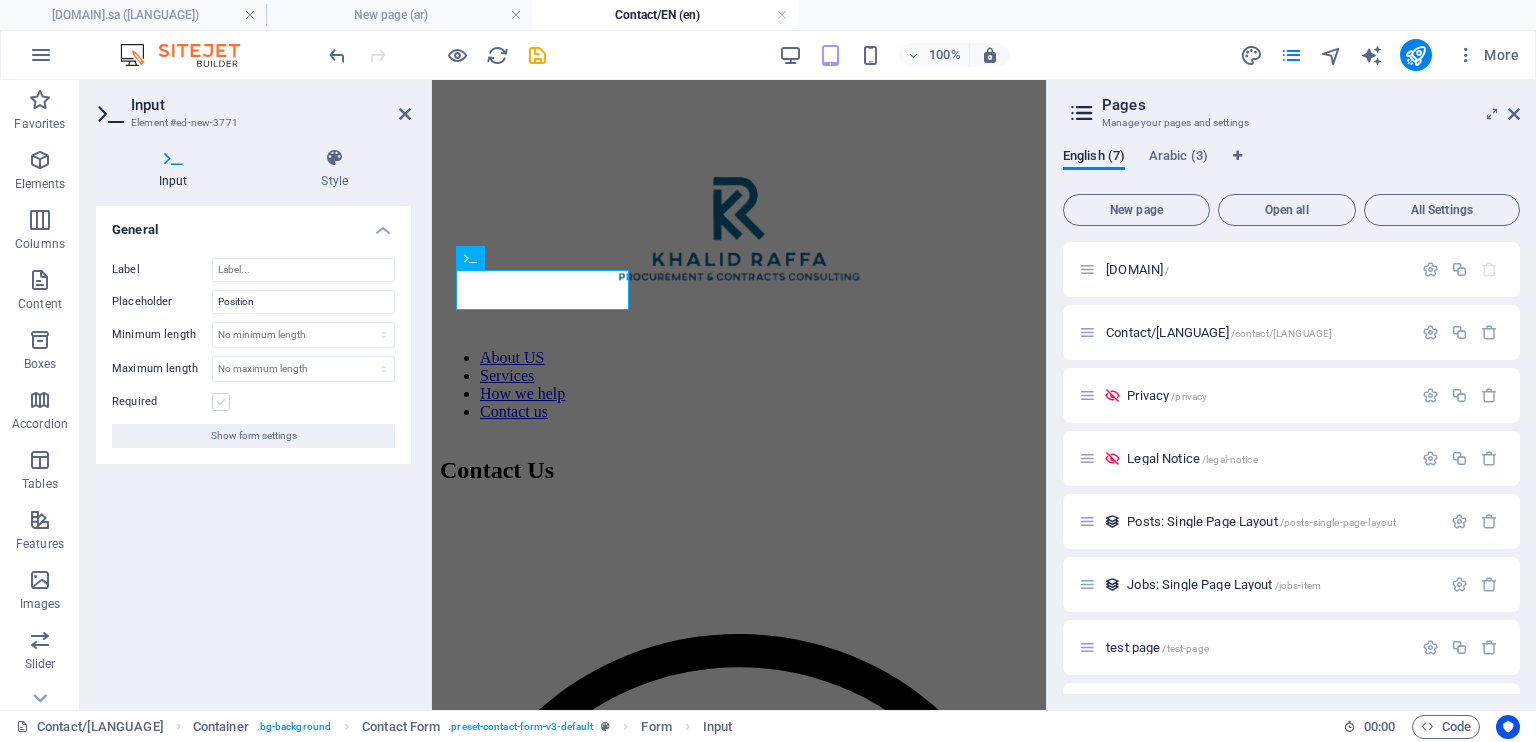 click at bounding box center (221, 402) 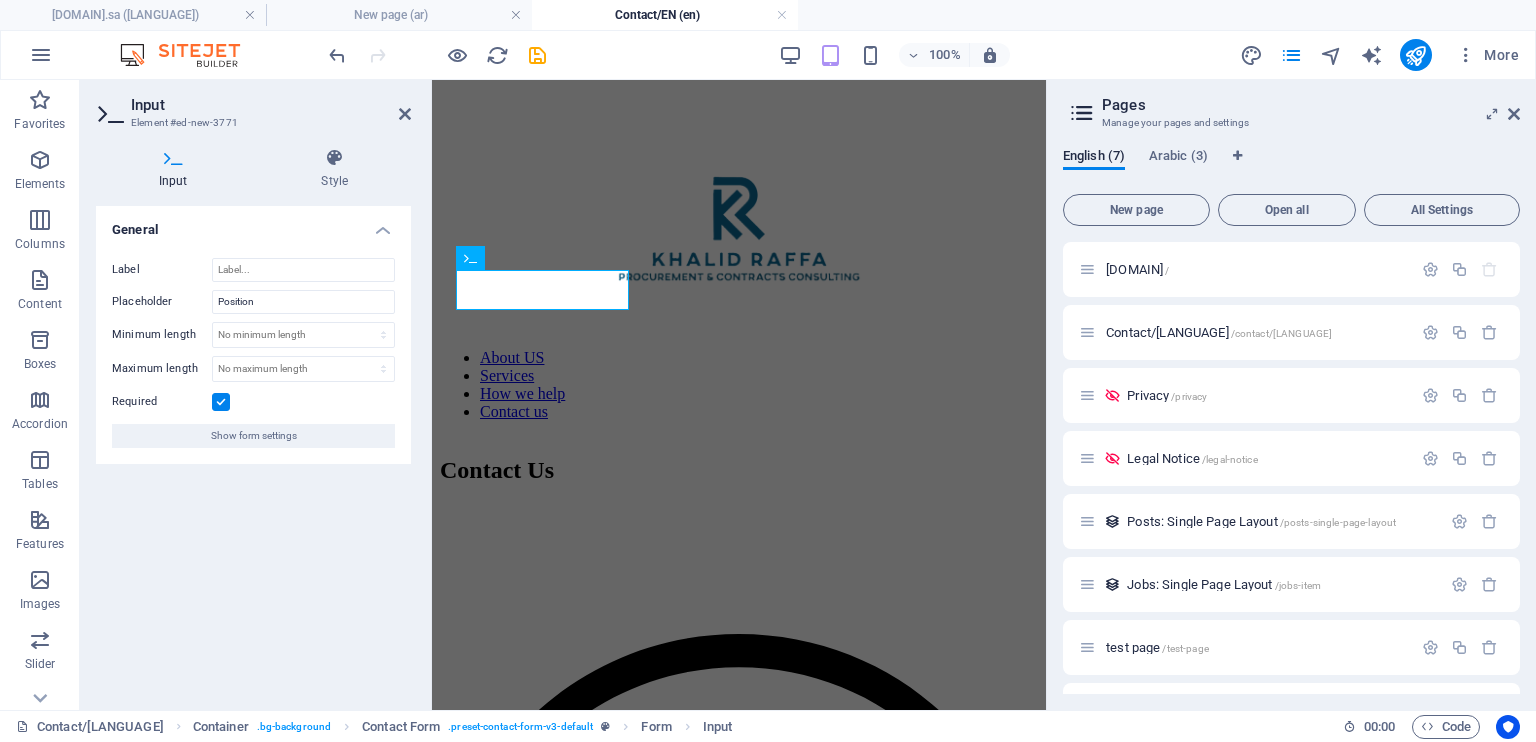 click on "Label Placeholder Position Minimum length No minimum length chars Maximum length No maximum length chars Required Show form settings" at bounding box center [253, 353] 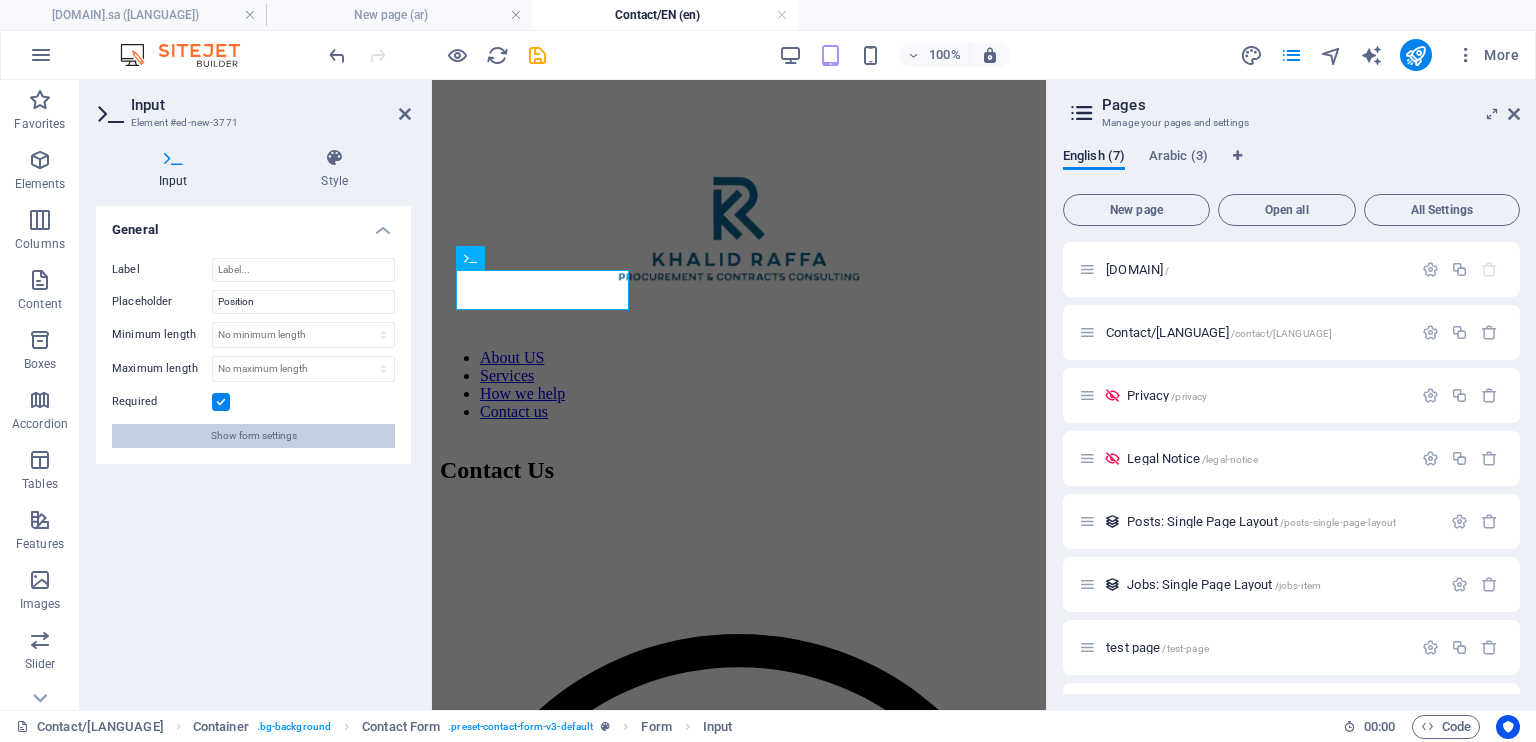 click on "Show form settings" at bounding box center (254, 436) 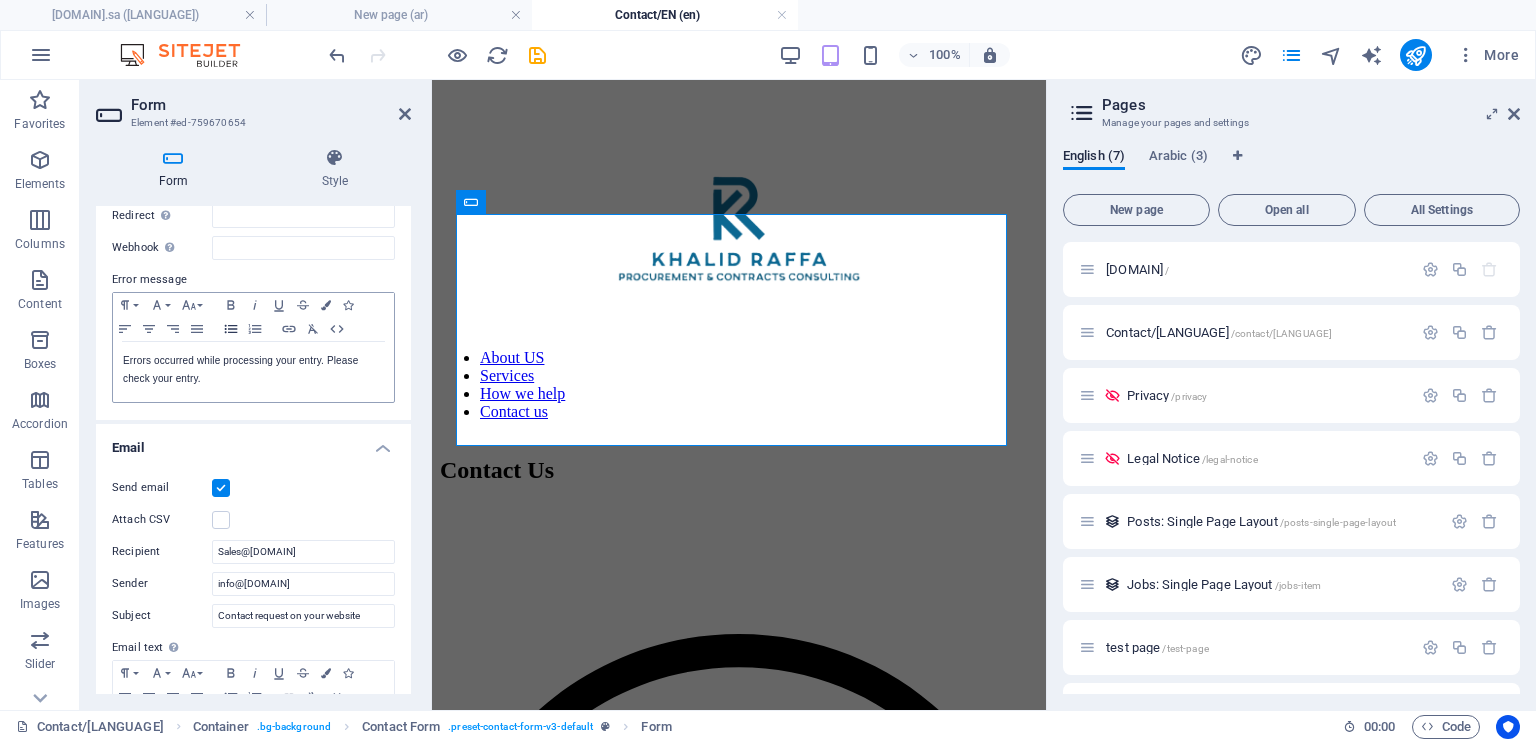 scroll, scrollTop: 291, scrollLeft: 0, axis: vertical 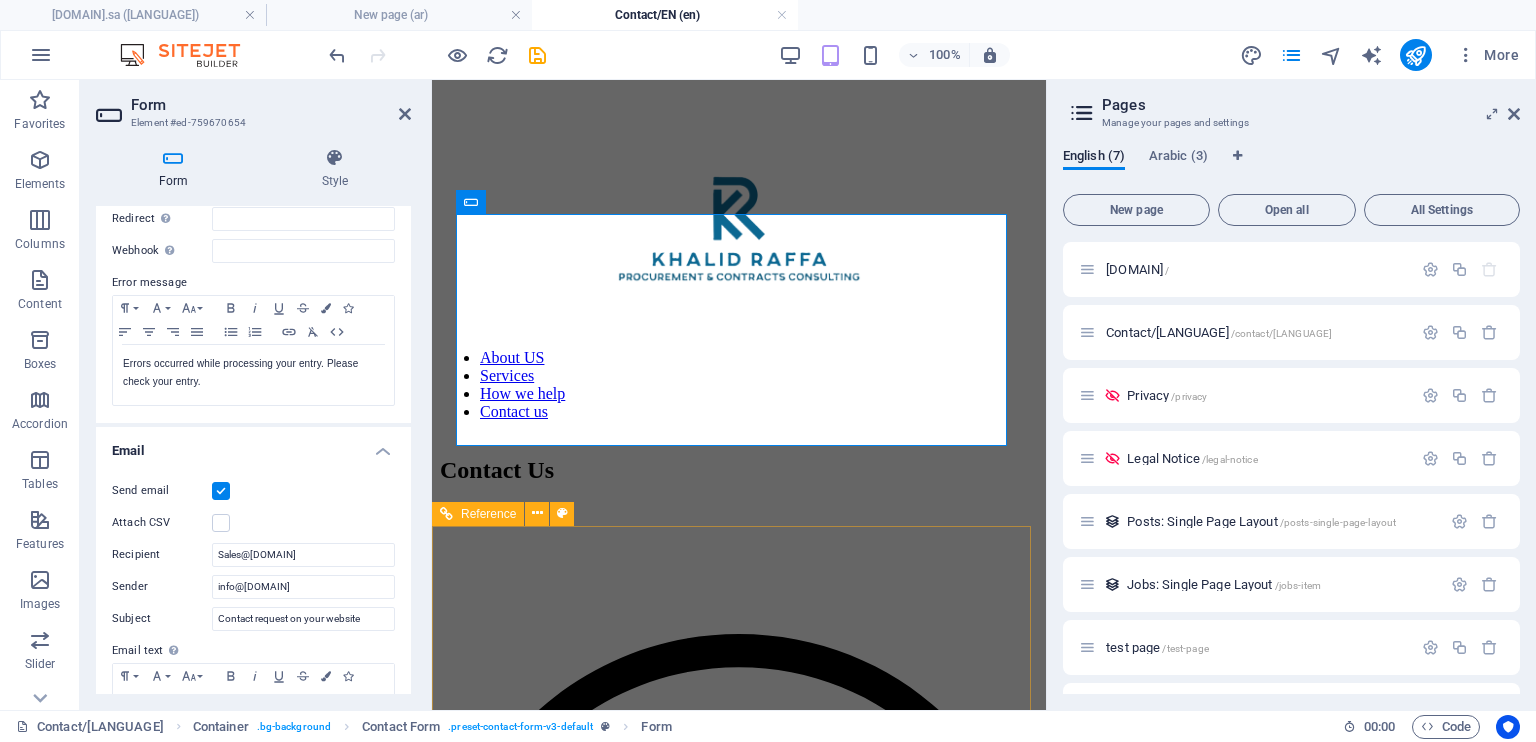 click on "[DOMAIN] All rights reserved to KR Consulting website © [YEAR]" at bounding box center [739, 4292] 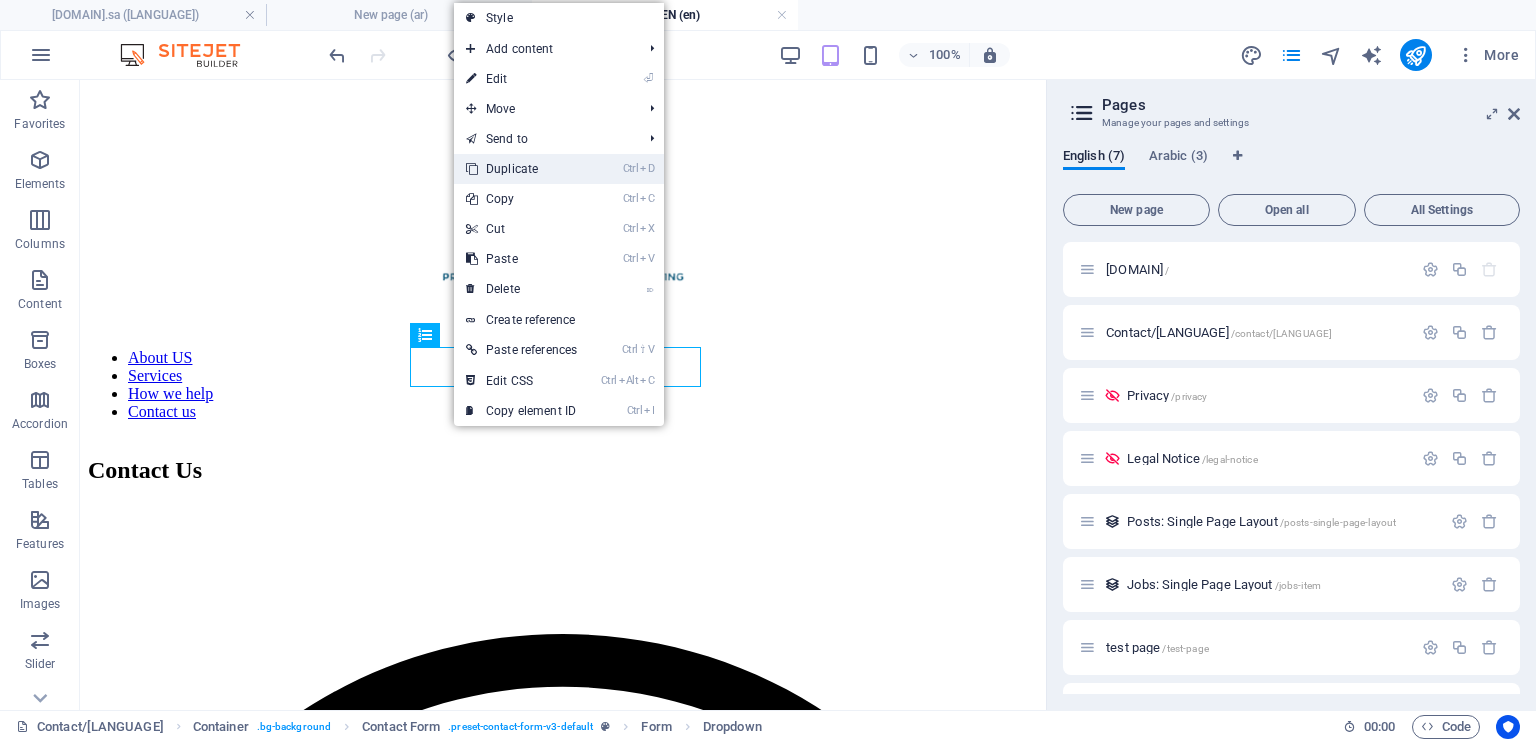 click on "Ctrl D  Duplicate" at bounding box center [521, 169] 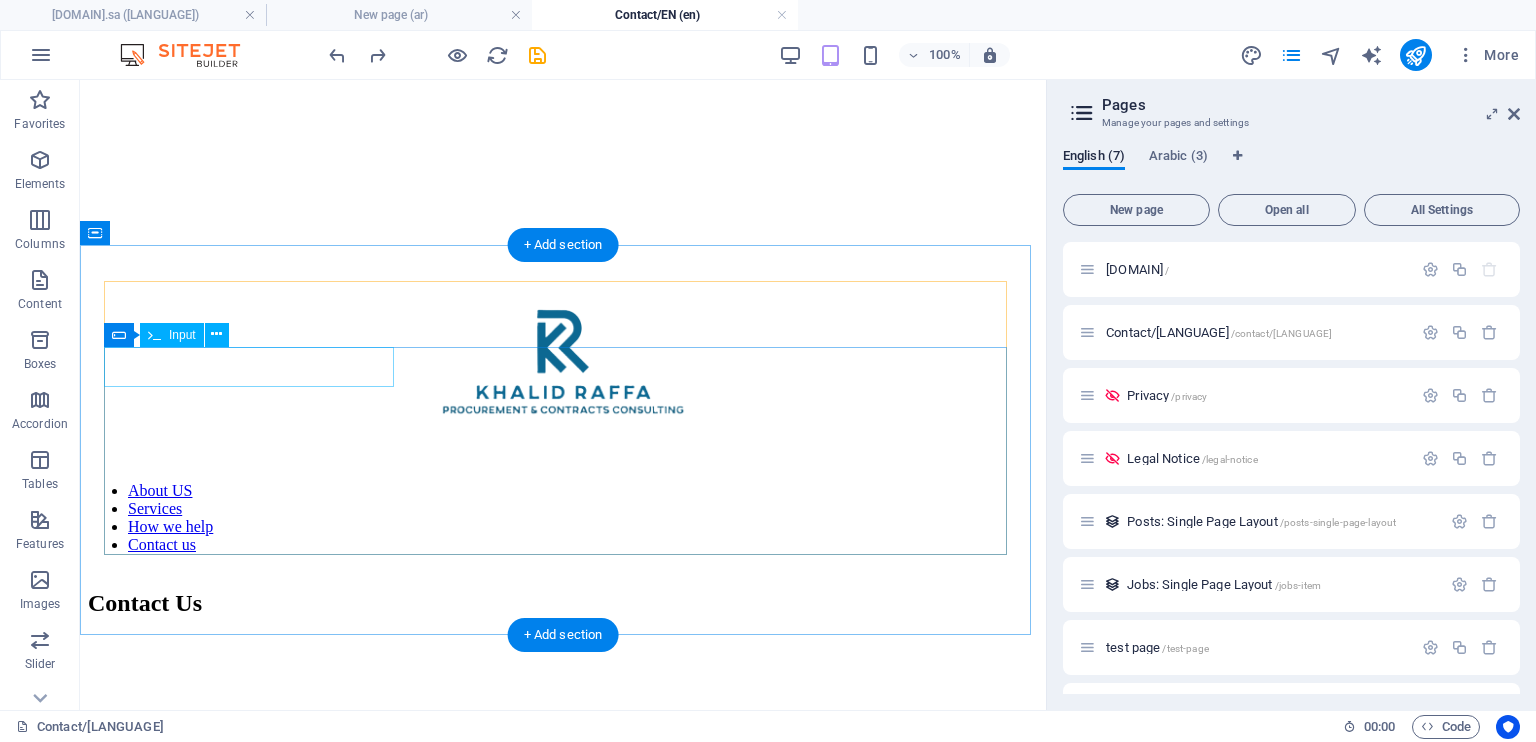 click 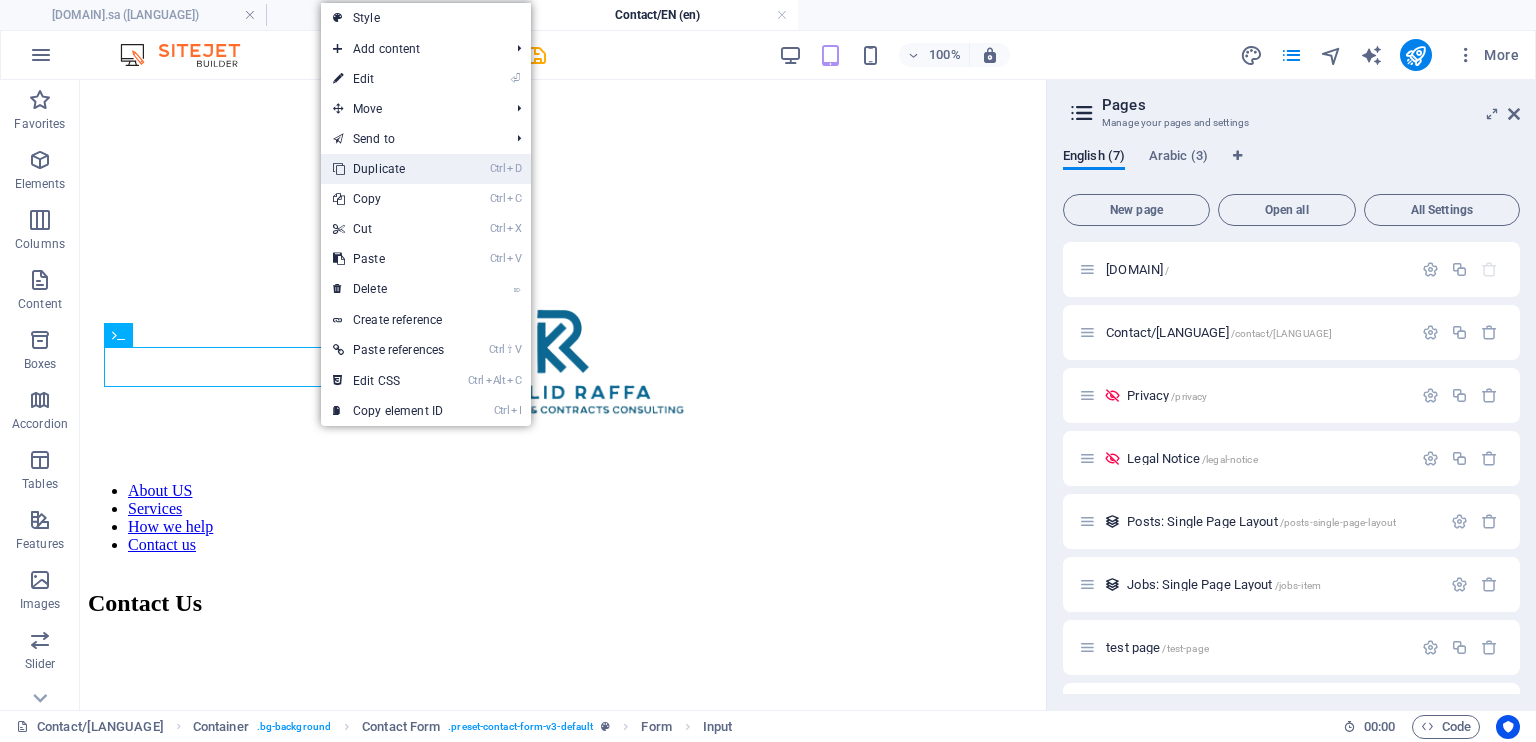 click on "Ctrl D  Duplicate" at bounding box center (388, 169) 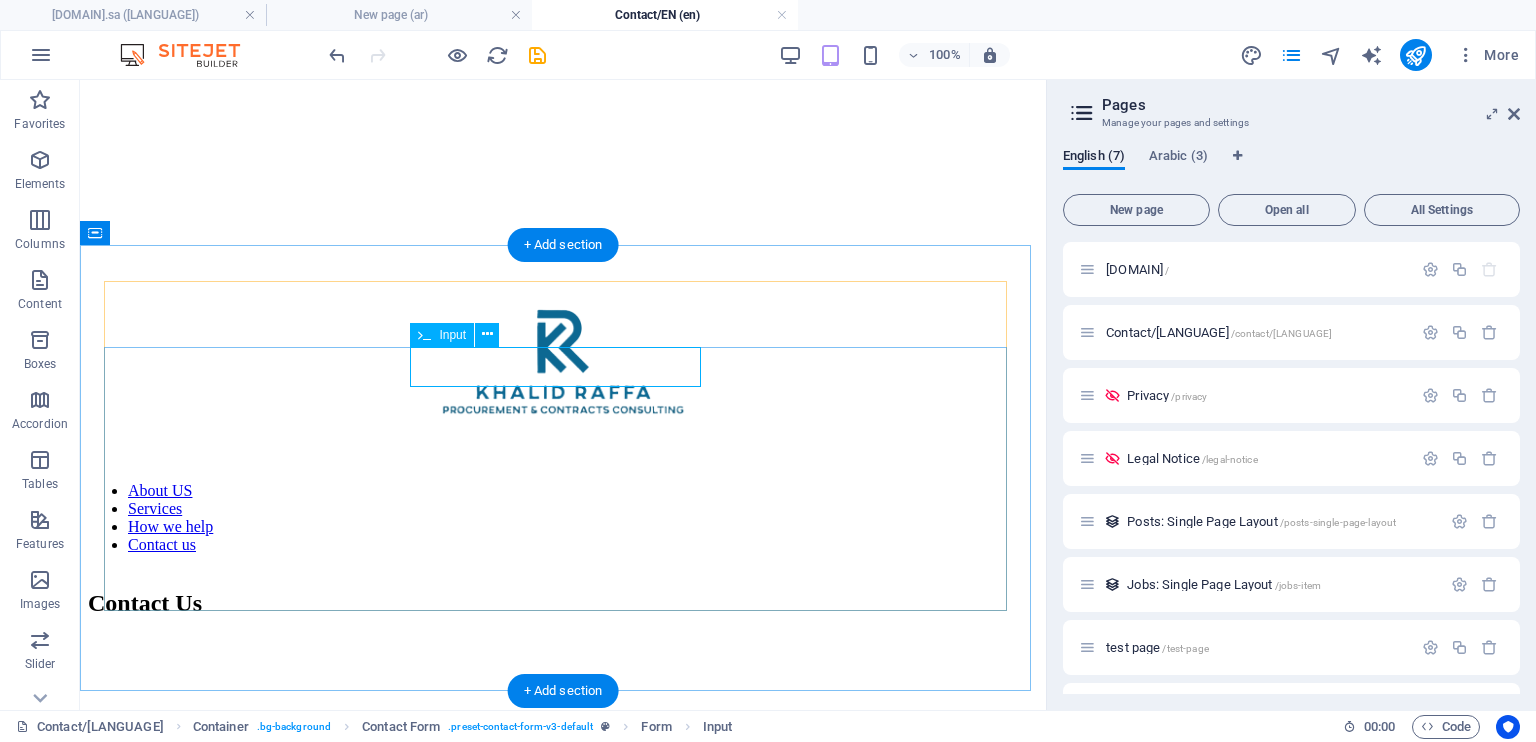 click 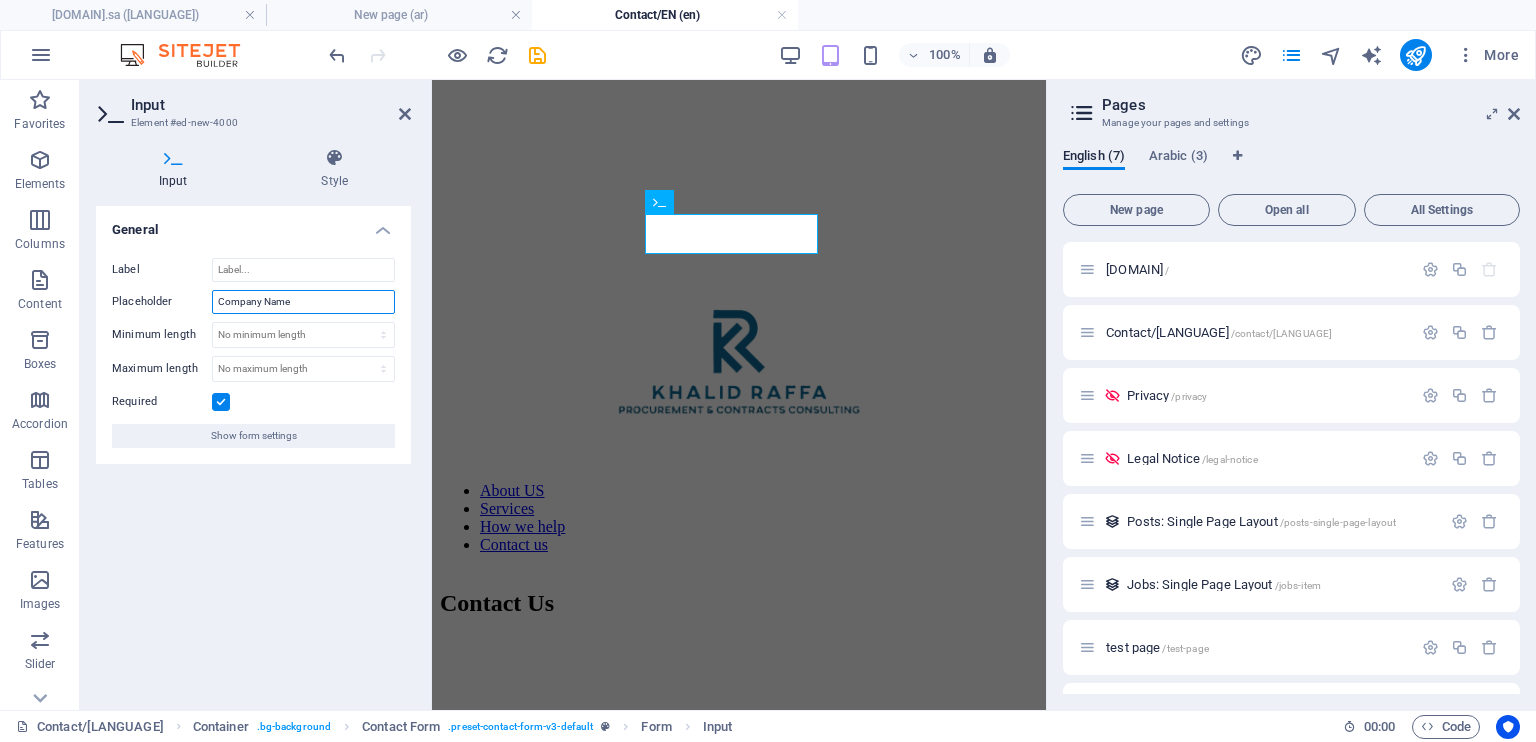 drag, startPoint x: 286, startPoint y: 299, endPoint x: 136, endPoint y: 306, distance: 150.16324 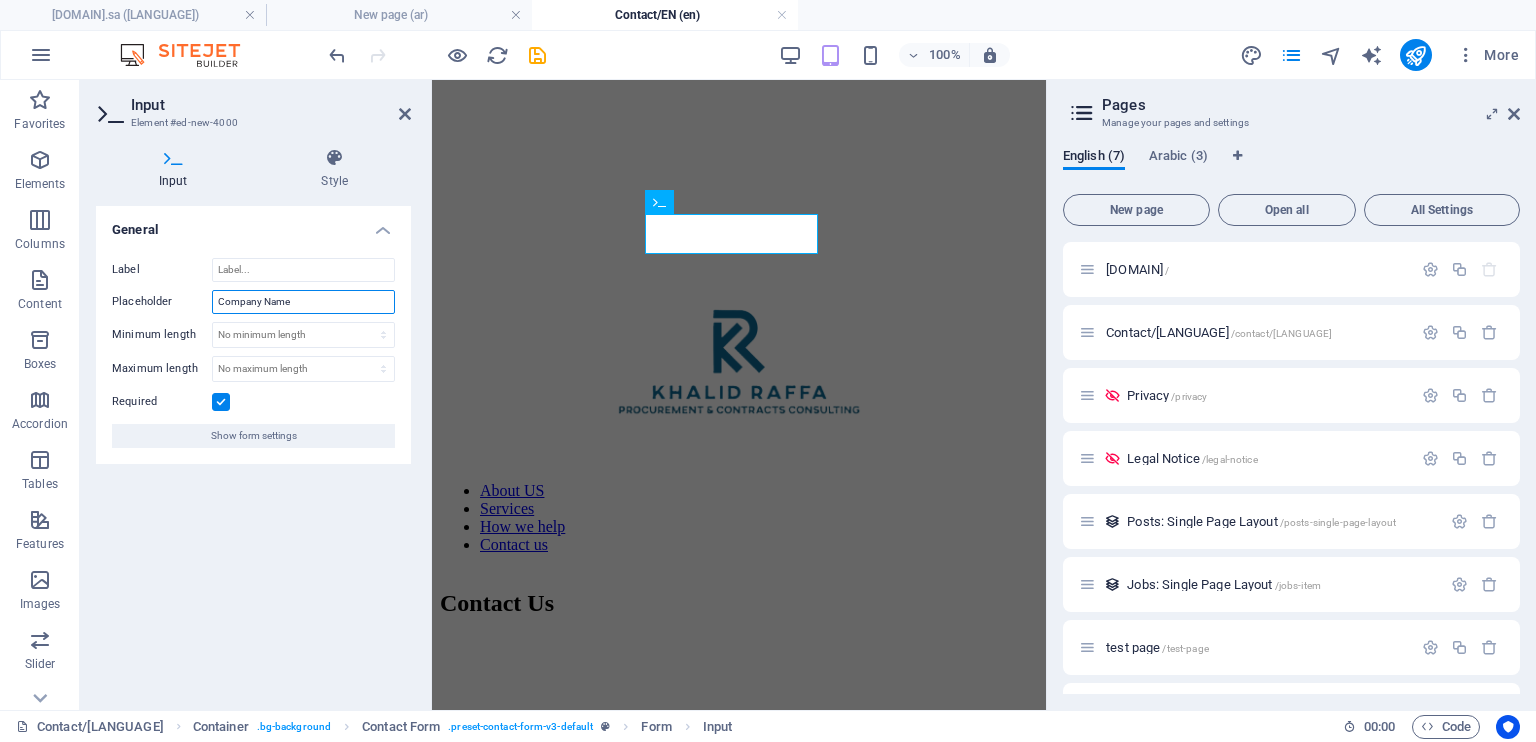 click on "Placeholder Company Name" at bounding box center (253, 302) 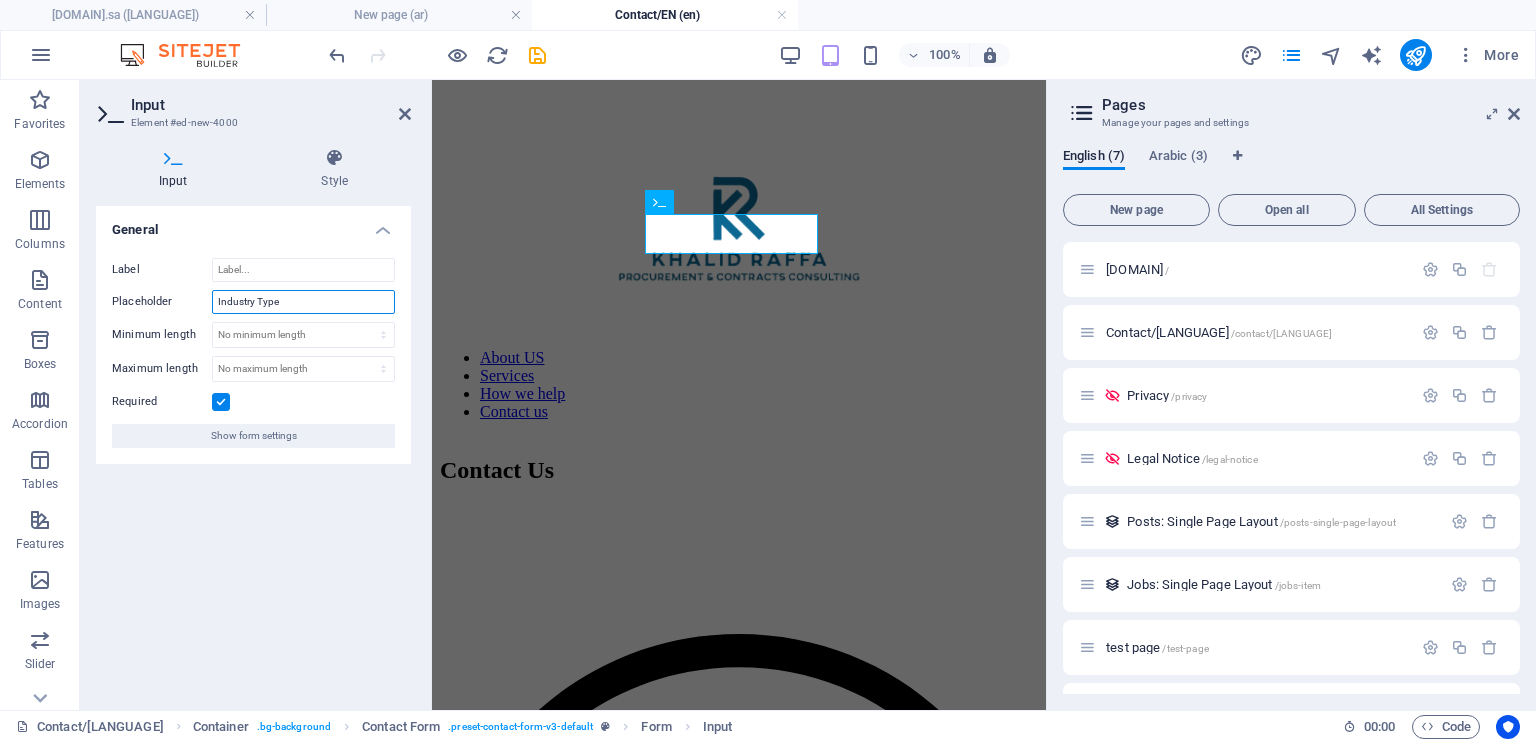 type on "Industry Type" 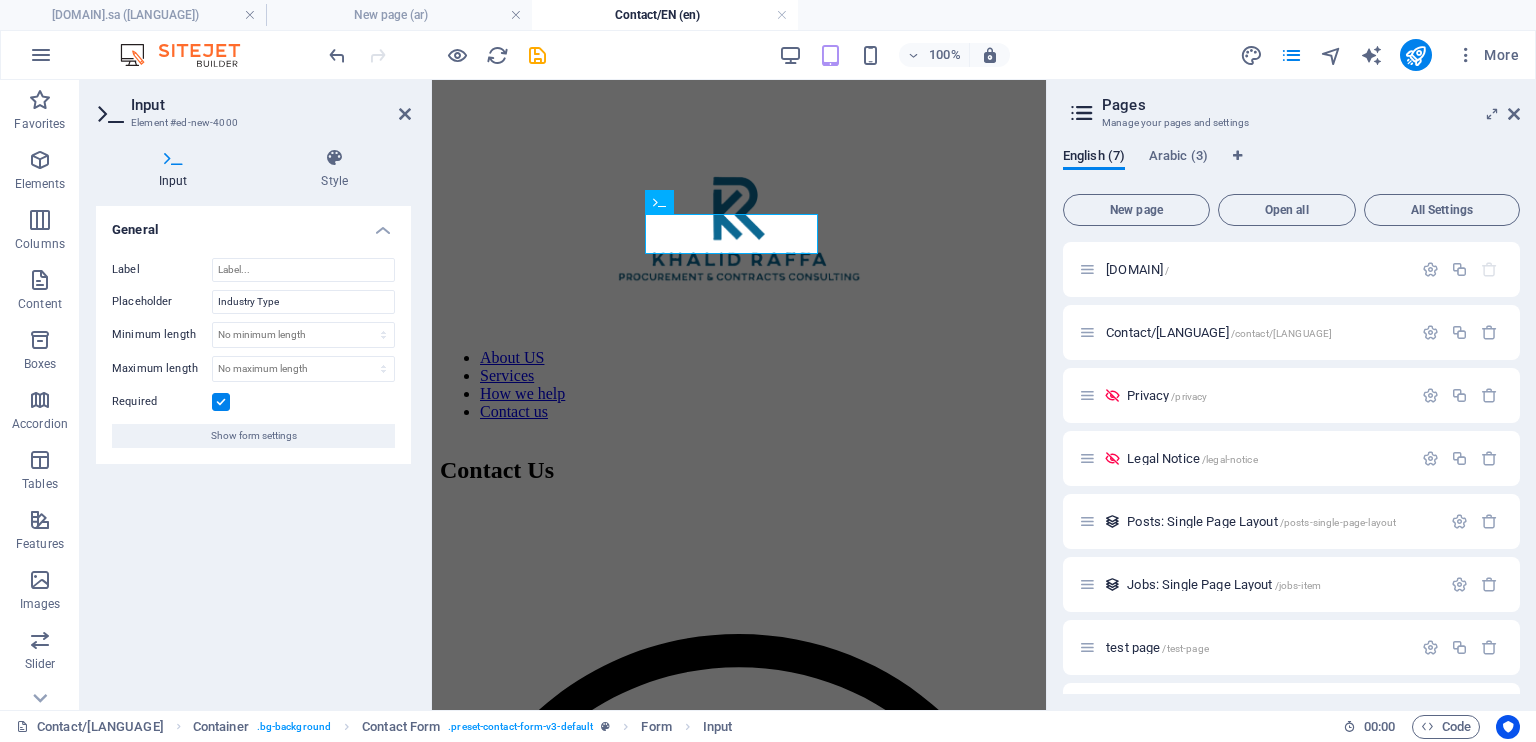 click on "General Label Placeholder Industry Type Minimum length No minimum length chars Maximum length No maximum length chars Required Show form settings" at bounding box center [253, 450] 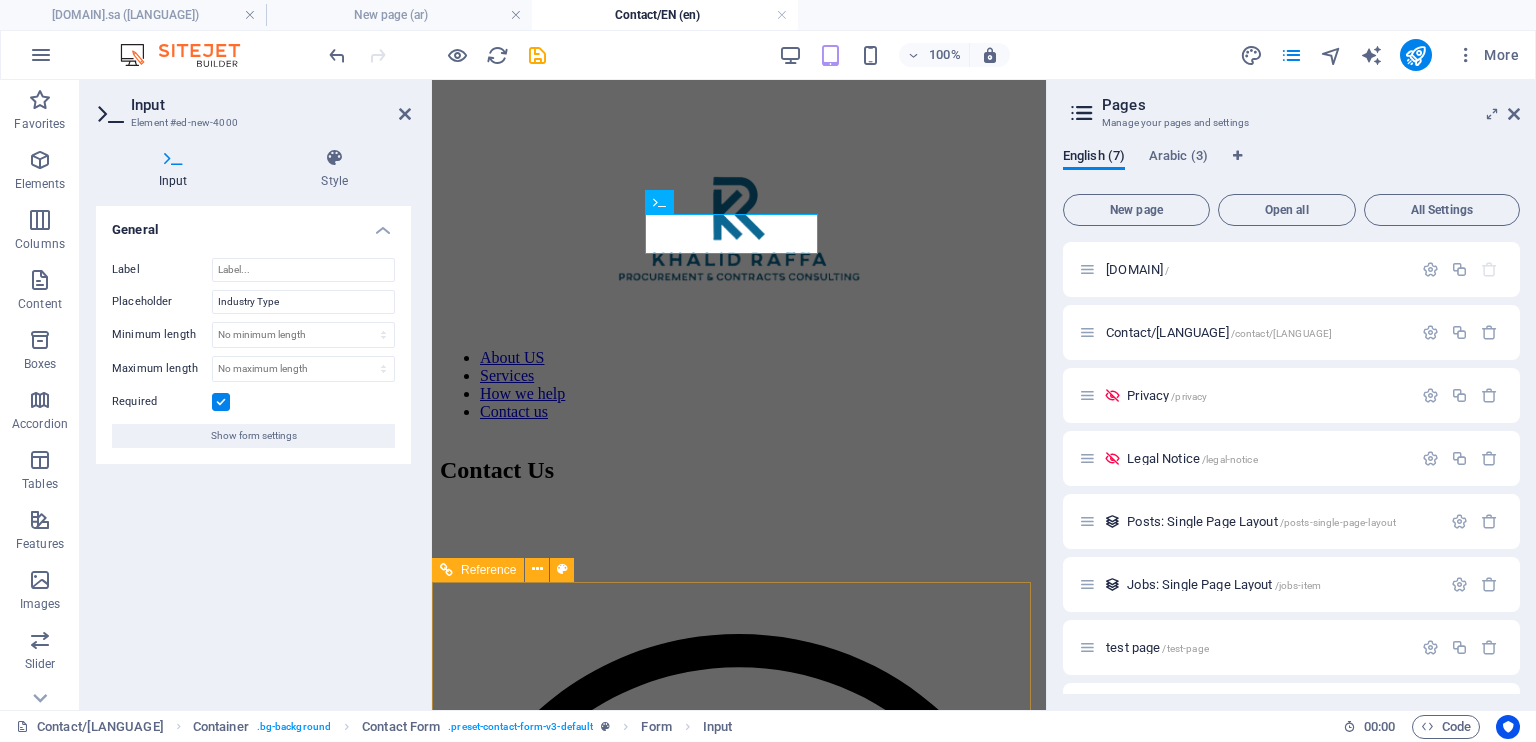 click at bounding box center [739, 3392] 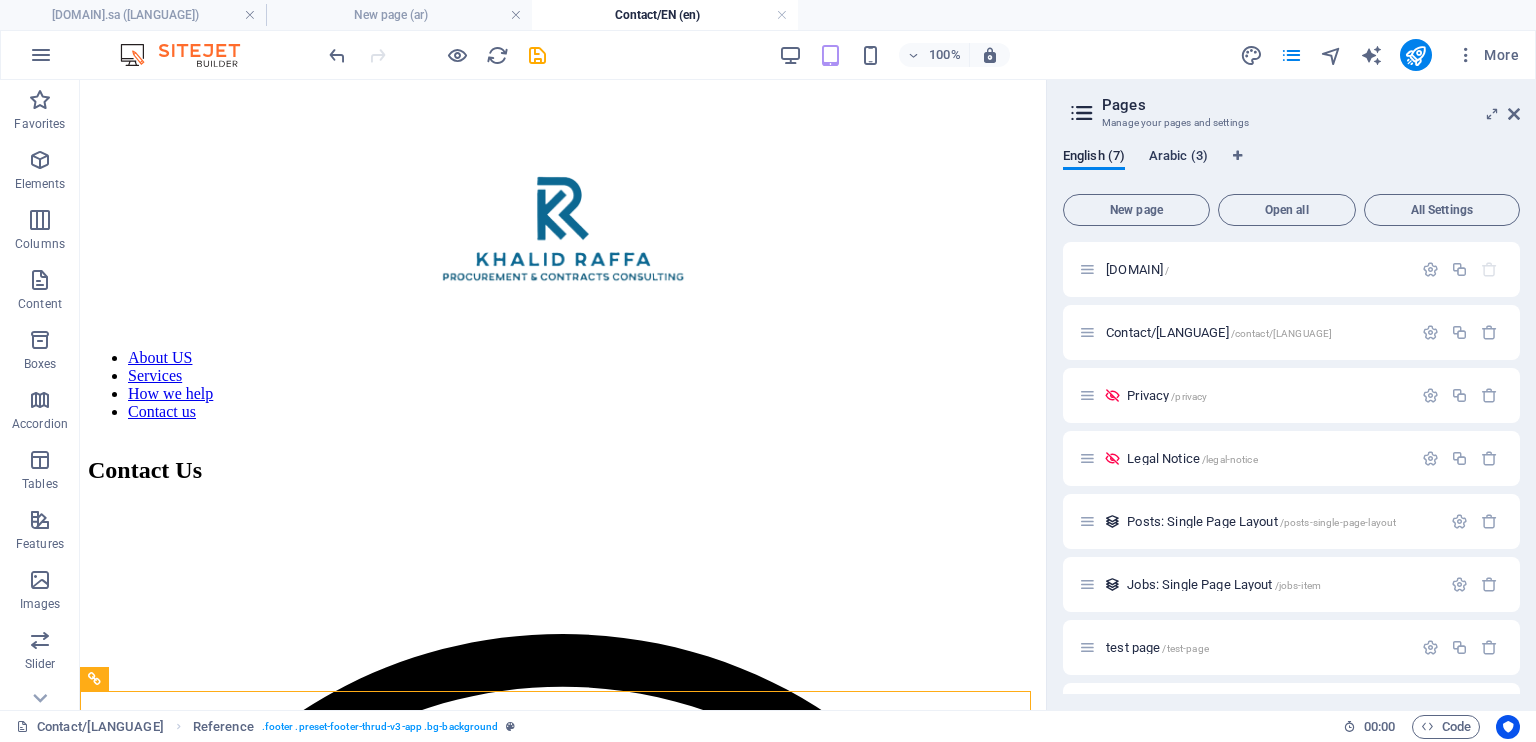 click on "Arabic (3)" at bounding box center [1178, 158] 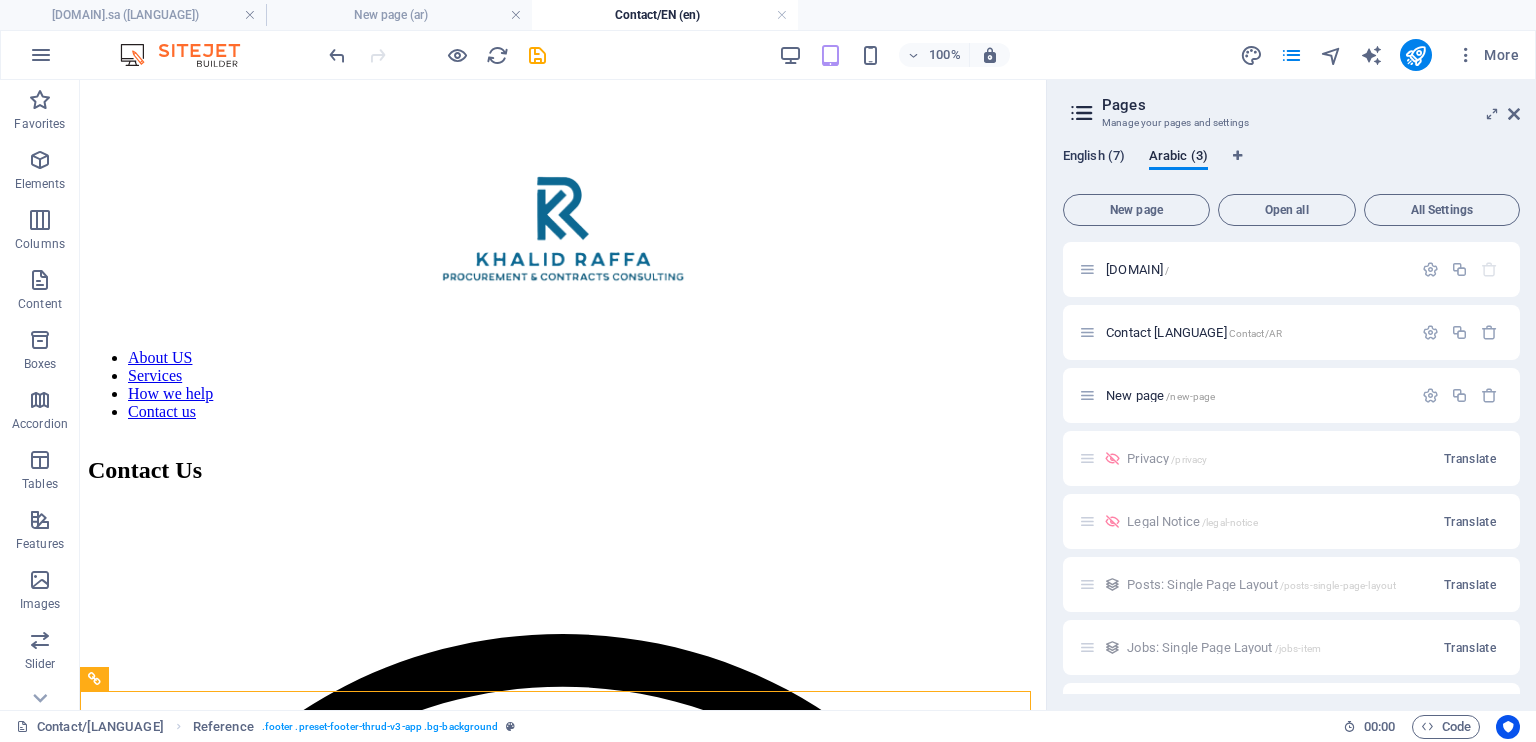 click on "English (7)" at bounding box center [1094, 158] 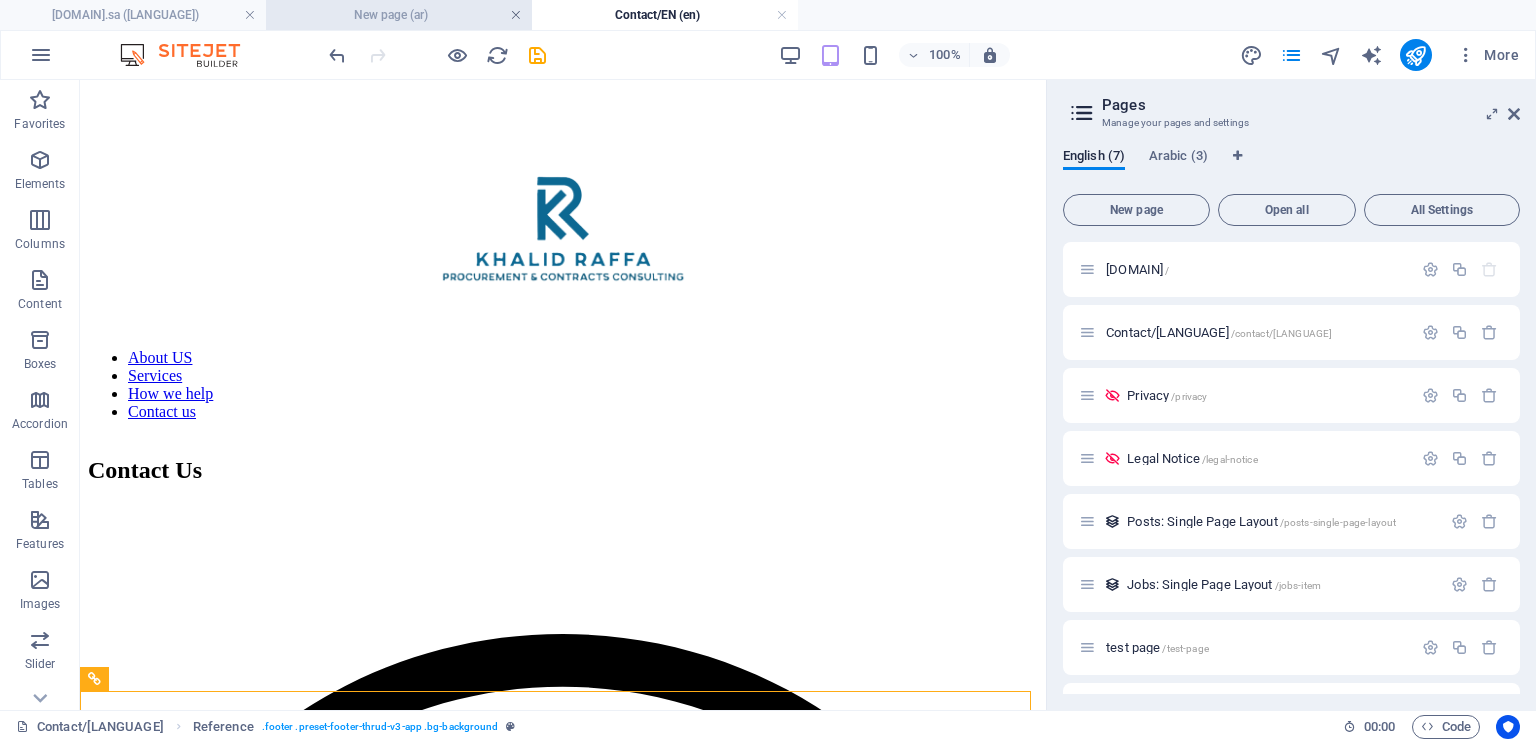 click at bounding box center [516, 15] 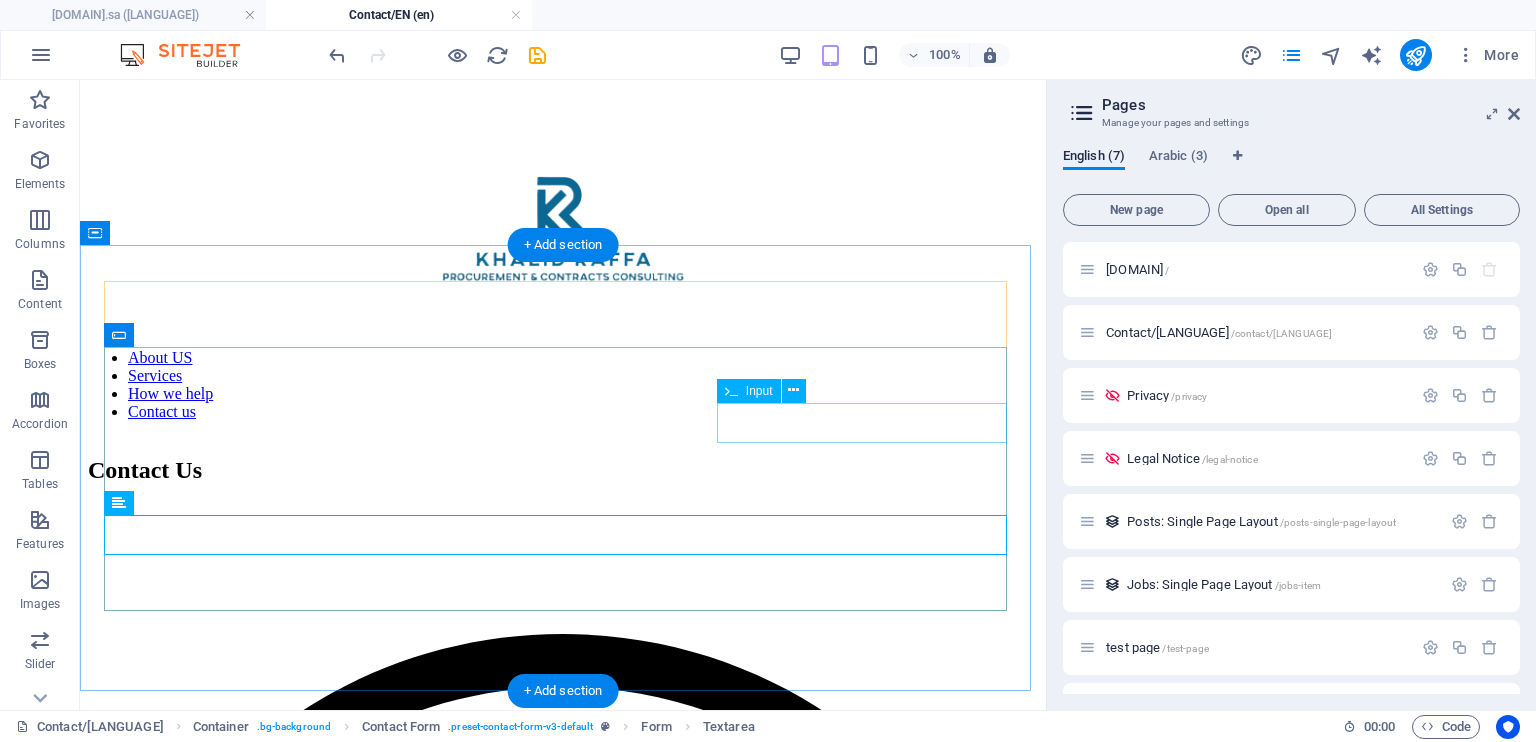 click 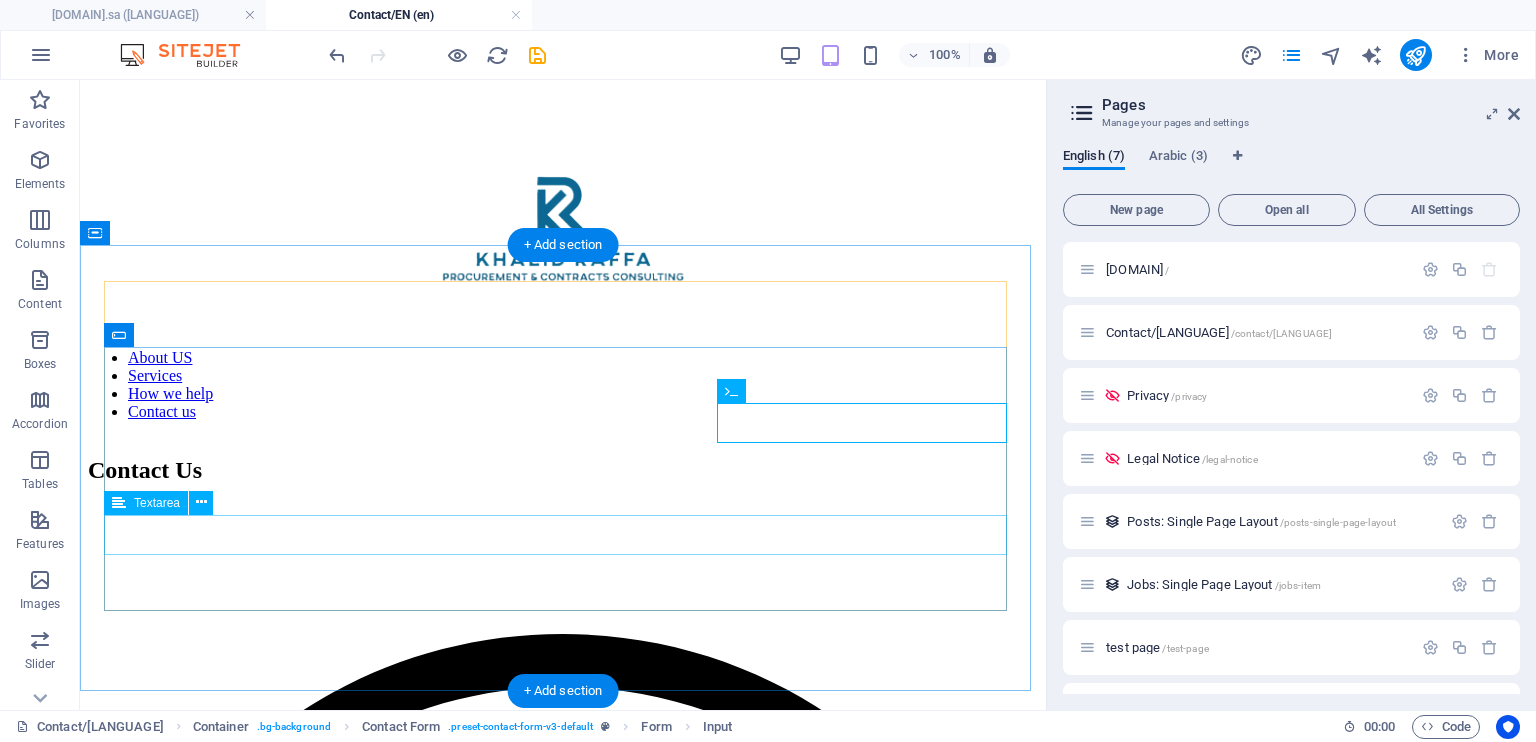 click 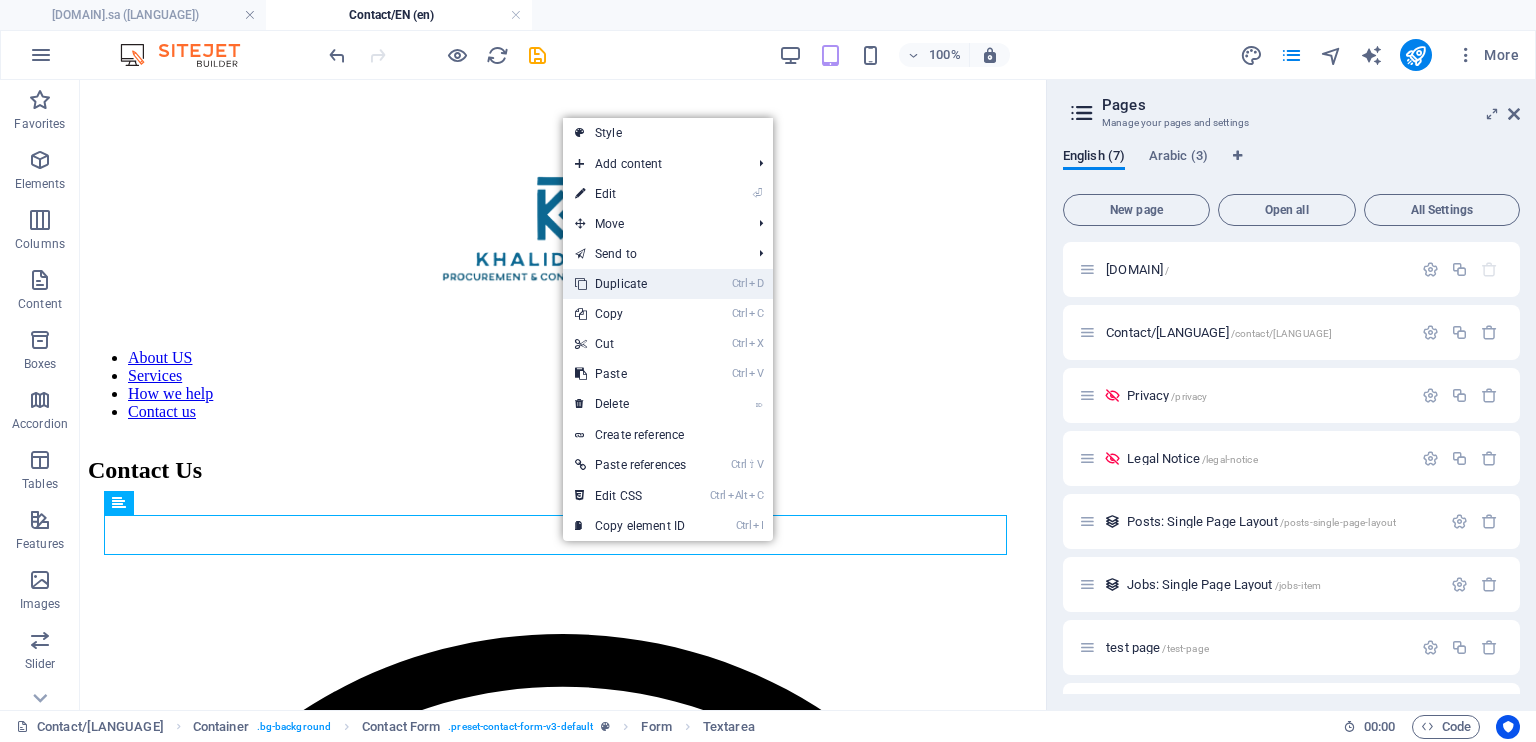 click on "Ctrl D  Duplicate" at bounding box center [630, 284] 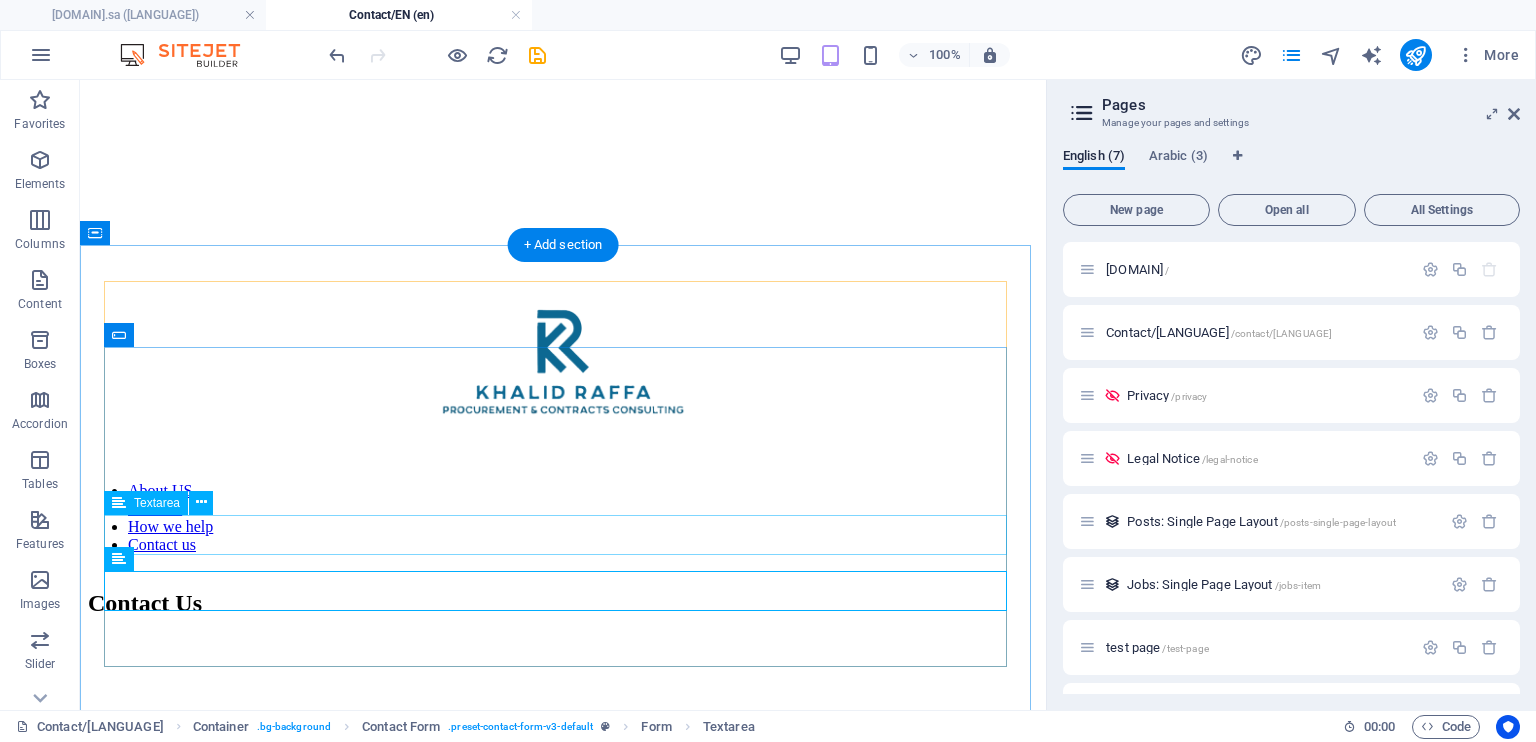 click 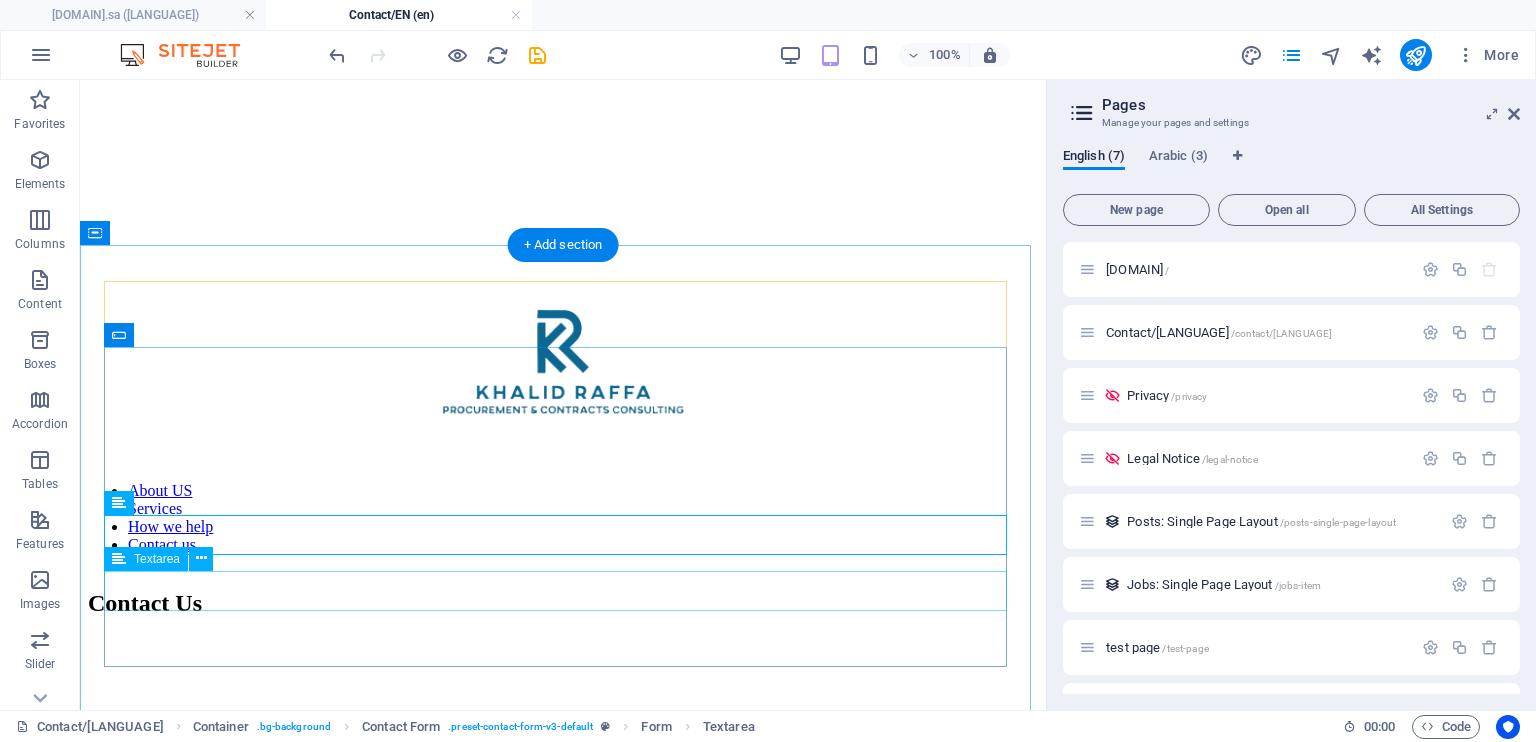click 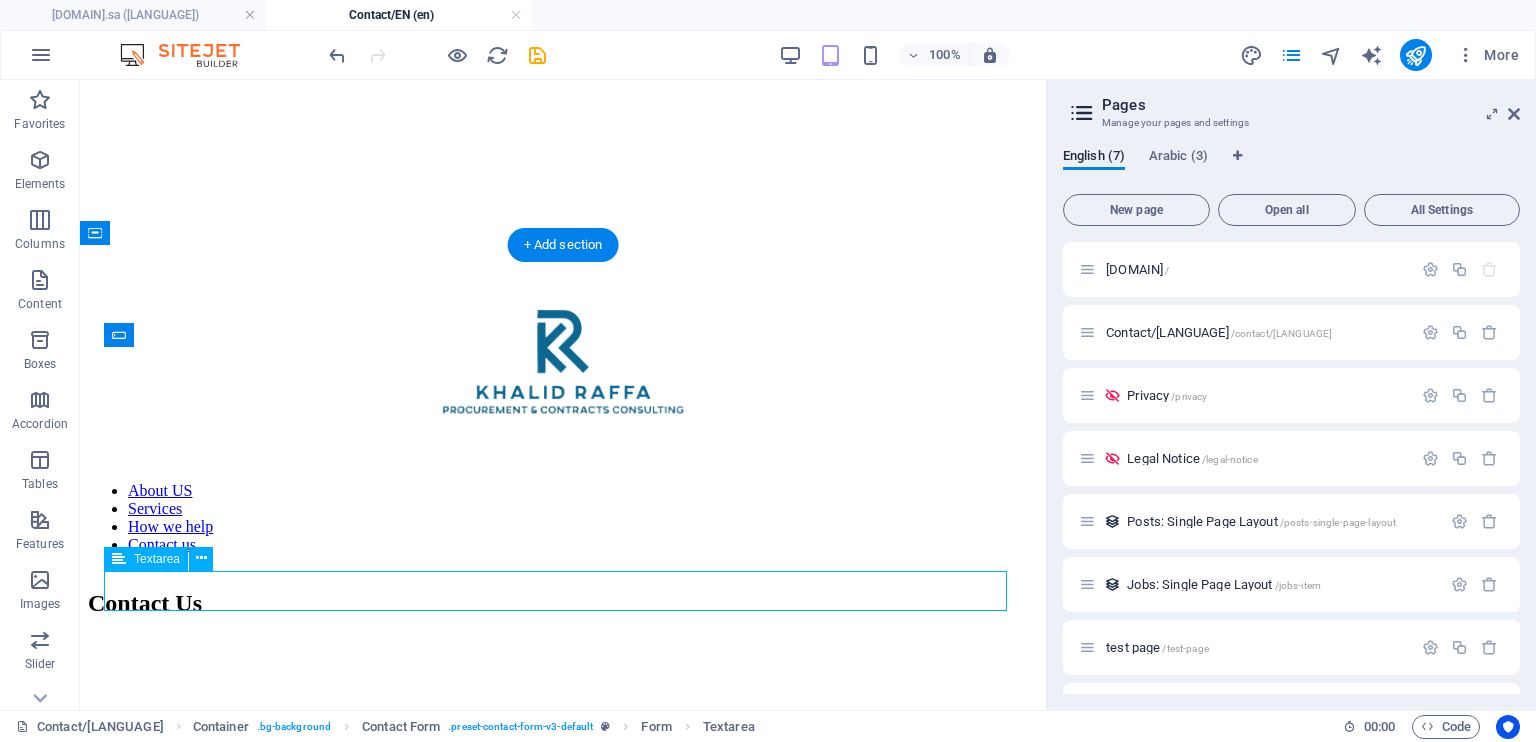 click 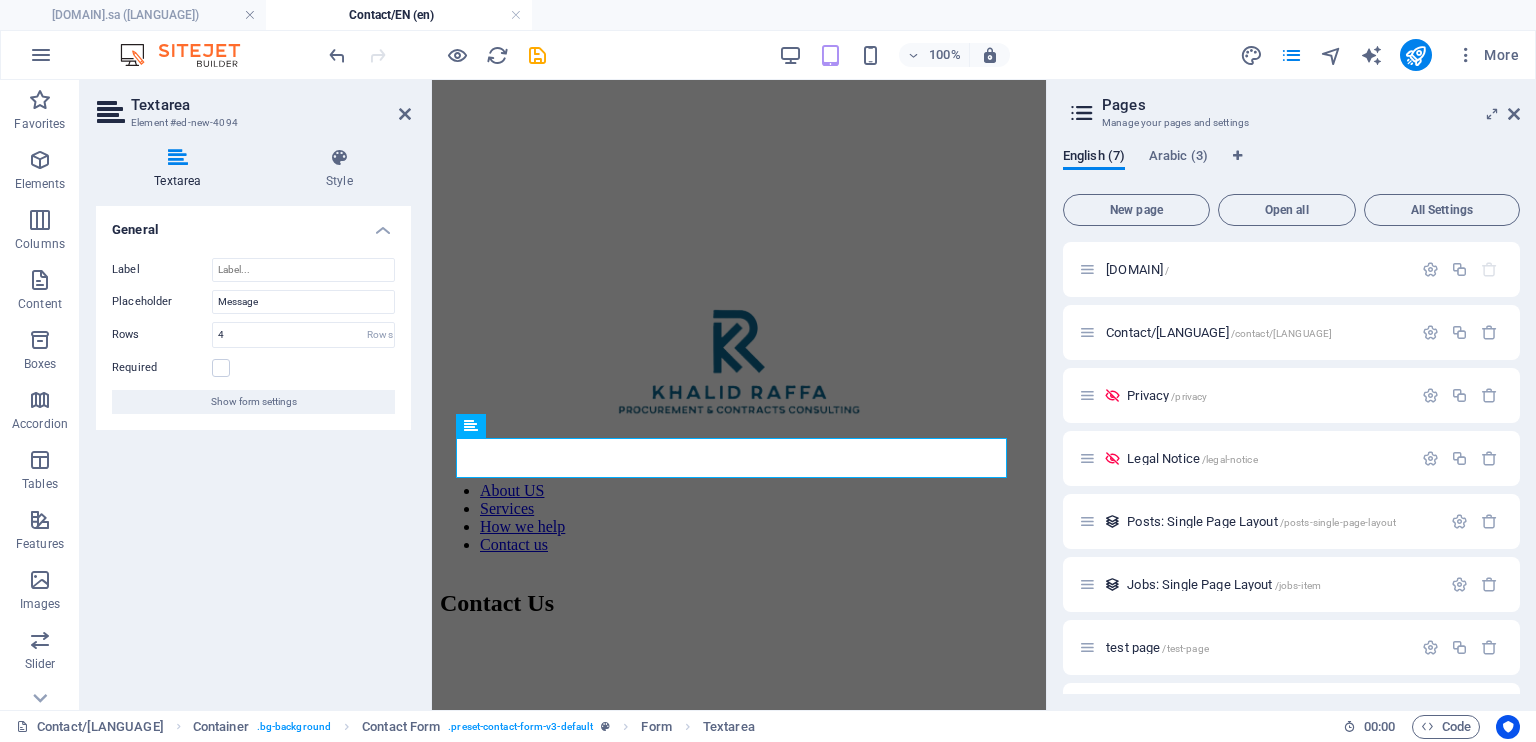 drag, startPoint x: 556, startPoint y: 449, endPoint x: 820, endPoint y: 539, distance: 278.91934 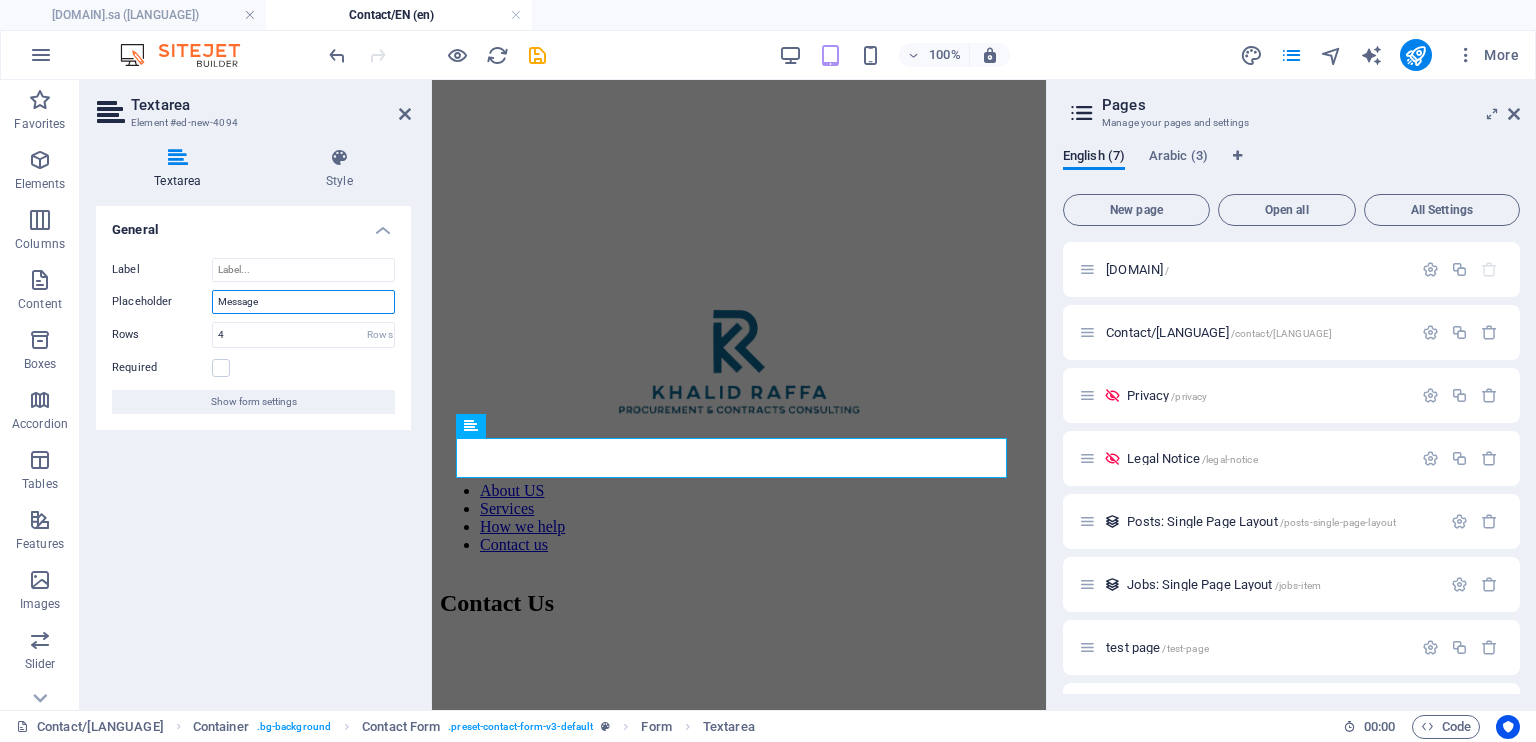 drag, startPoint x: 280, startPoint y: 304, endPoint x: 173, endPoint y: 303, distance: 107.00467 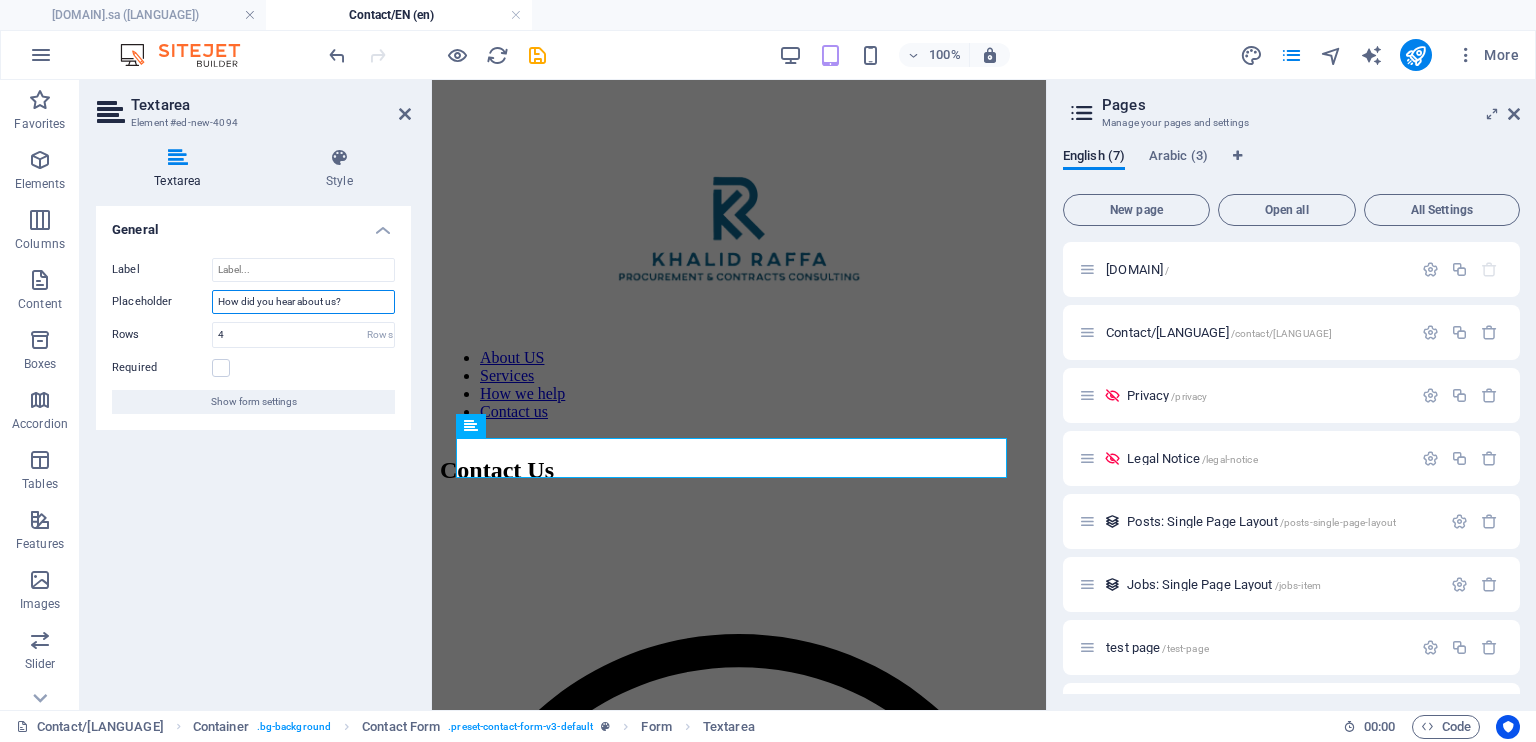 type on "How did you hear about us?" 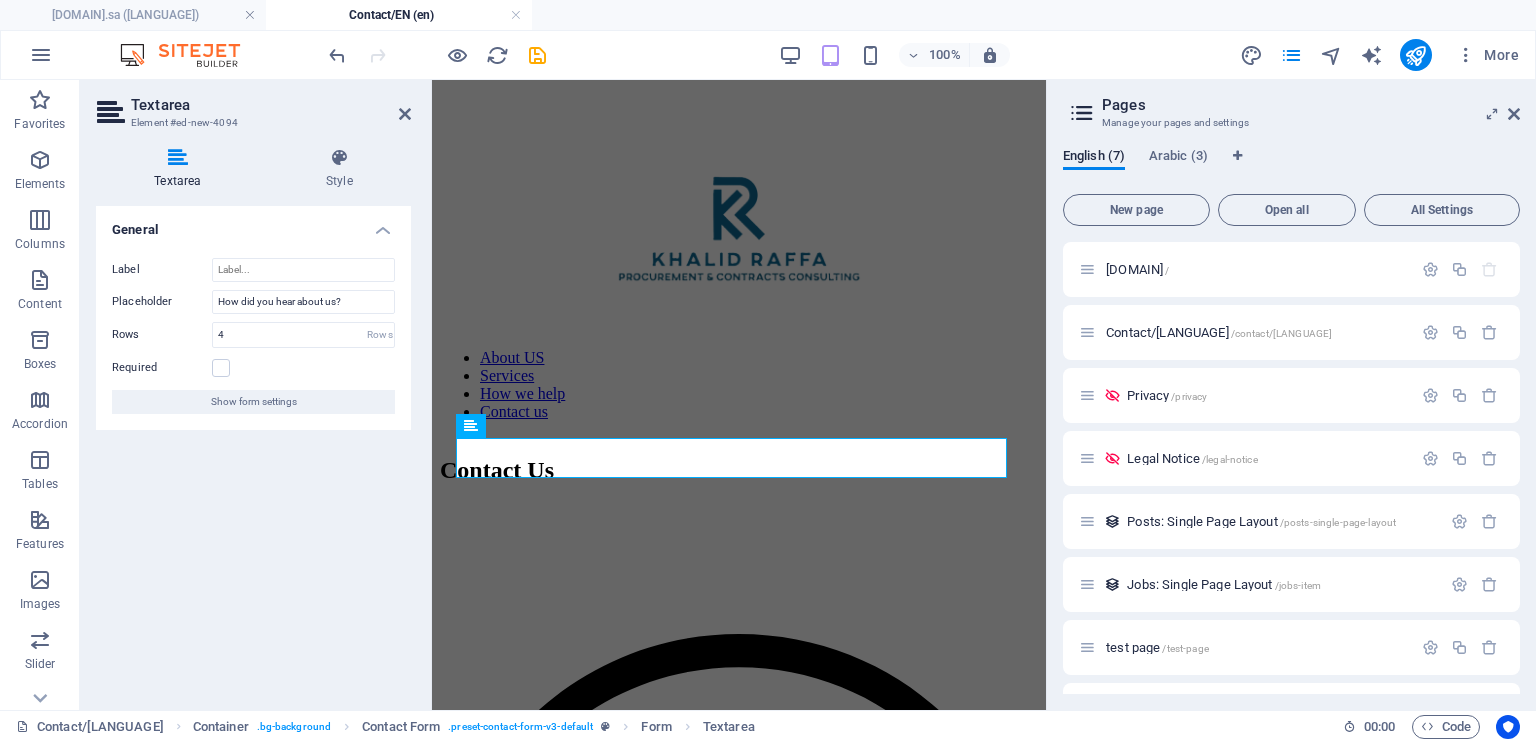 click on "Required" at bounding box center [253, 368] 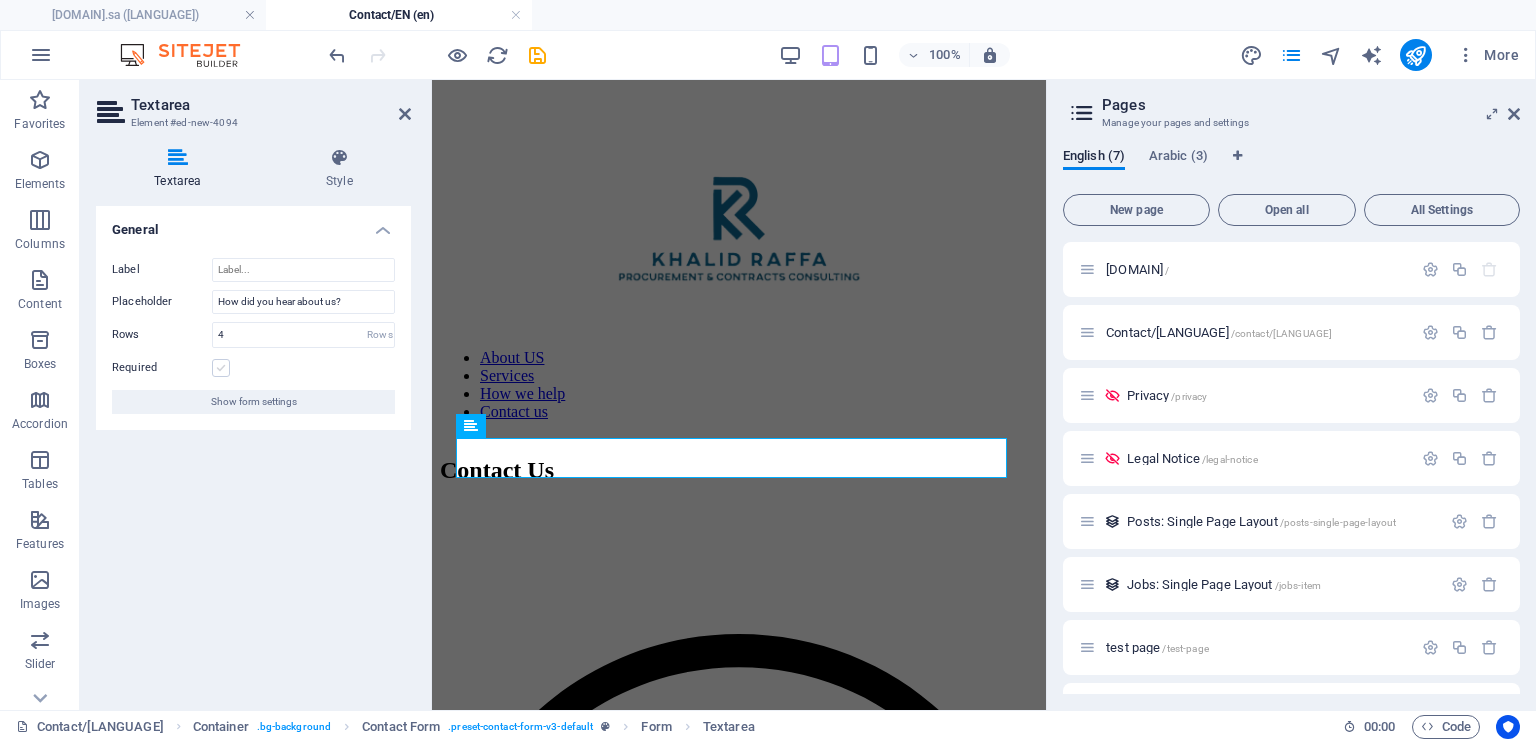 click at bounding box center [221, 368] 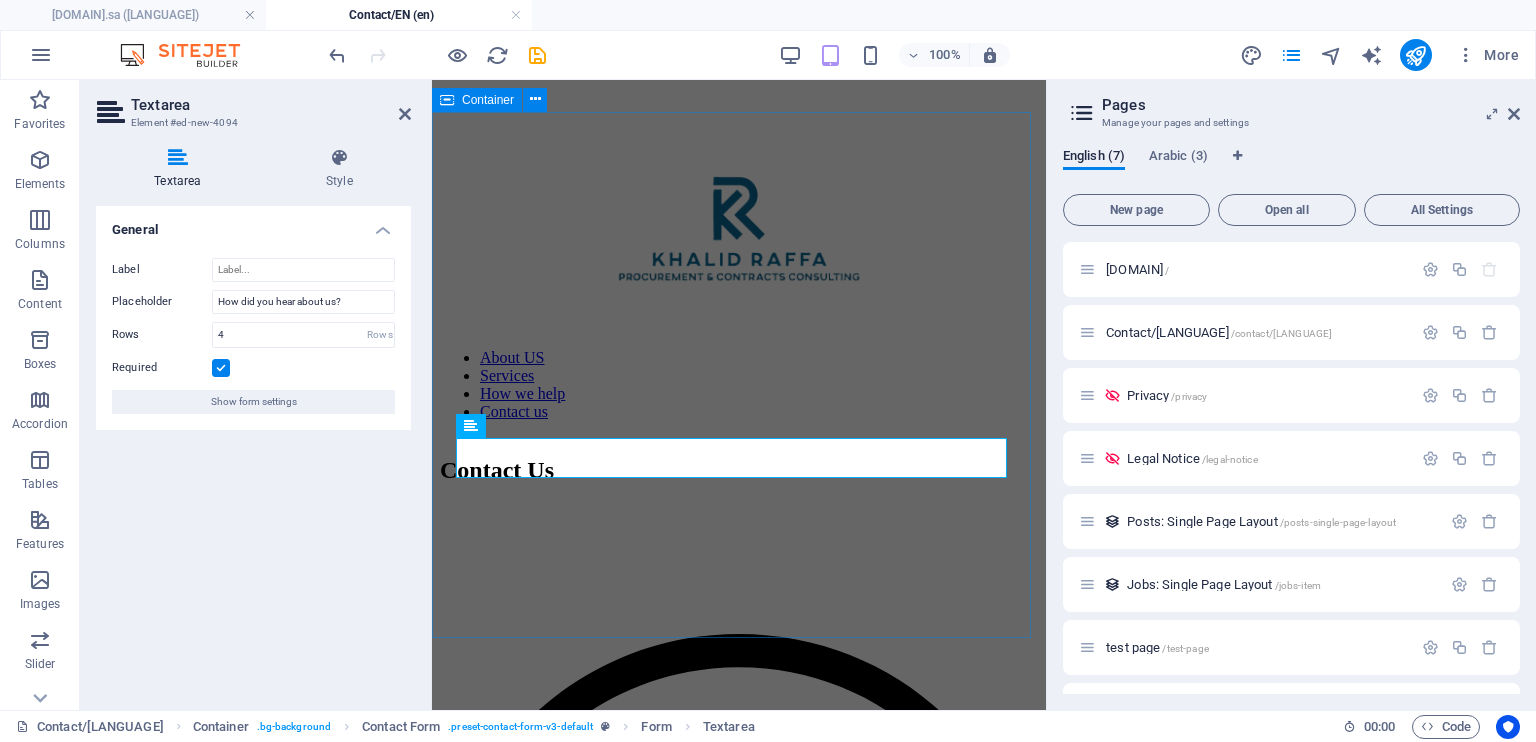 click on "Any general inquiries or questions you may have, please feel free to reach out to us. We are here to assist you and provide the information you need. Select the plan Basic Most popular Advance Business Unreadable? Load new Submit" at bounding box center [739, 2979] 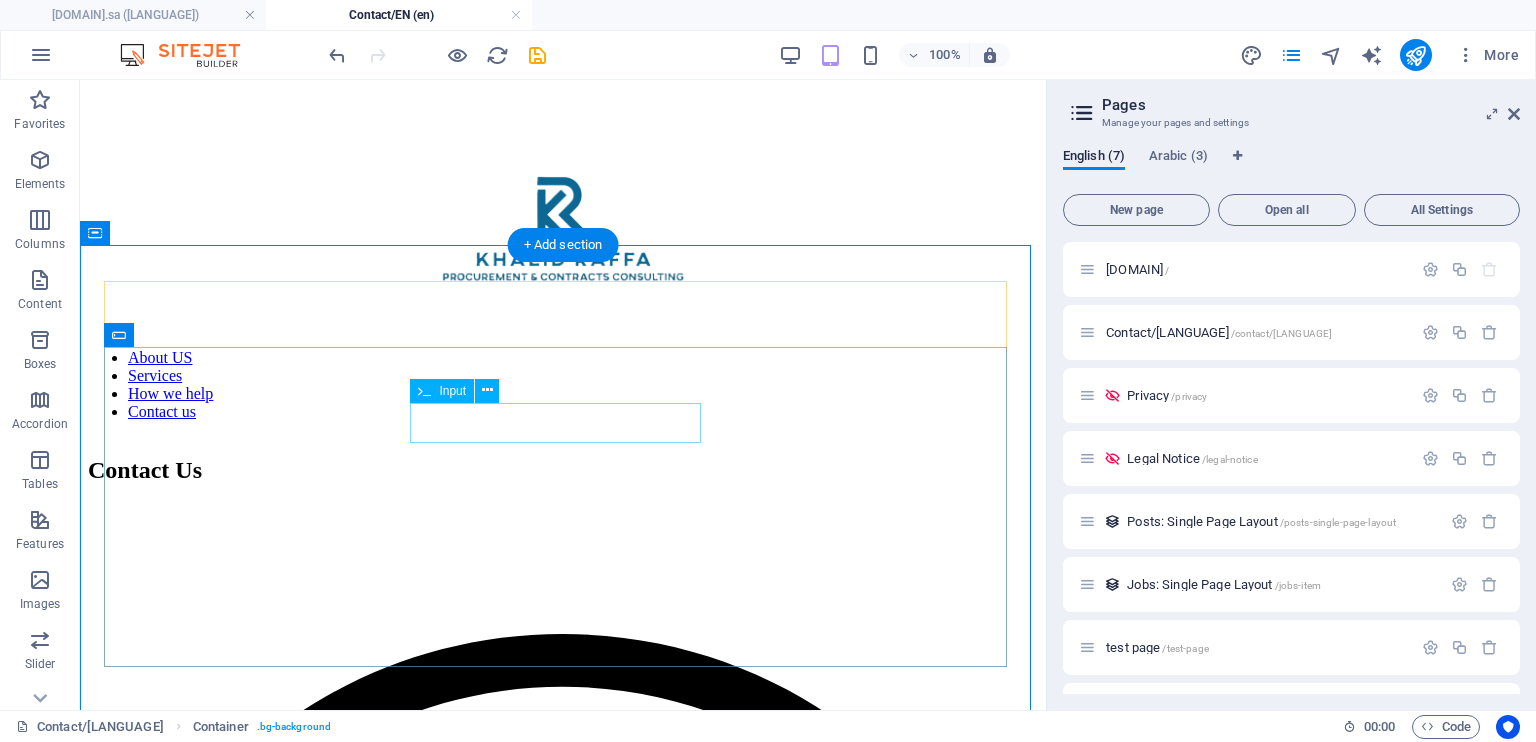 click 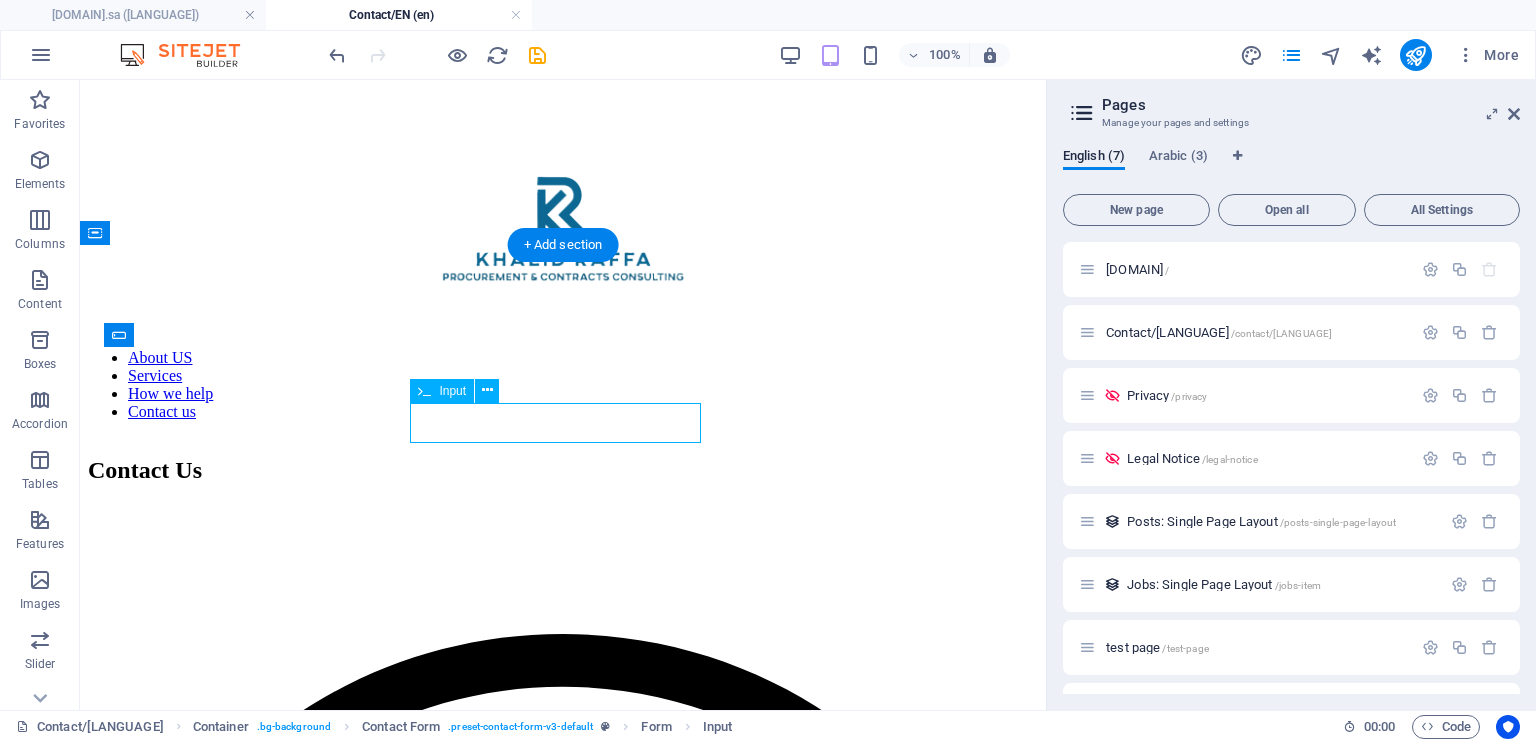 click 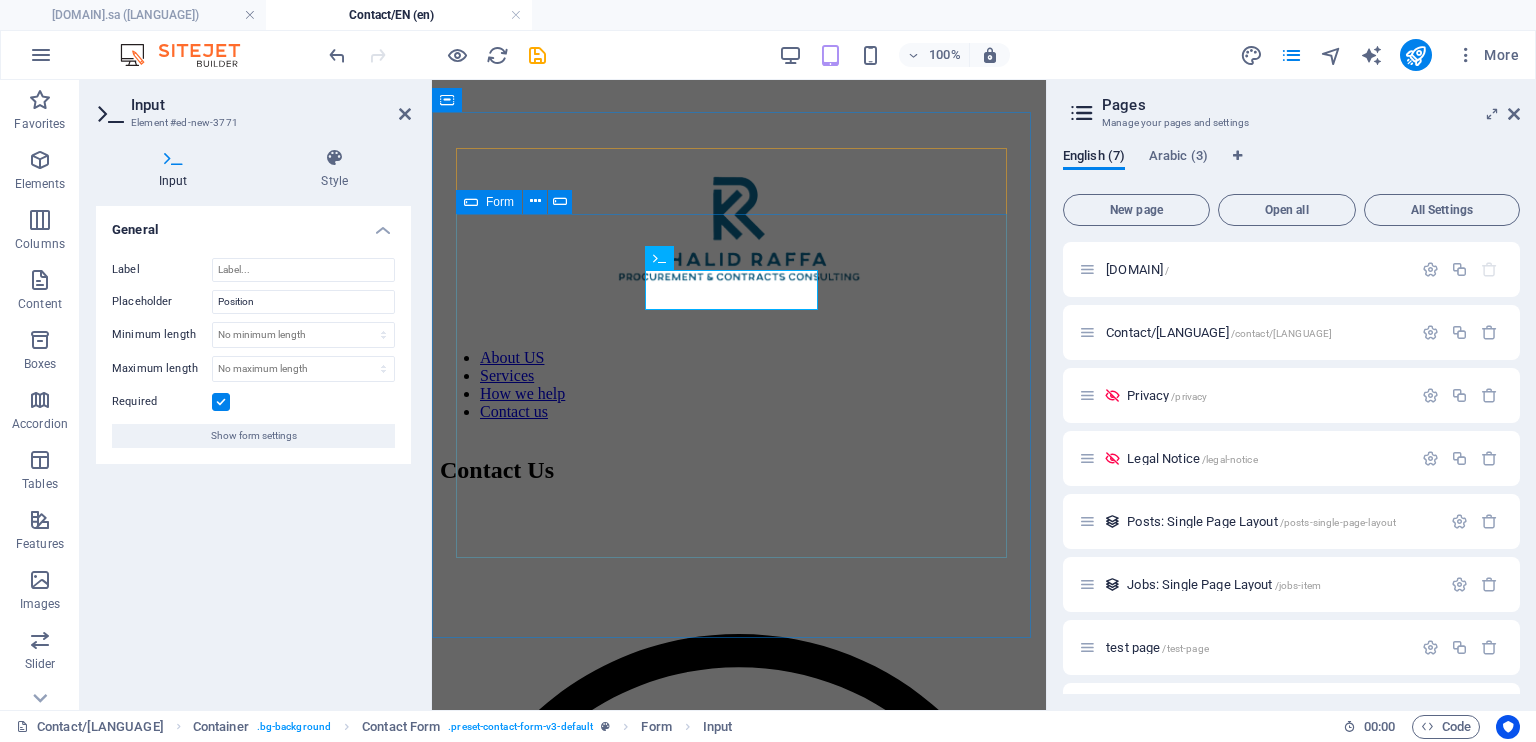 click on "Select the plan Basic Most popular Advance Business Unreadable? Load new Submit" 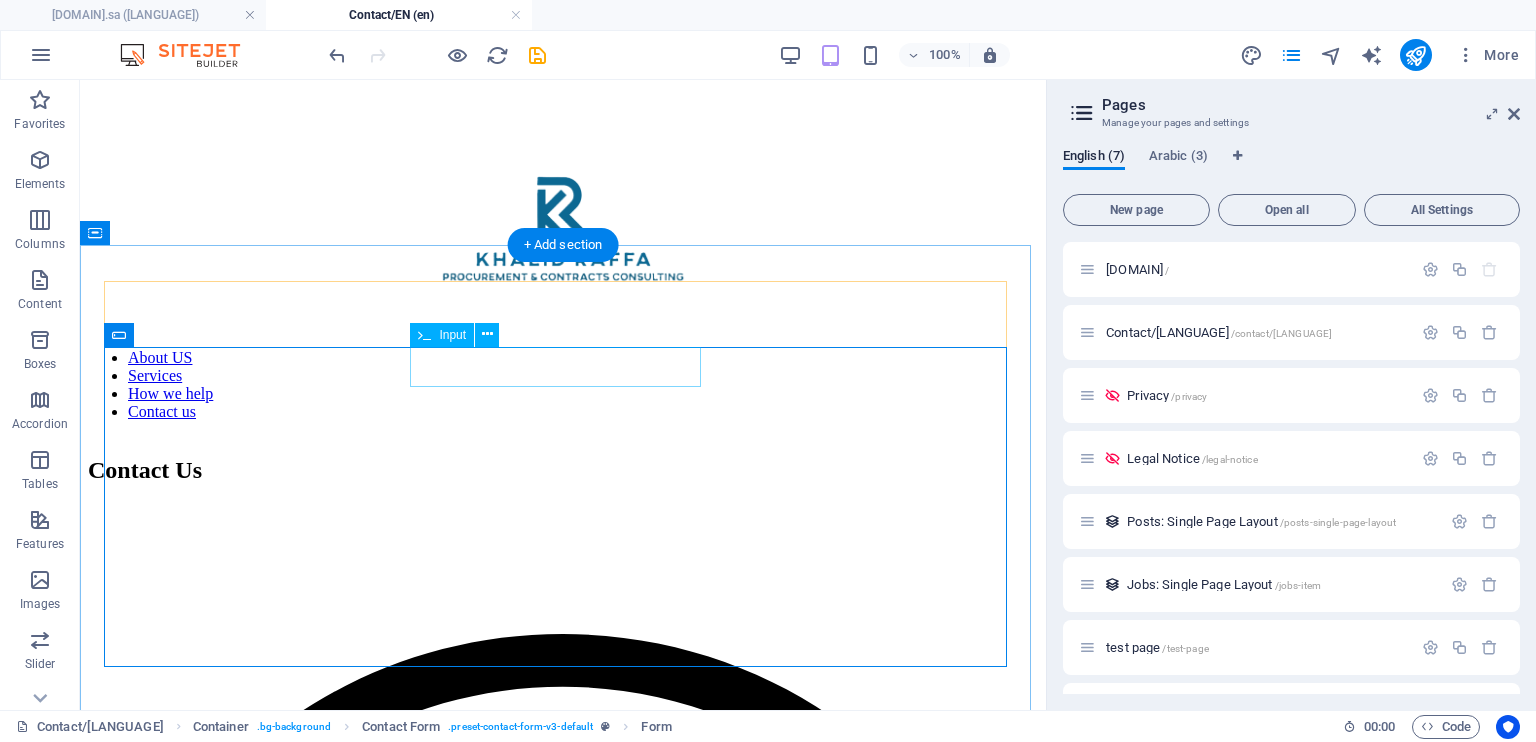 click 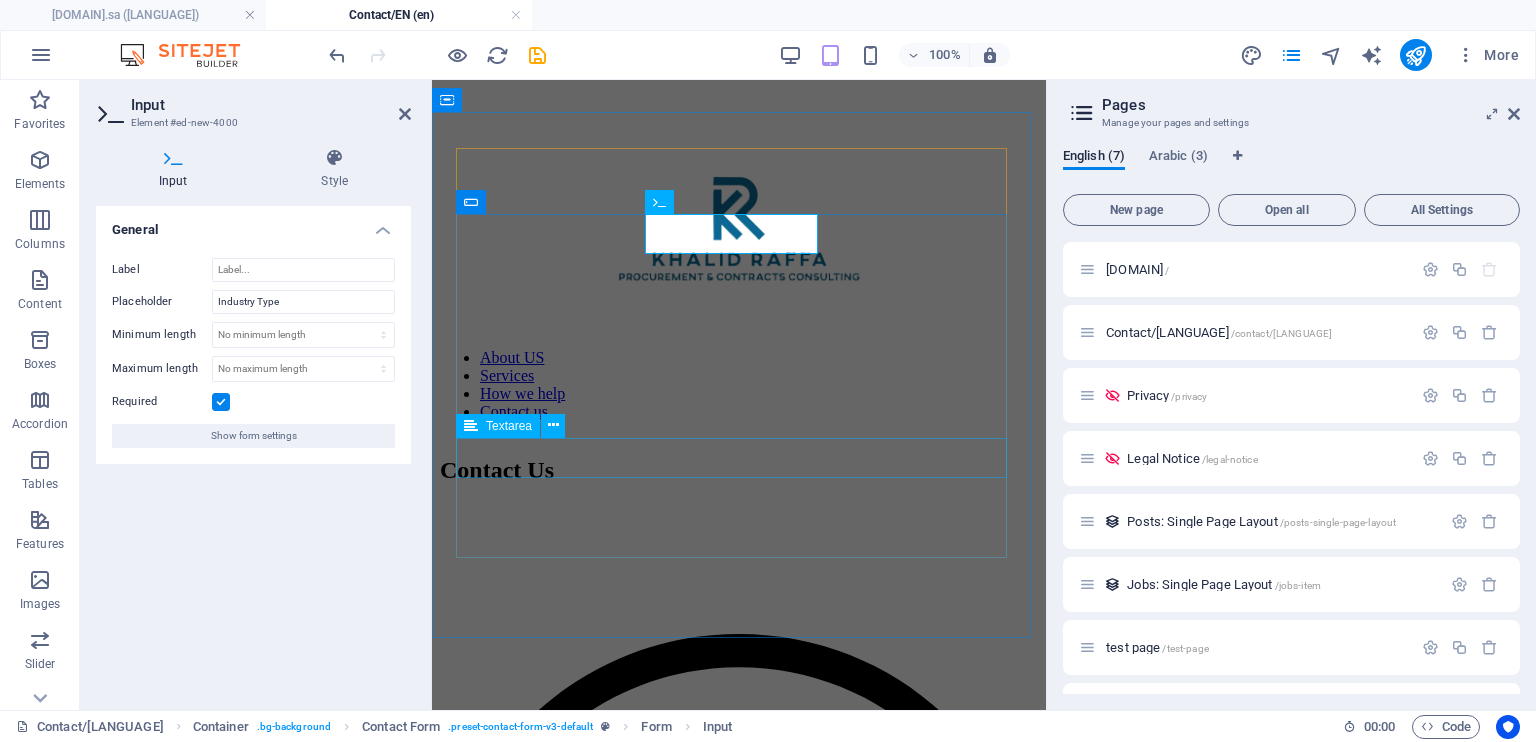 click 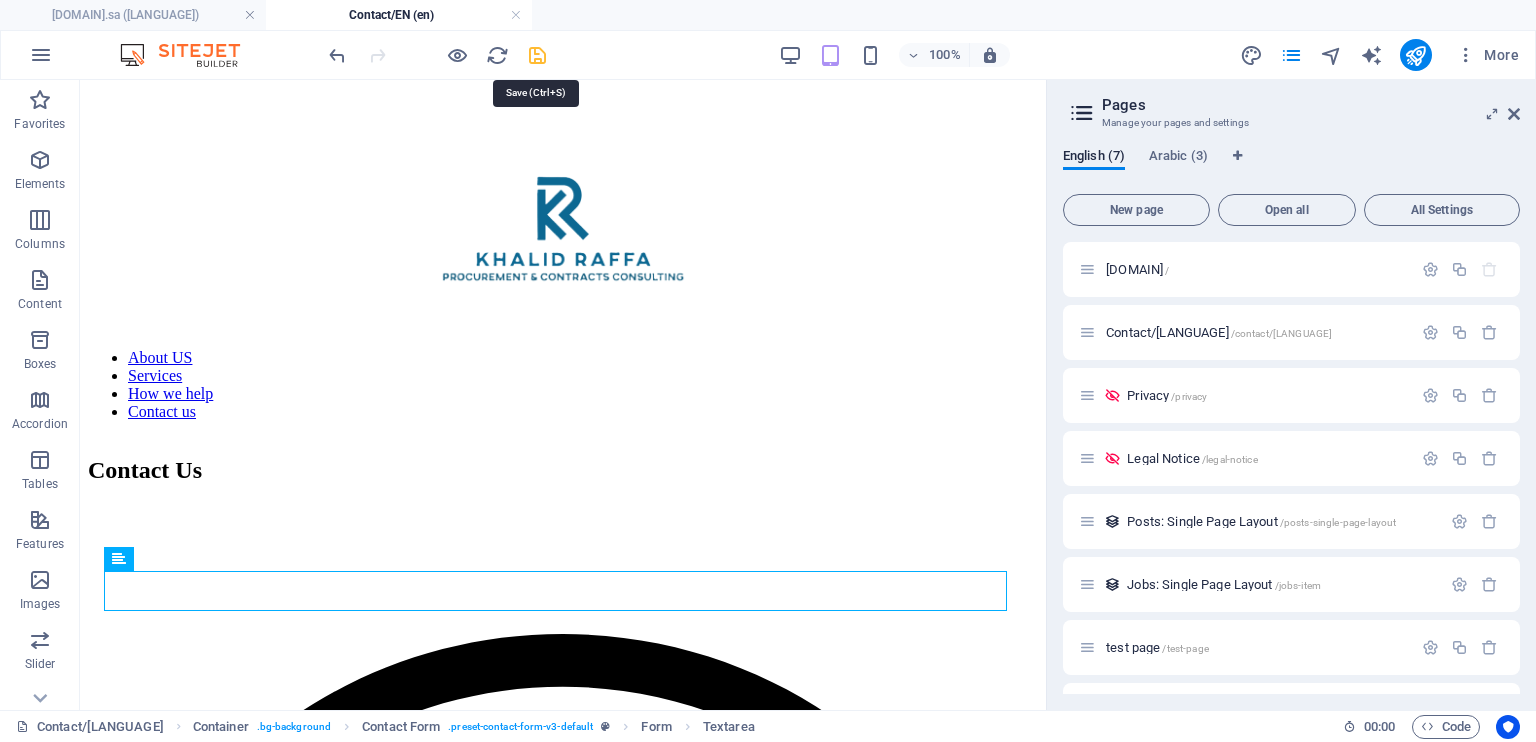 click at bounding box center (537, 55) 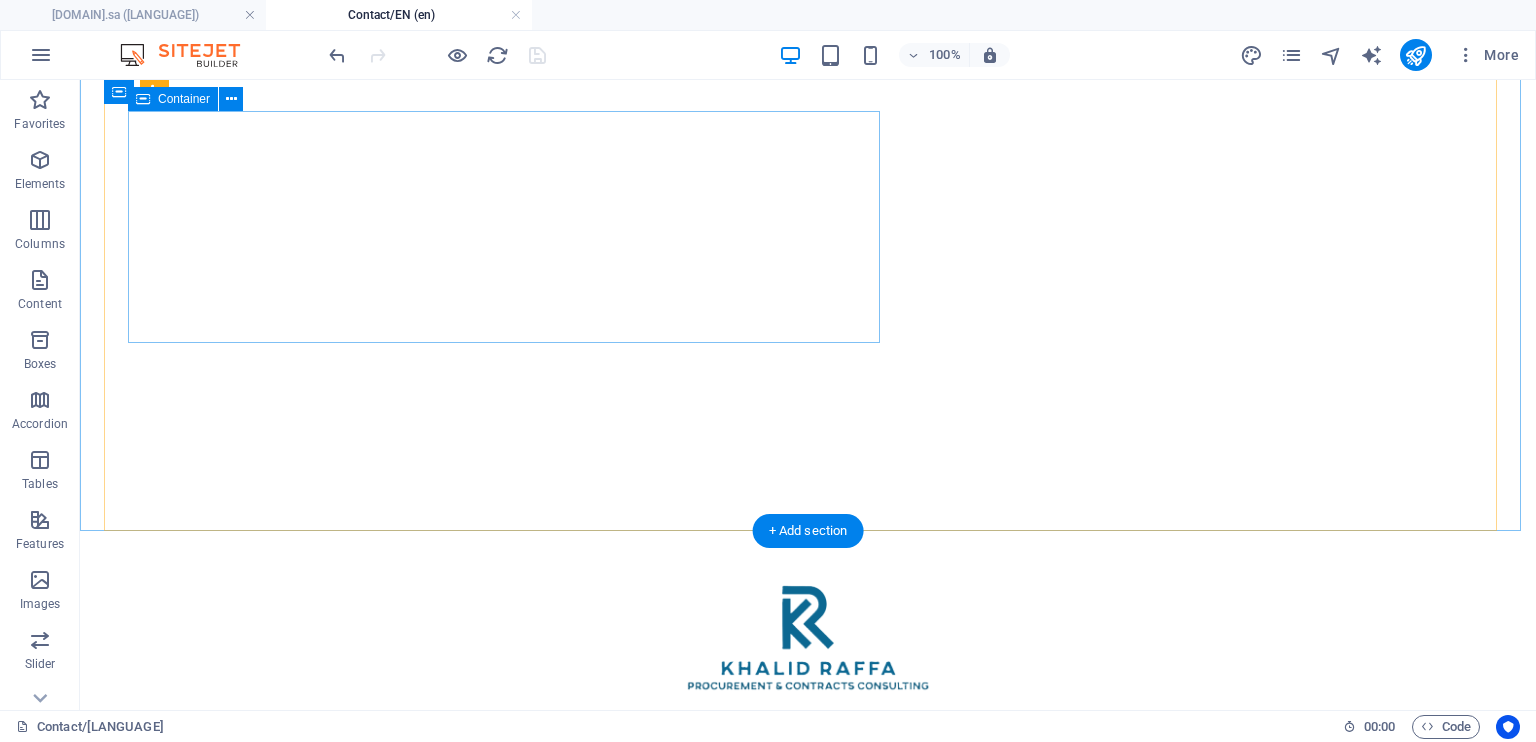 scroll, scrollTop: 449, scrollLeft: 0, axis: vertical 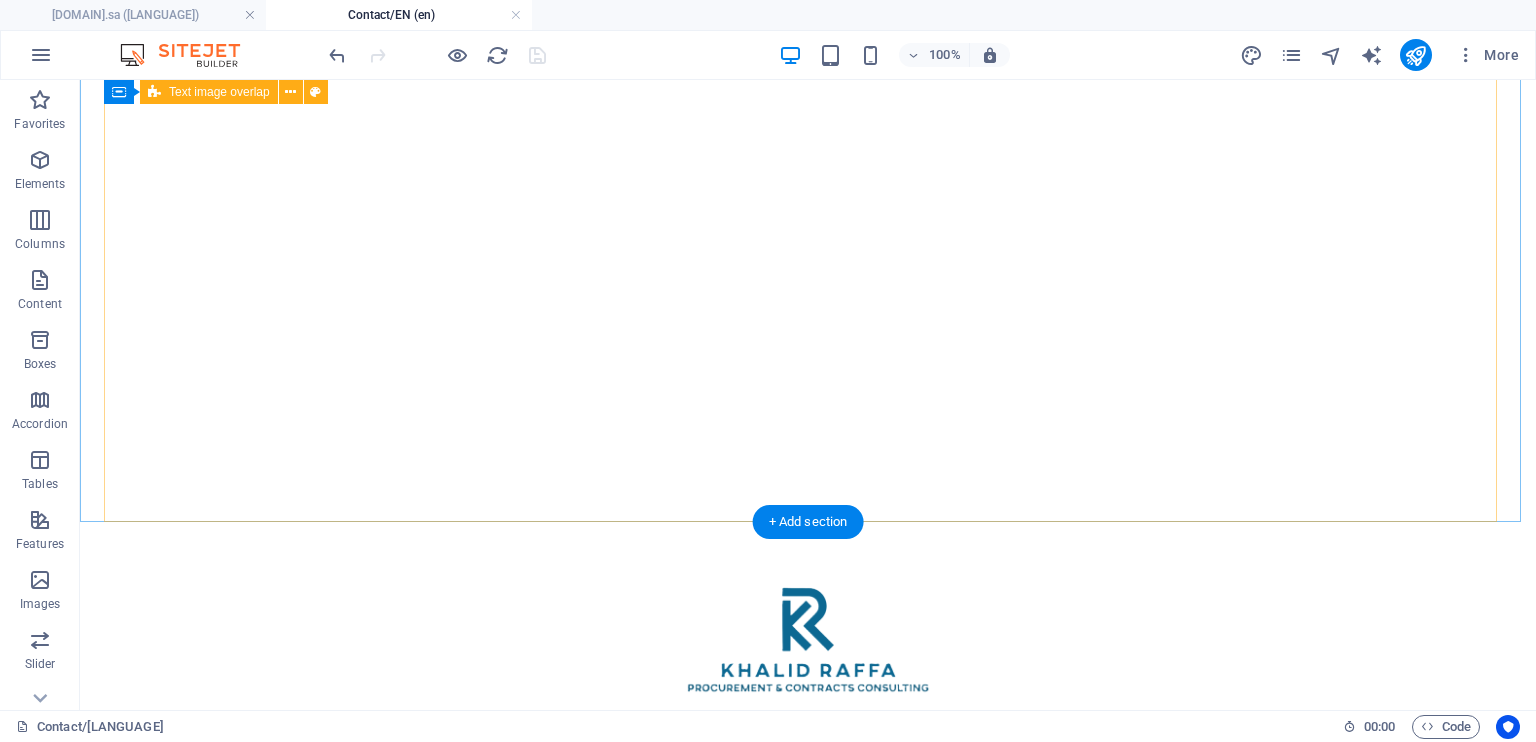 click on "Contact Us       Jeddah, Saudi Aribia        Info@krconsulting.sa" at bounding box center [808, 3180] 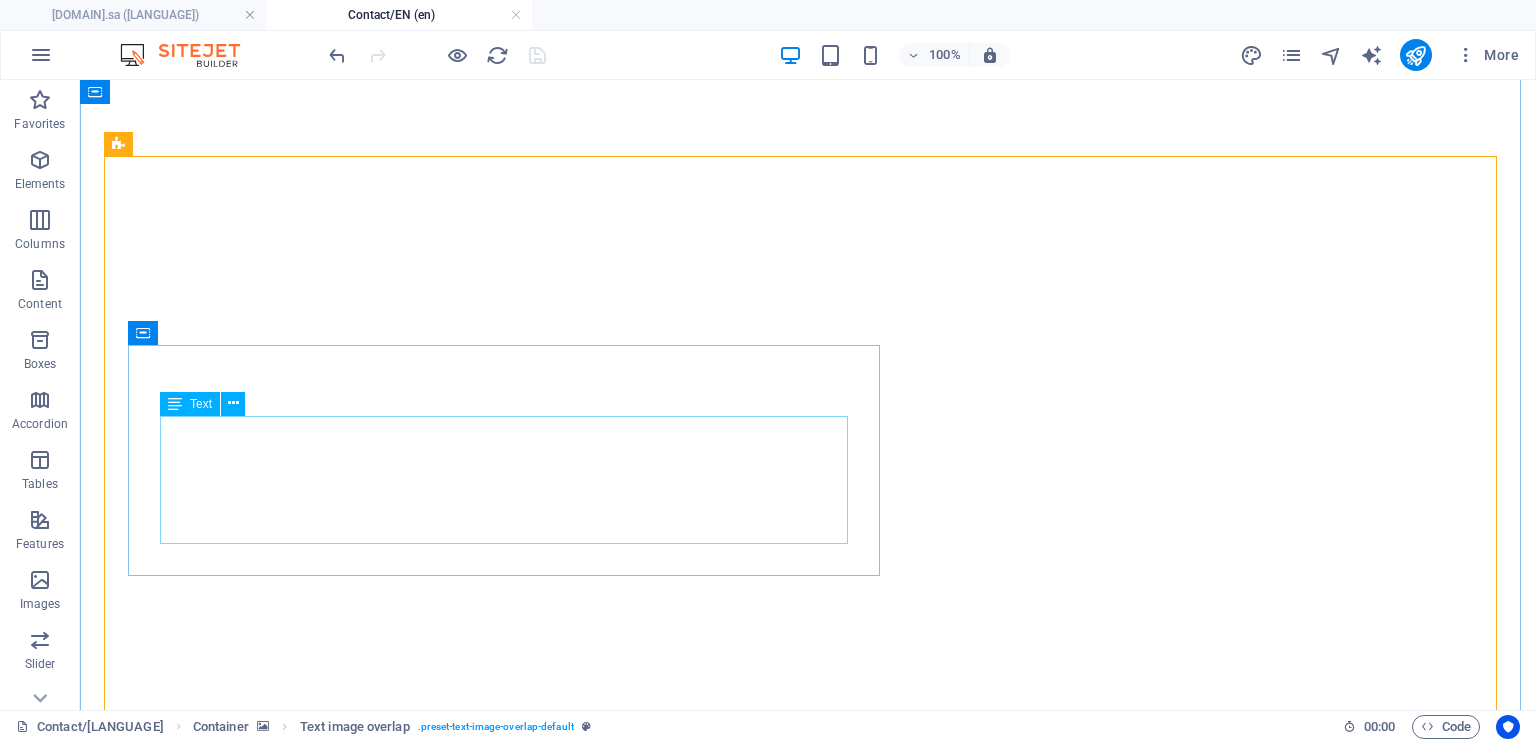 scroll, scrollTop: 205, scrollLeft: 0, axis: vertical 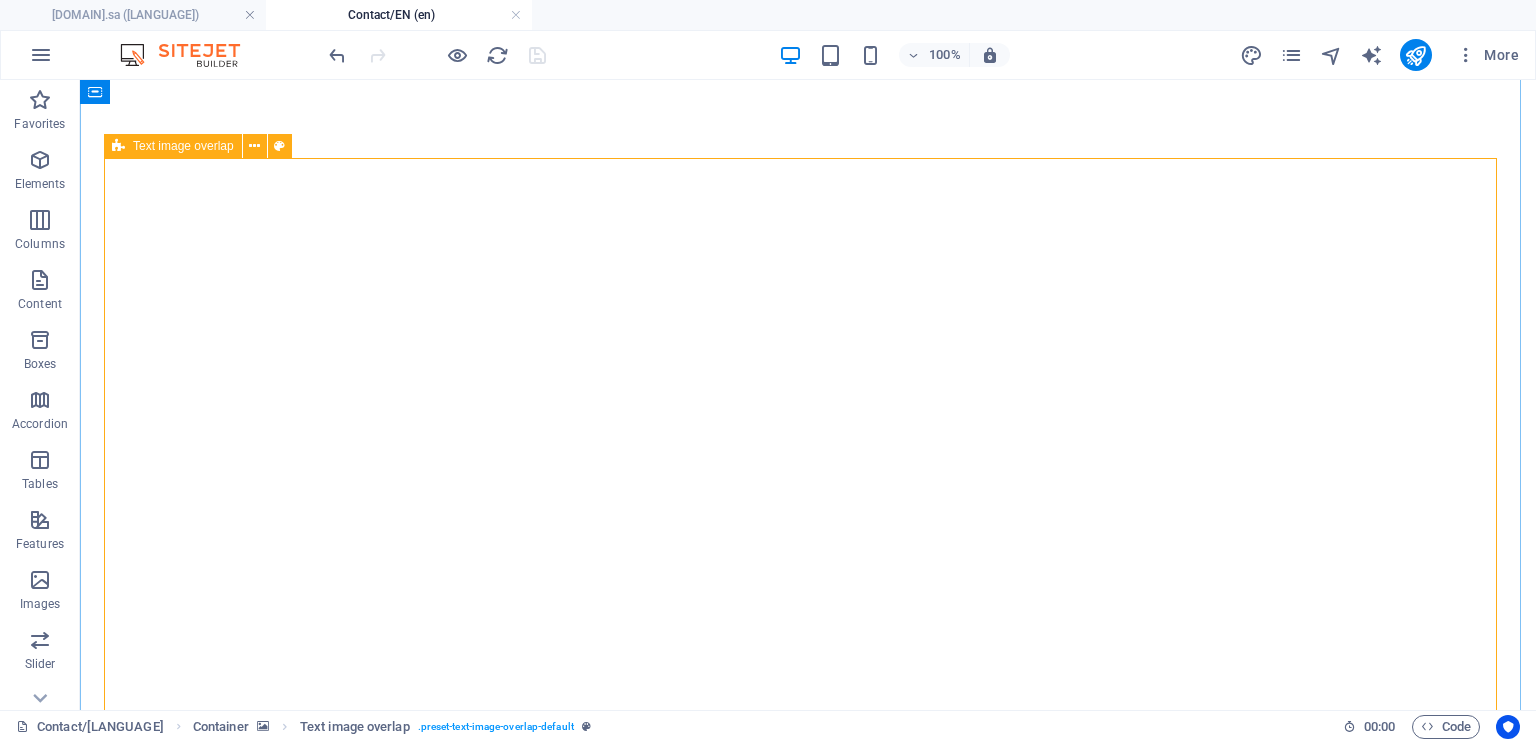 click on "Contact Us       Jeddah, Saudi Aribia        Info@krconsulting.sa" at bounding box center (808, 3424) 